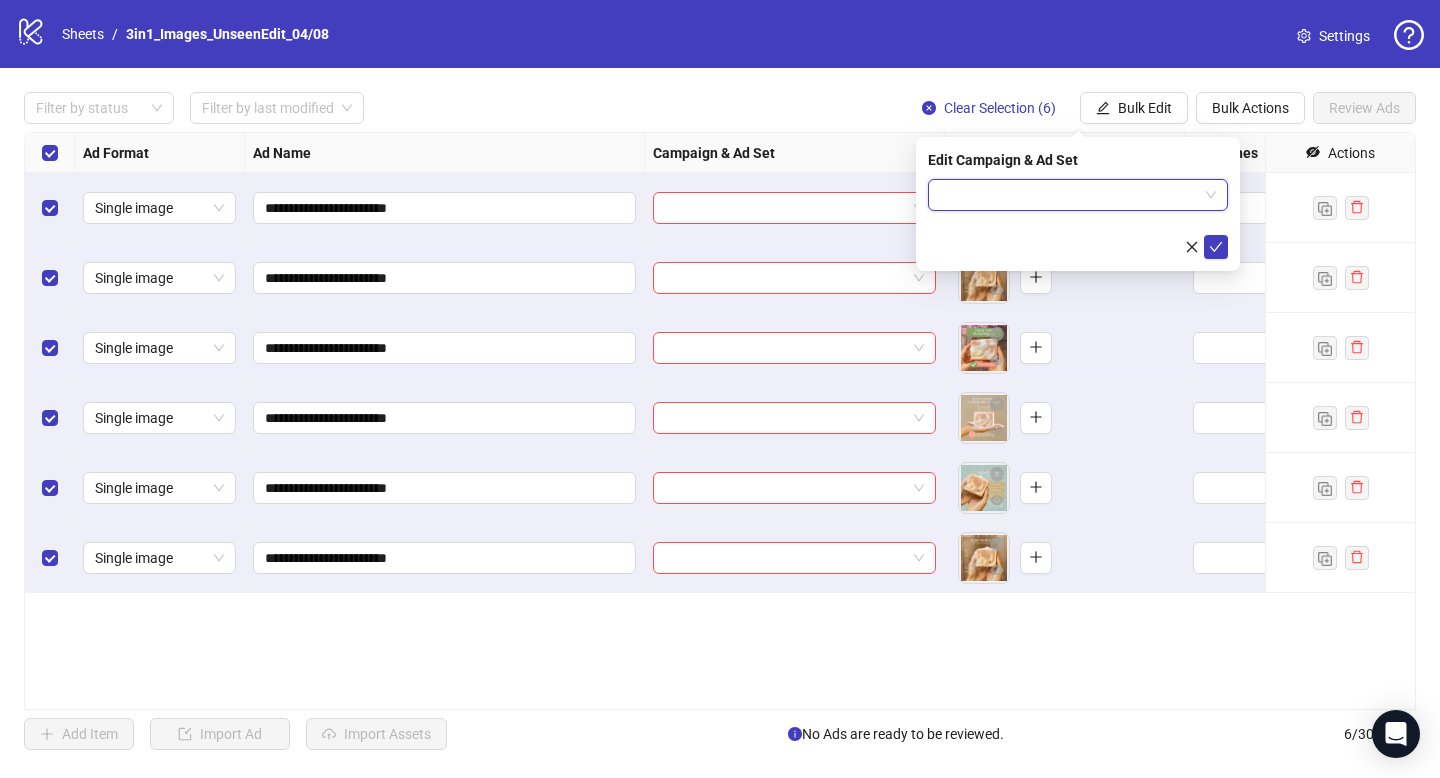 scroll, scrollTop: 0, scrollLeft: 0, axis: both 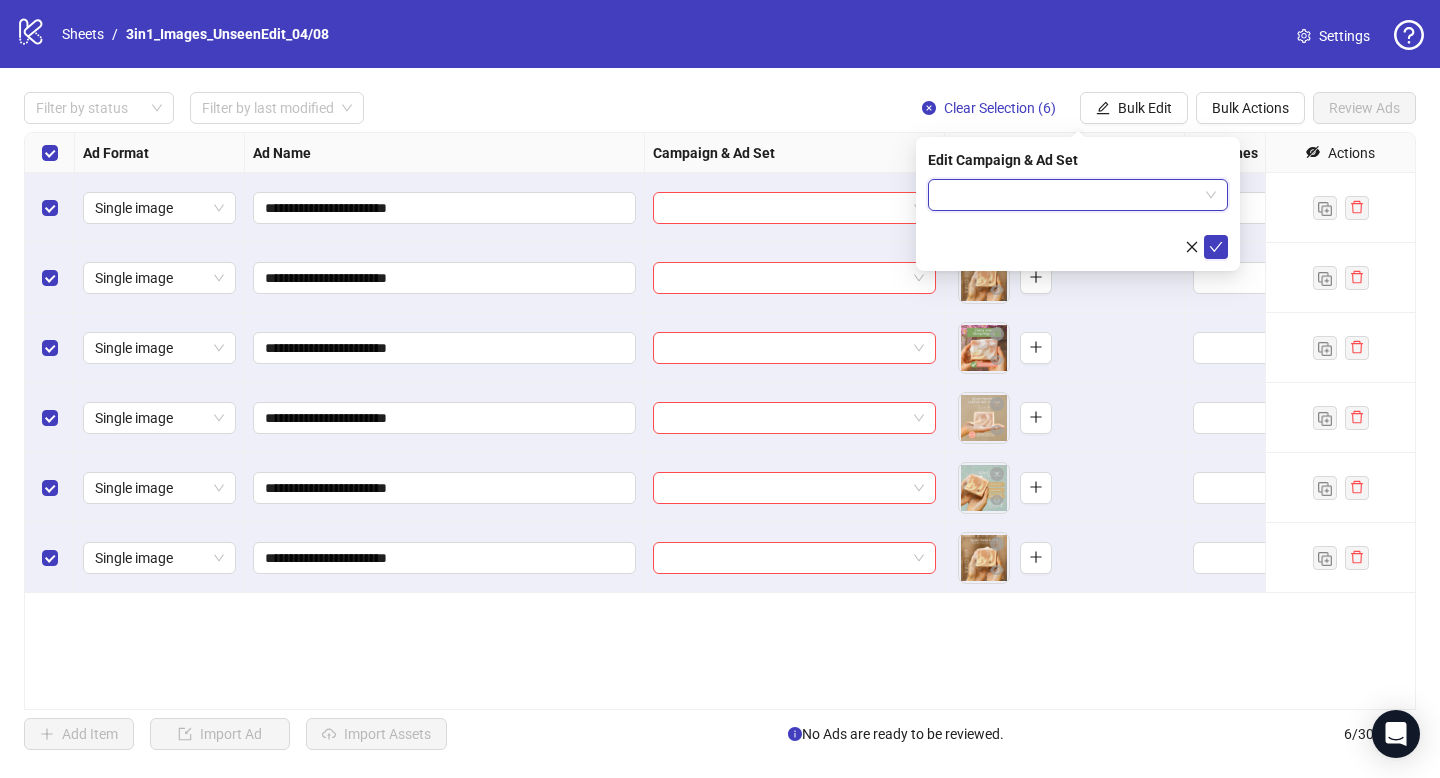 click at bounding box center (1069, 195) 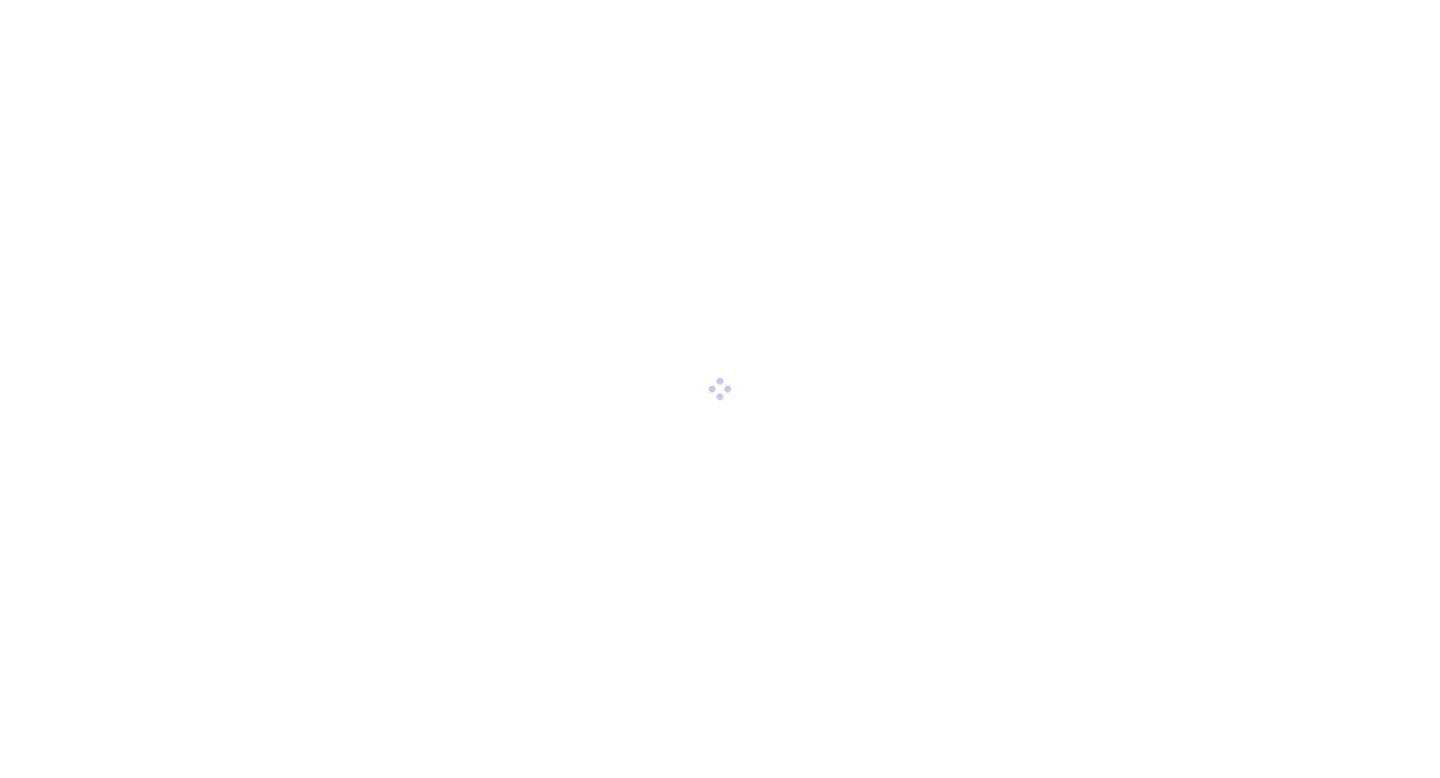 scroll, scrollTop: 0, scrollLeft: 0, axis: both 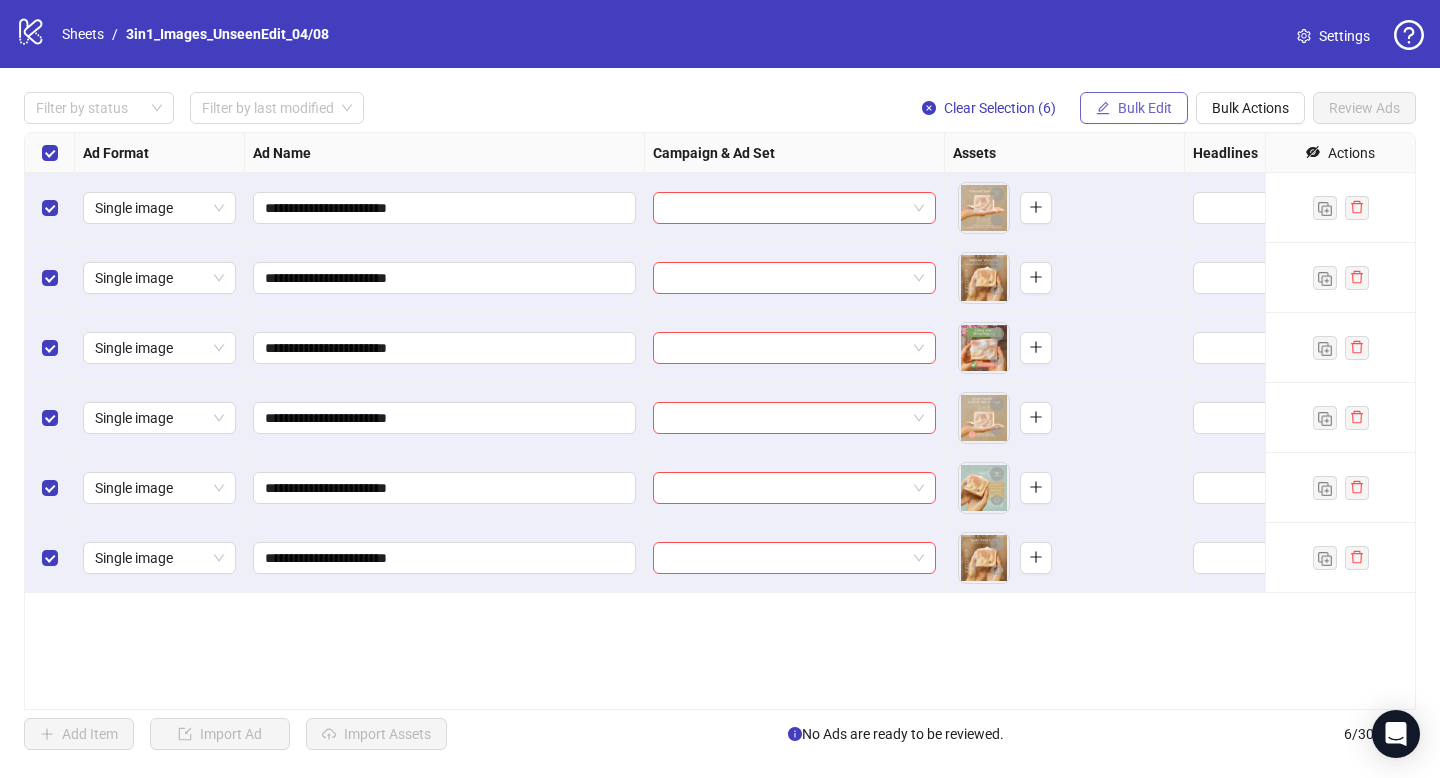 click on "Bulk Edit" at bounding box center (1145, 108) 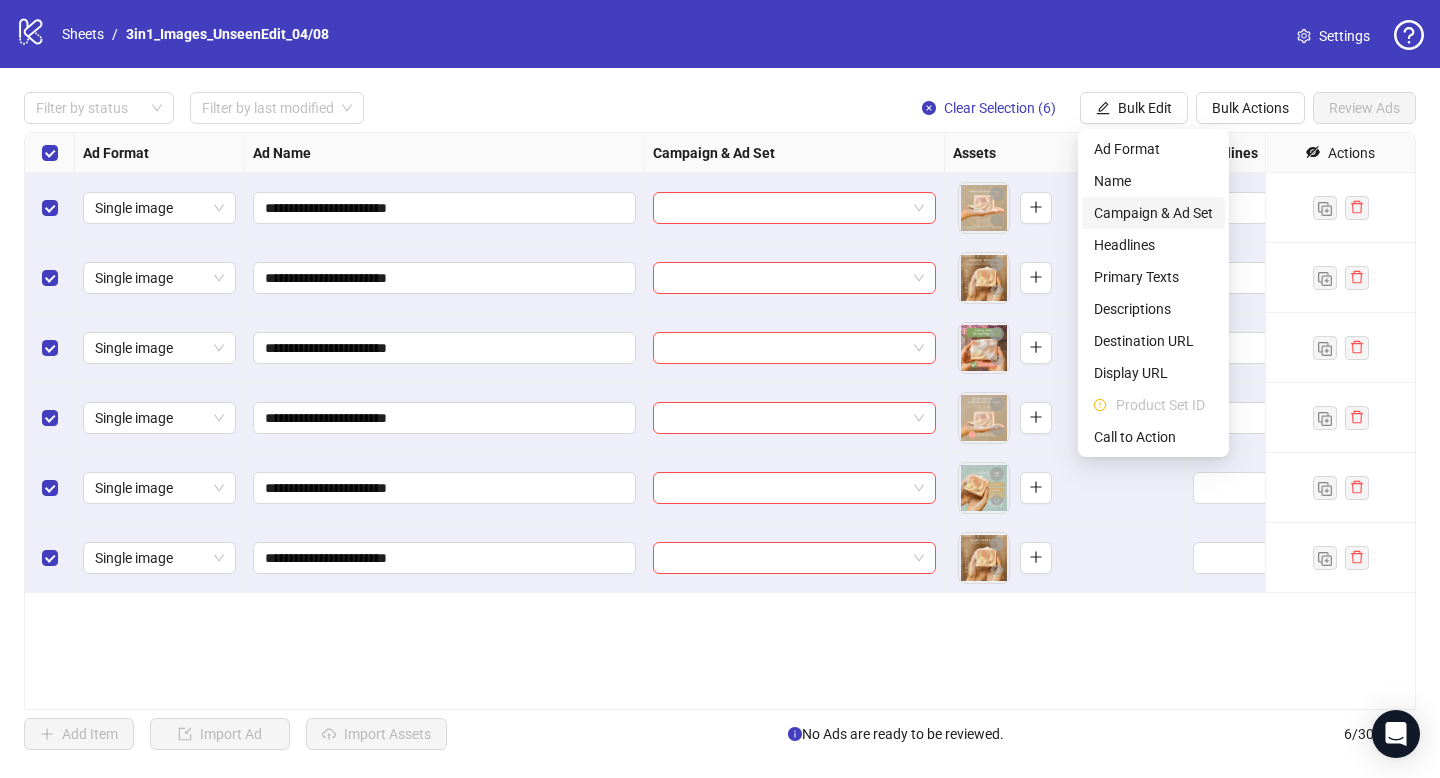 click on "Campaign & Ad Set" at bounding box center (1153, 213) 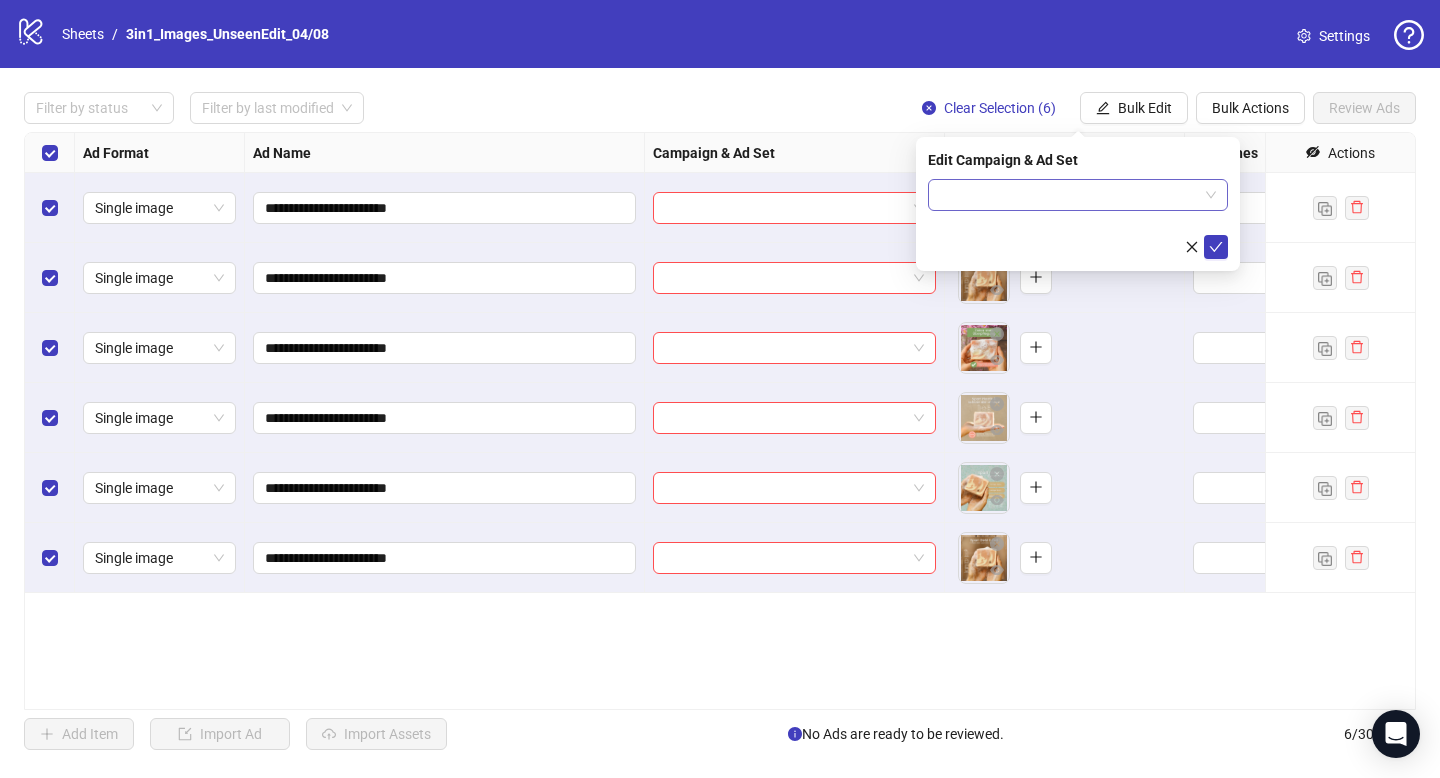 click at bounding box center [1069, 195] 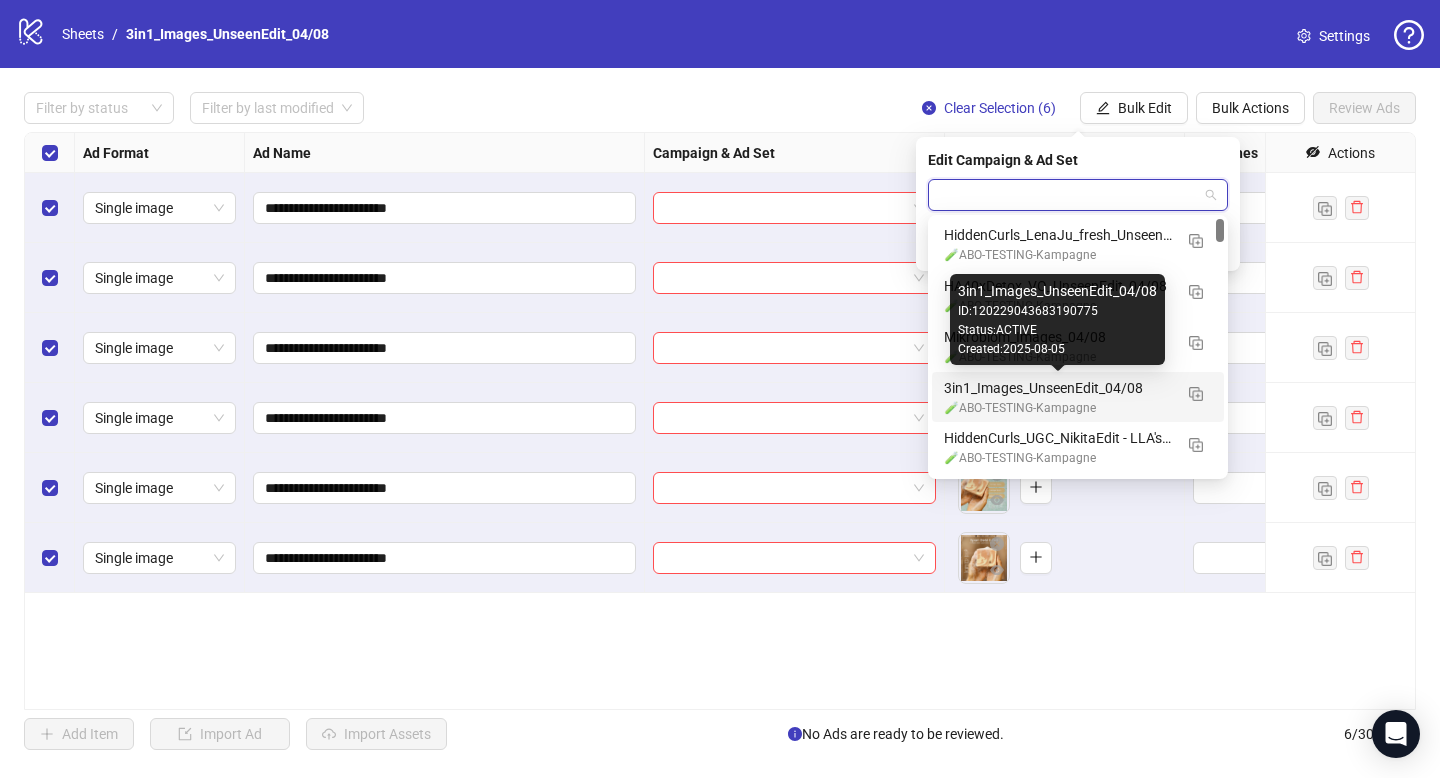 click on "3in1_Images_UnseenEdit_04/08" at bounding box center [1058, 388] 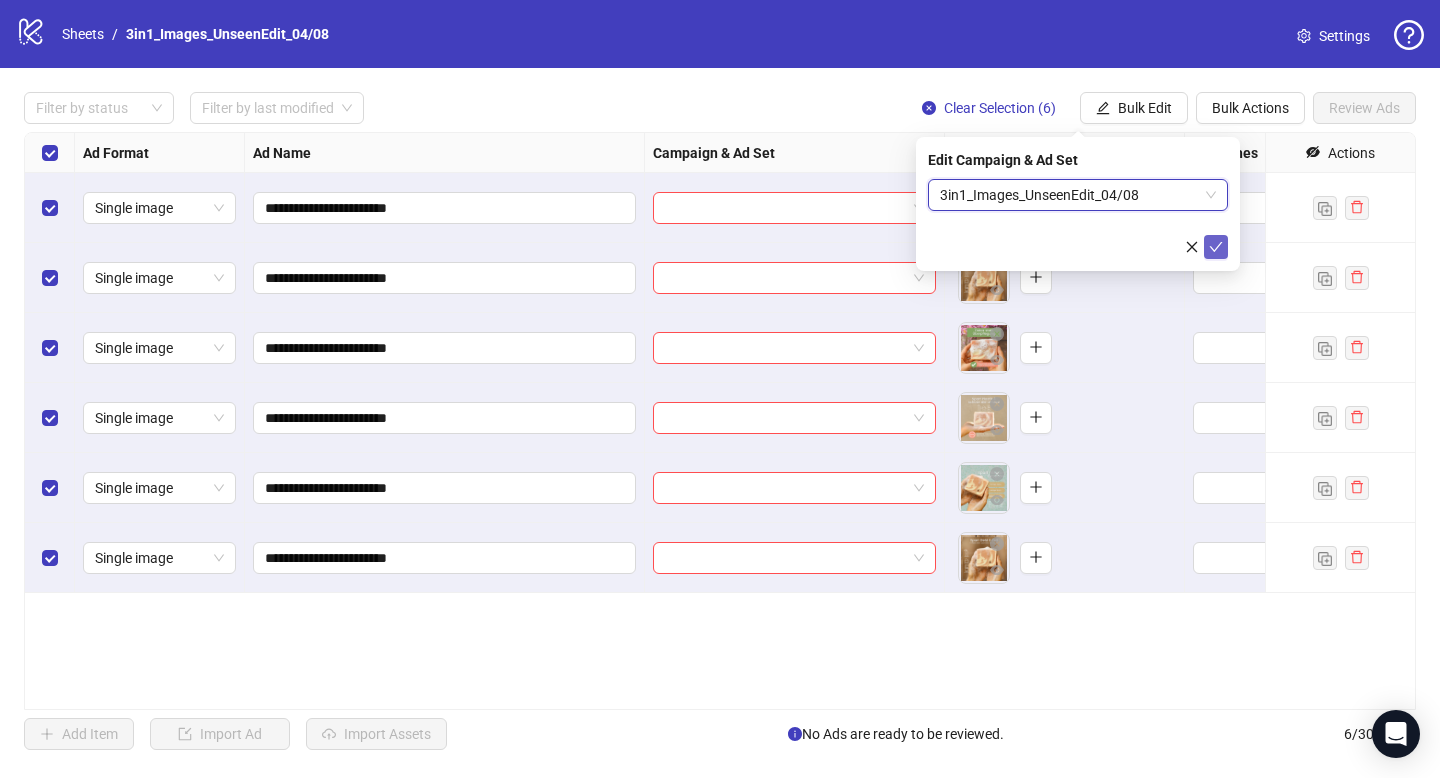 click at bounding box center (1216, 247) 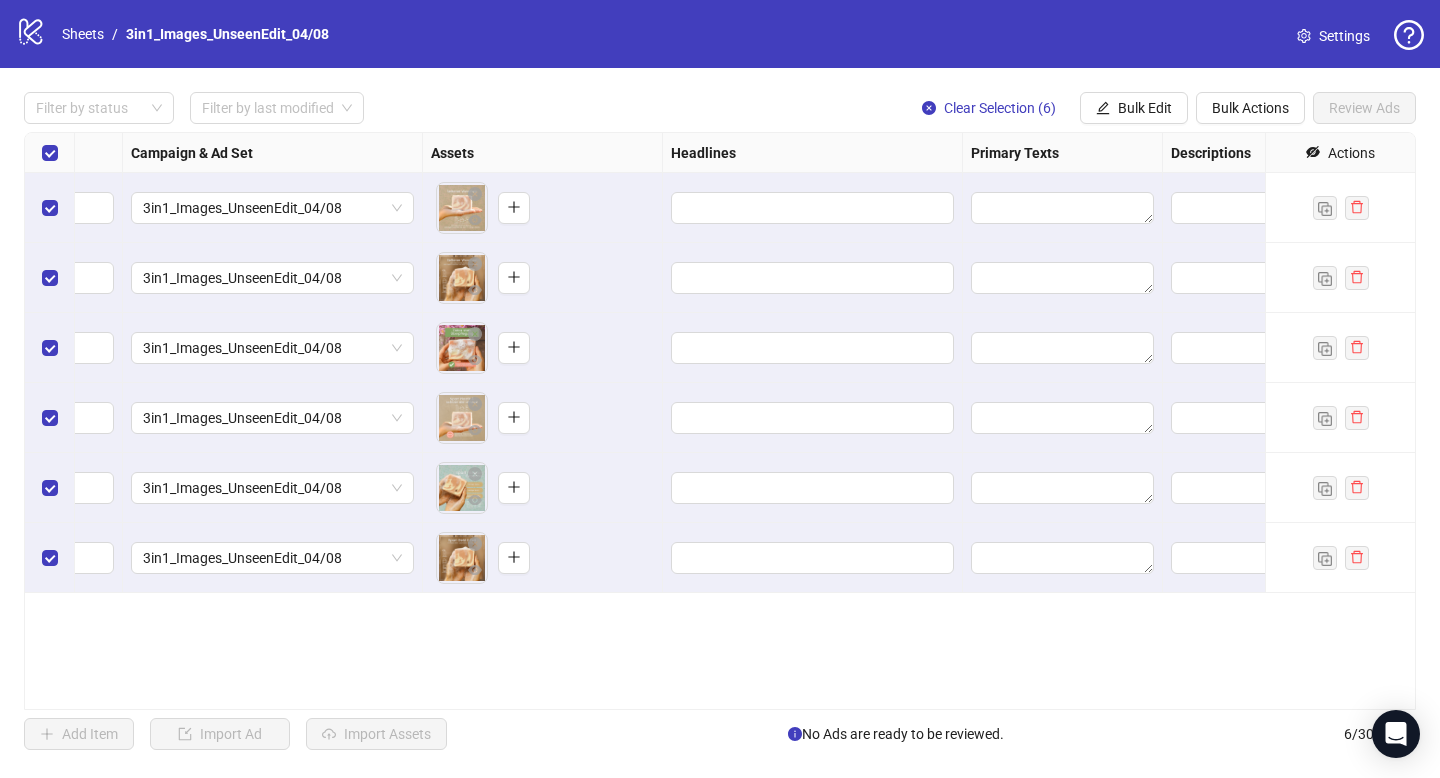 scroll, scrollTop: 0, scrollLeft: 533, axis: horizontal 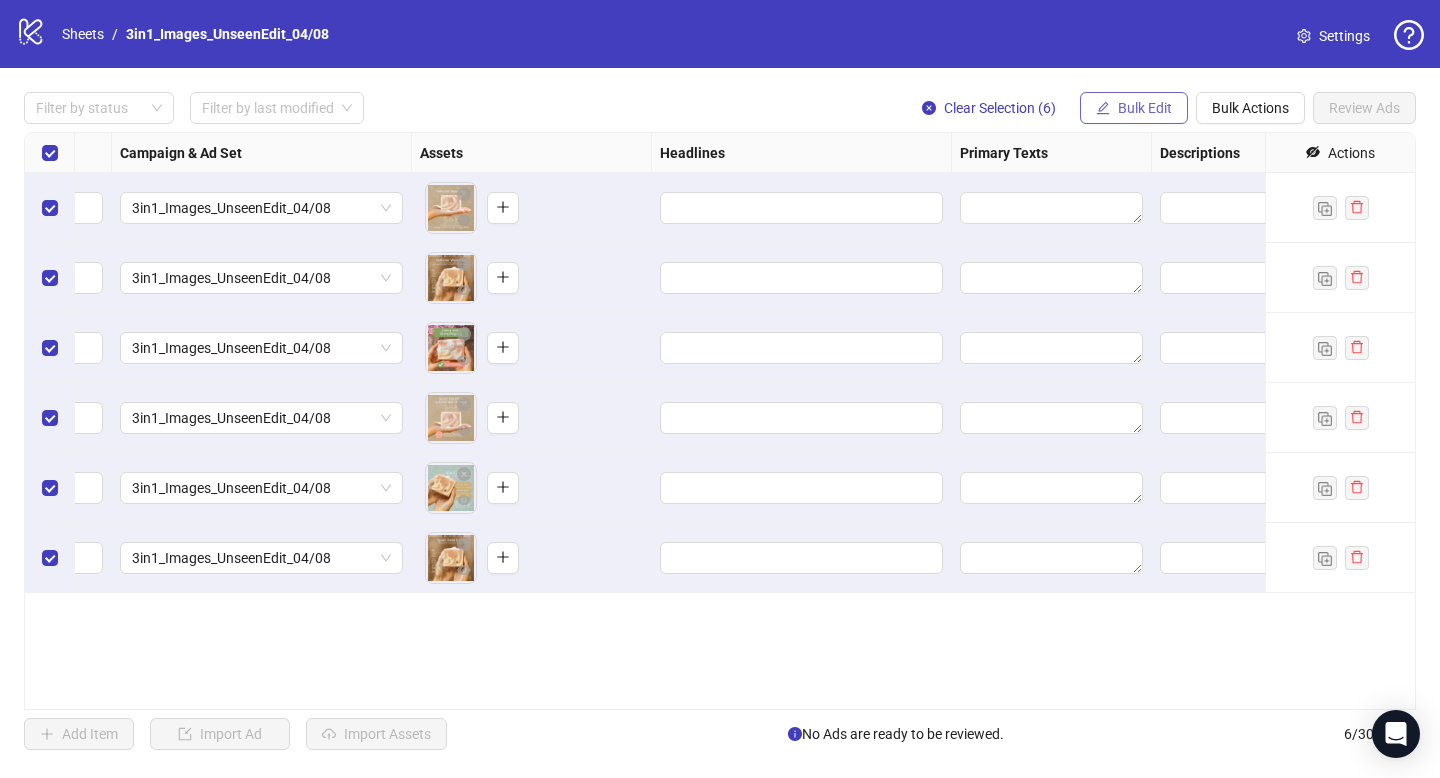 click on "Bulk Edit" at bounding box center (1145, 108) 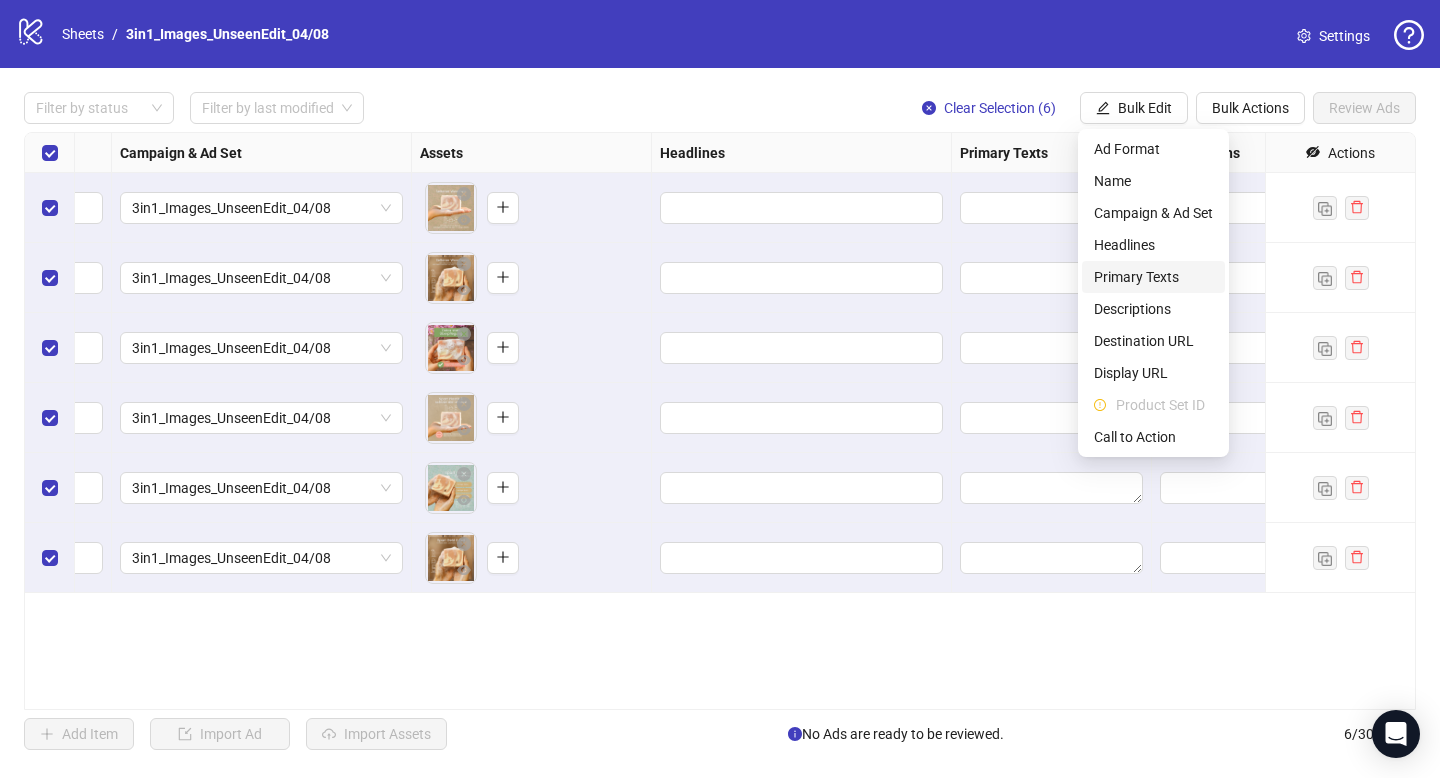 click on "Primary Texts" at bounding box center (1153, 277) 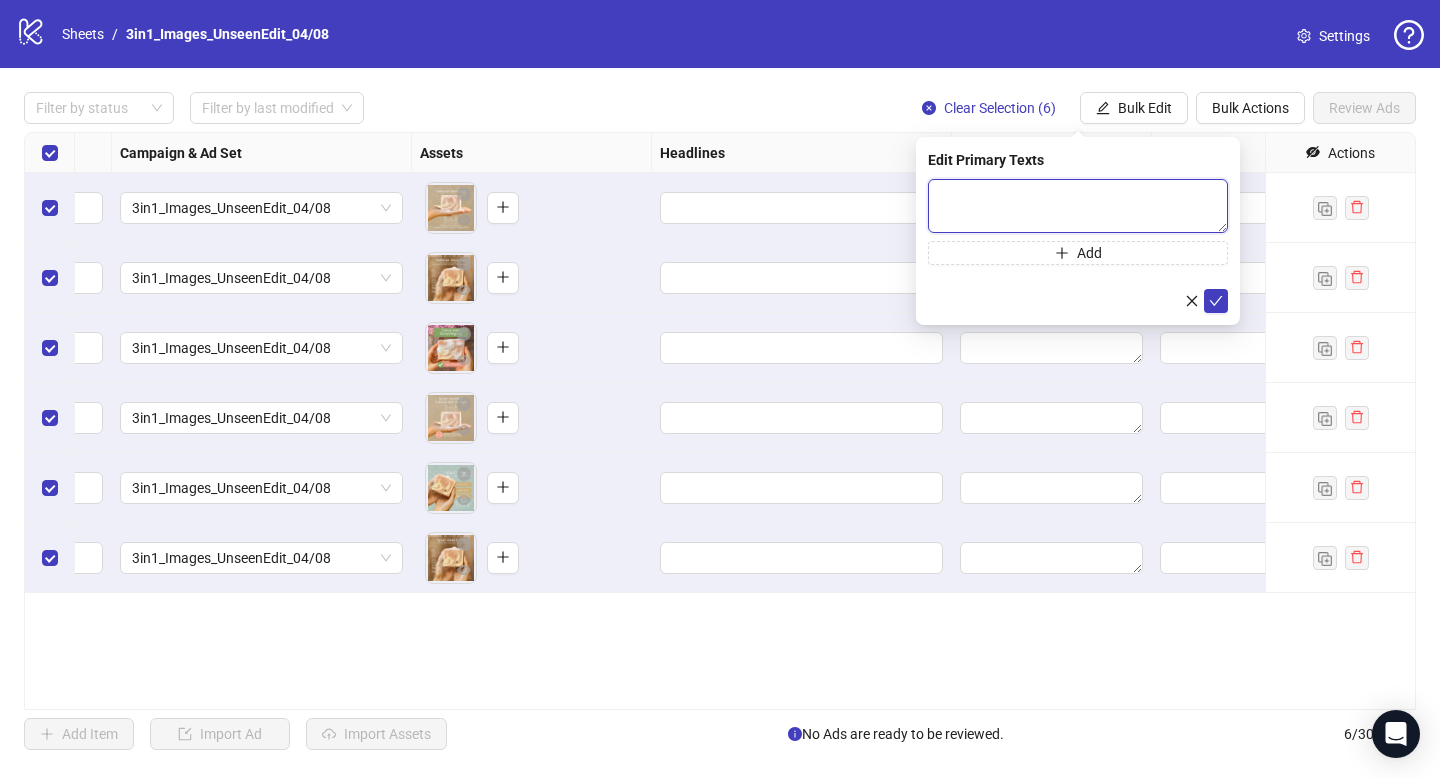 click at bounding box center [1078, 206] 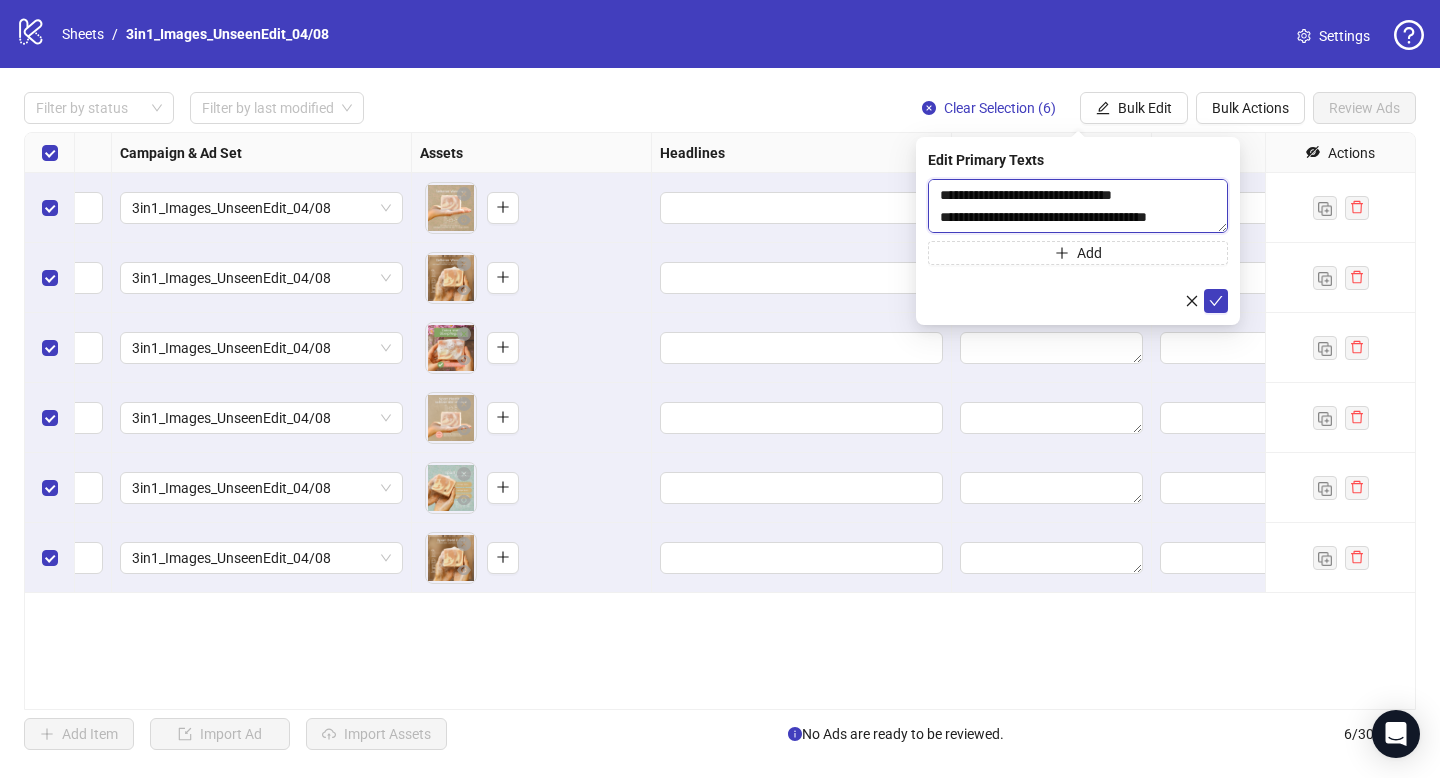 scroll, scrollTop: 499, scrollLeft: 0, axis: vertical 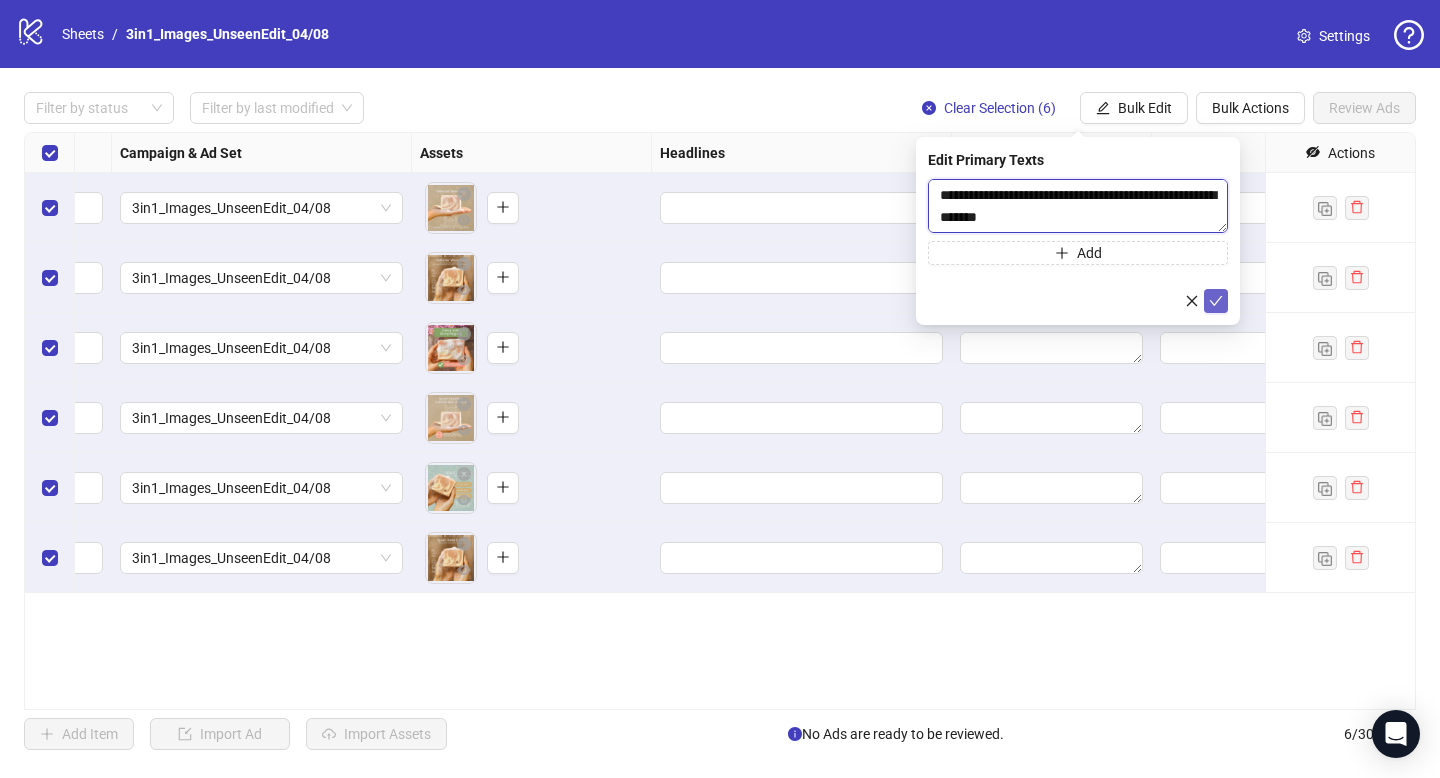 type on "**********" 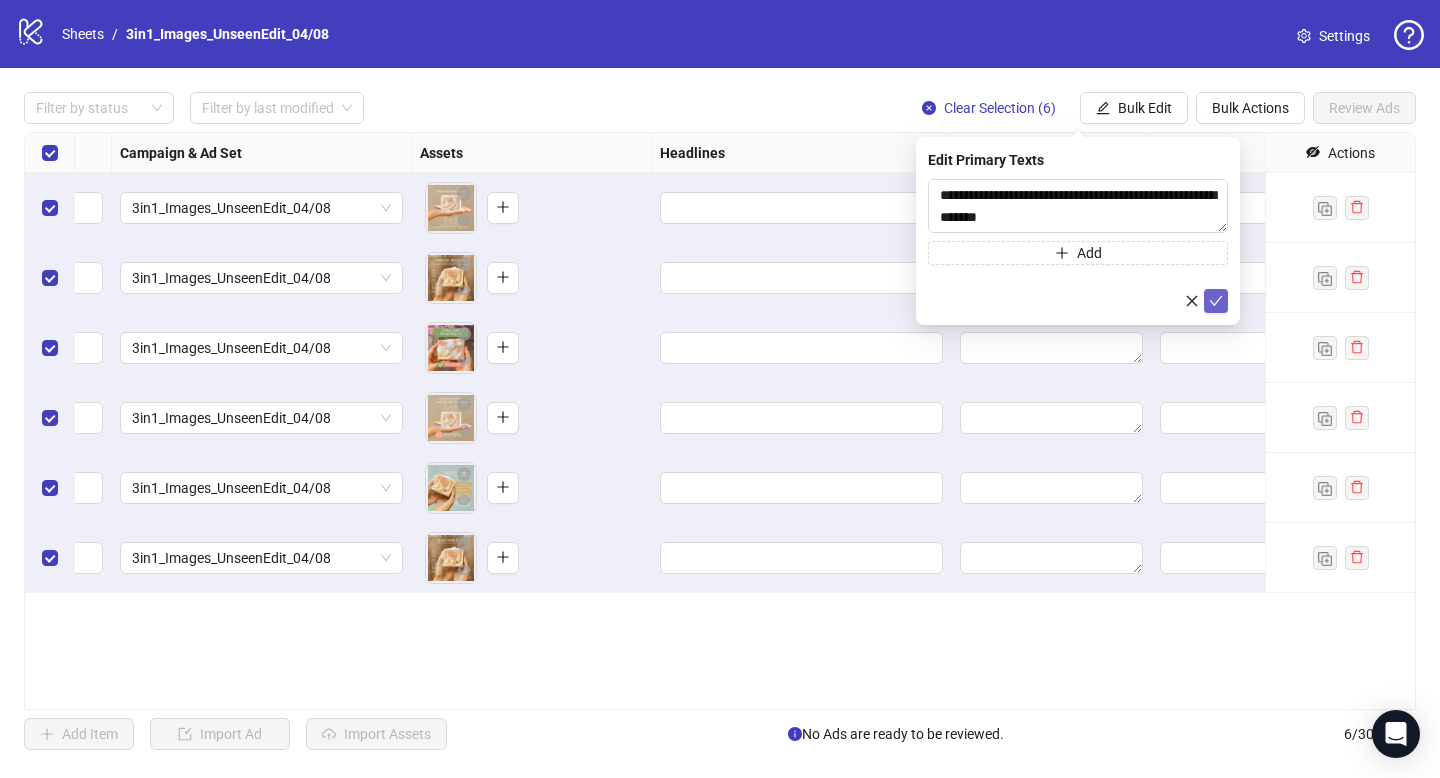 click at bounding box center [1216, 301] 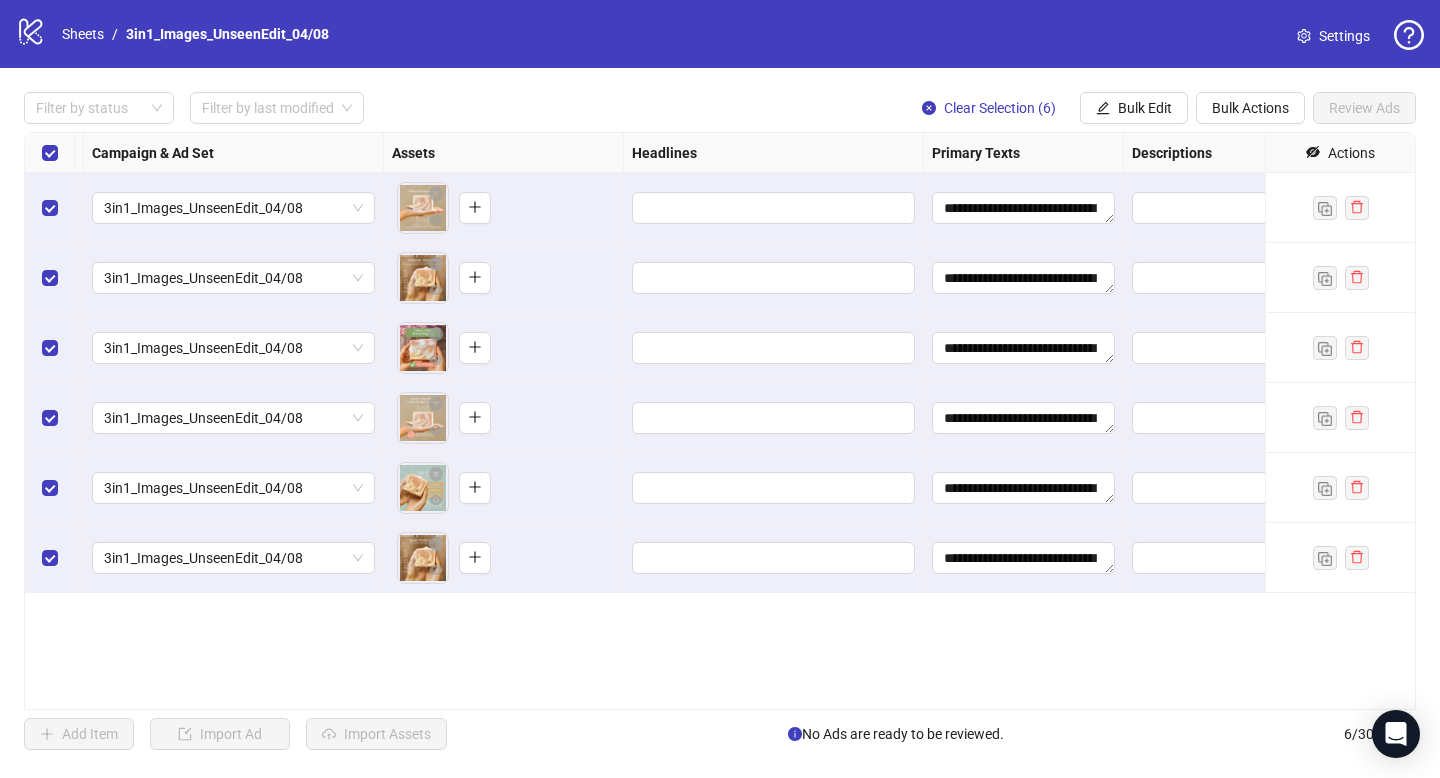 scroll, scrollTop: 0, scrollLeft: 562, axis: horizontal 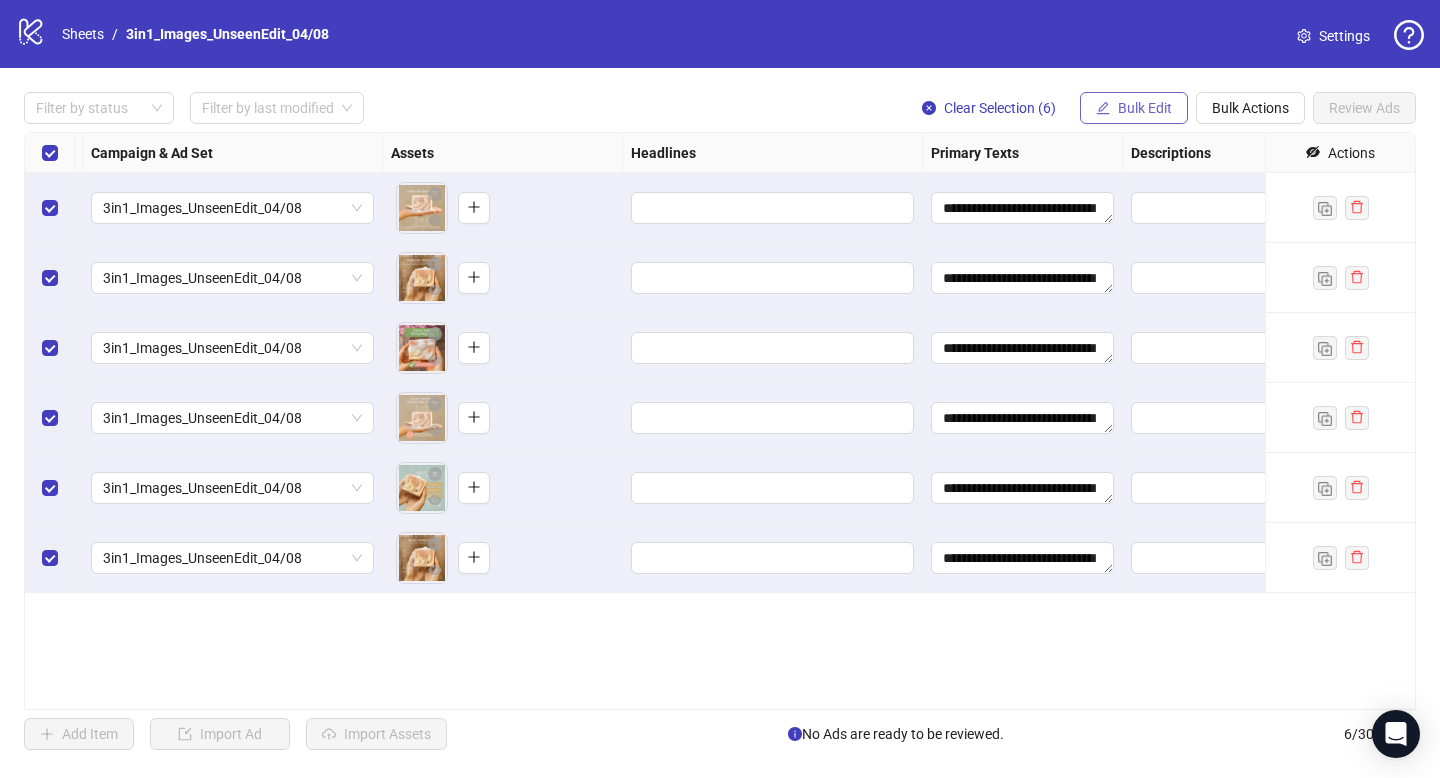 click on "Bulk Edit" at bounding box center [1145, 108] 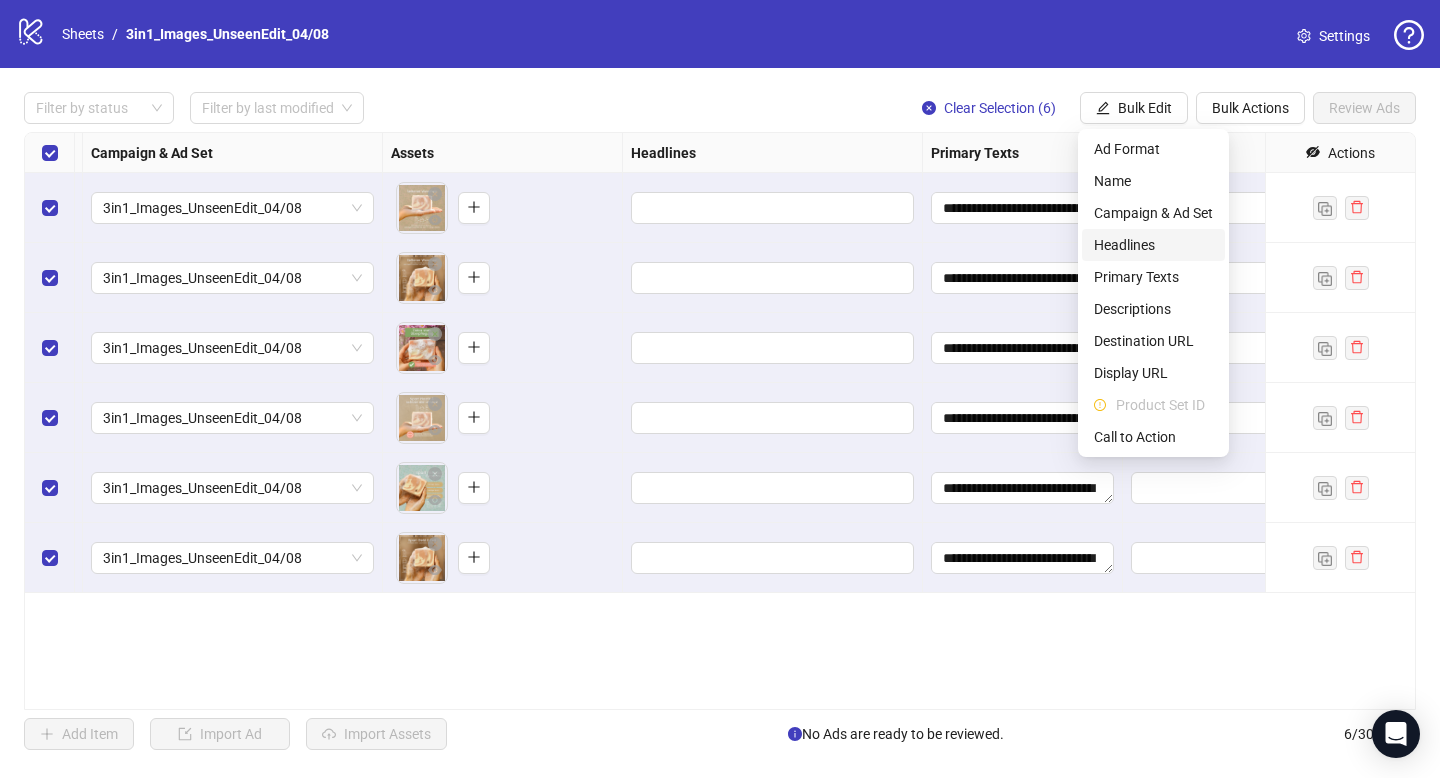 click on "Headlines" at bounding box center (1153, 245) 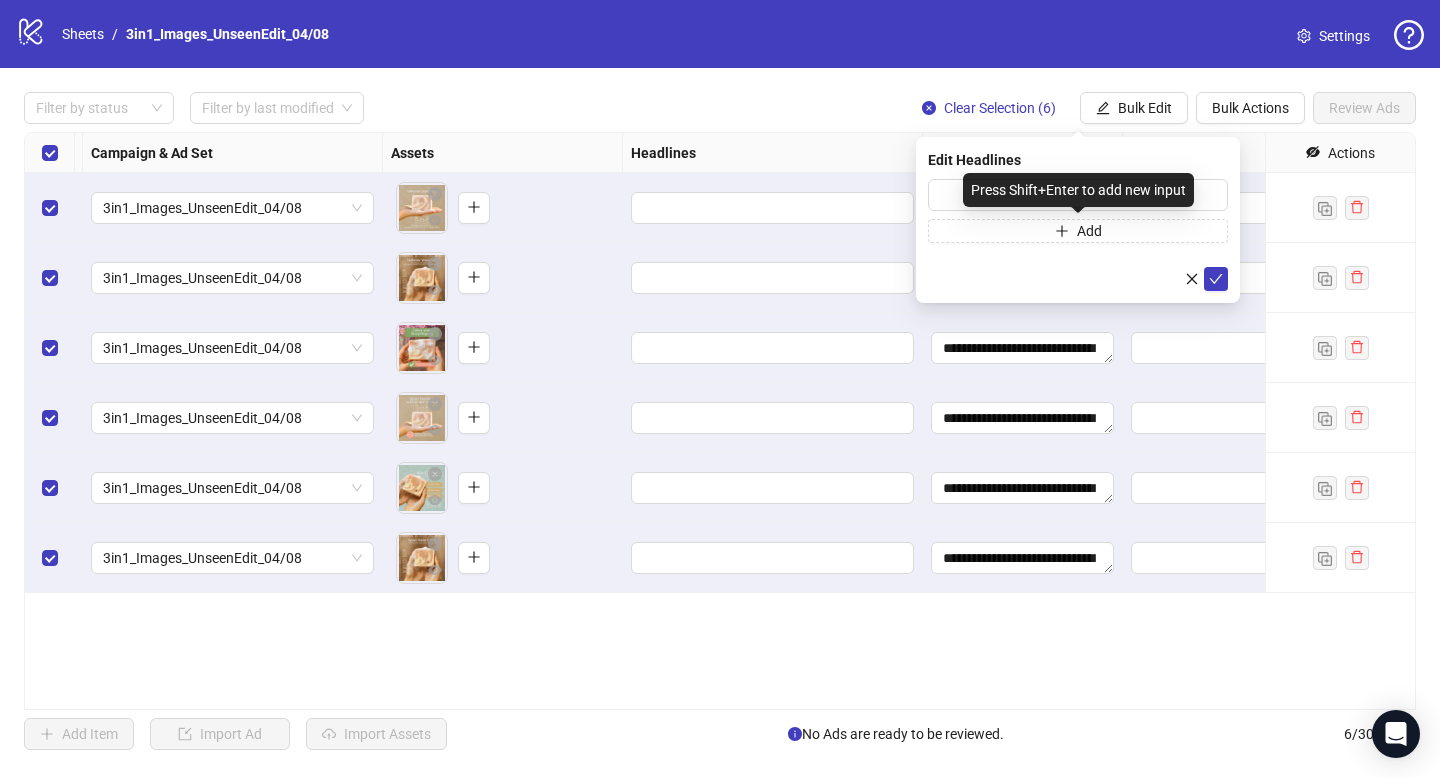 click on "Press Shift+Enter to add new input" at bounding box center [1078, 190] 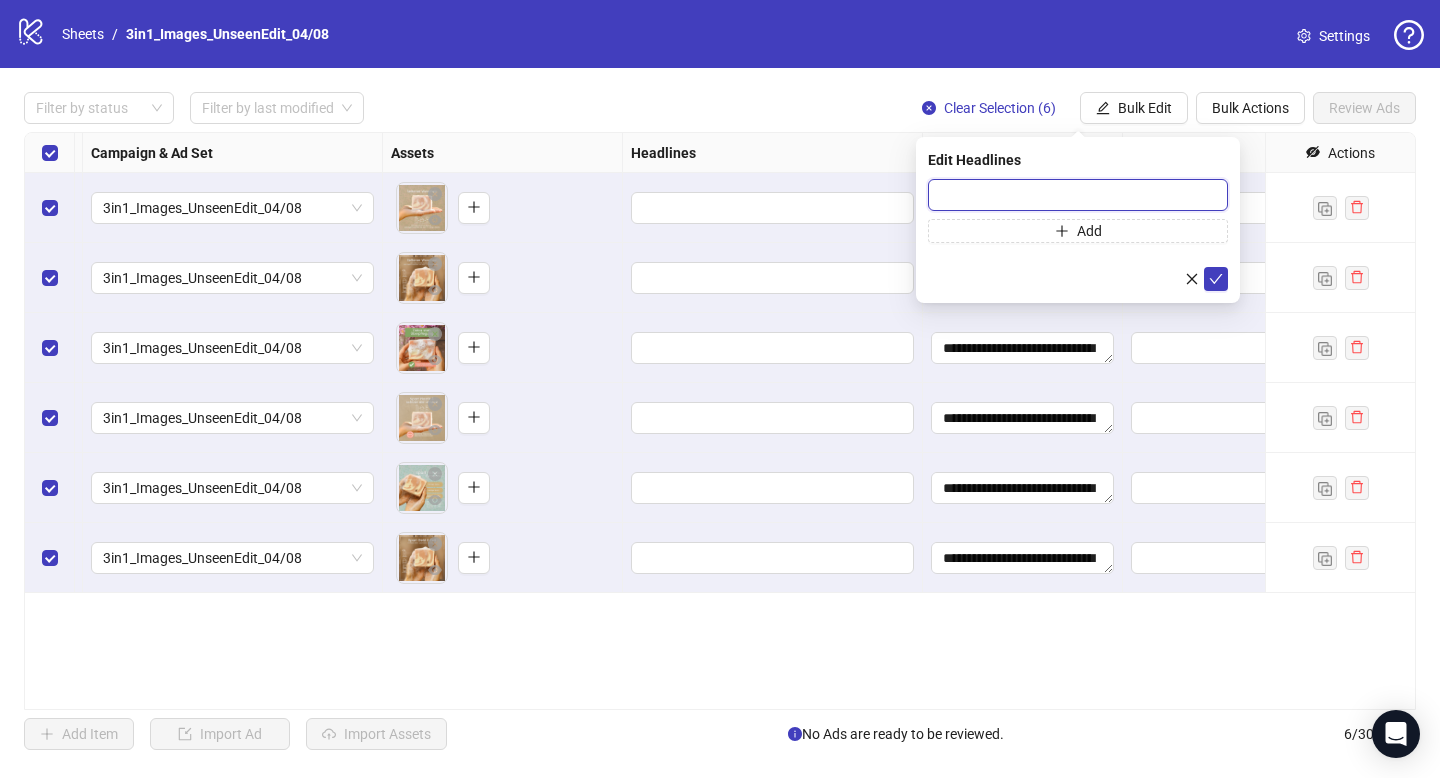 click at bounding box center (1078, 195) 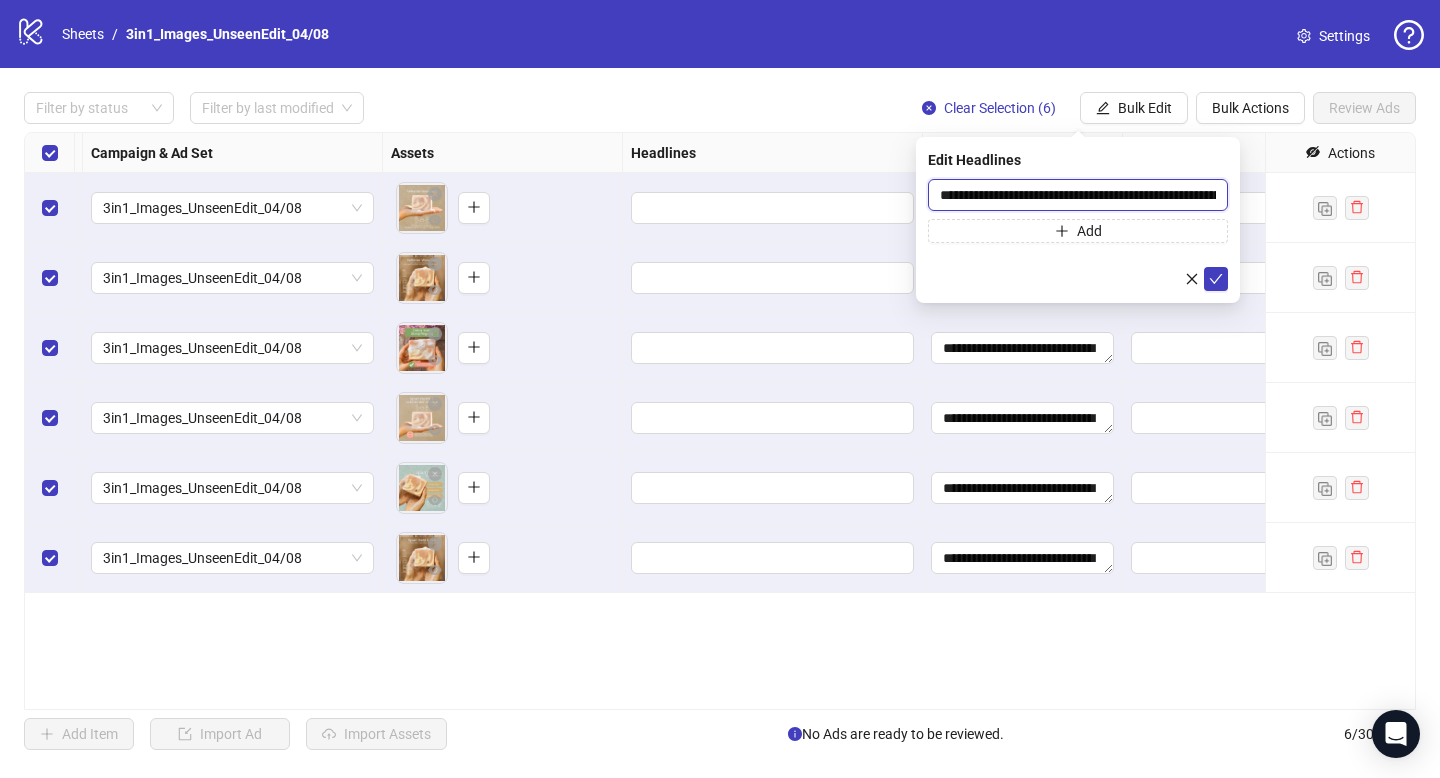 scroll, scrollTop: 0, scrollLeft: 94, axis: horizontal 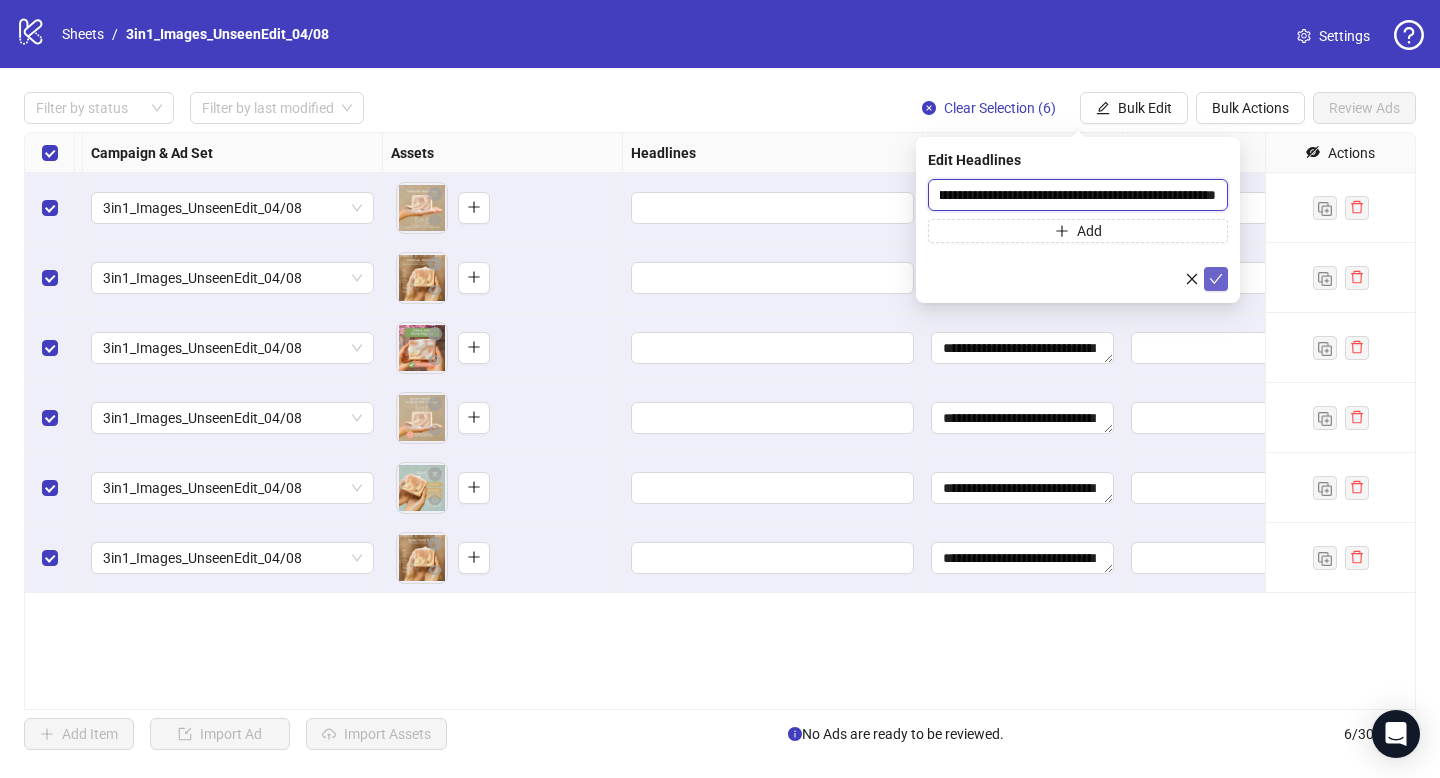 type on "**********" 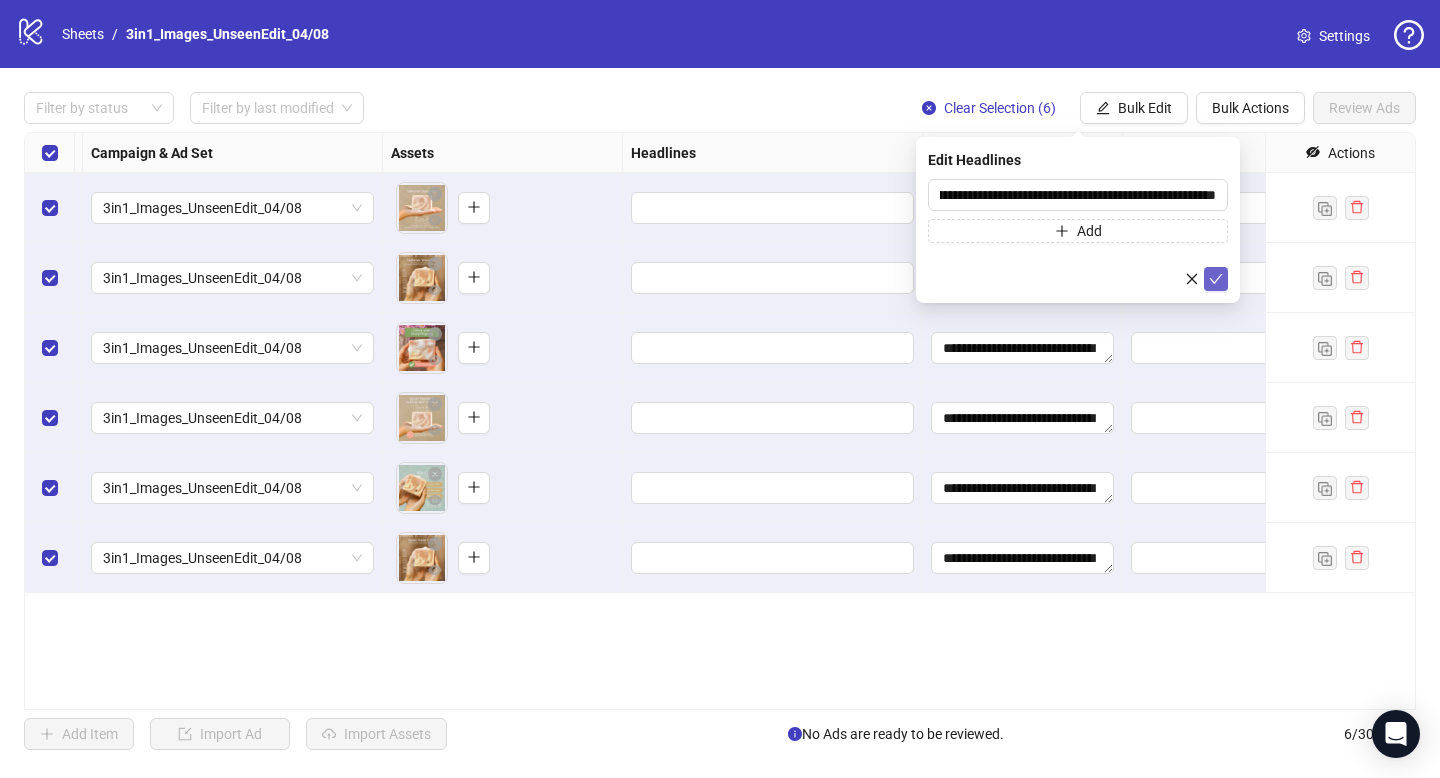 click 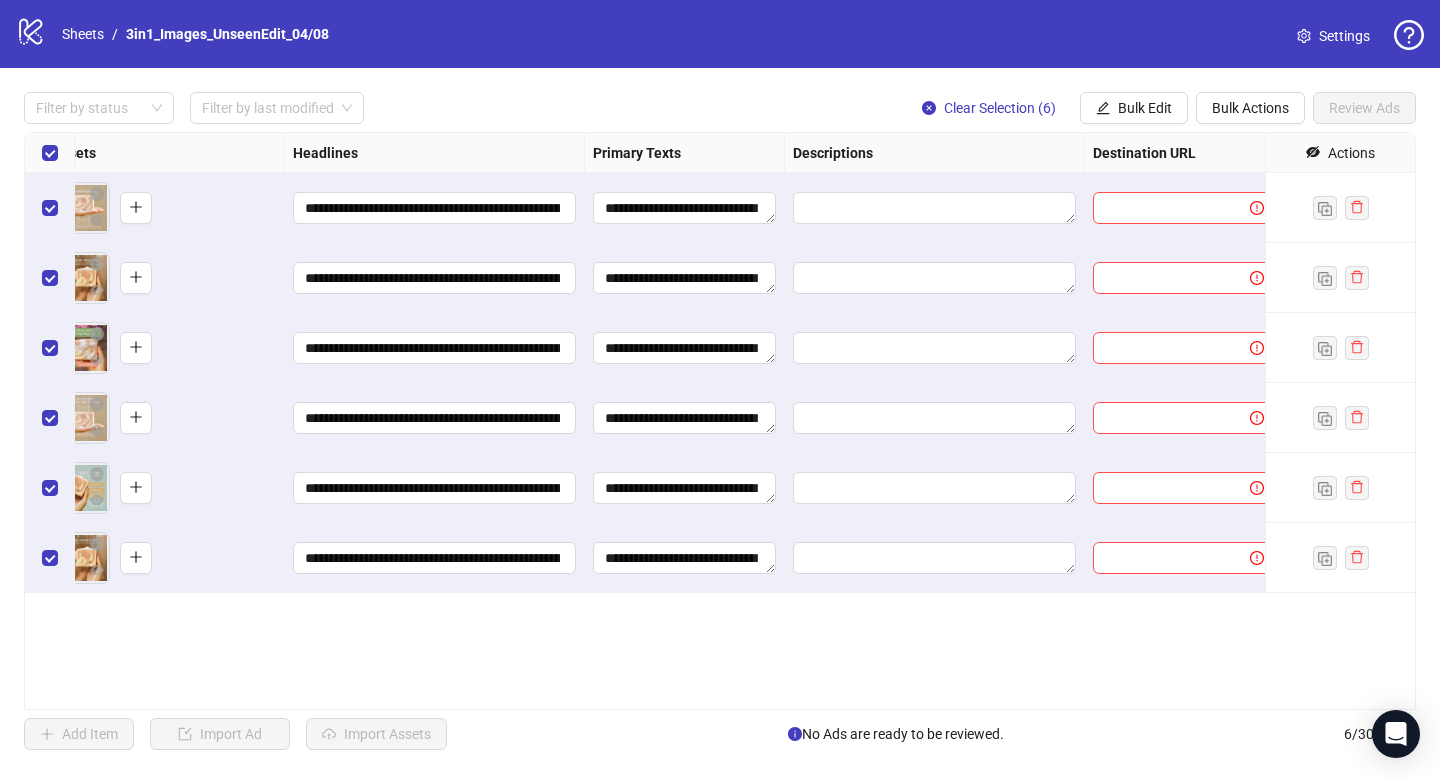 scroll, scrollTop: 0, scrollLeft: 987, axis: horizontal 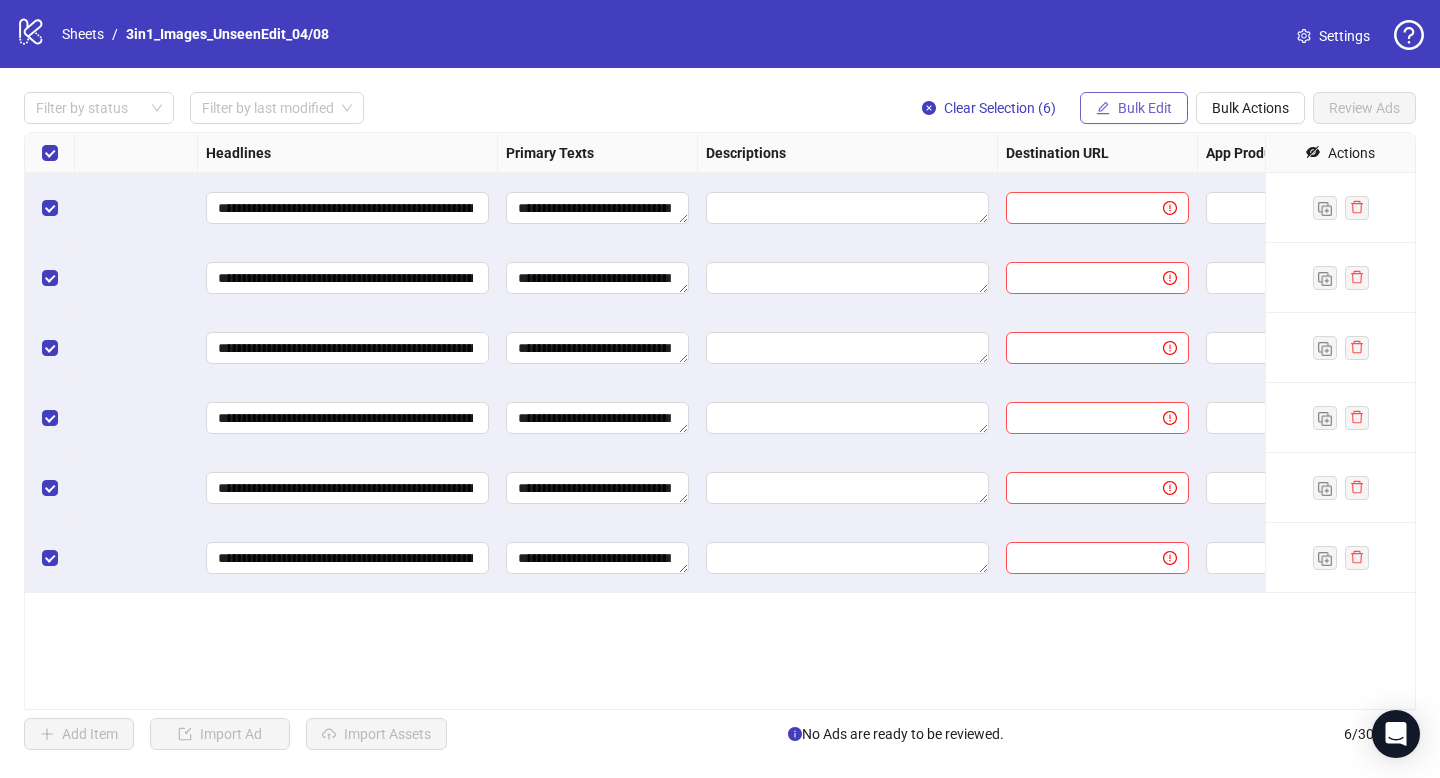 click on "Bulk Edit" at bounding box center (1145, 108) 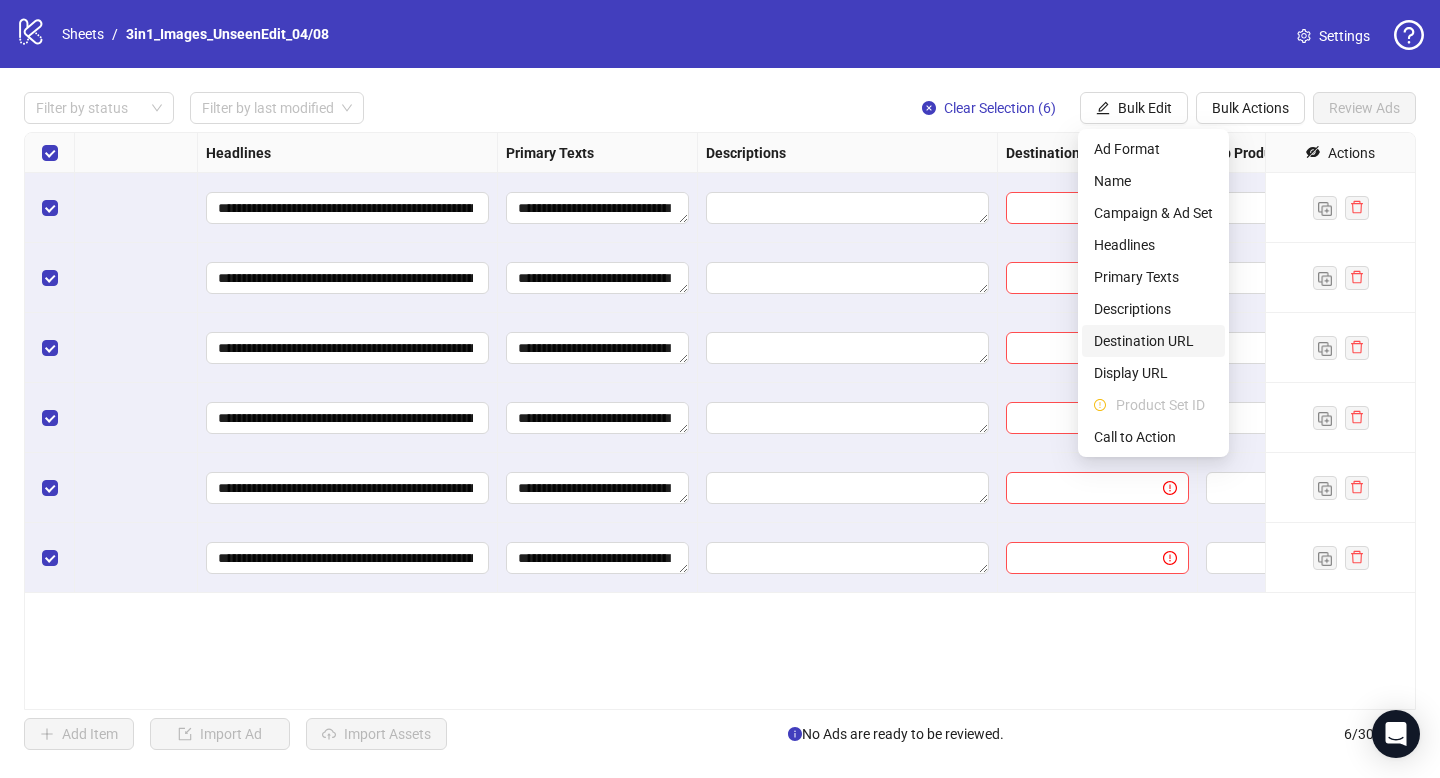 click on "Destination URL" at bounding box center (1153, 341) 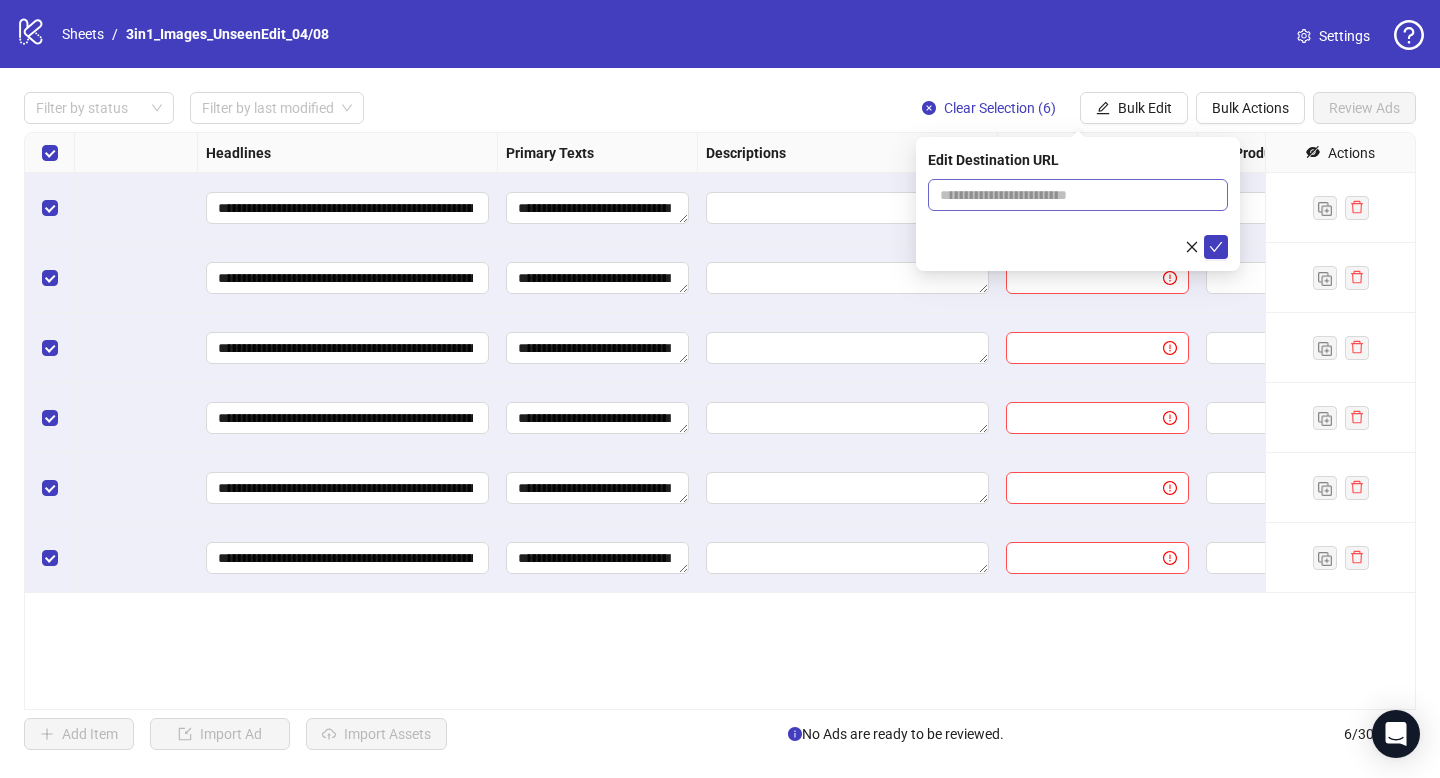 click at bounding box center [1078, 195] 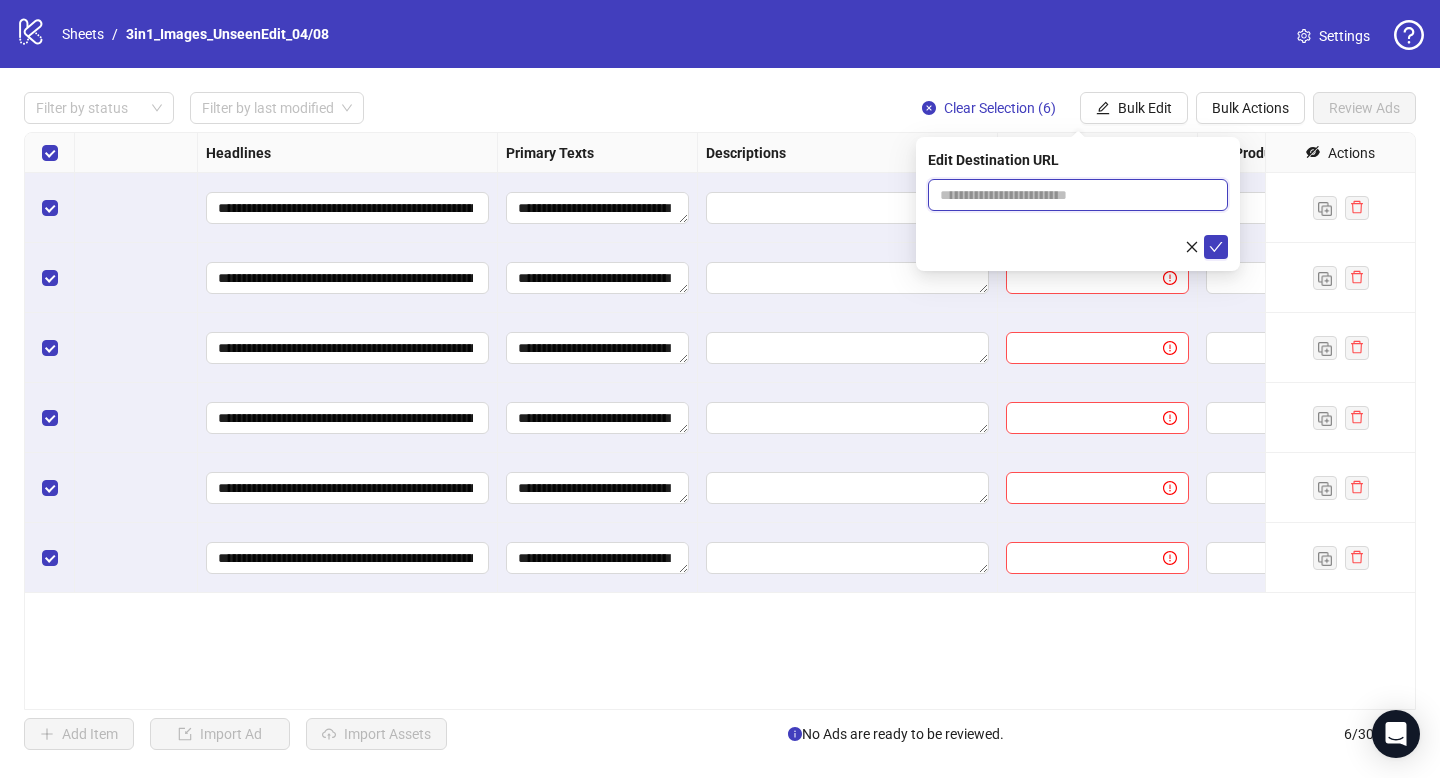 click at bounding box center (1070, 195) 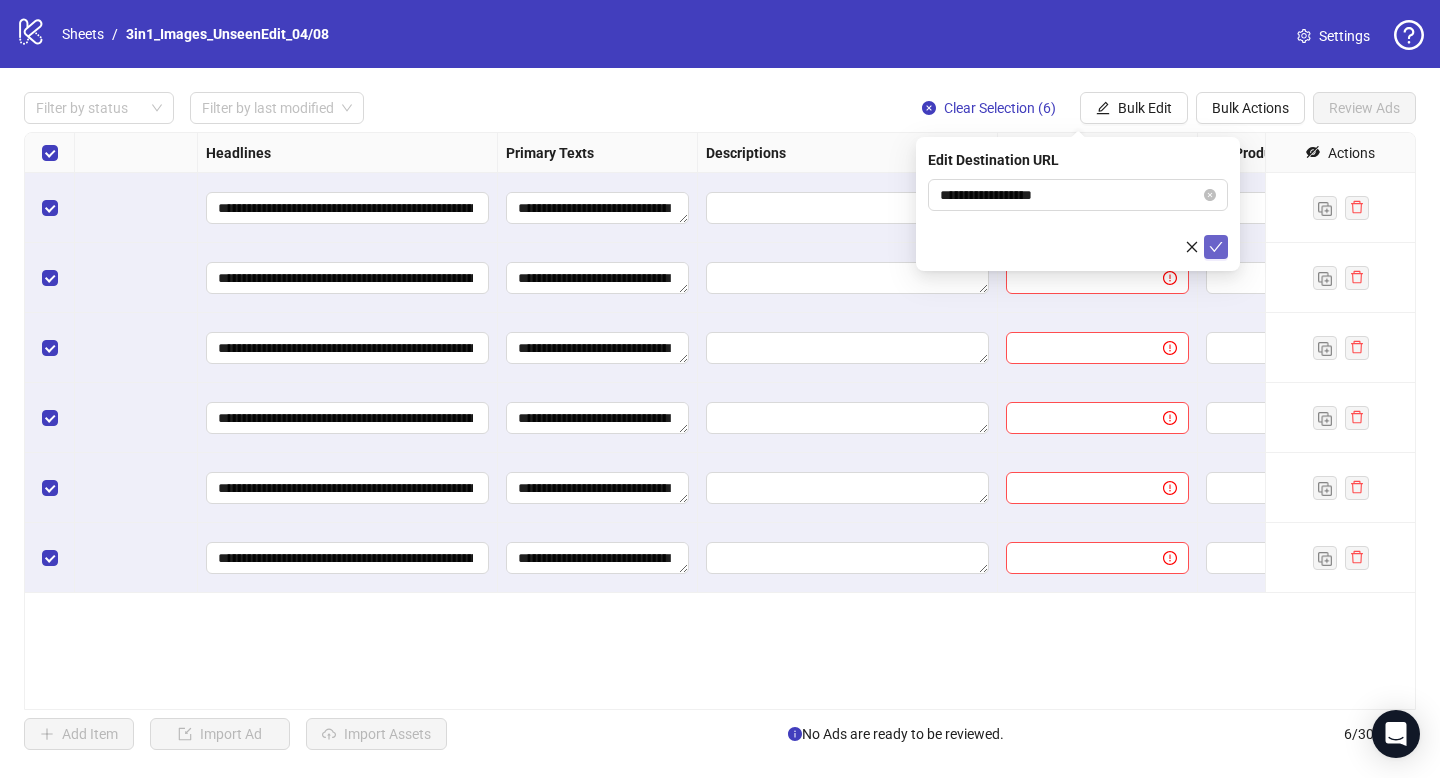click 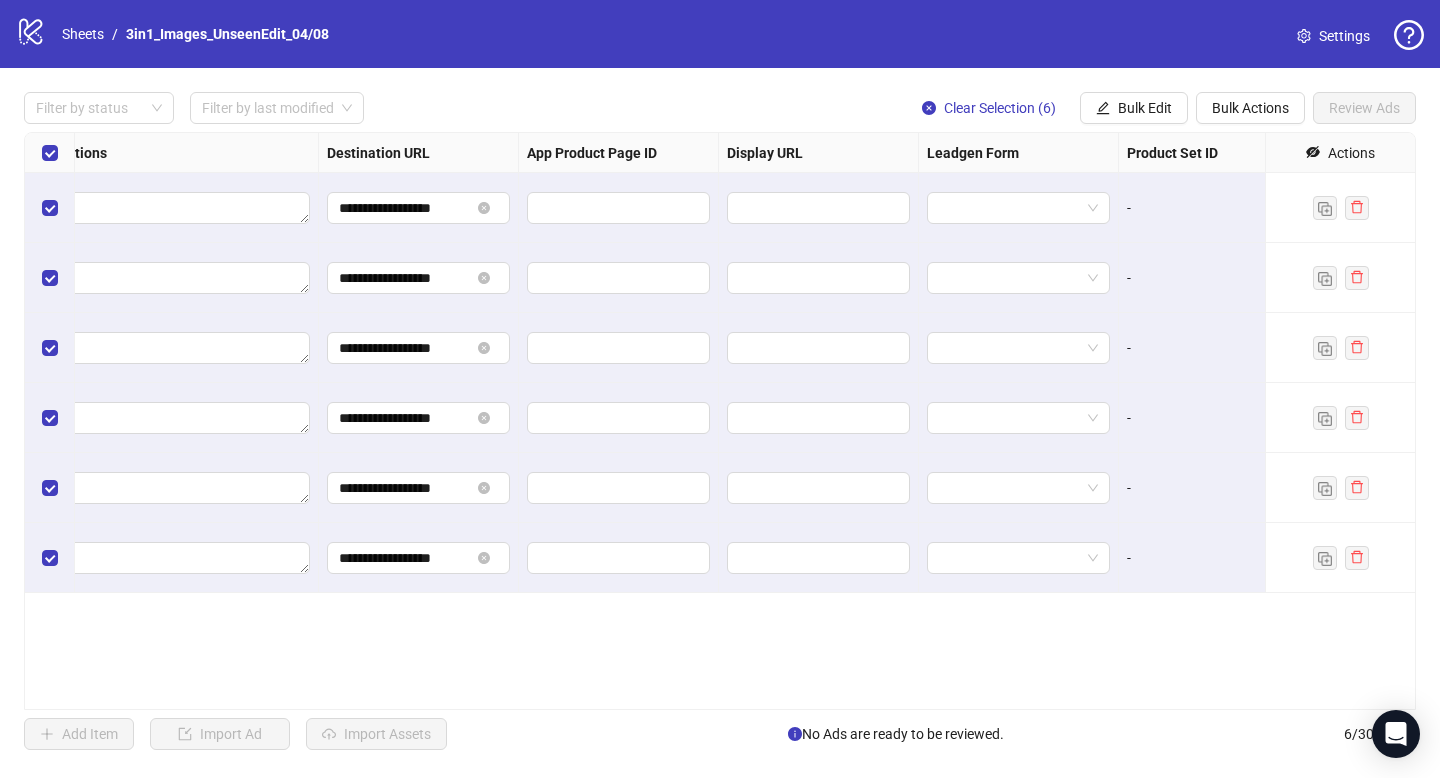 scroll, scrollTop: 0, scrollLeft: 1699, axis: horizontal 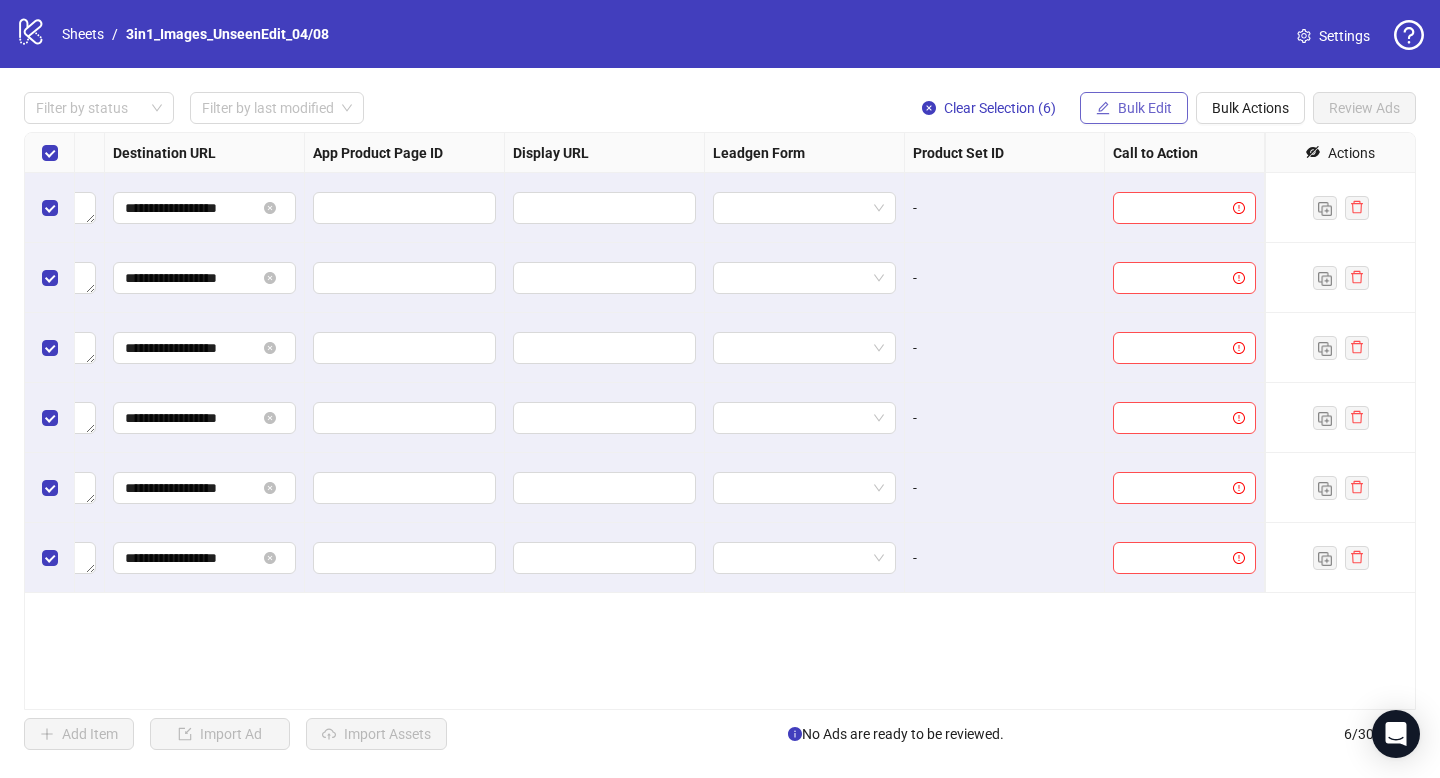 click on "Bulk Edit" at bounding box center (1134, 108) 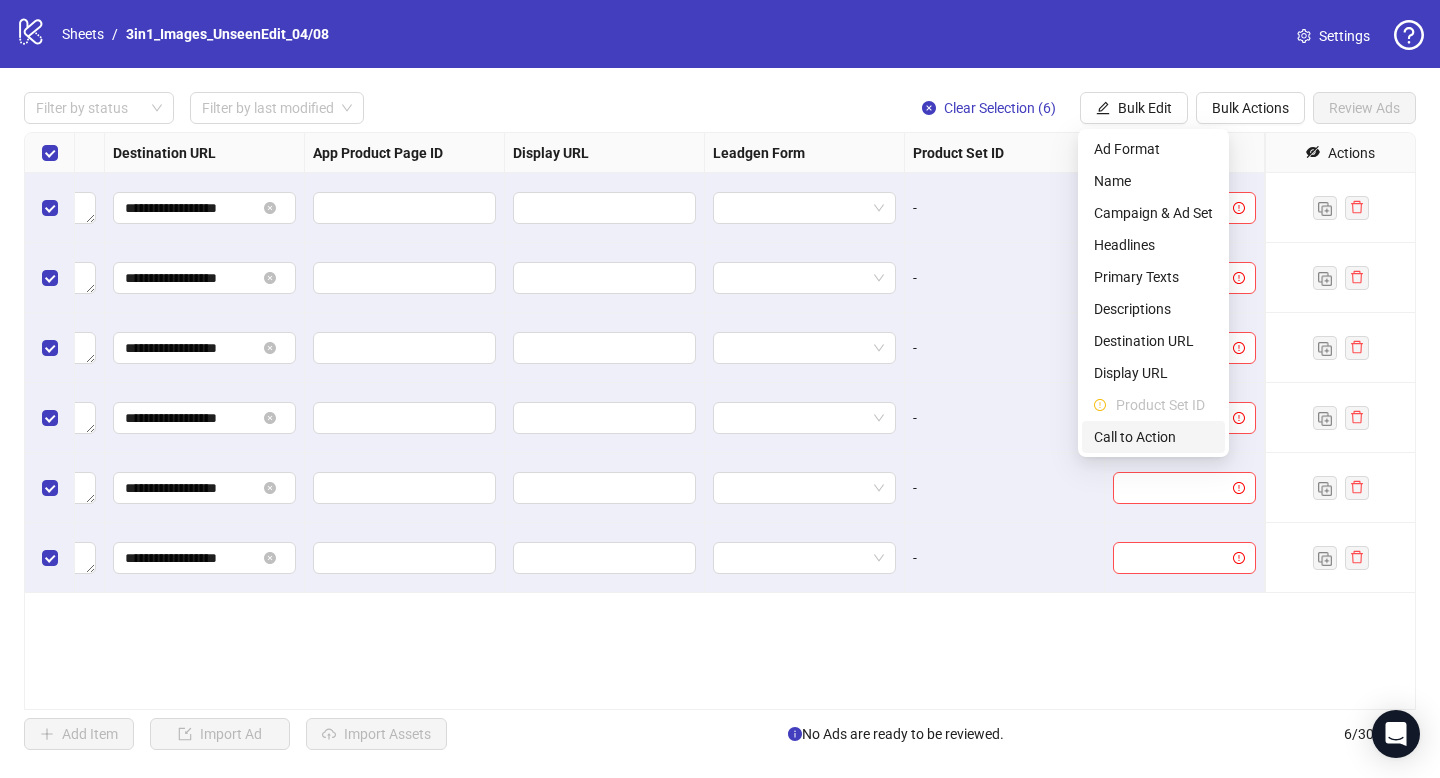 click on "Call to Action" at bounding box center (1153, 437) 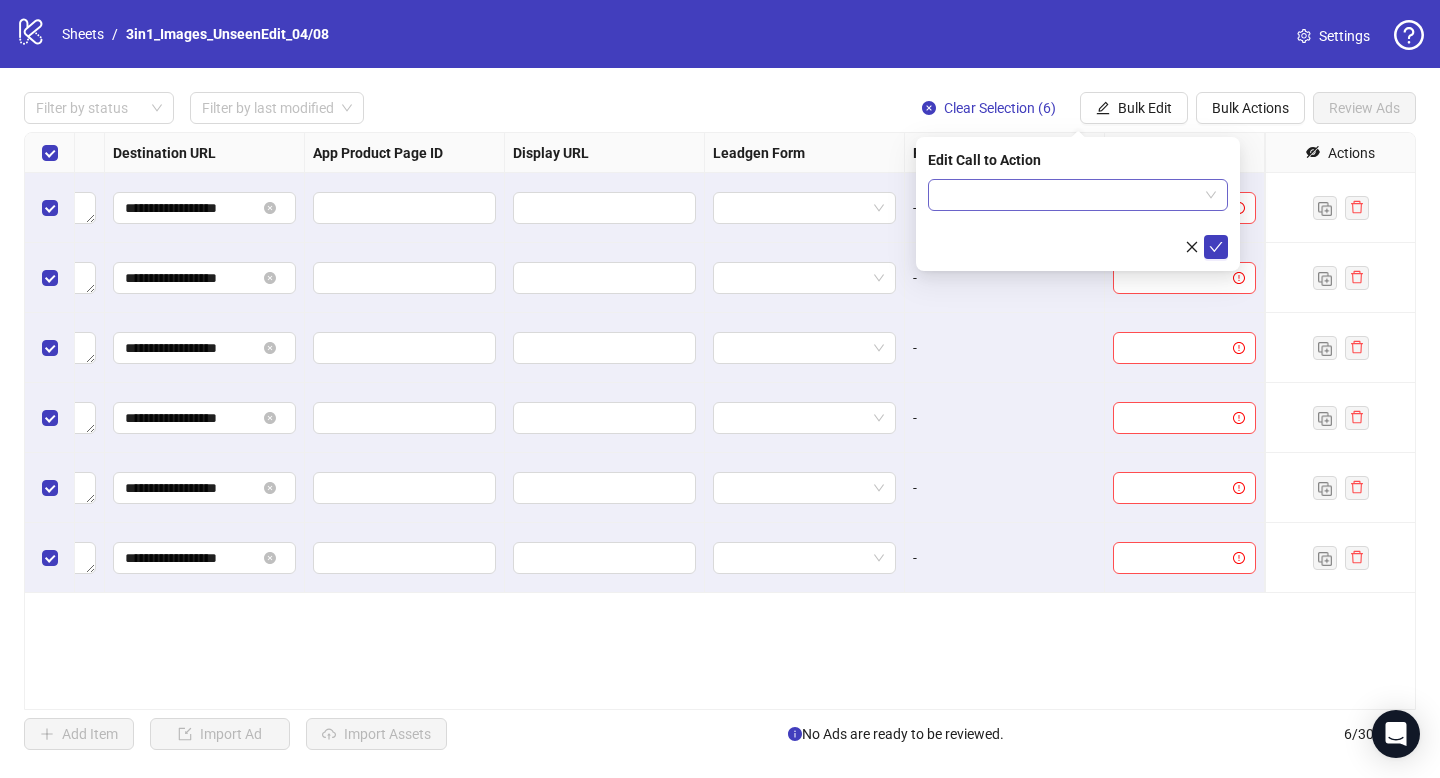 click at bounding box center [1069, 195] 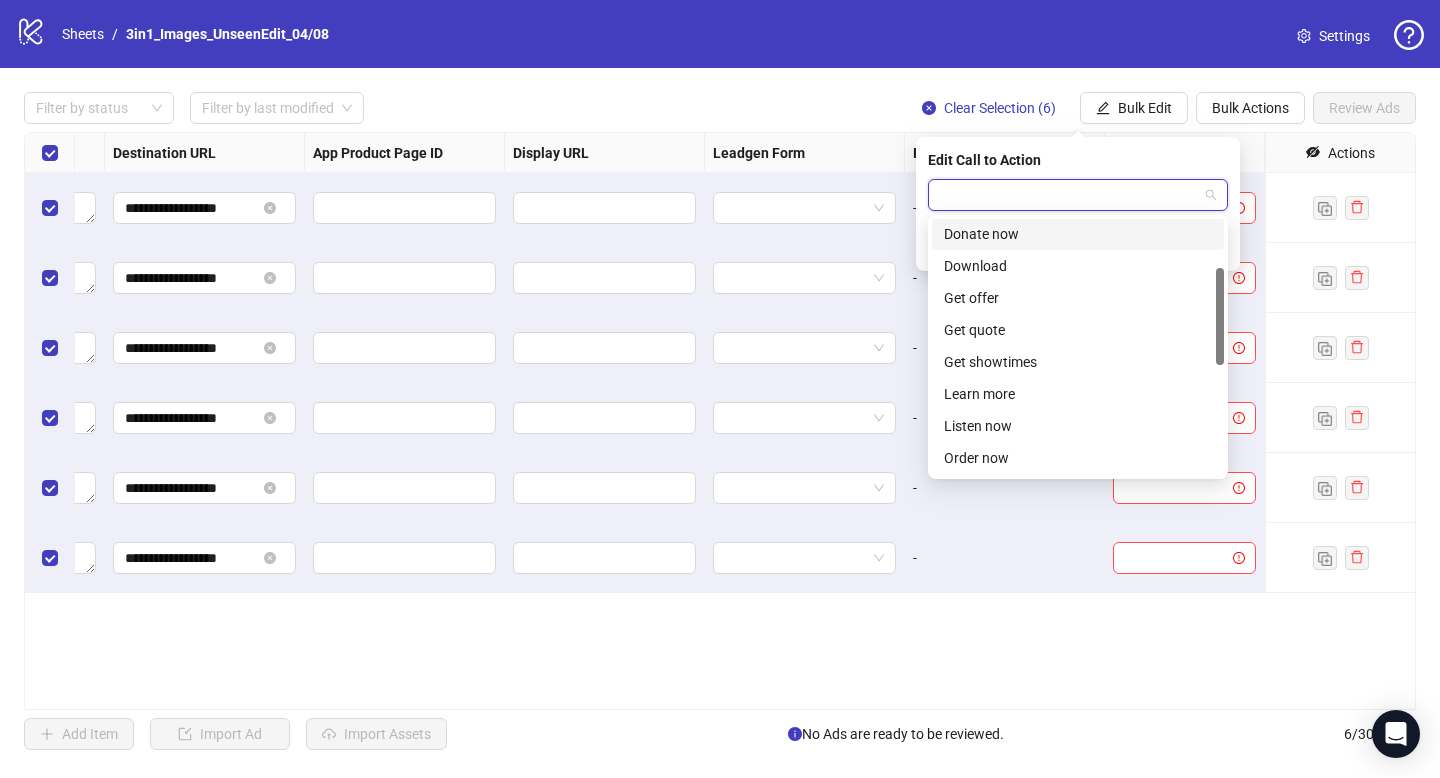 scroll, scrollTop: 218, scrollLeft: 0, axis: vertical 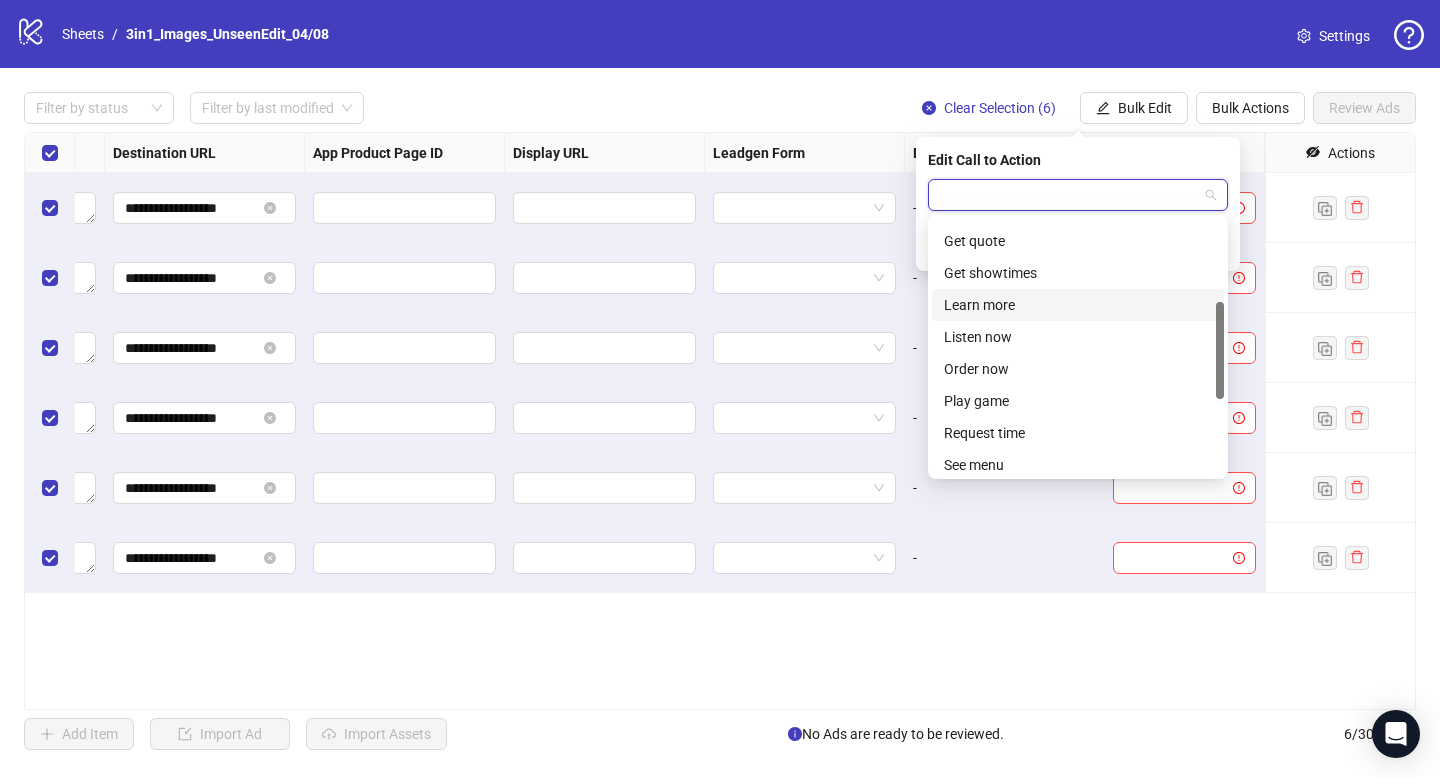 click on "Learn more" at bounding box center [1078, 305] 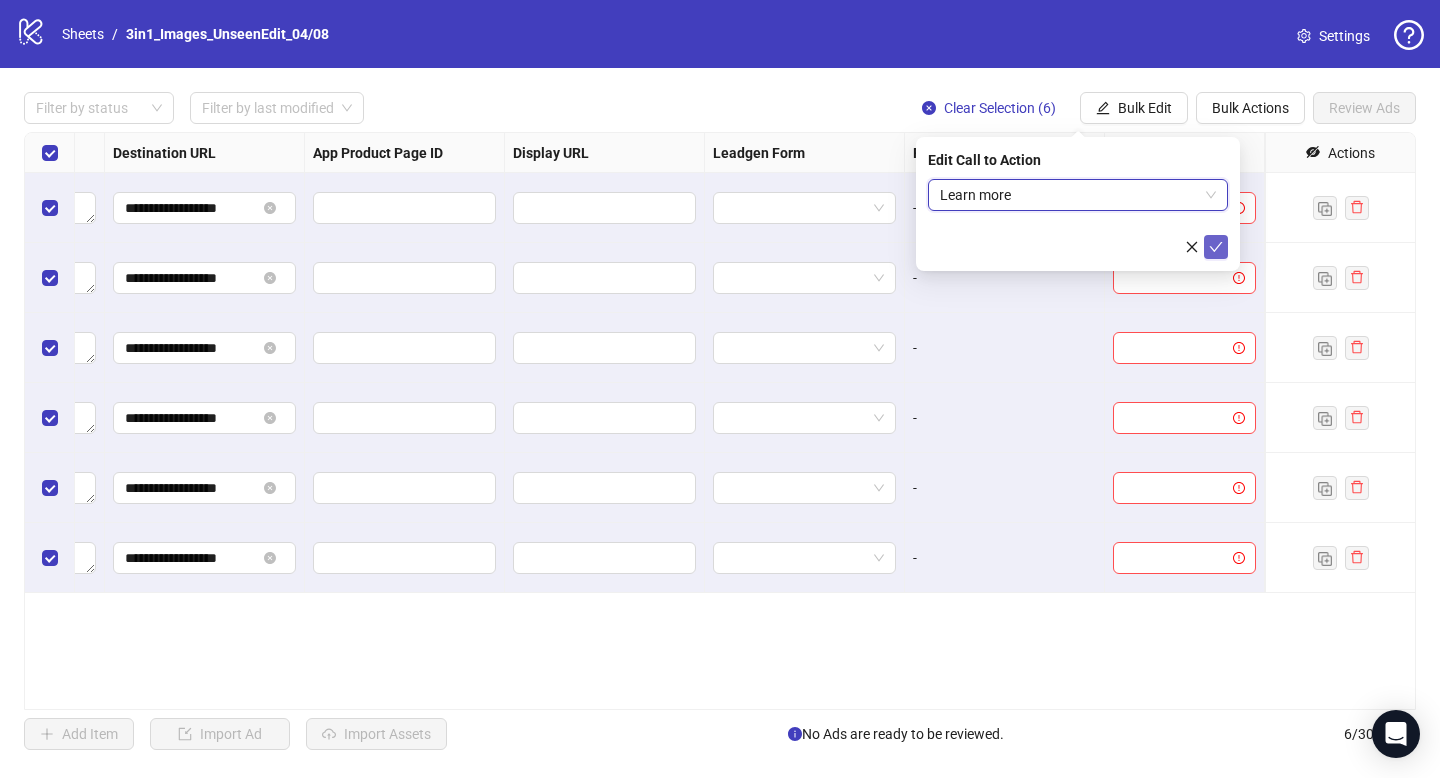 click 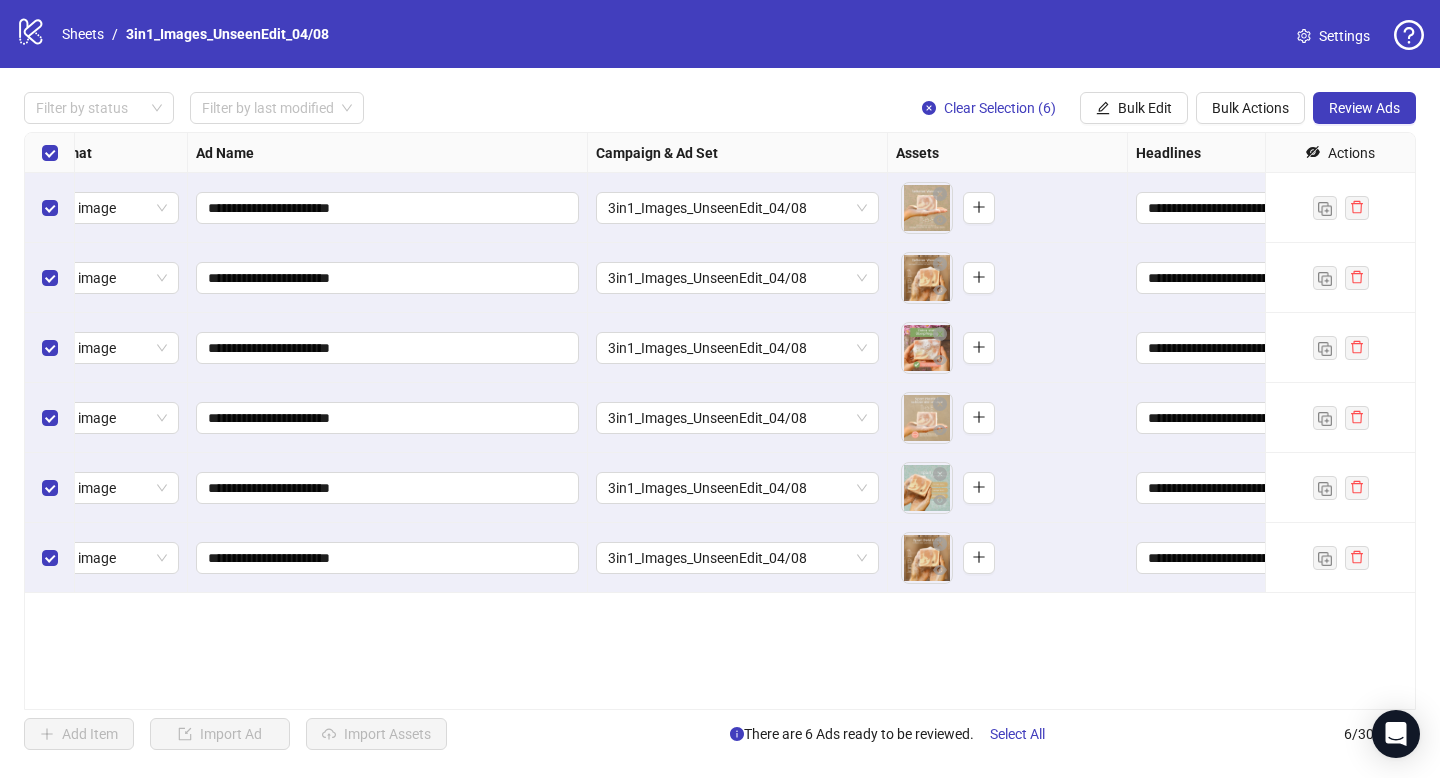 scroll, scrollTop: 0, scrollLeft: 0, axis: both 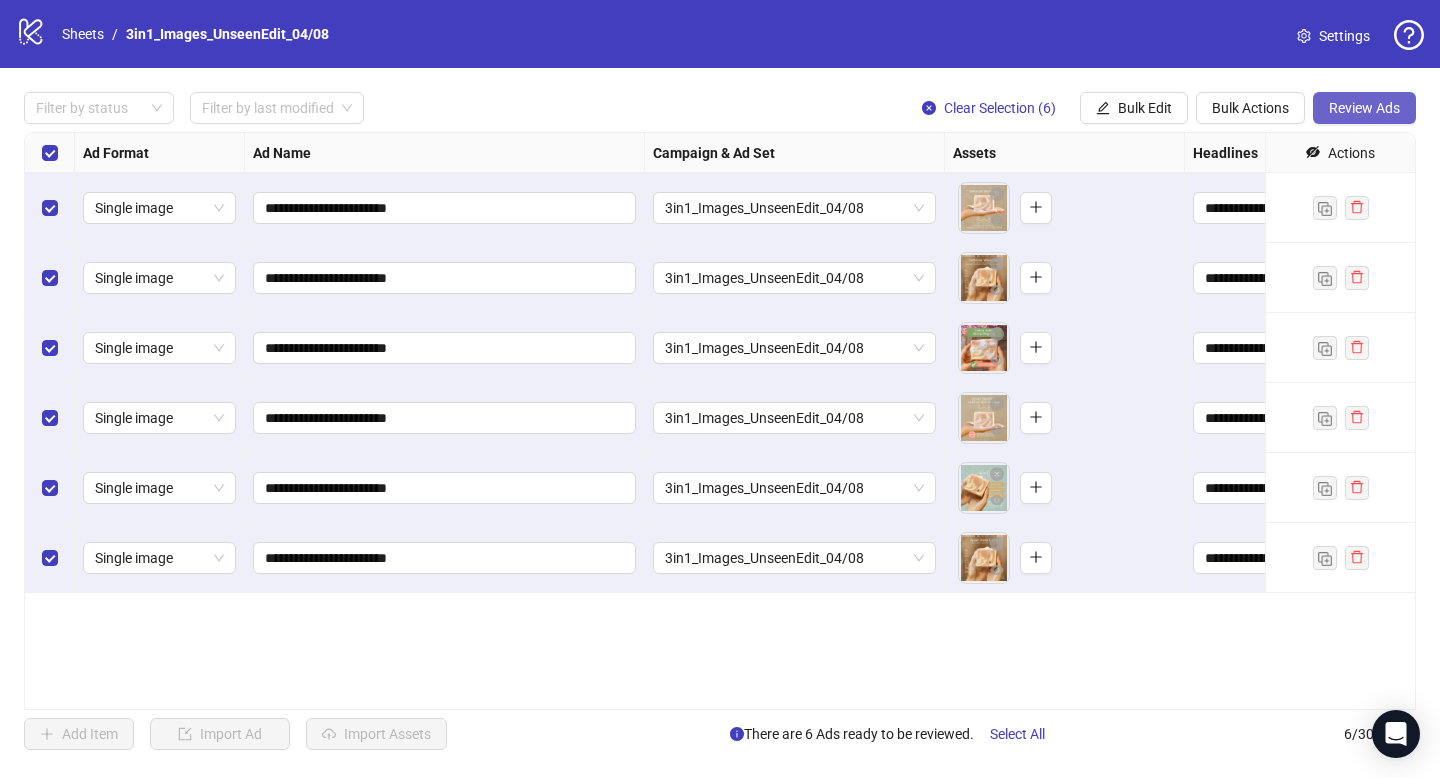 click on "Review Ads" at bounding box center [1364, 108] 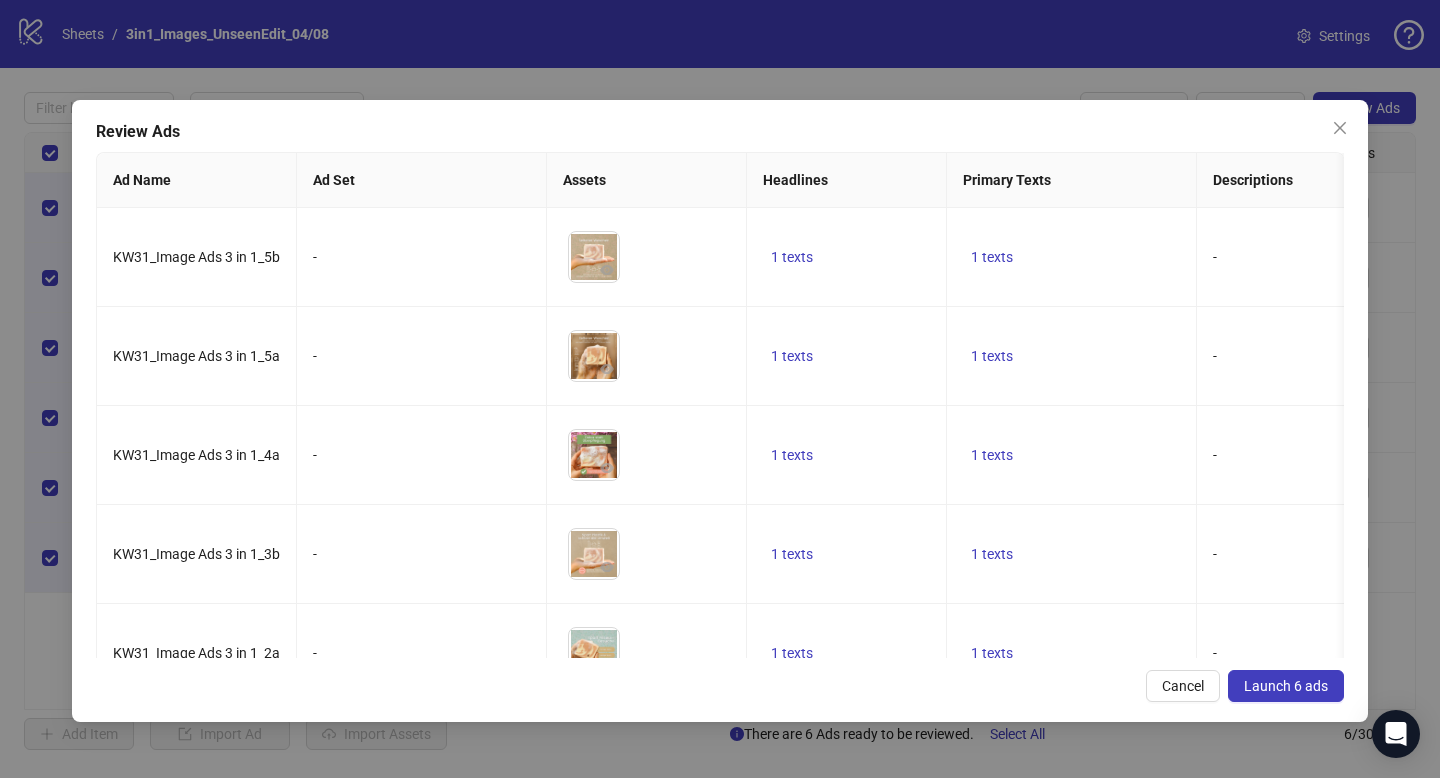 click on "Launch 6 ads" at bounding box center [1286, 686] 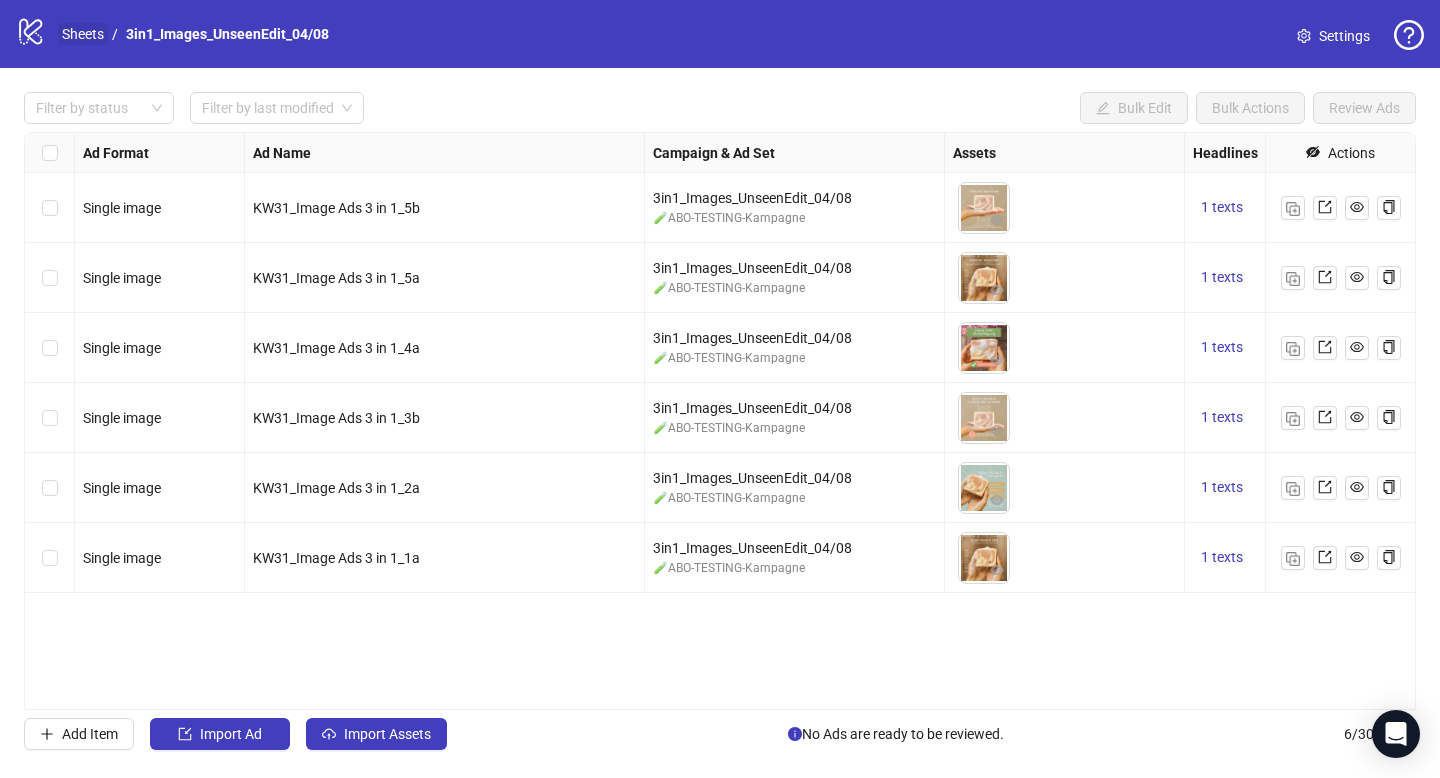 click on "Sheets" at bounding box center [83, 34] 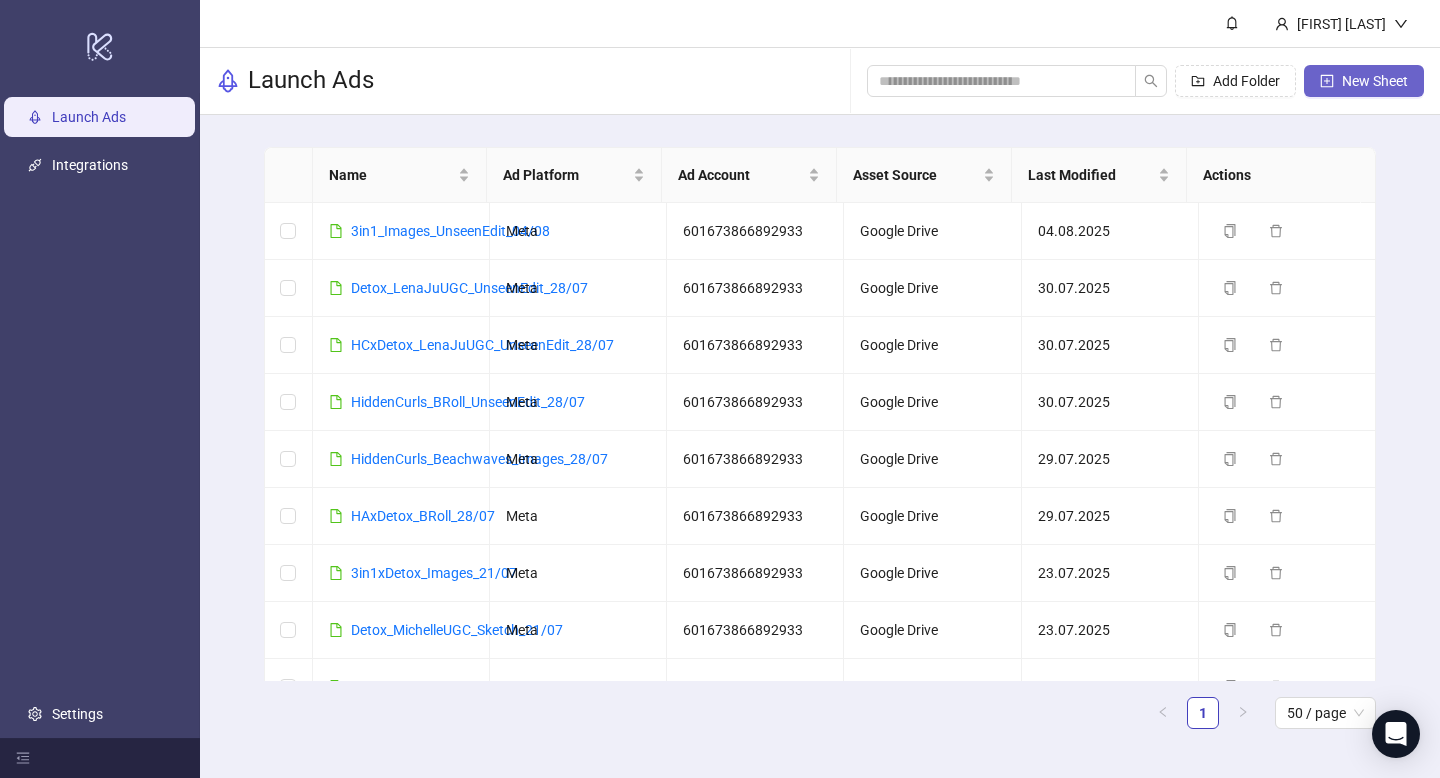 click on "New Sheet" at bounding box center [1364, 81] 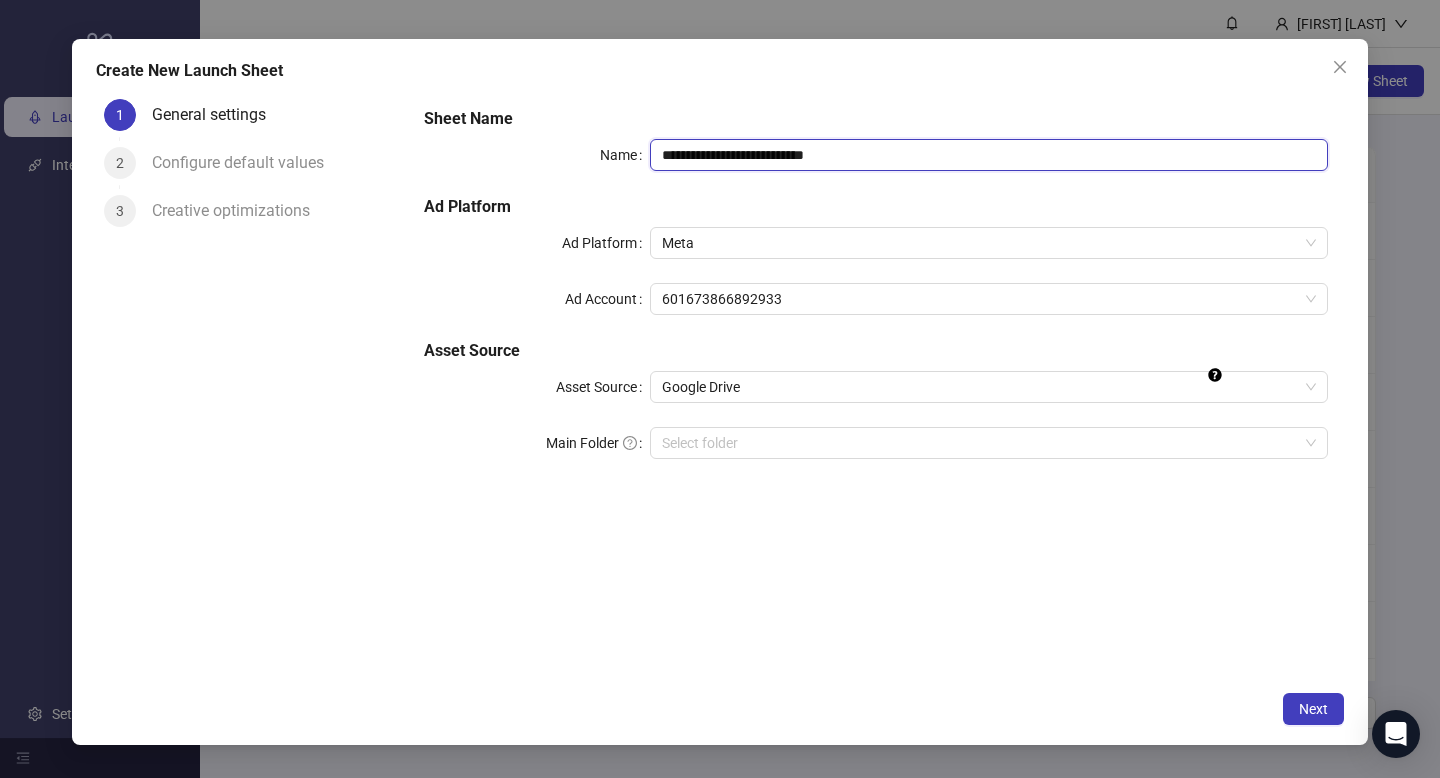 click on "**********" at bounding box center (989, 155) 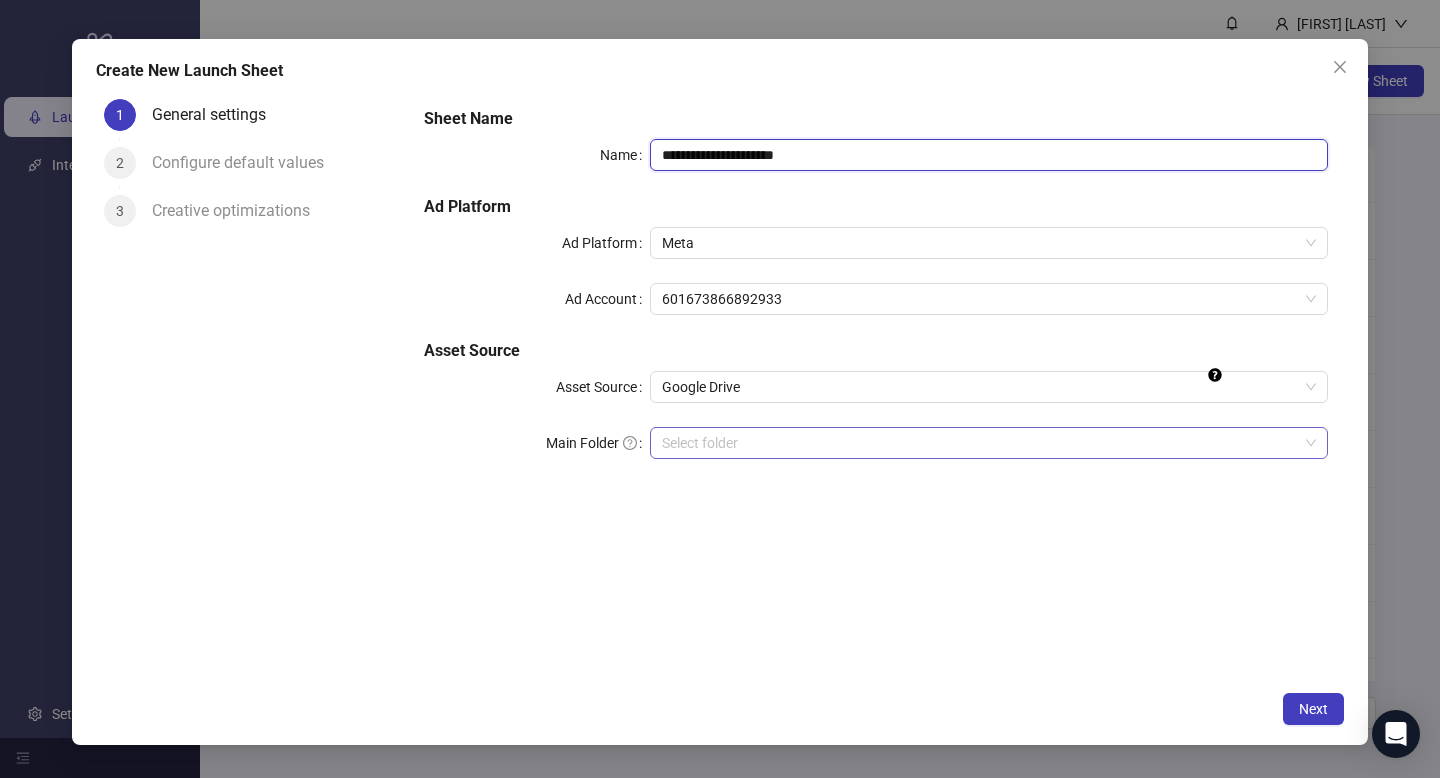 type on "**********" 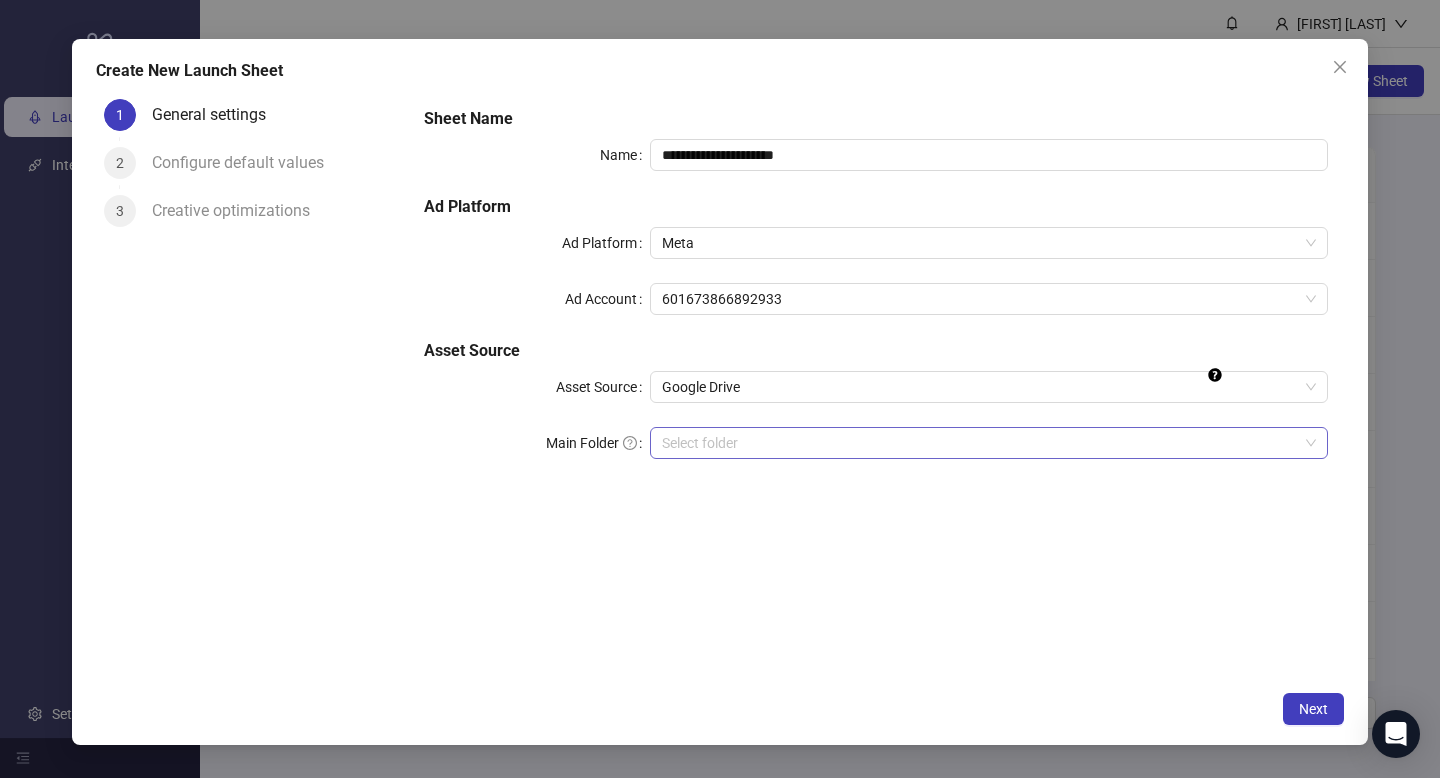 click on "Main Folder" at bounding box center (980, 443) 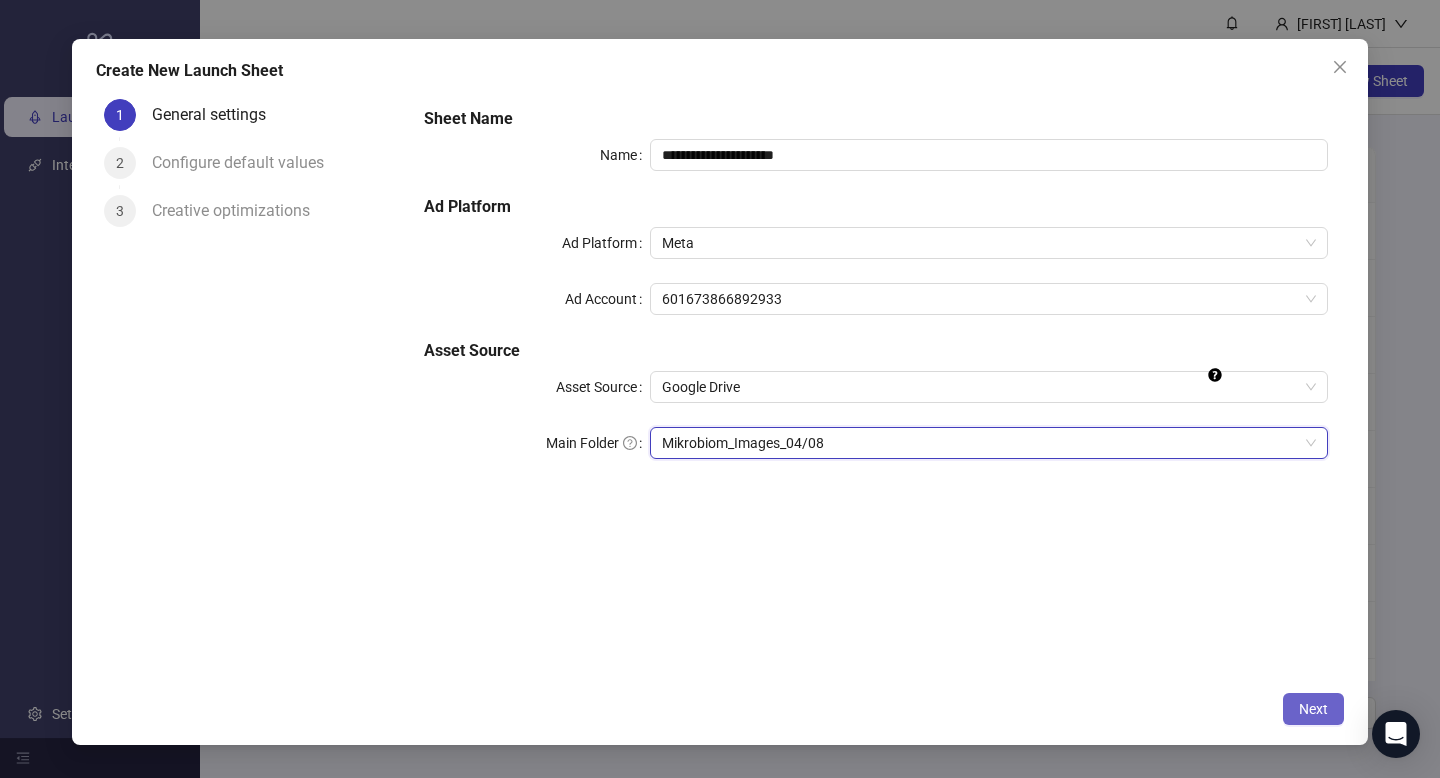 click on "Next" at bounding box center [1313, 709] 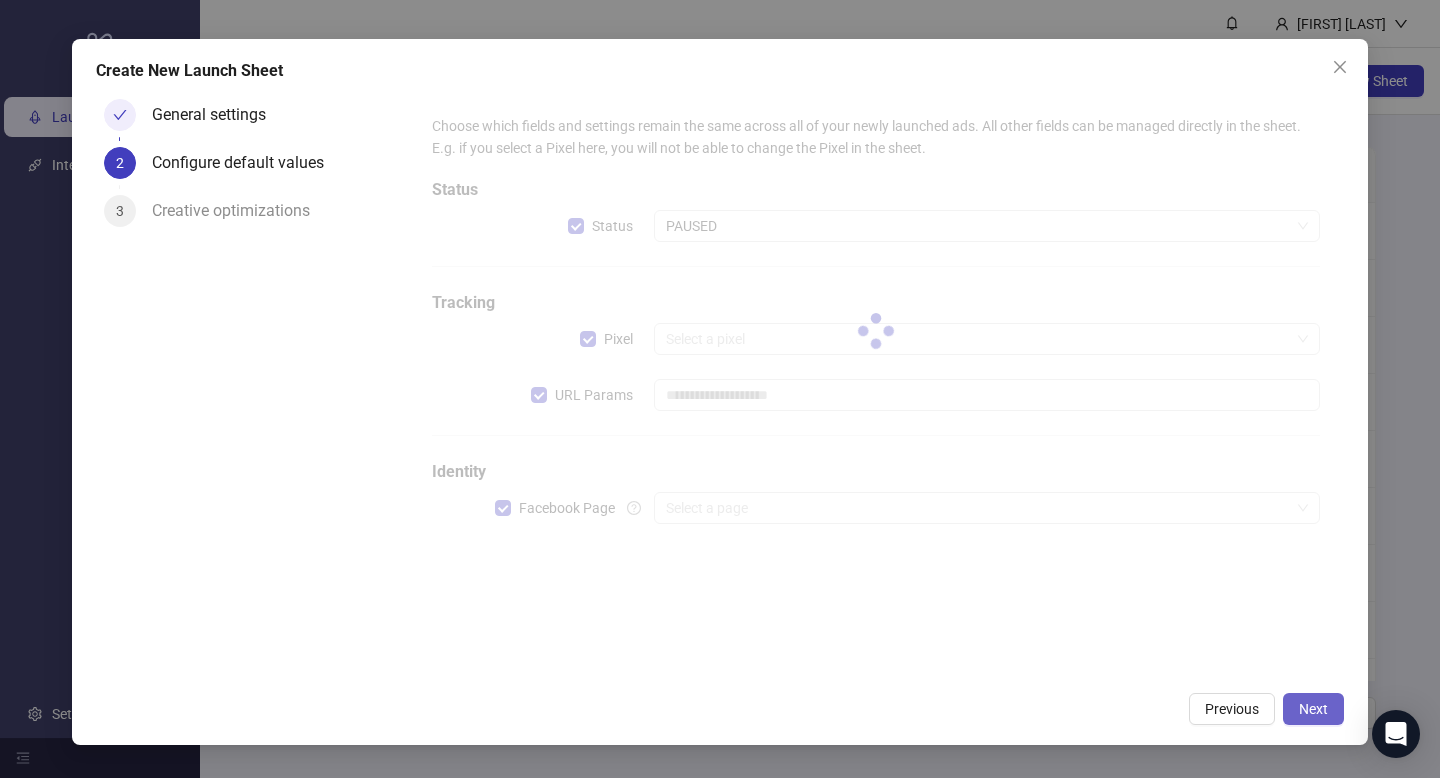 type on "**********" 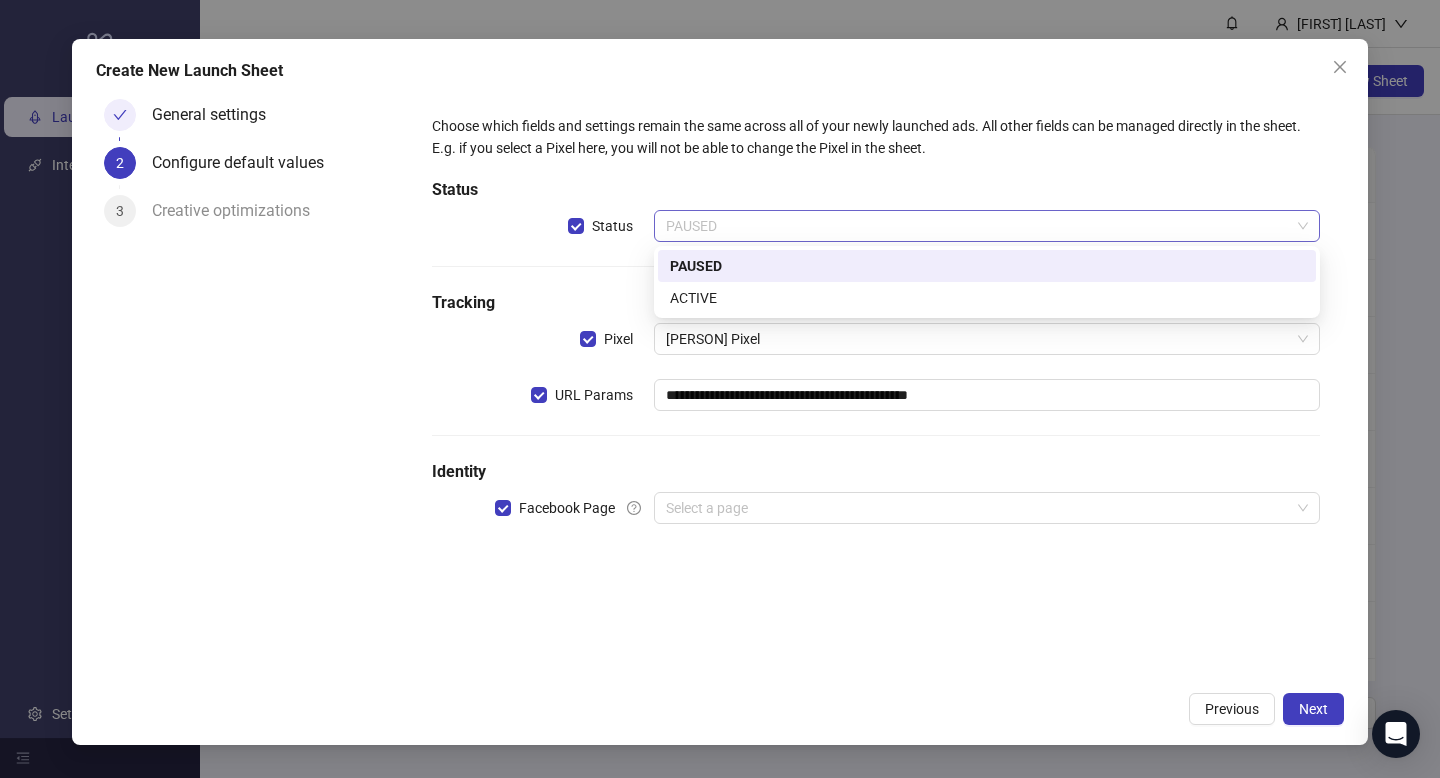 click on "PAUSED" at bounding box center (987, 226) 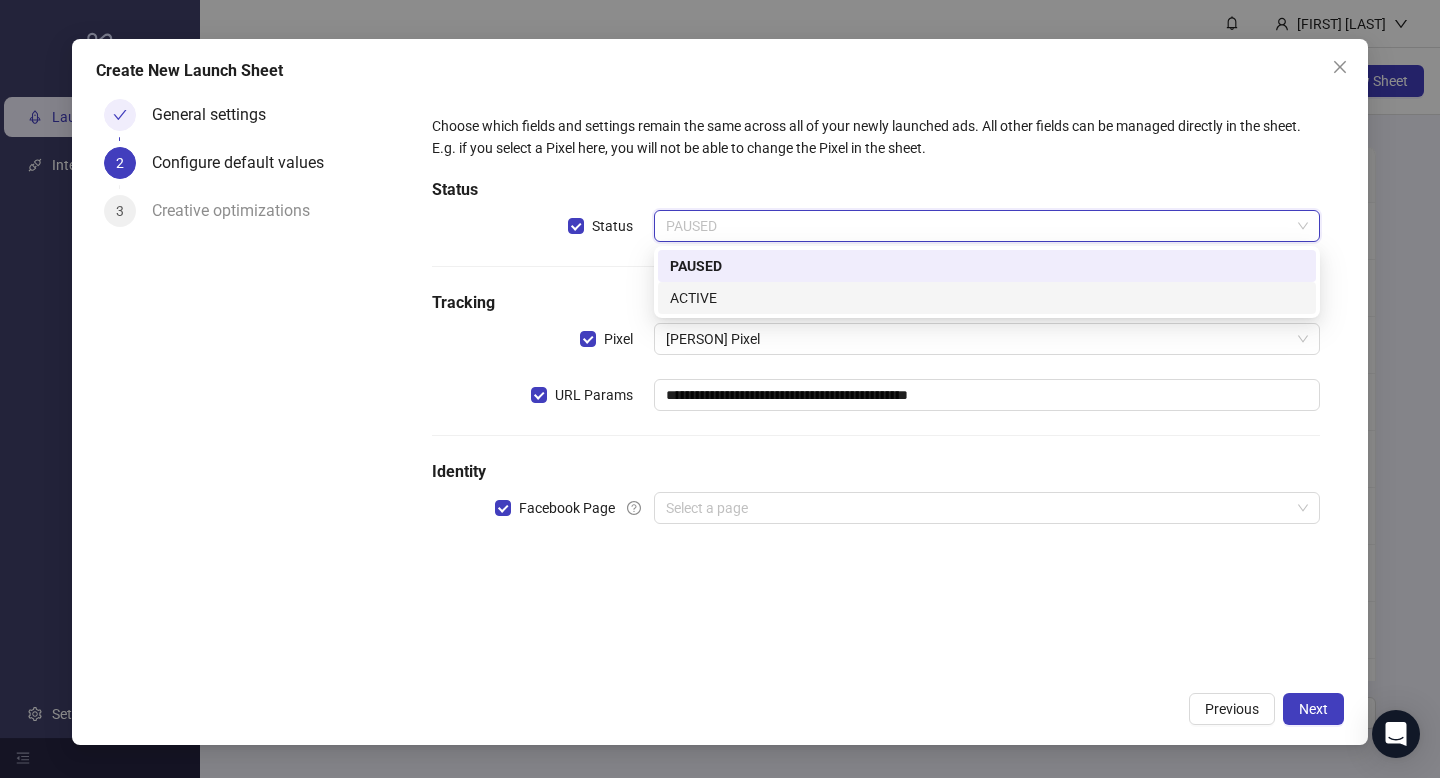click on "ACTIVE" at bounding box center [987, 298] 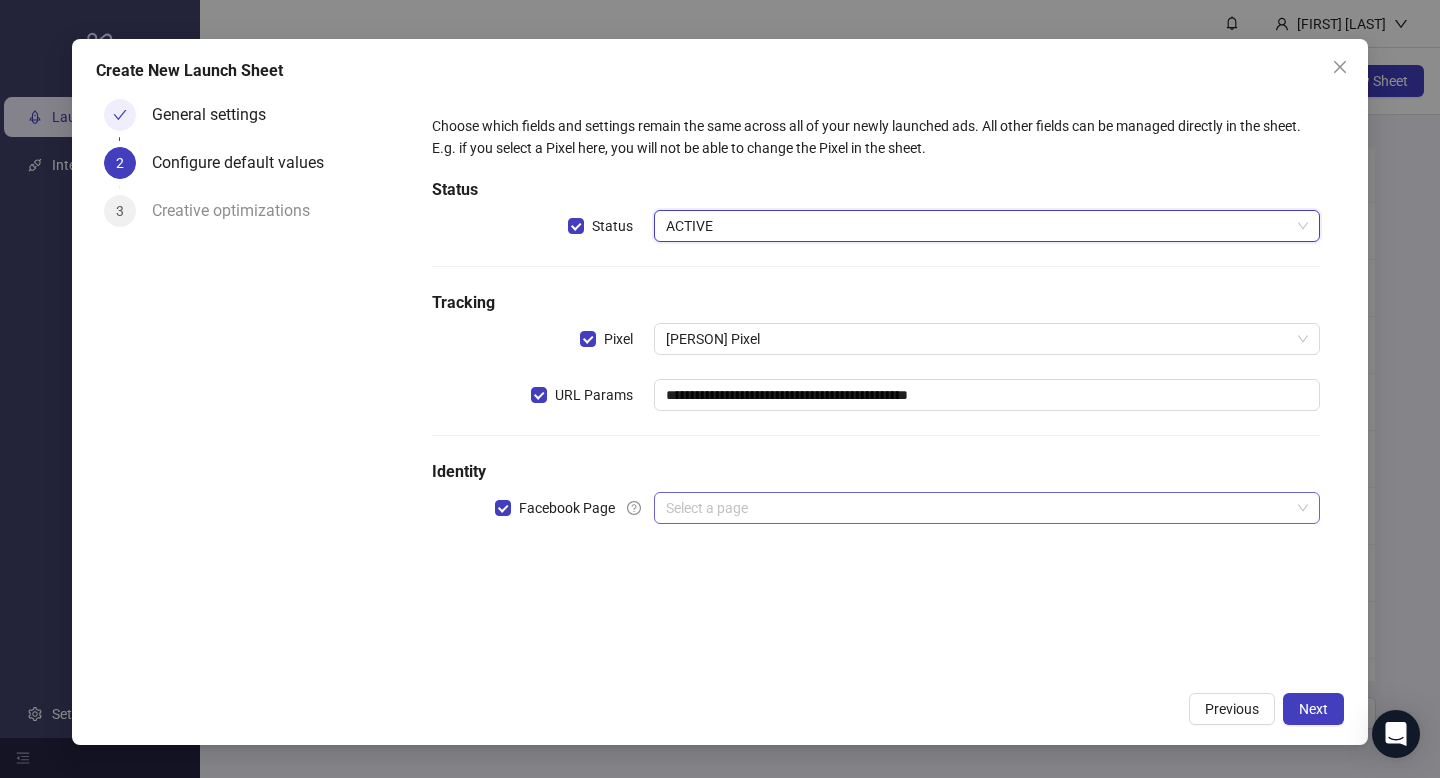 click at bounding box center [978, 508] 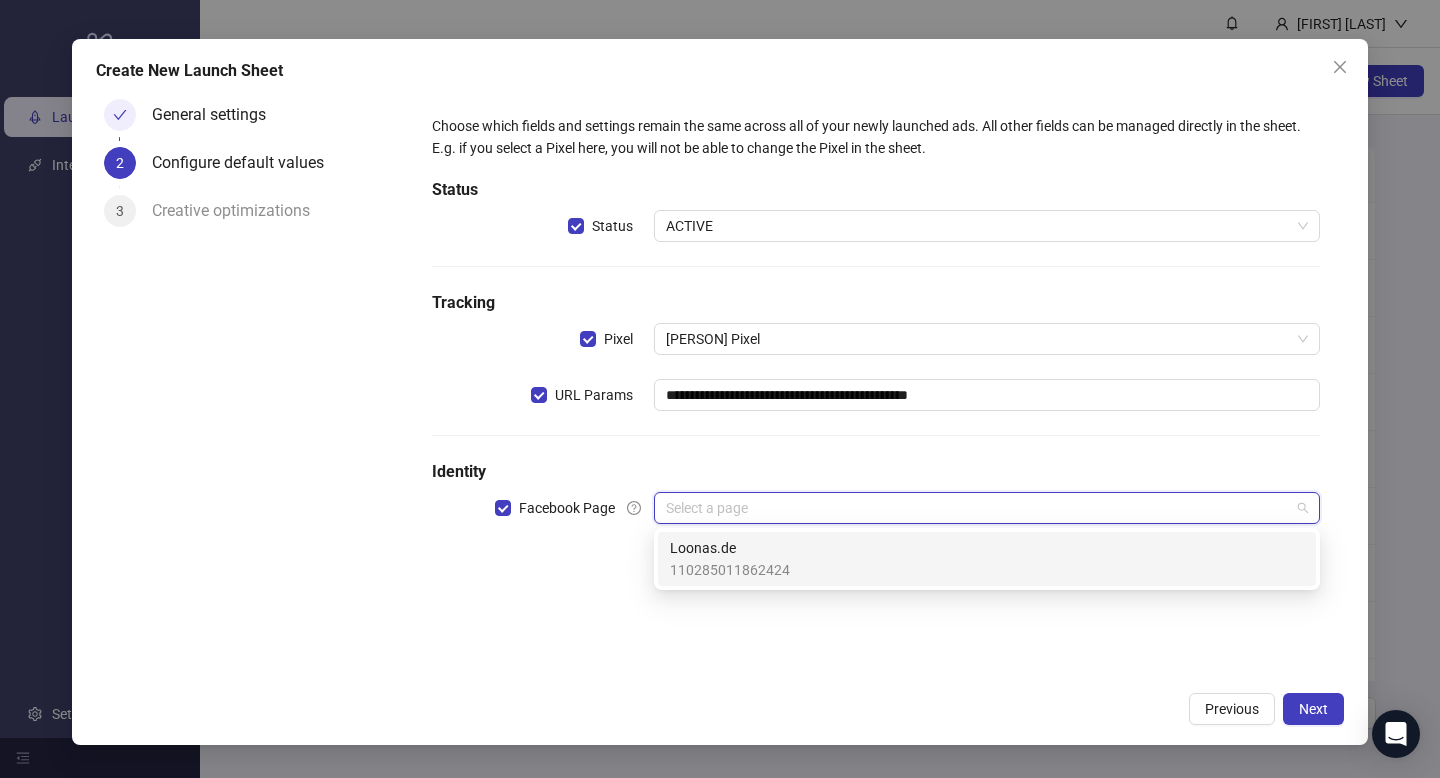 click on "Loonas.de" at bounding box center [730, 548] 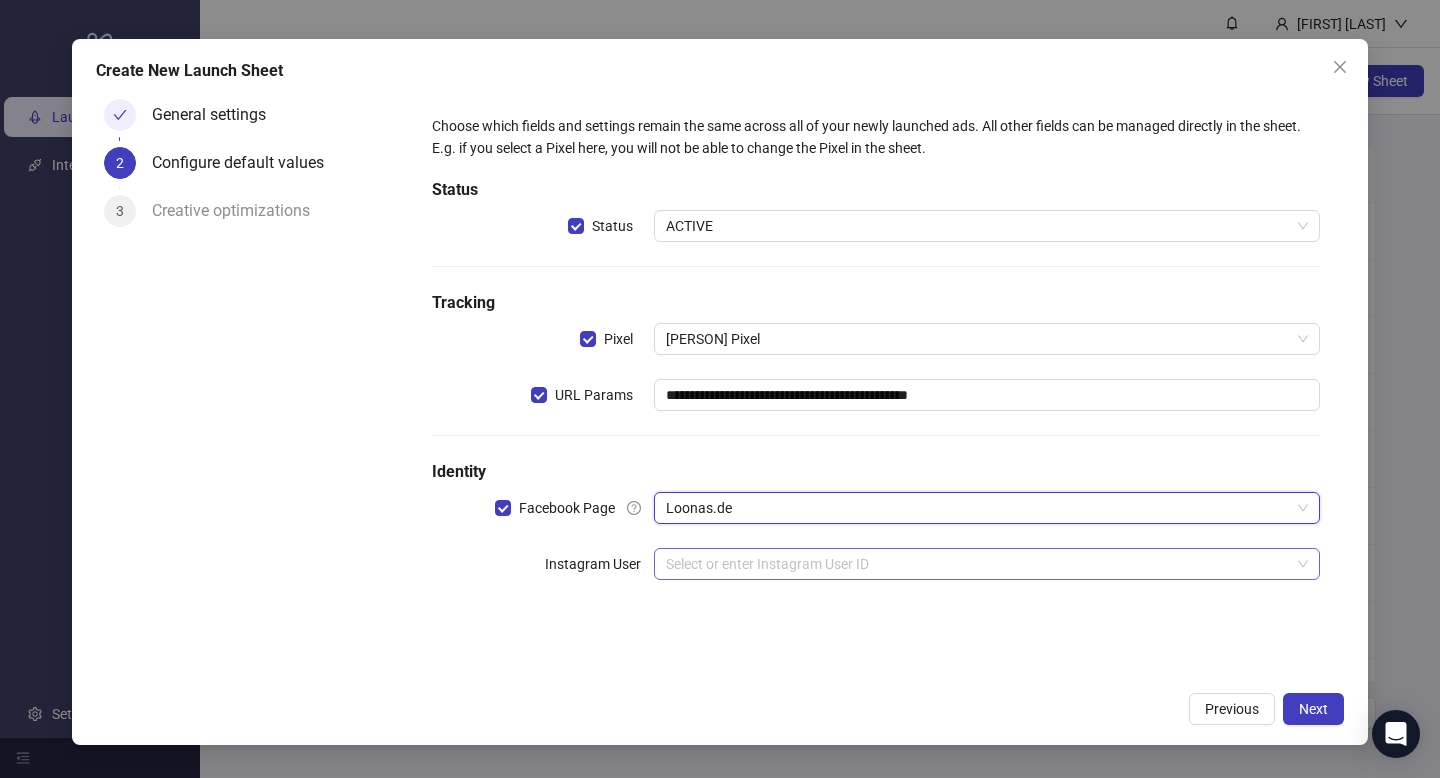 click at bounding box center [978, 564] 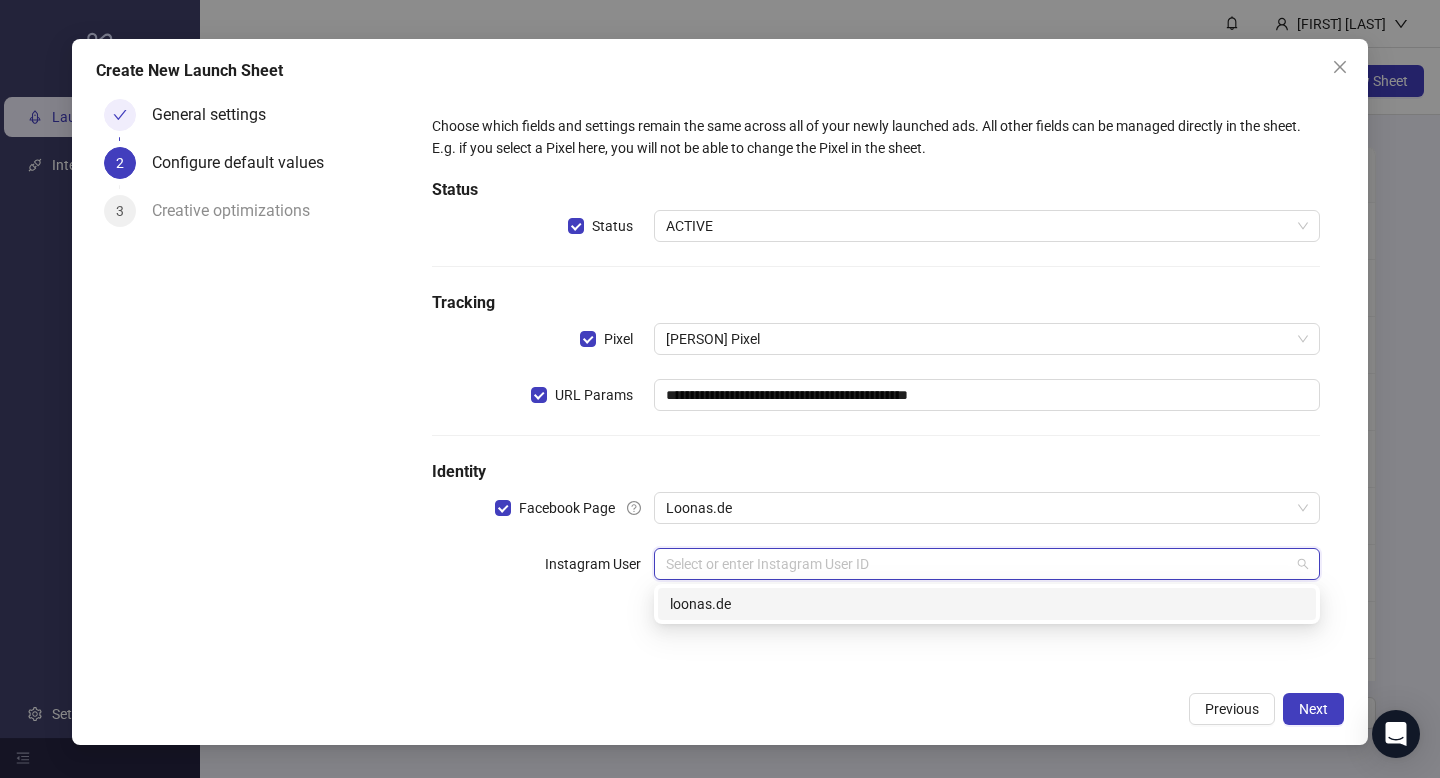 click on "loonas.de" at bounding box center [987, 604] 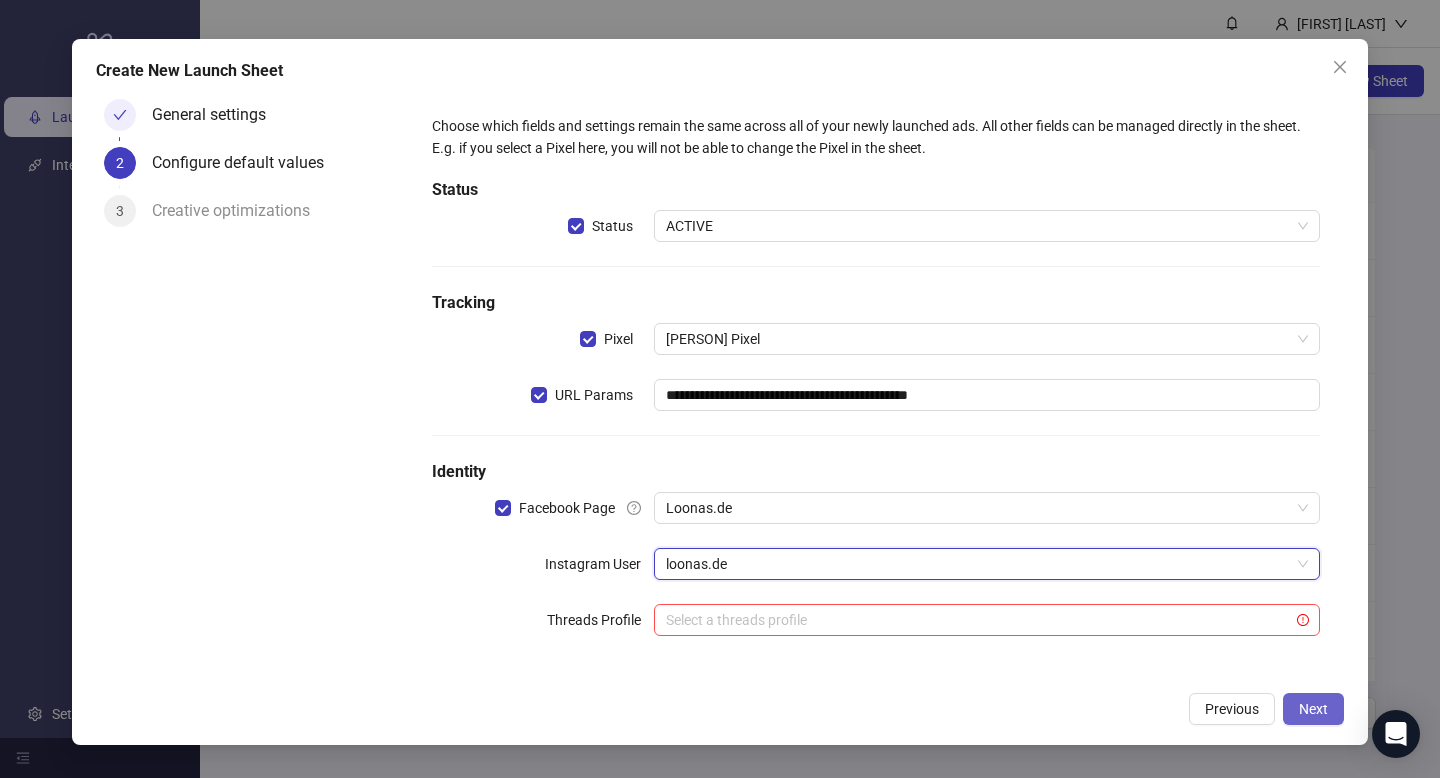click on "Next" at bounding box center (1313, 709) 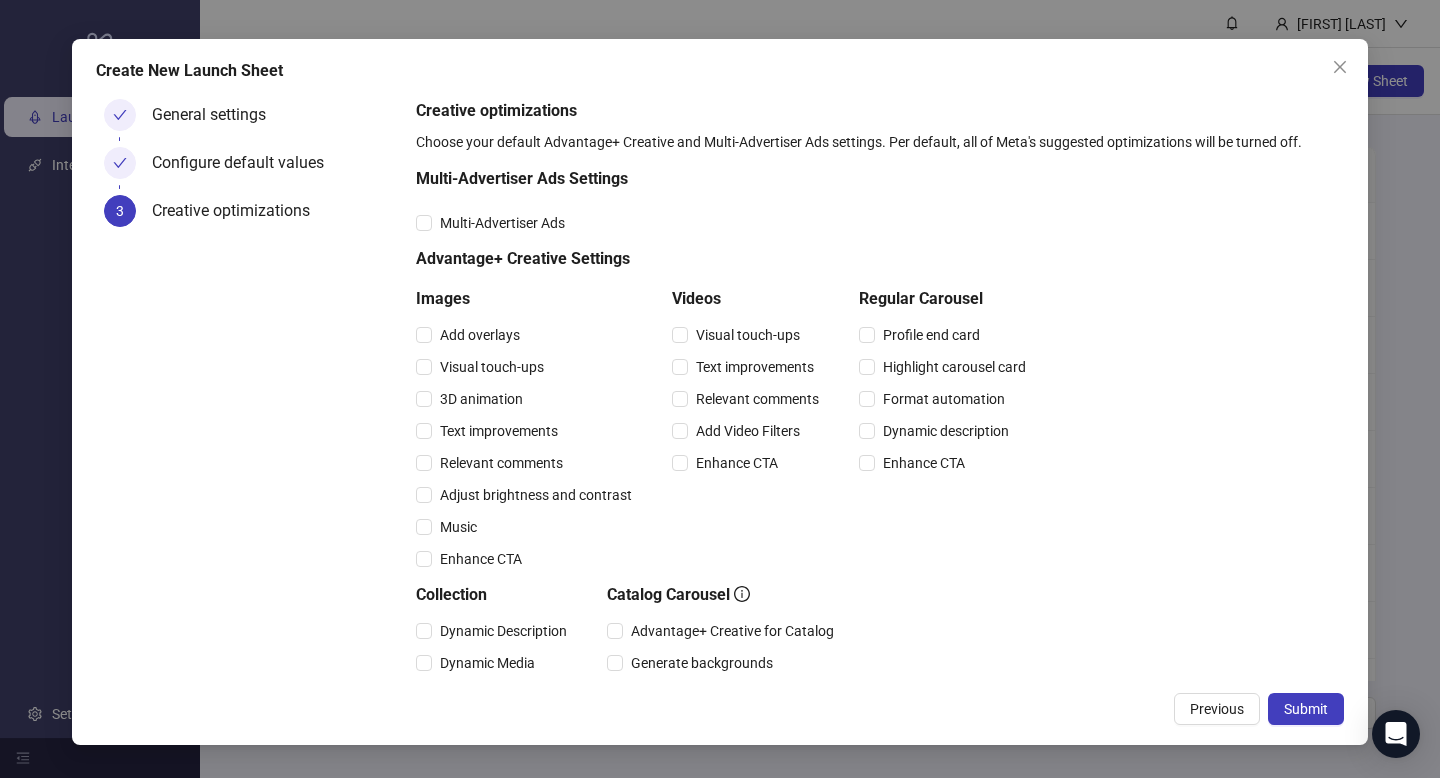 click on "Multi-Advertiser Ads" at bounding box center [725, 223] 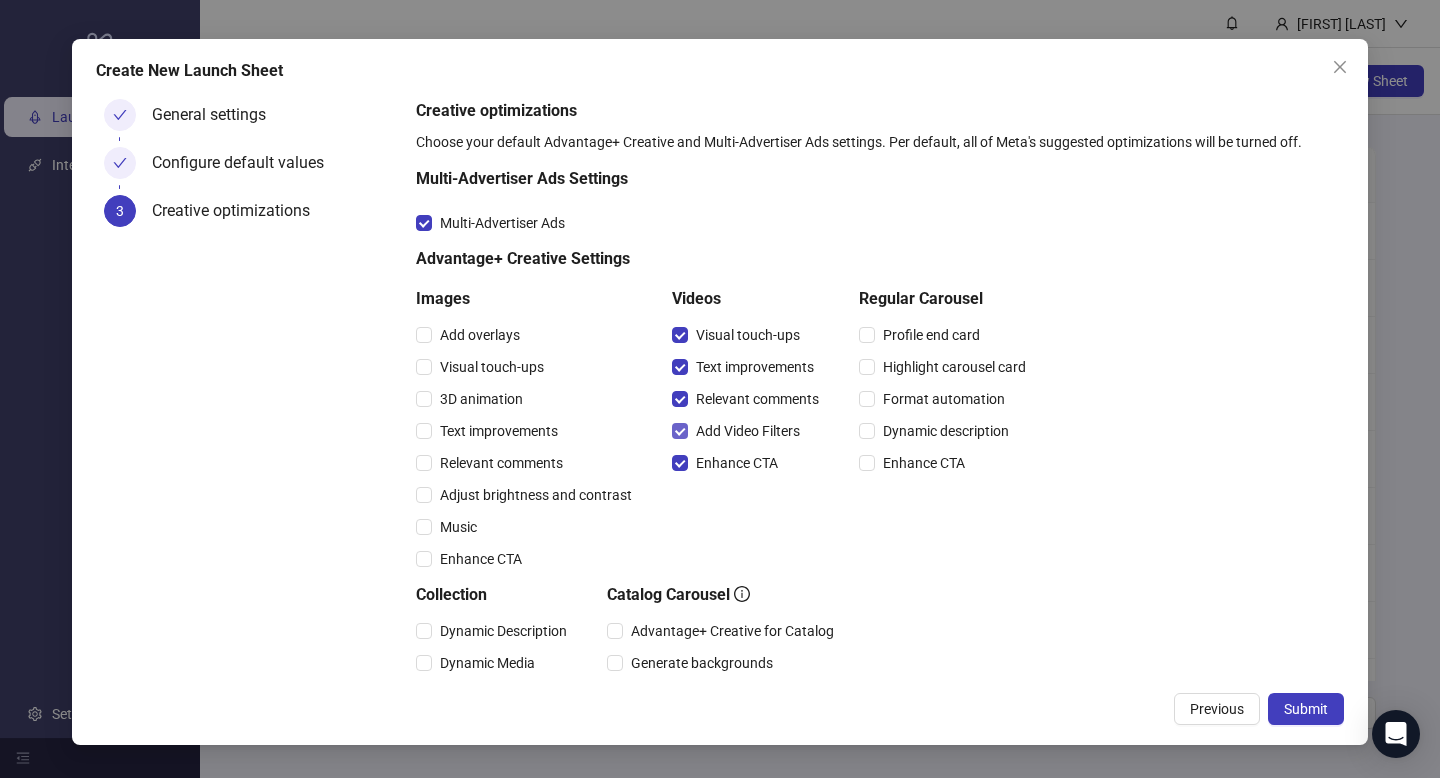 scroll, scrollTop: 218, scrollLeft: 0, axis: vertical 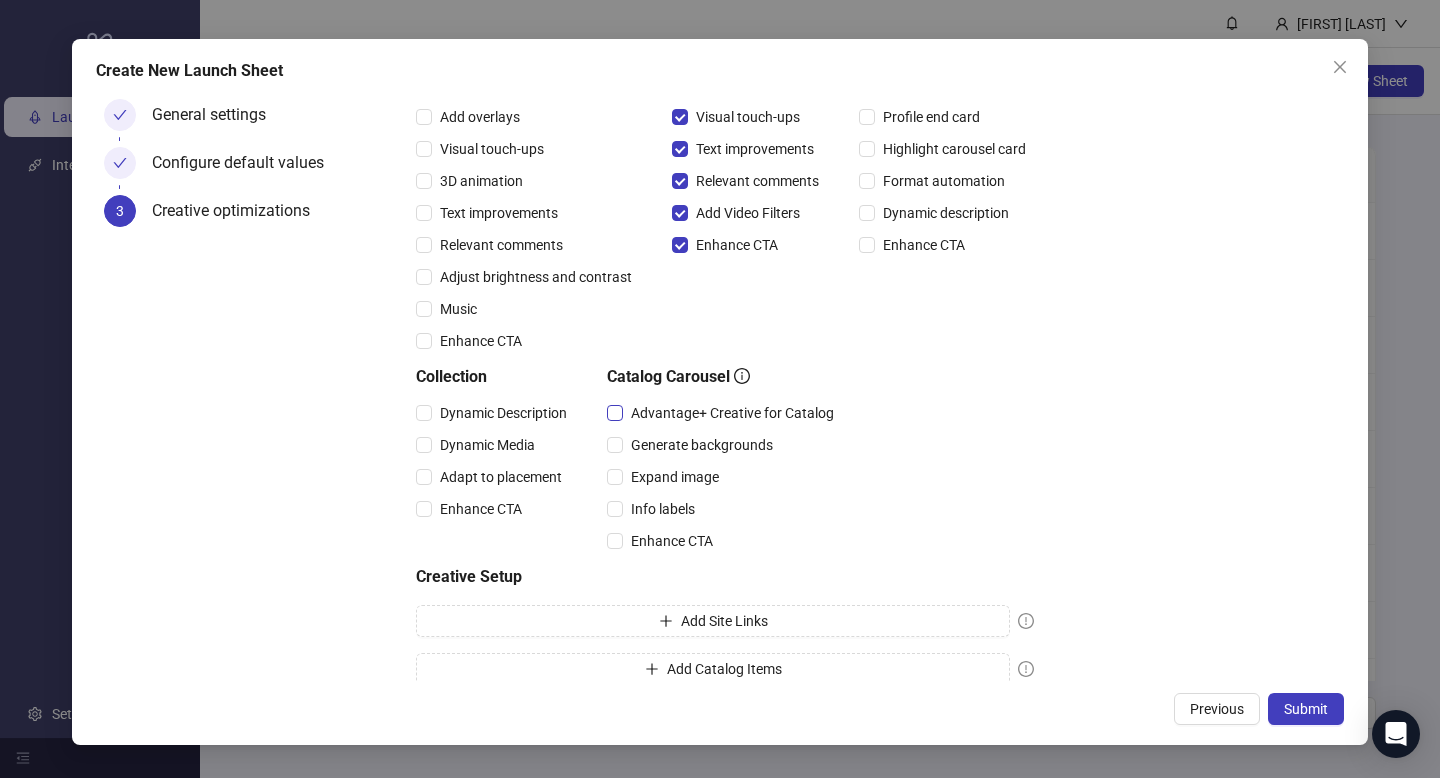 click on "Advantage+ Creative for Catalog" at bounding box center [732, 413] 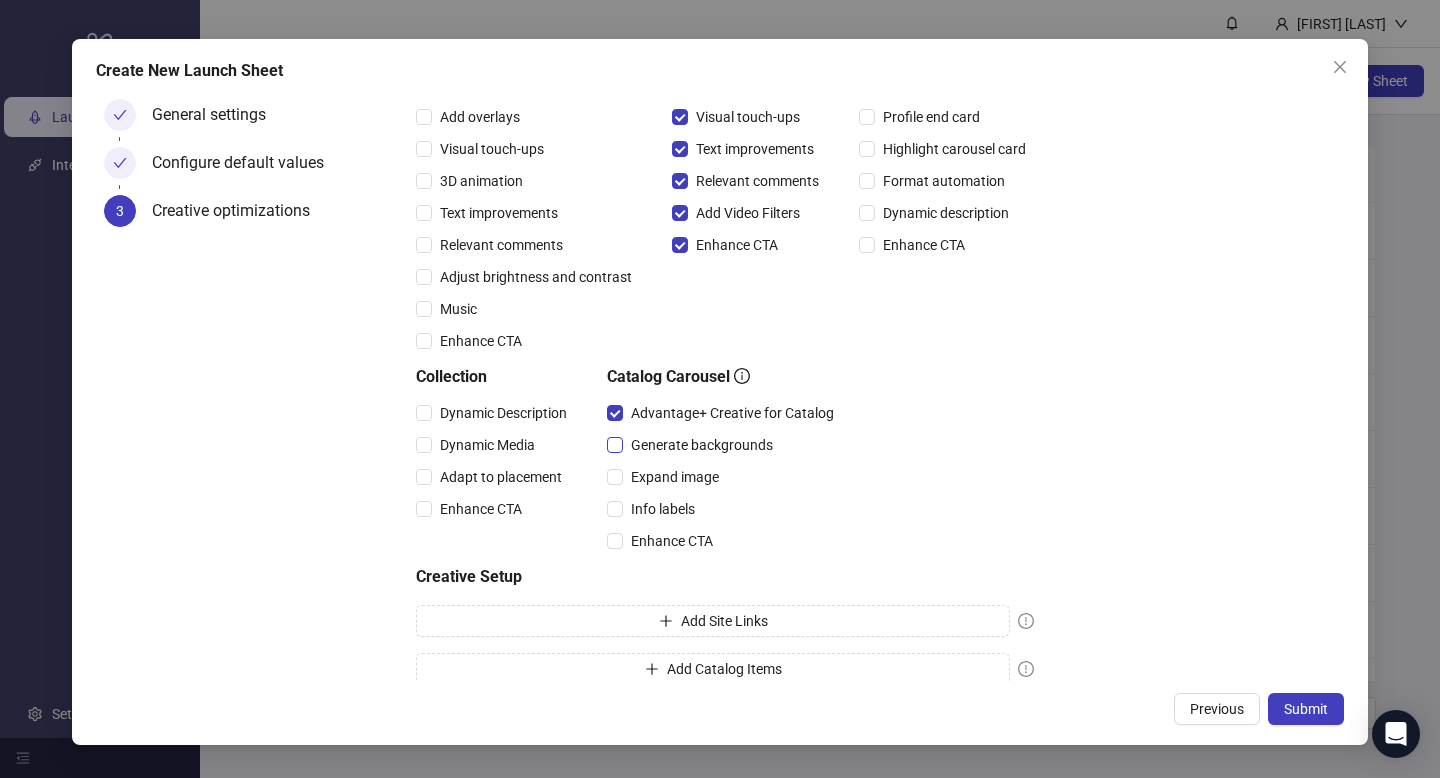 click on "Generate backgrounds" at bounding box center (702, 445) 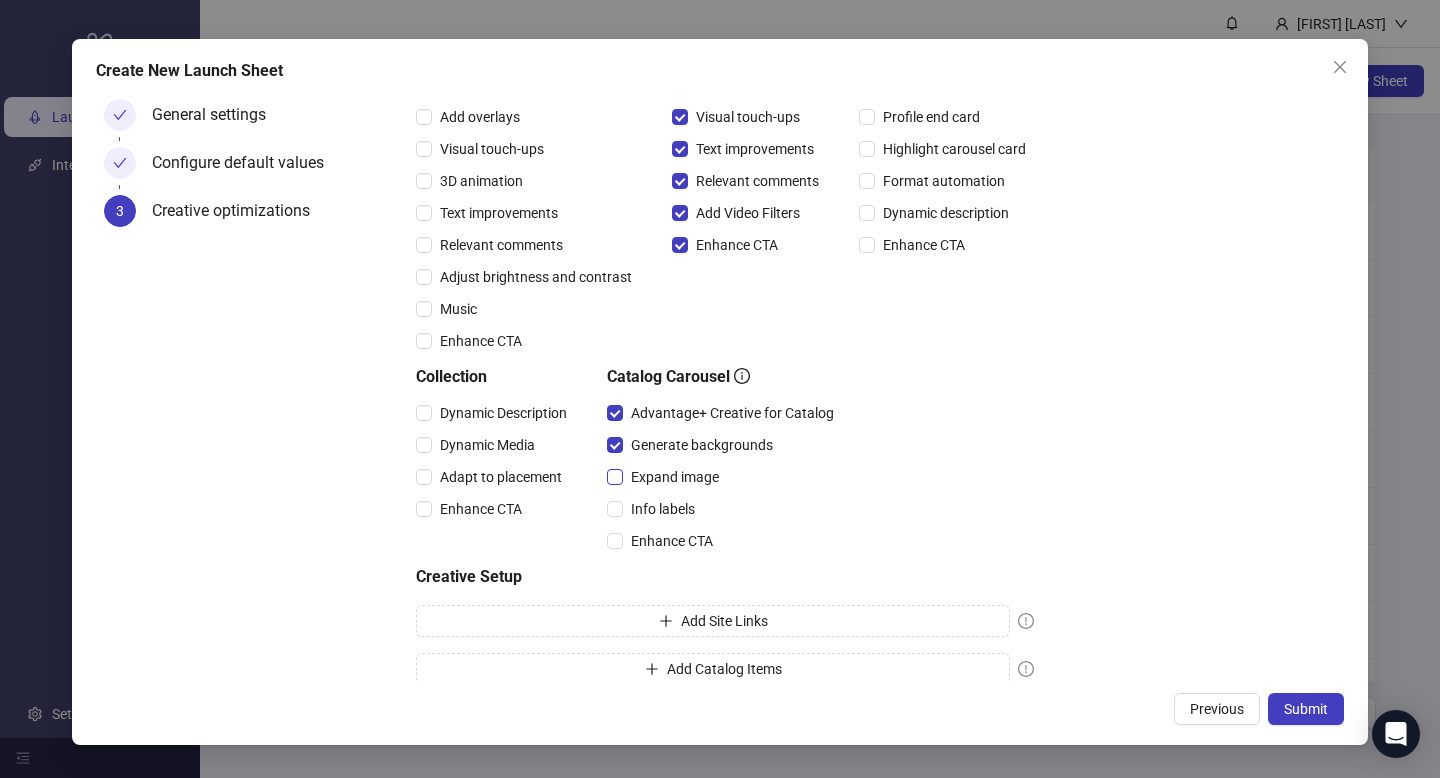 click on "Expand image" at bounding box center [675, 477] 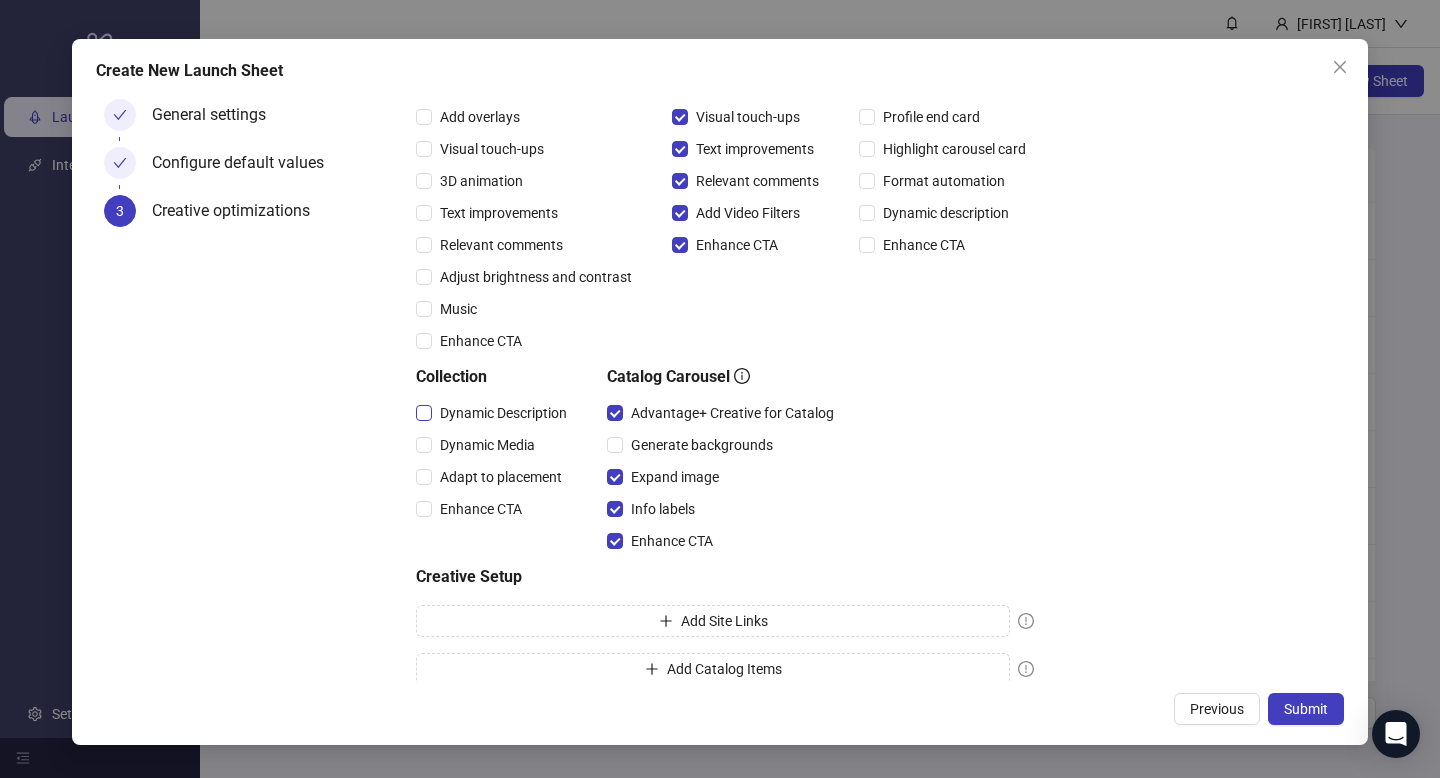 click on "Dynamic Description" at bounding box center [503, 413] 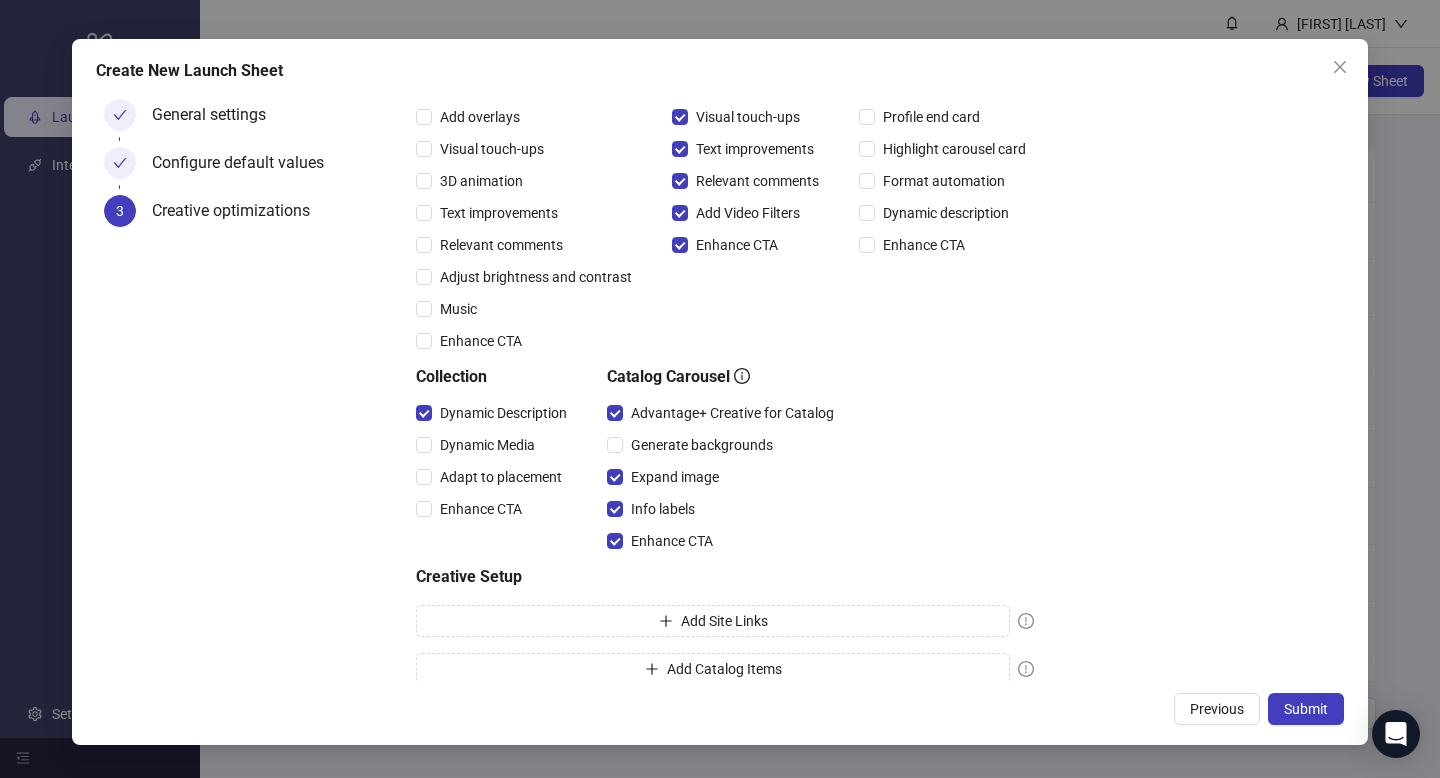click on "Dynamic Media" at bounding box center (495, 445) 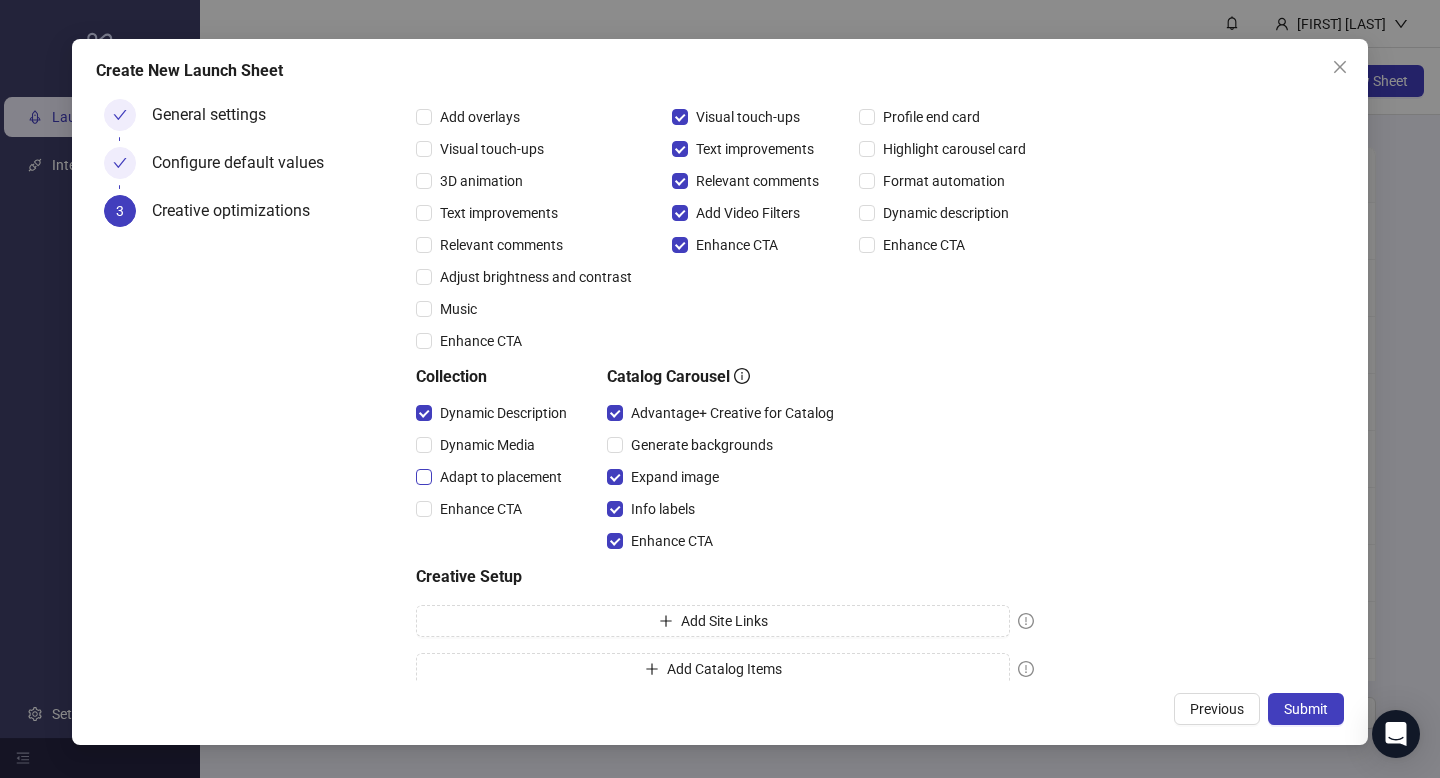 click on "Adapt to placement" at bounding box center (501, 477) 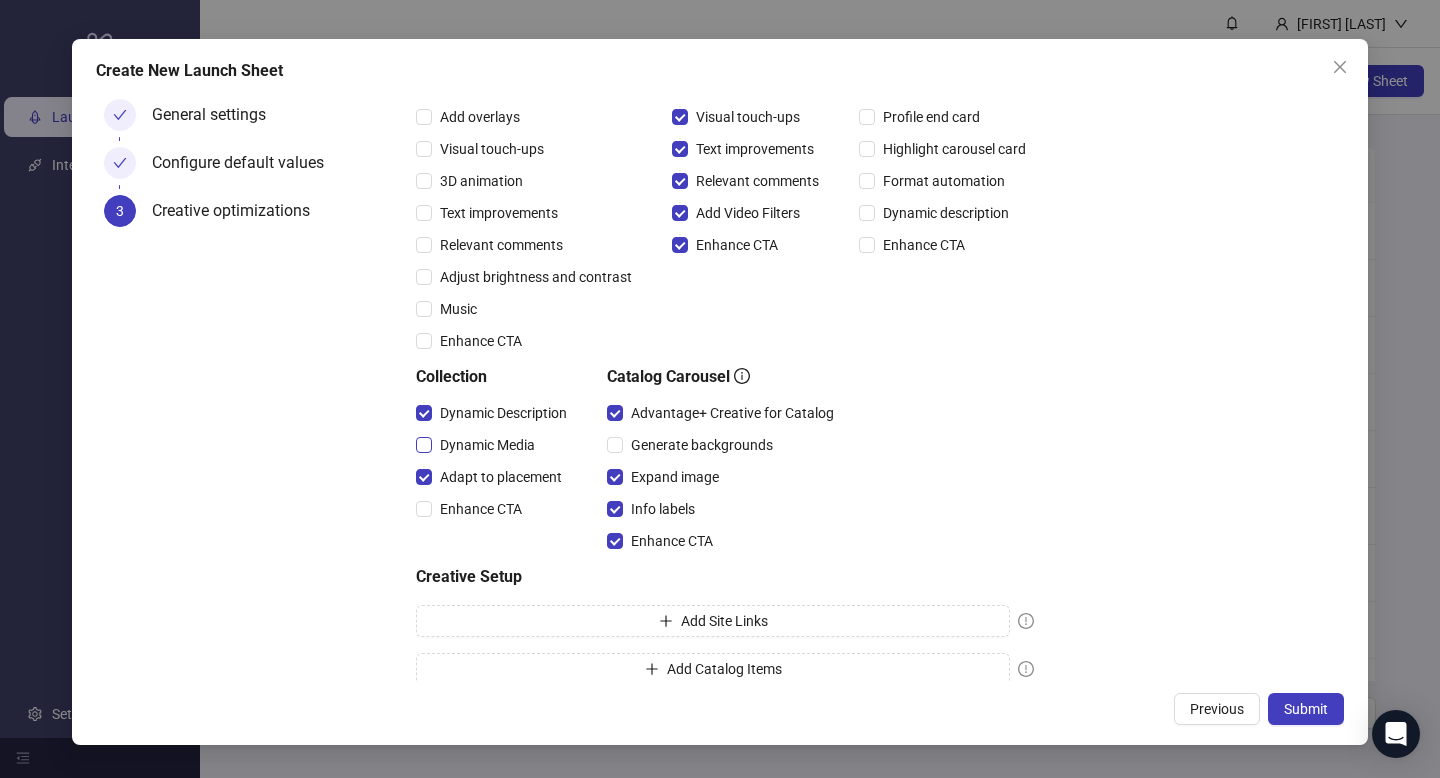 click on "Dynamic Media" at bounding box center [479, 445] 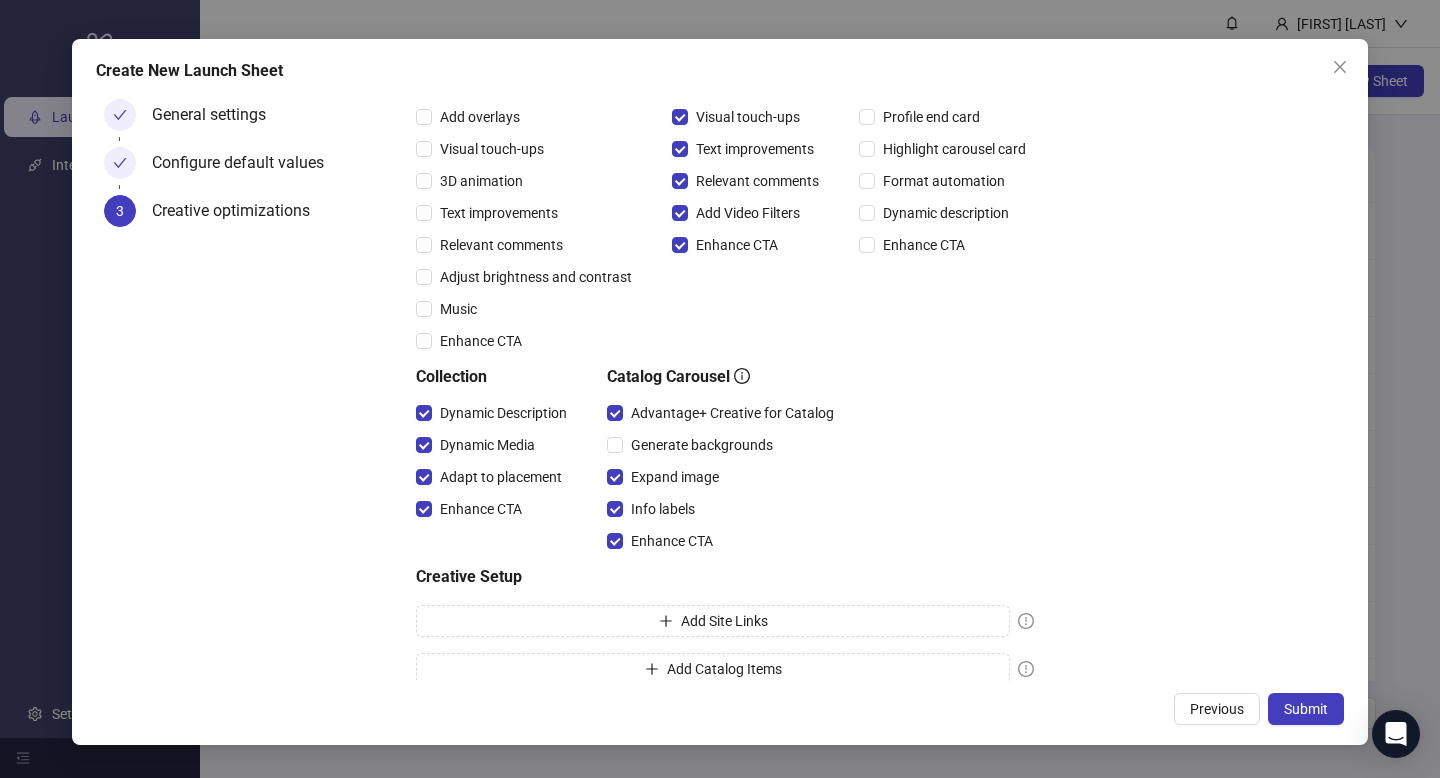 scroll, scrollTop: 238, scrollLeft: 0, axis: vertical 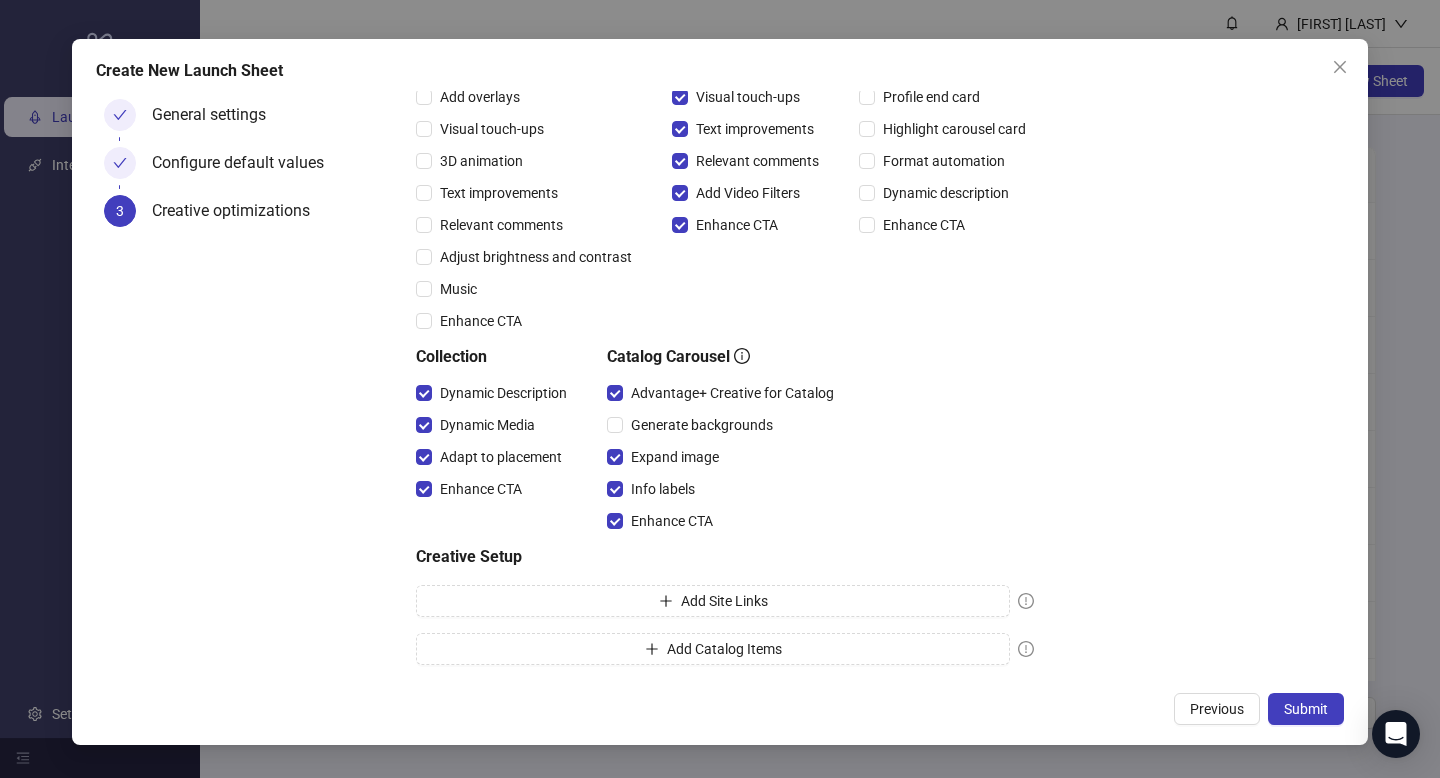 click on "Create New Launch Sheet General settings Configure default values 3 Creative optimizations Creative optimizations Choose your default Advantage+ Creative and Multi-Advertiser Ads settings. Per default, all of Meta's suggested optimizations will be turned off. Multi-Advertiser Ads Settings Multi-Advertiser Ads Advantage+ Creative Settings Images Add overlays Visual touch-ups 3D animation Text improvements Relevant comments Adjust brightness and contrast Music Enhance CTA Videos Visual touch-ups Text improvements Relevant comments Add Video Filters Enhance CTA Regular Carousel Profile end card Highlight carousel card Format automation Dynamic description Enhance CTA Collection Dynamic Description Dynamic Media Adapt to placement Enhance CTA Catalog Carousel   Advantage+ Creative for Catalog Generate backgrounds Expand image Info labels Enhance CTA Creative Setup Add Site Links Add Catalog Items Previous Submit" at bounding box center (720, 392) 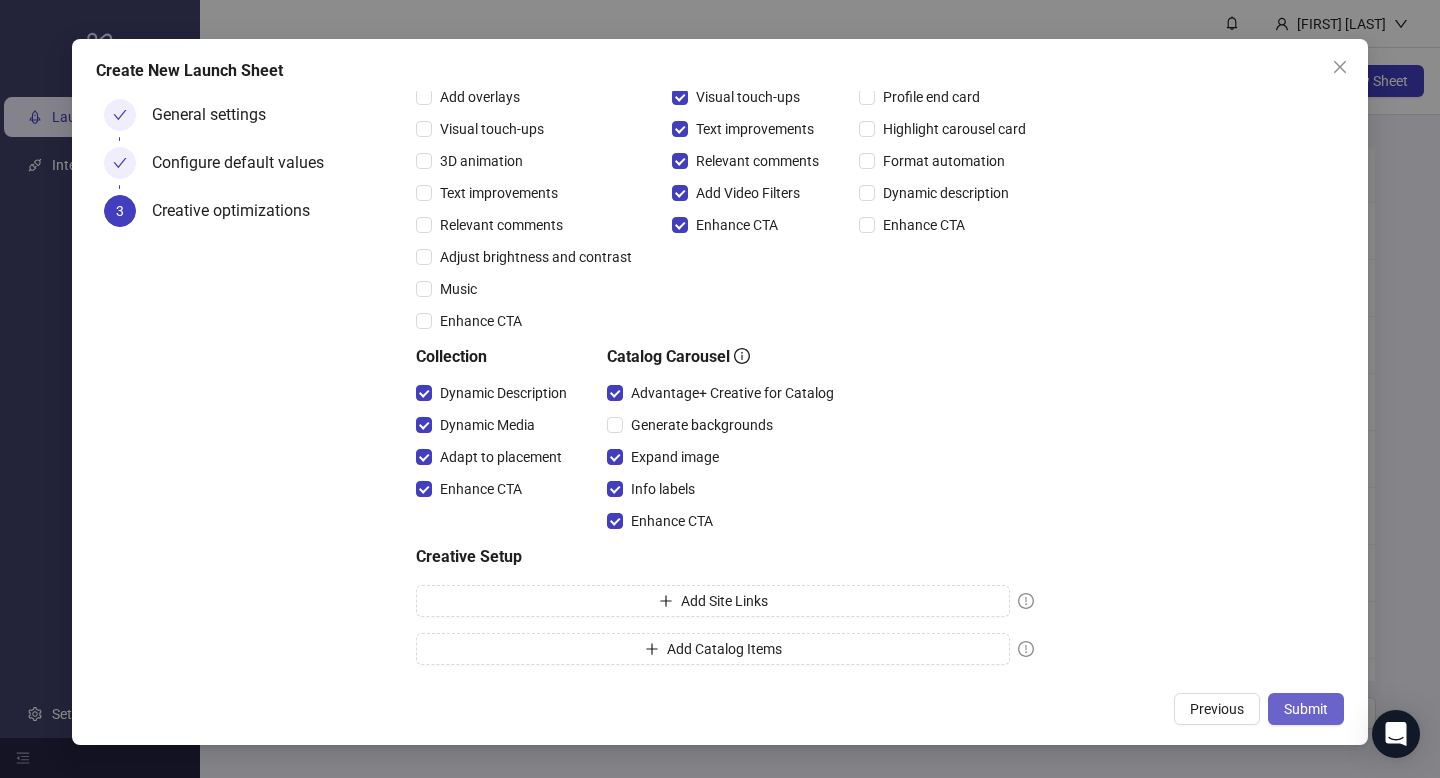 click on "Submit" at bounding box center [1306, 709] 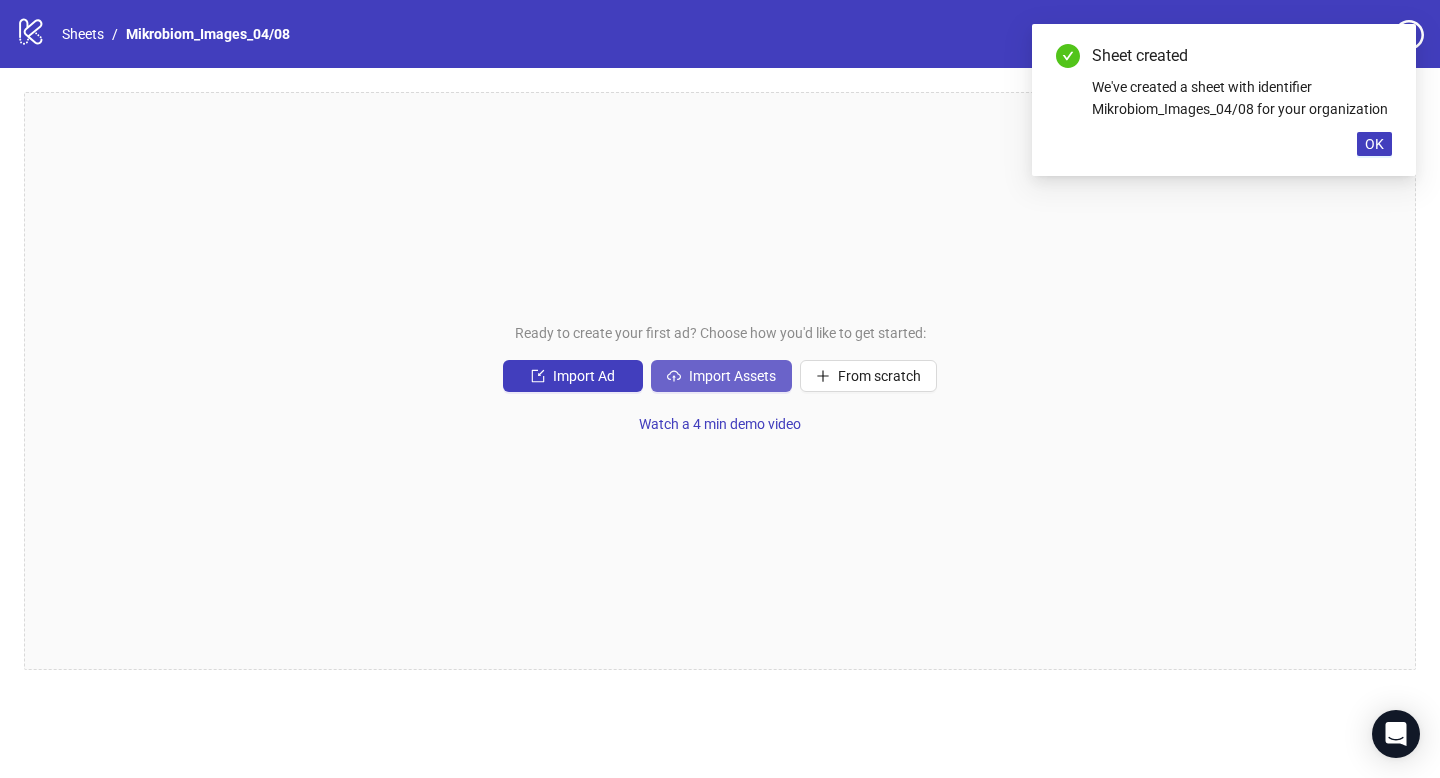 click on "Import Assets" at bounding box center [732, 376] 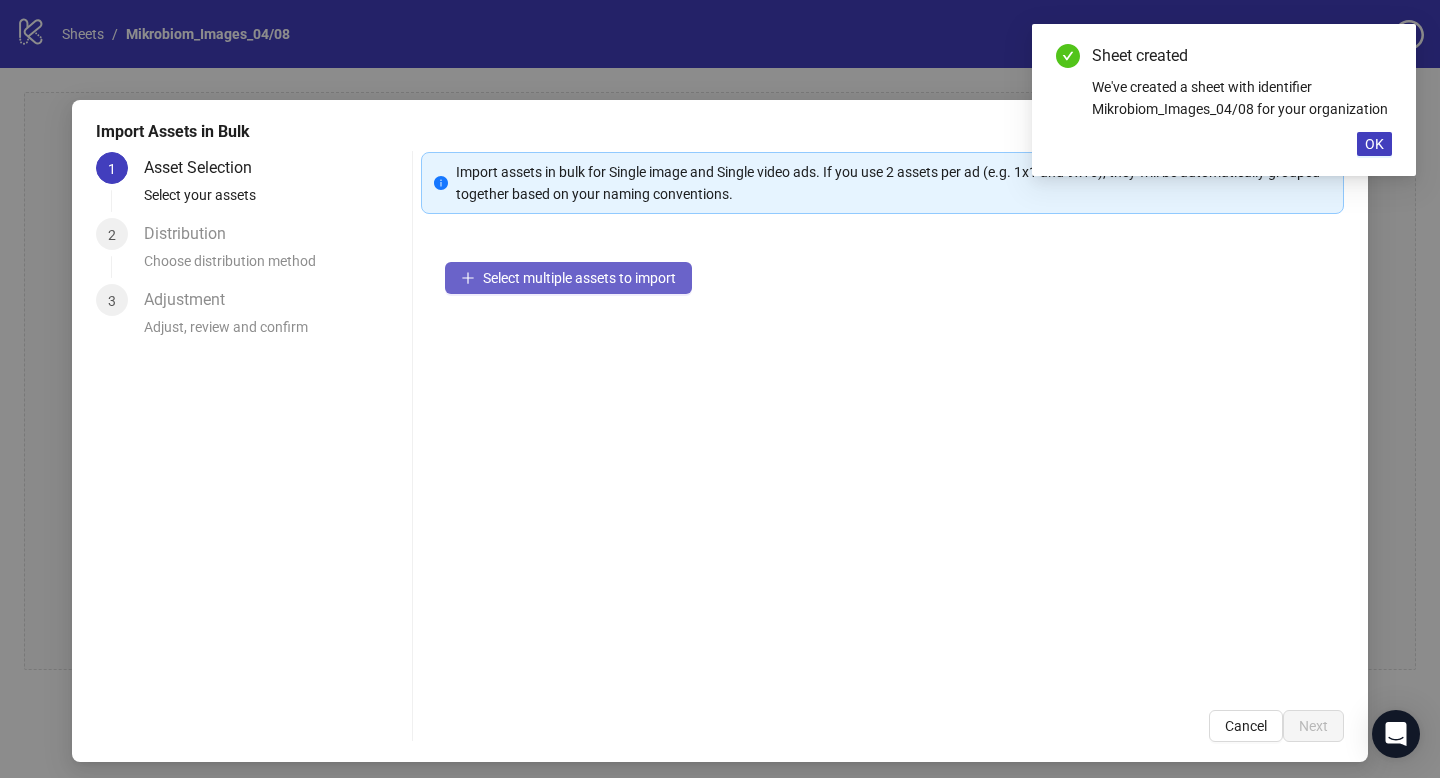 click on "Select multiple assets to import" at bounding box center [579, 278] 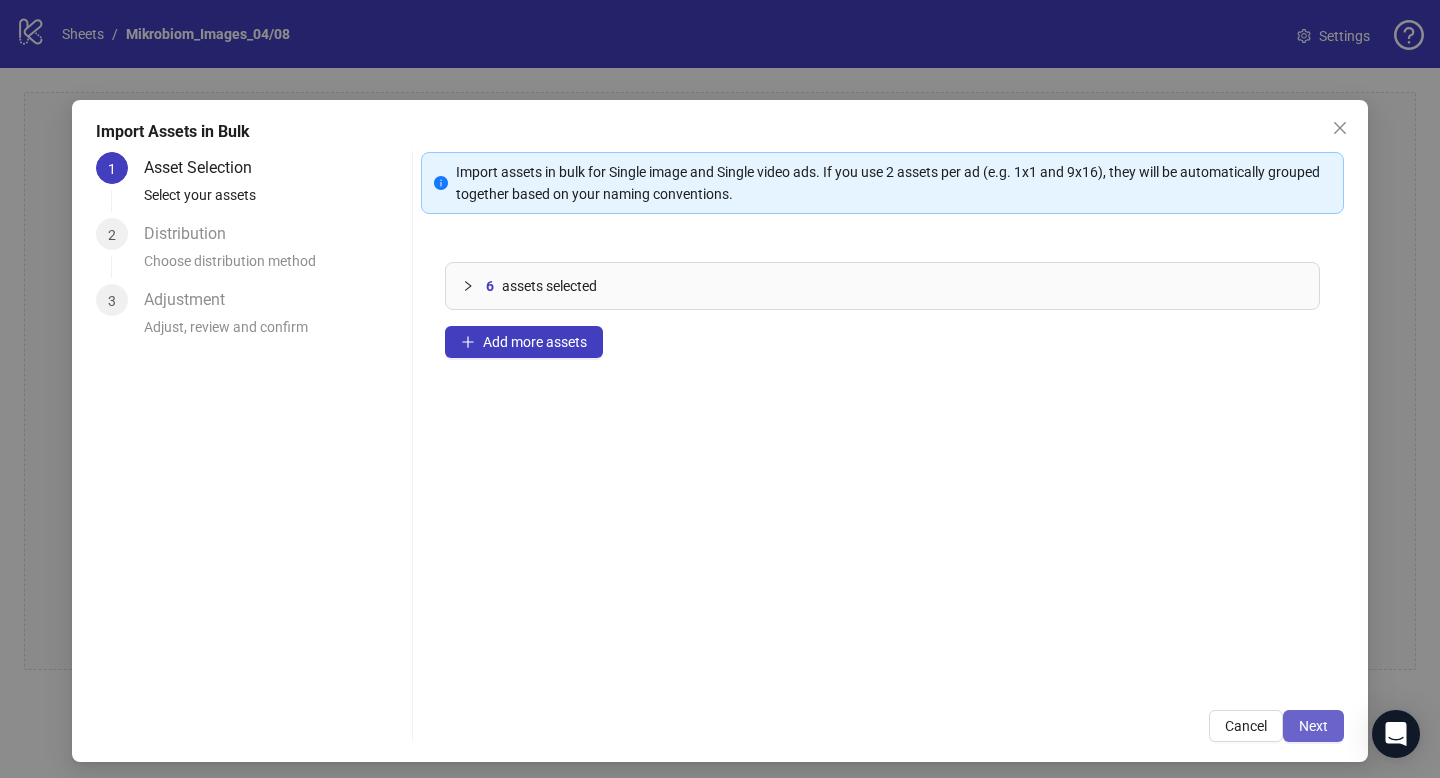 click on "Next" at bounding box center (1313, 726) 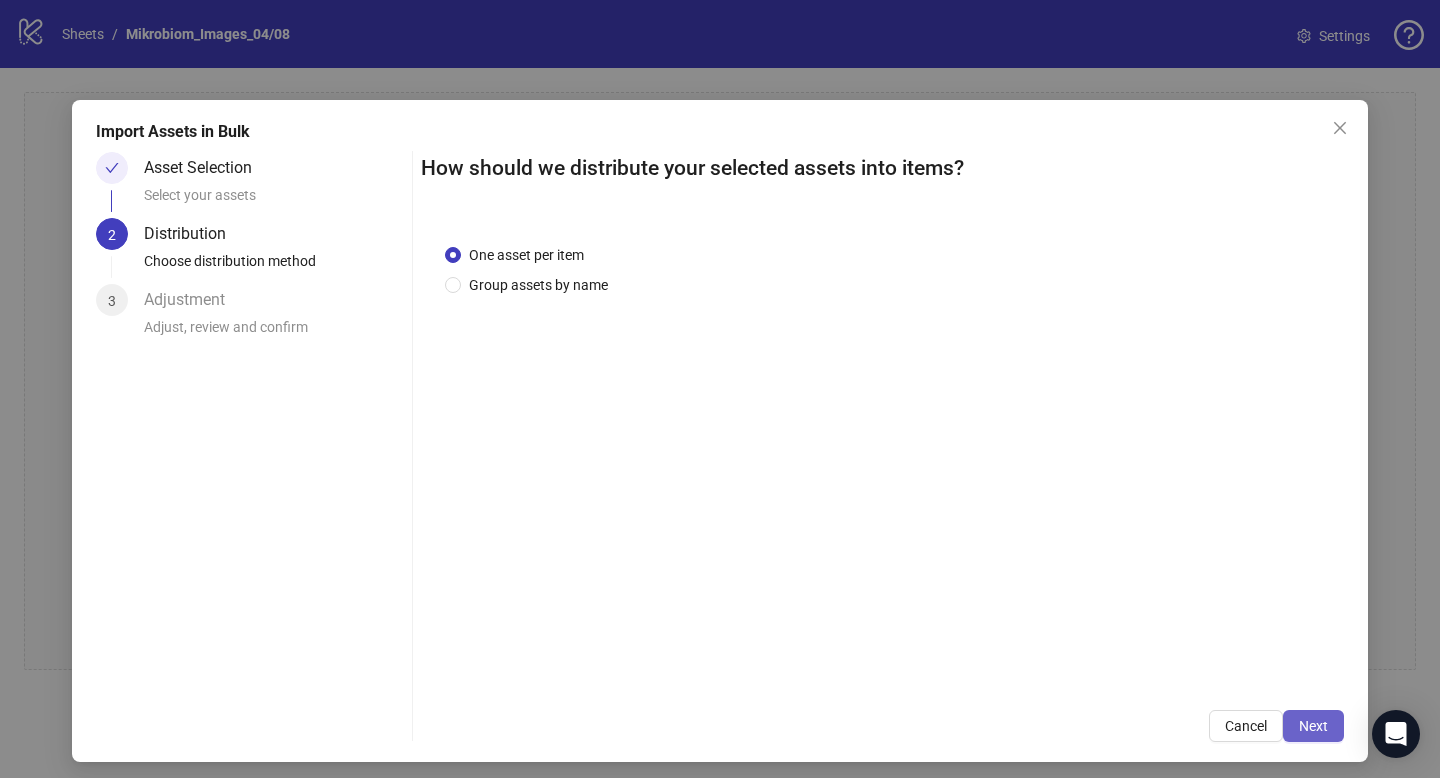 click on "Next" at bounding box center [1313, 726] 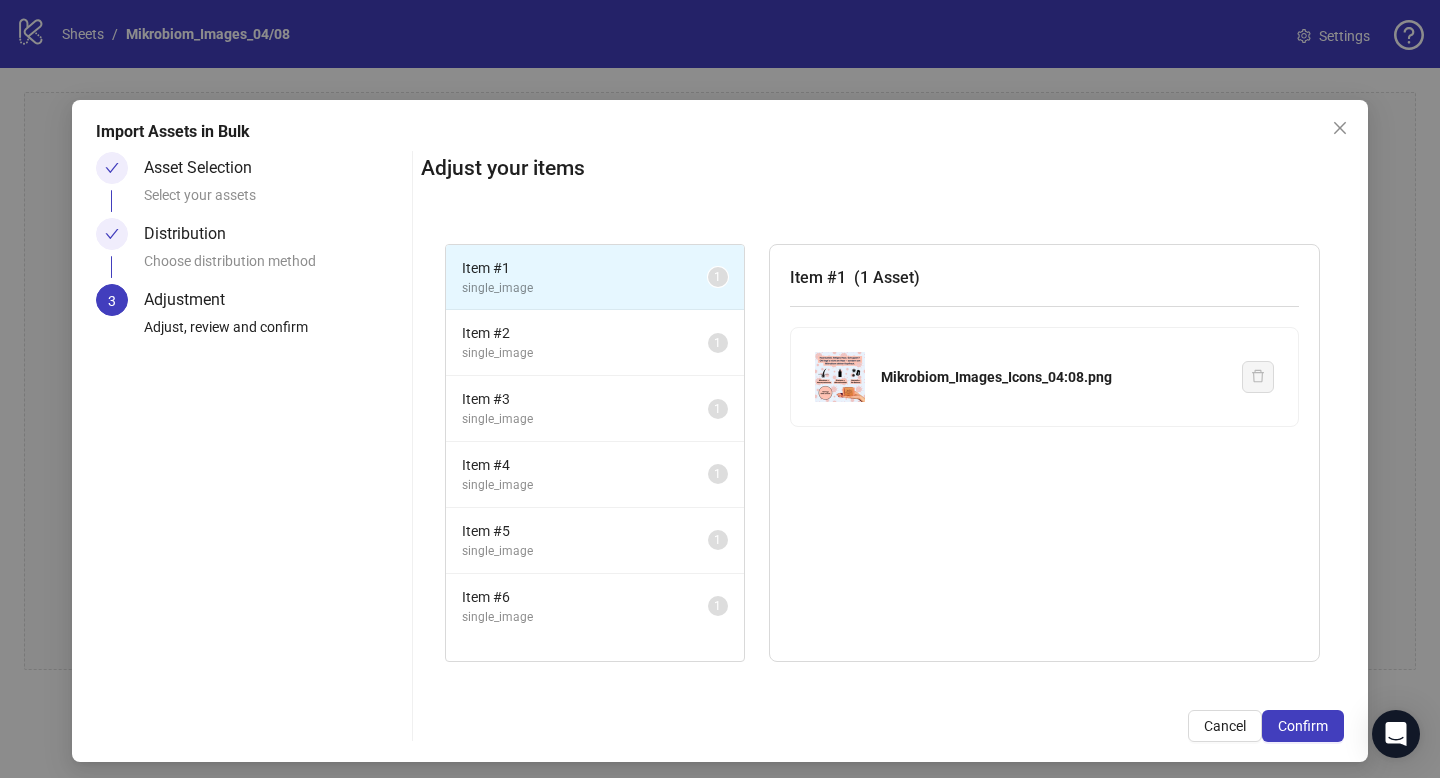 click on "Confirm" at bounding box center (1303, 726) 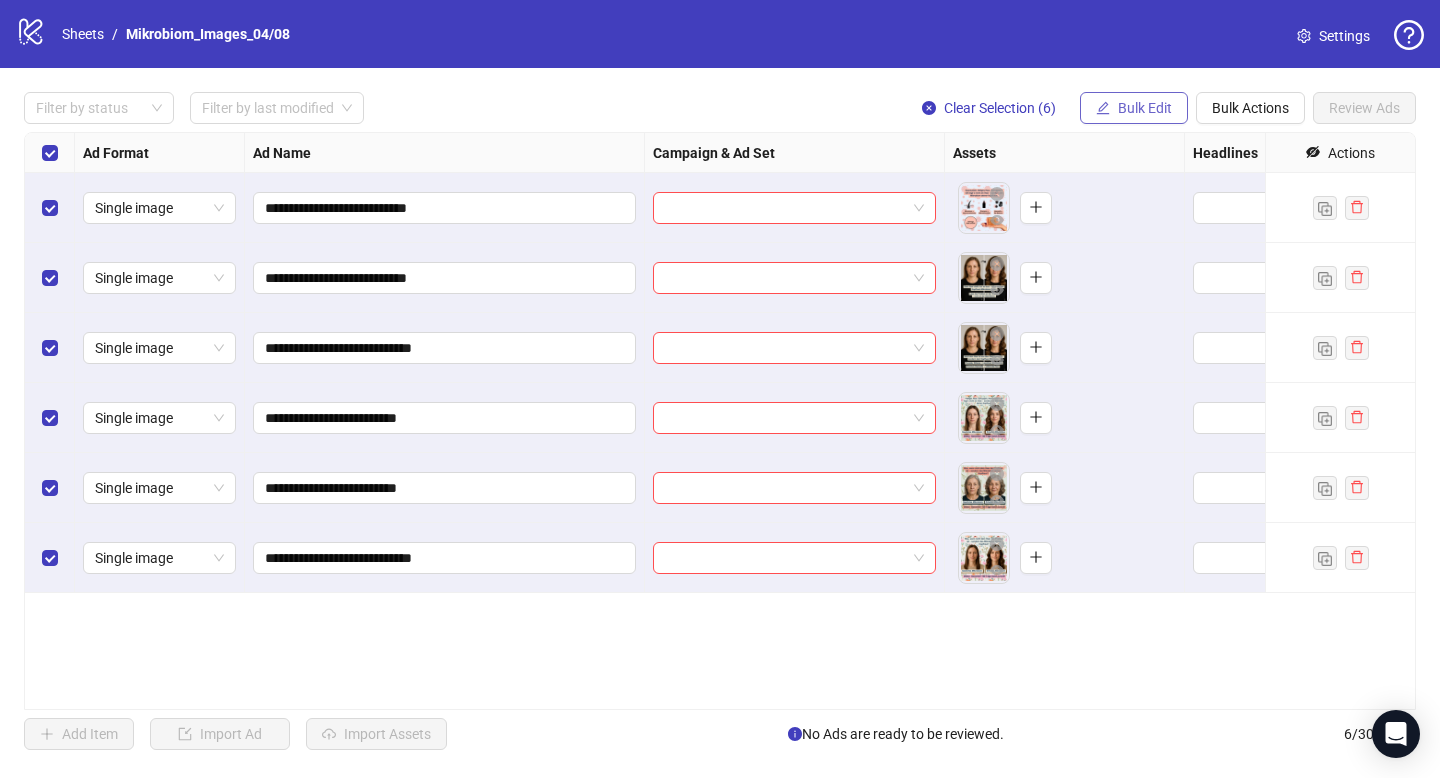 click 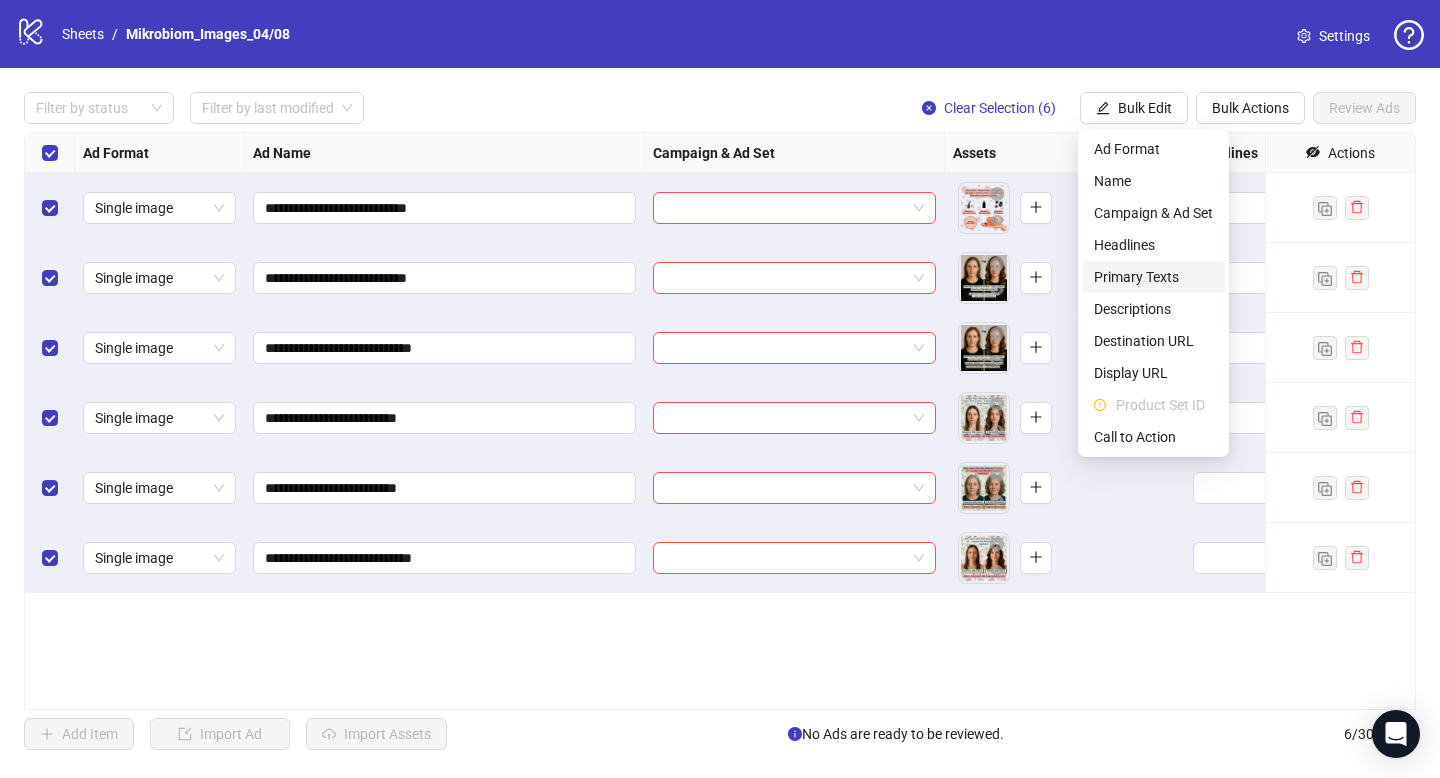 click on "Primary Texts" at bounding box center (1153, 277) 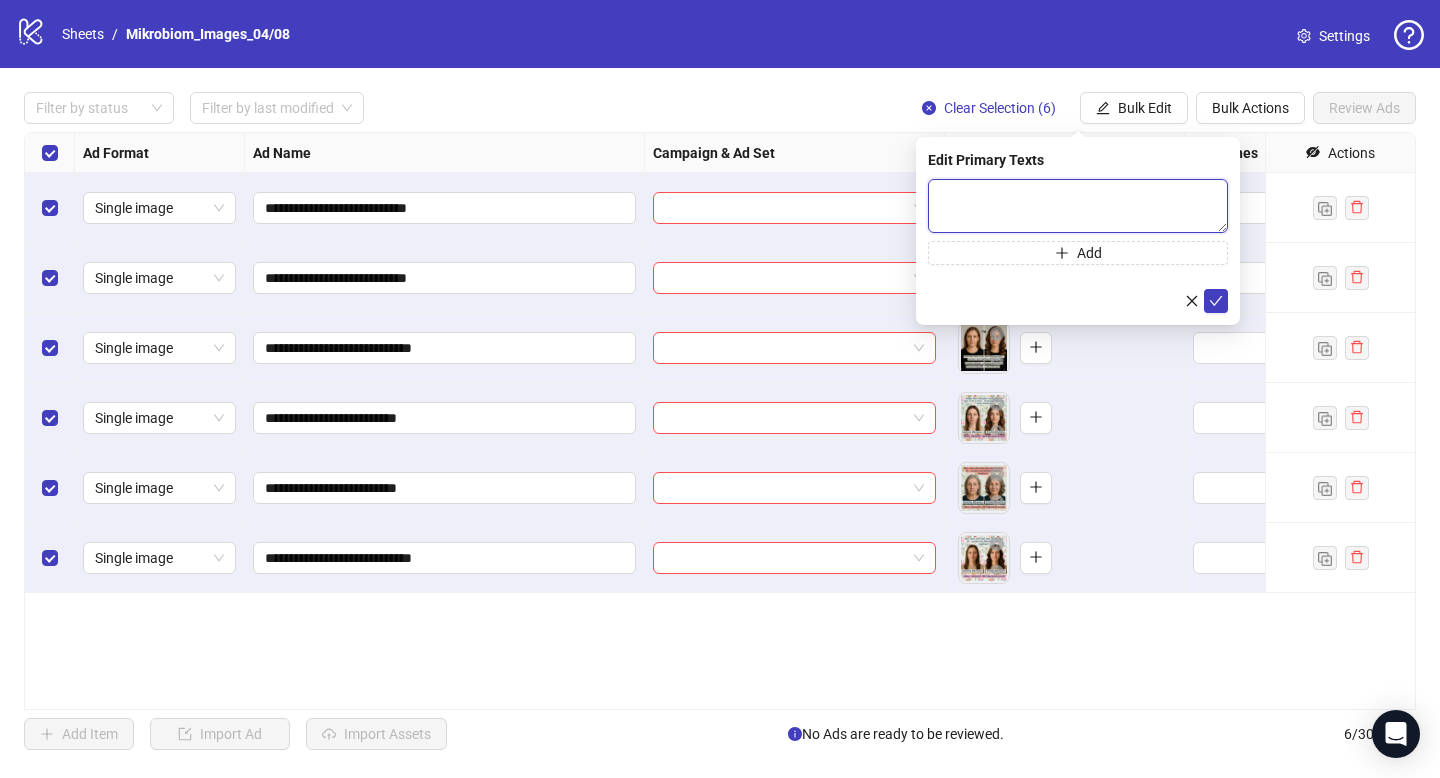 click at bounding box center (1078, 206) 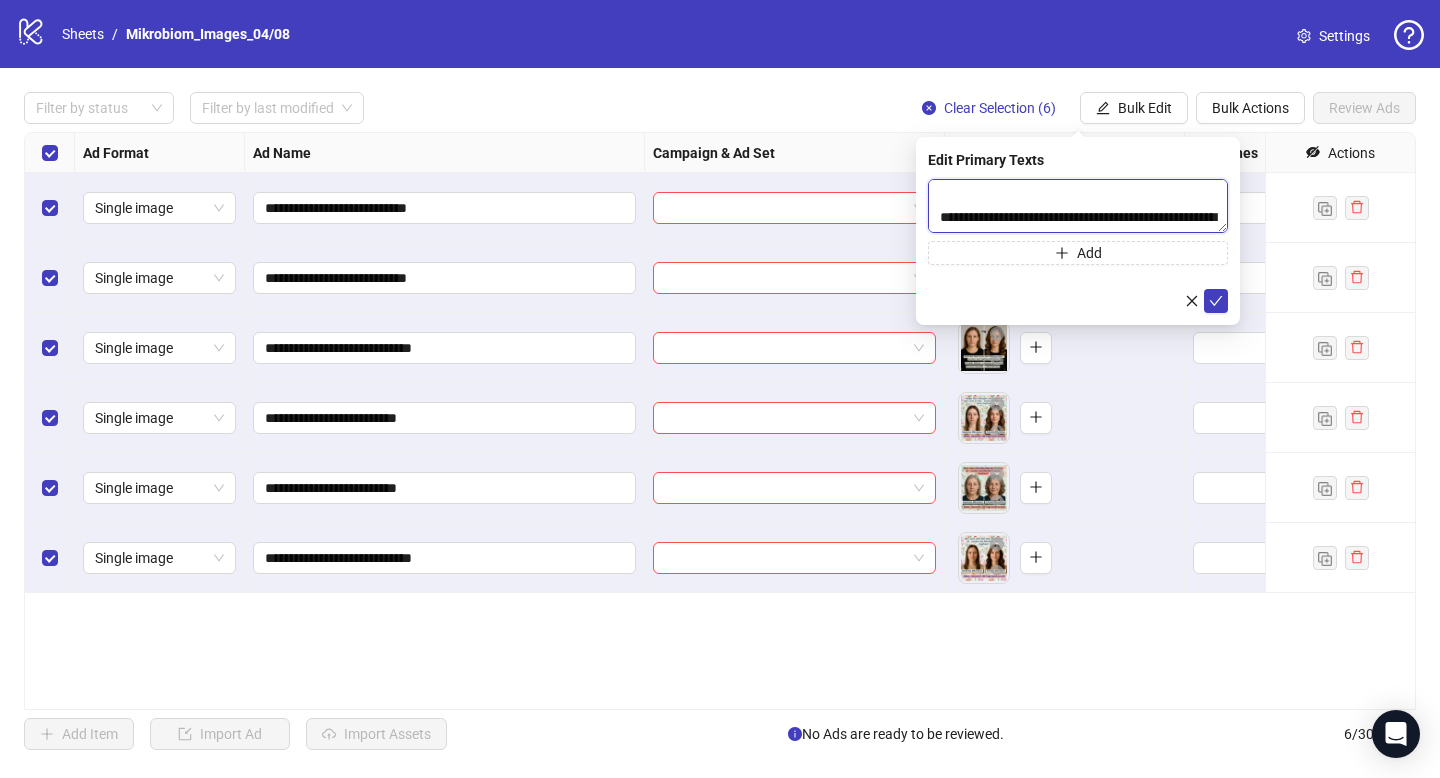scroll, scrollTop: 77, scrollLeft: 0, axis: vertical 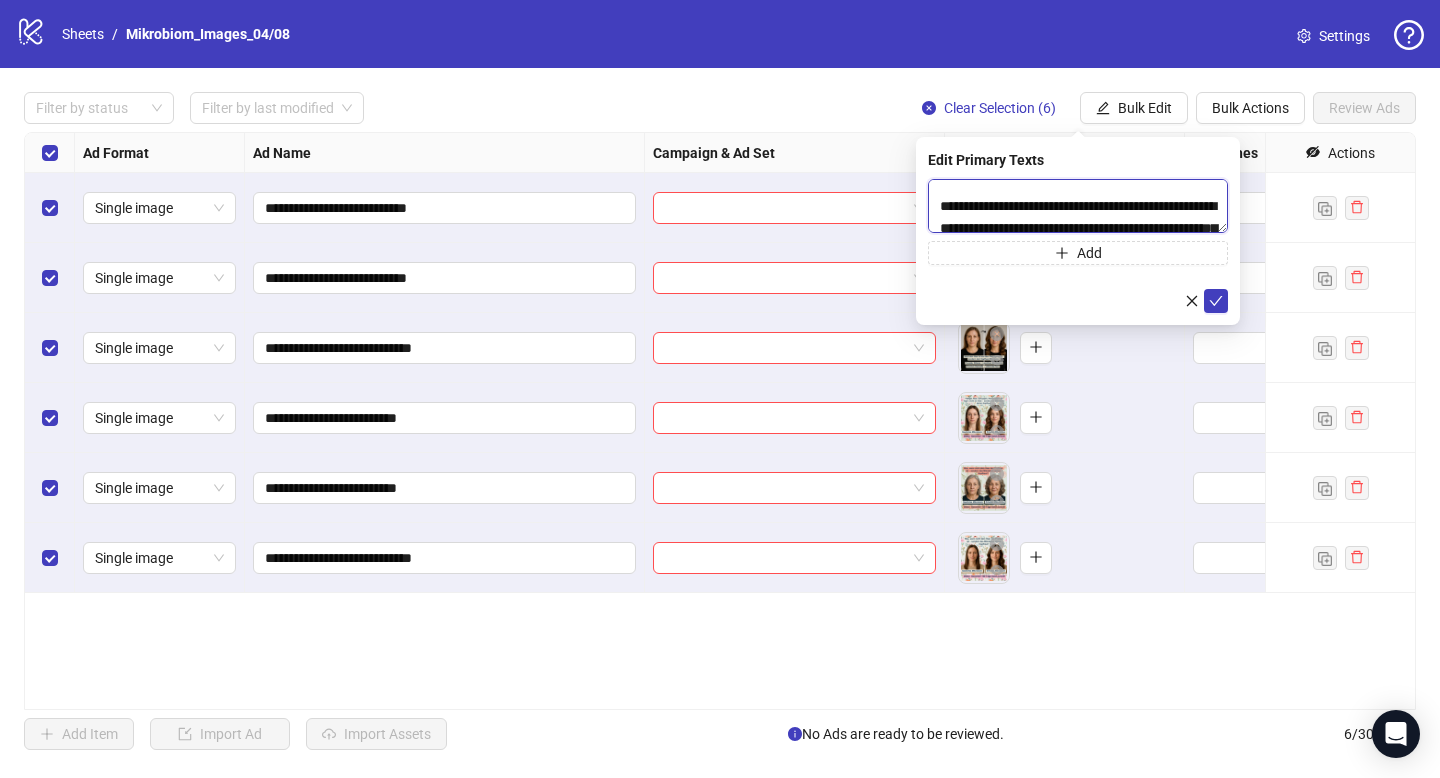 click at bounding box center (1078, 206) 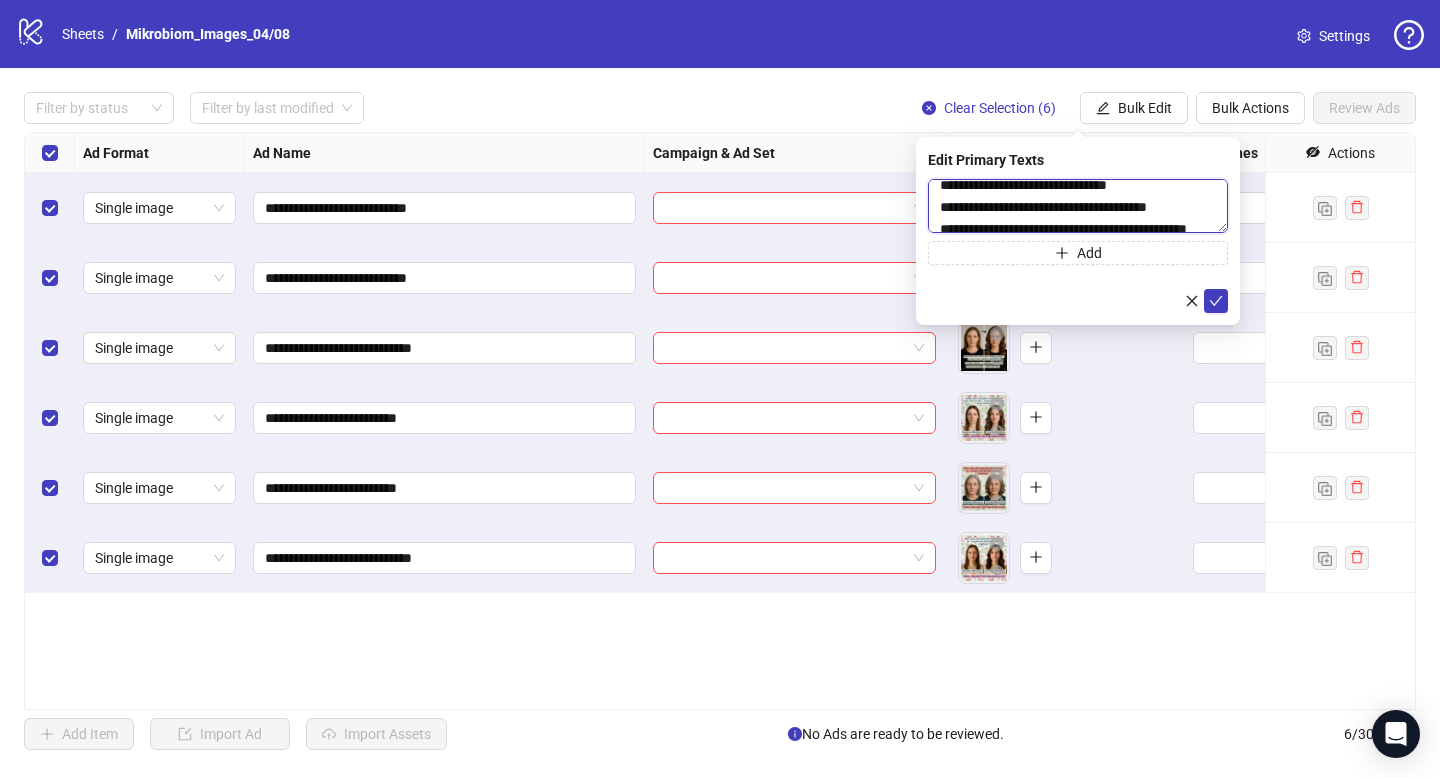 click at bounding box center [1078, 206] 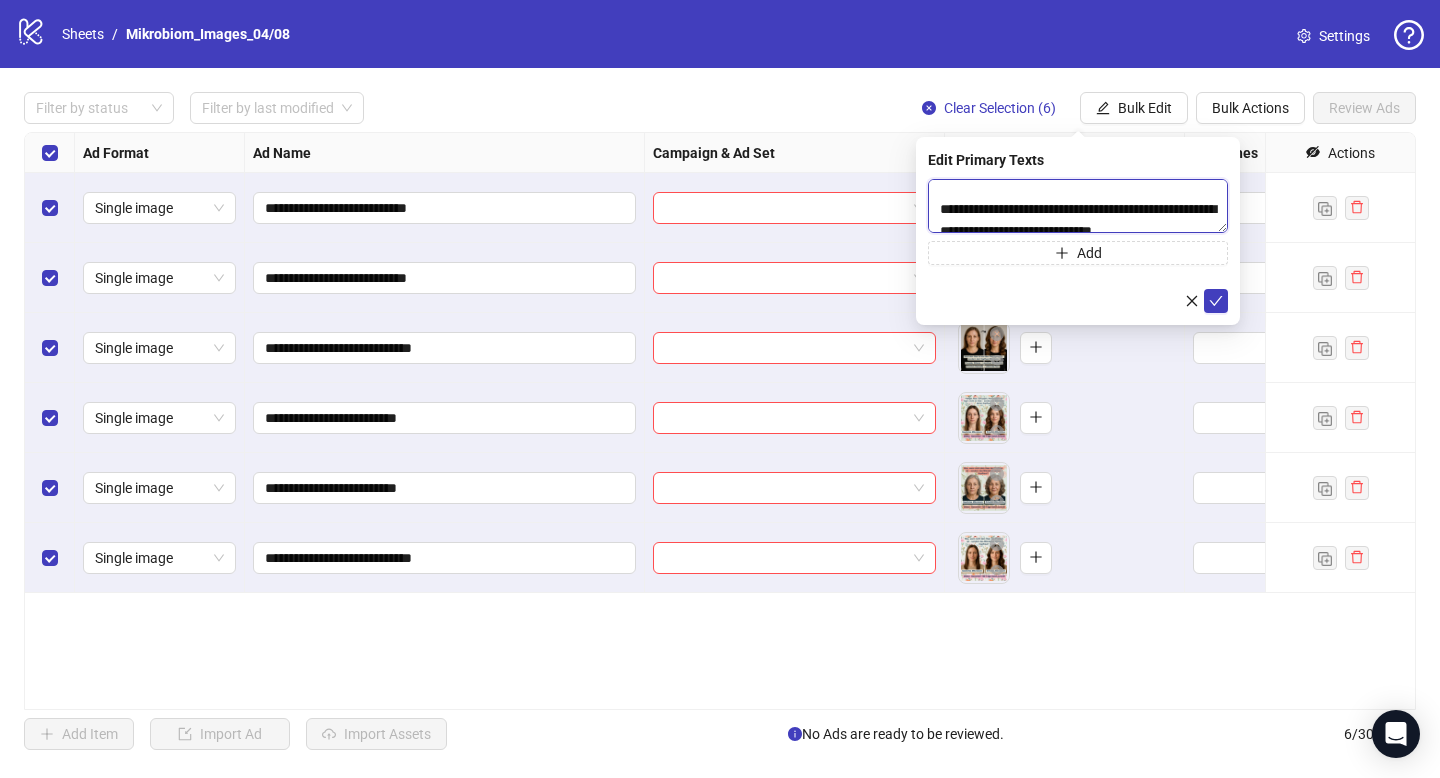scroll, scrollTop: 553, scrollLeft: 0, axis: vertical 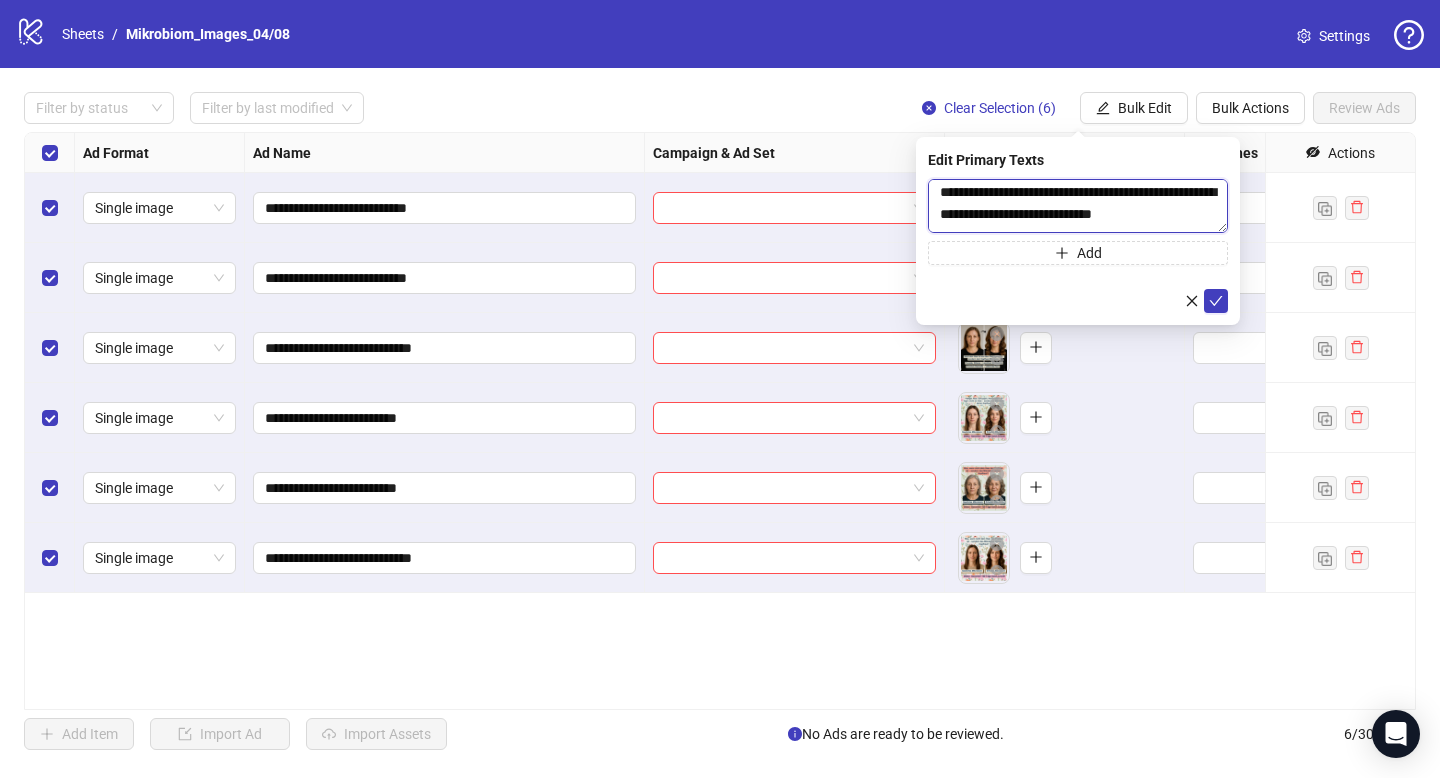 click at bounding box center [1078, 206] 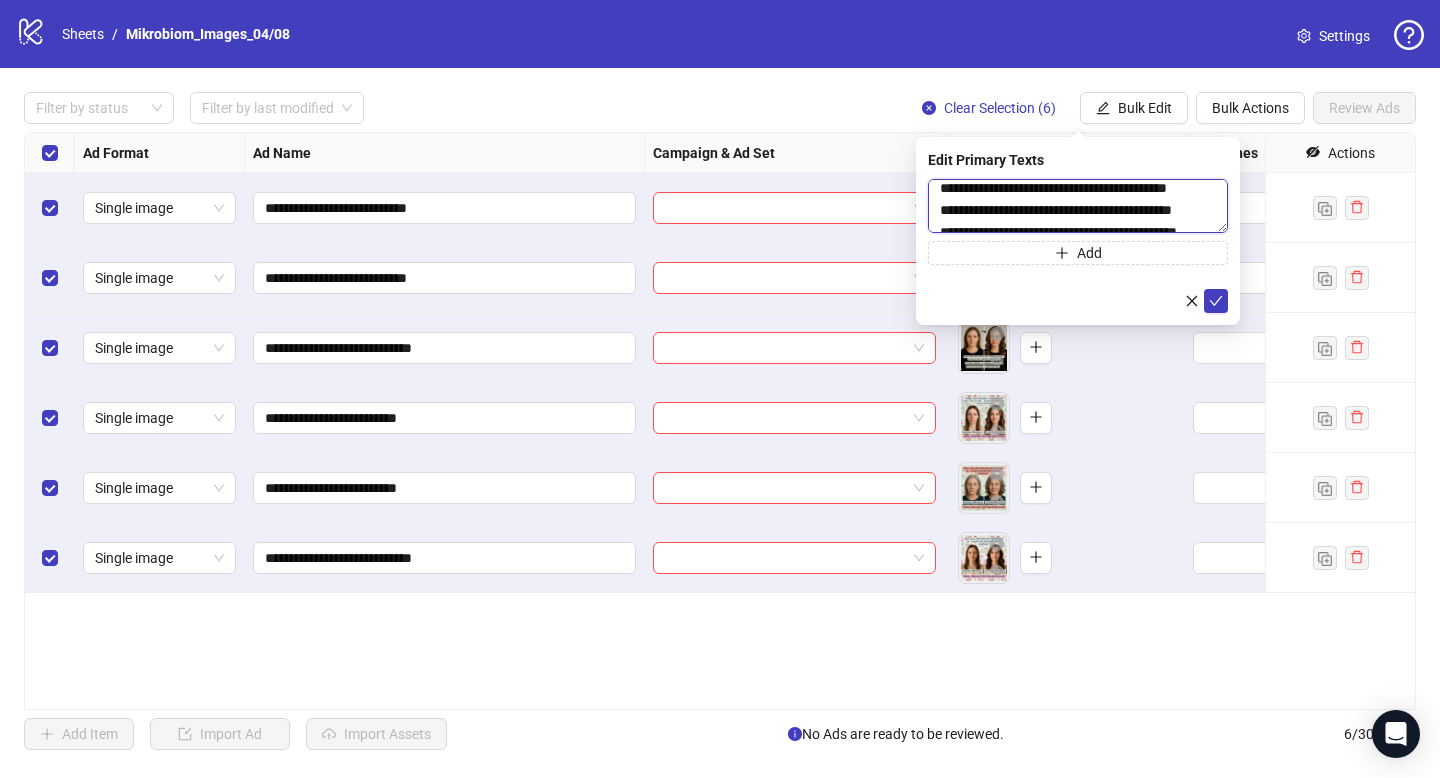scroll, scrollTop: 424, scrollLeft: 0, axis: vertical 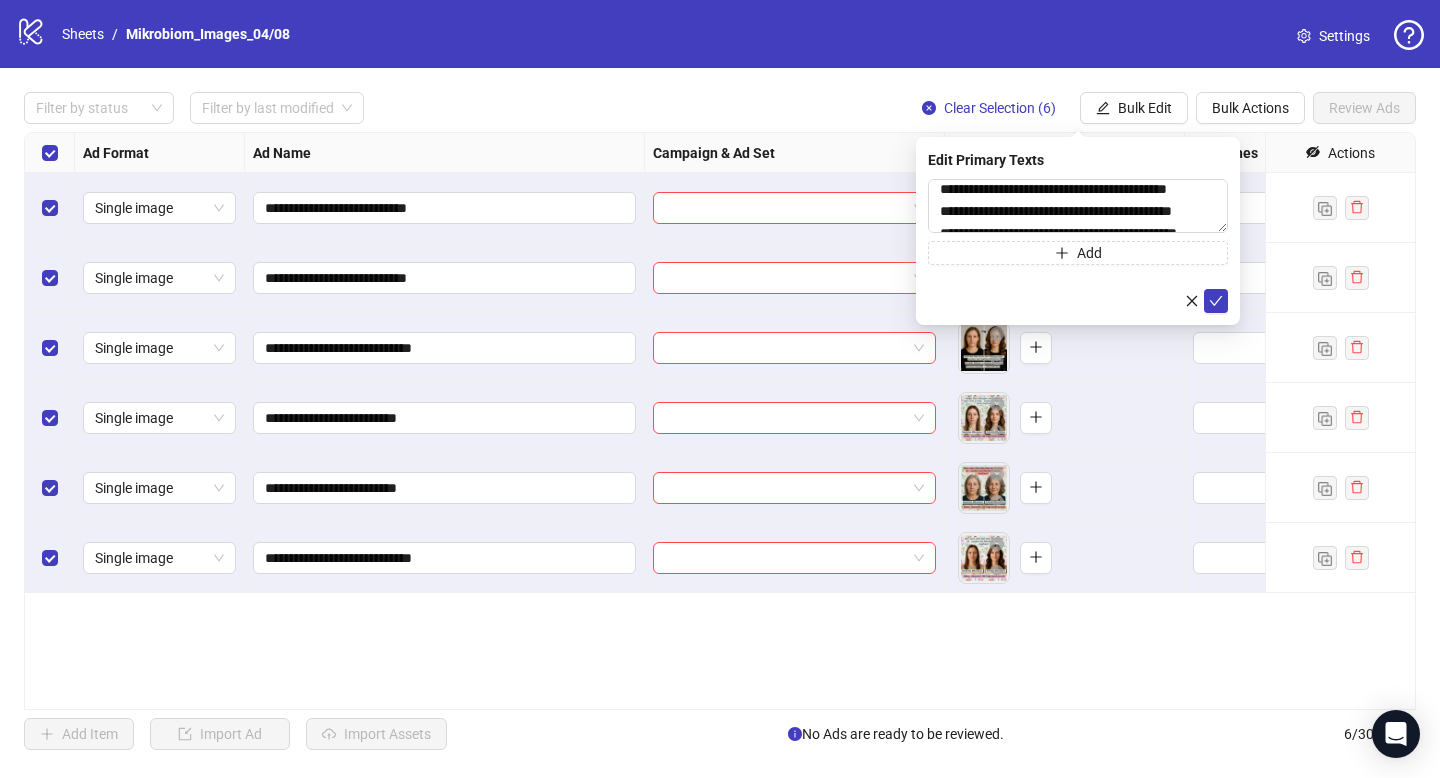 click on "Add" at bounding box center [1078, 222] 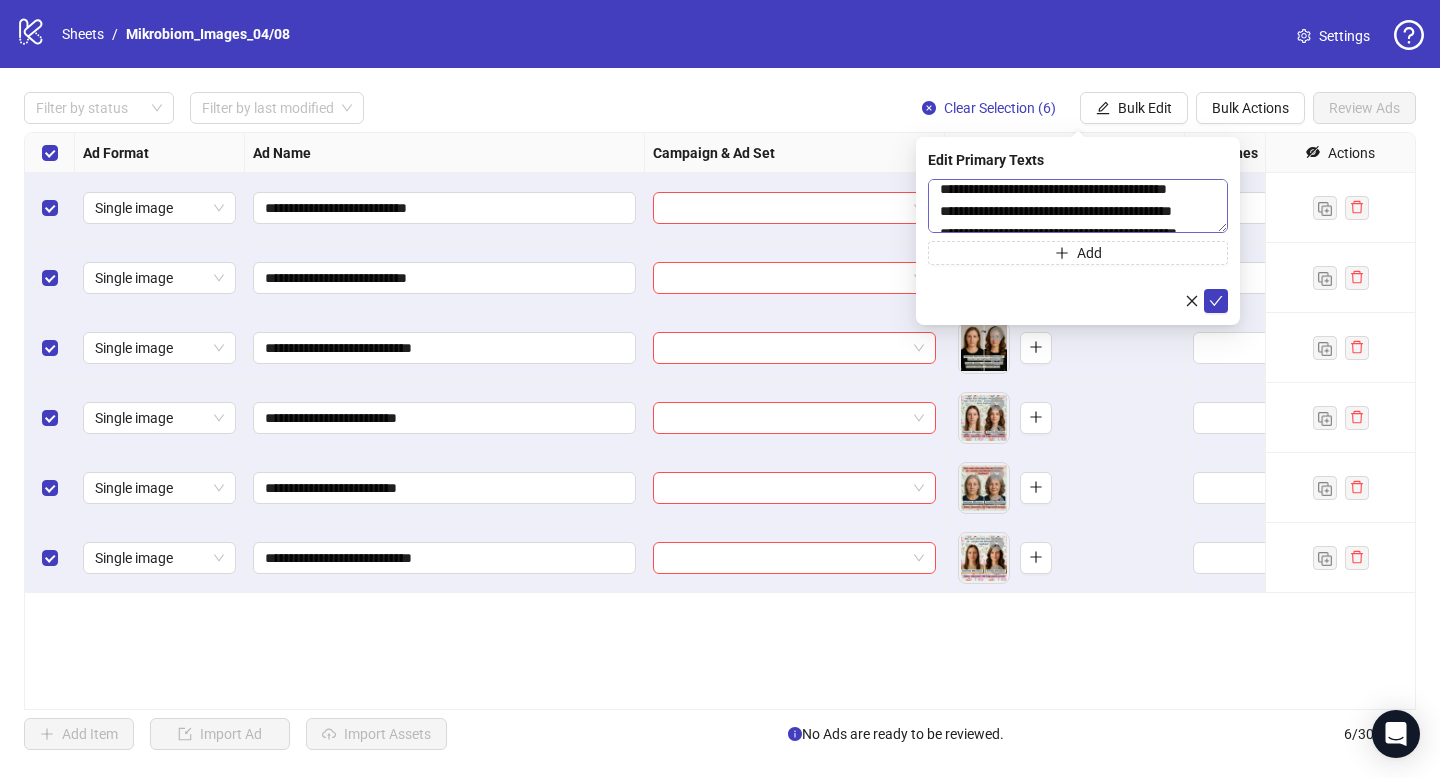 scroll, scrollTop: 441, scrollLeft: 0, axis: vertical 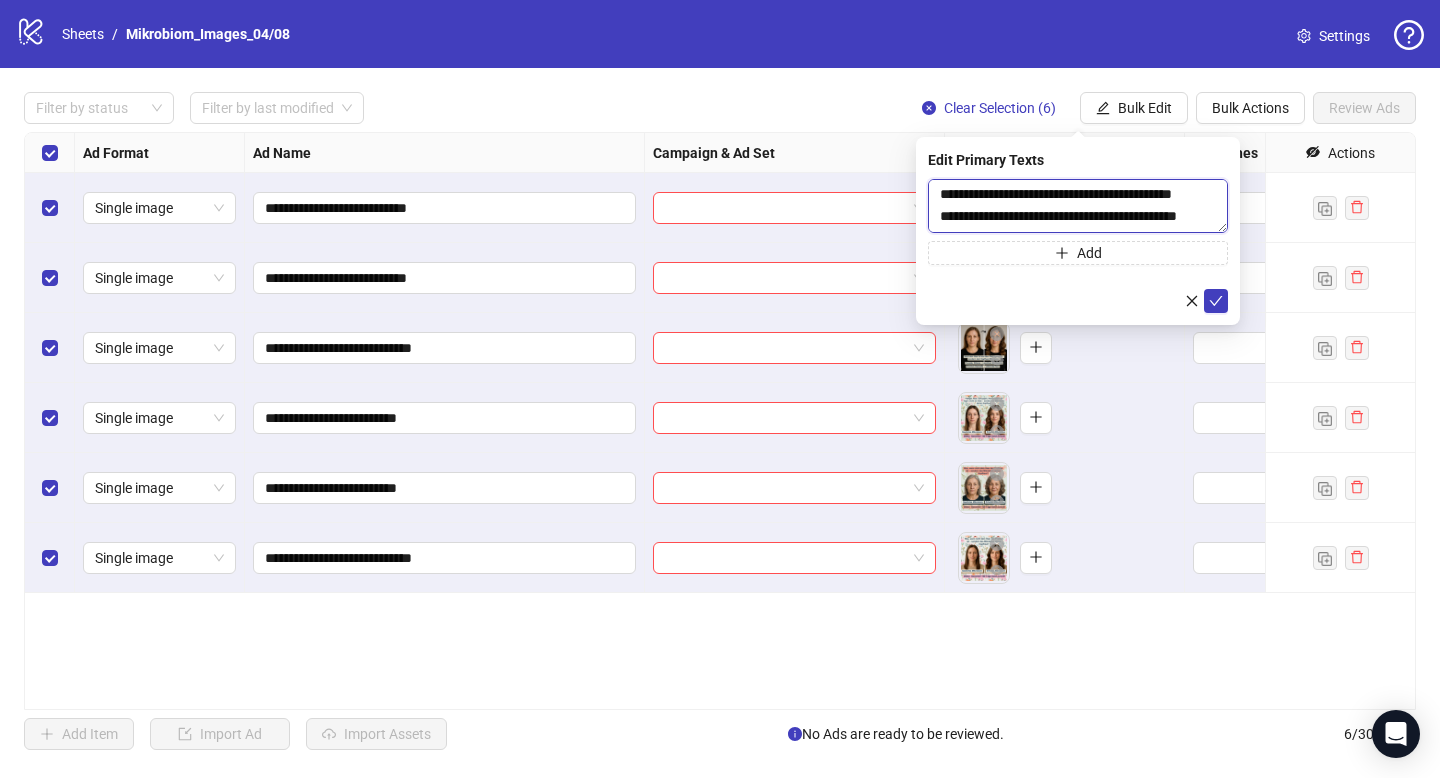 click at bounding box center [1078, 206] 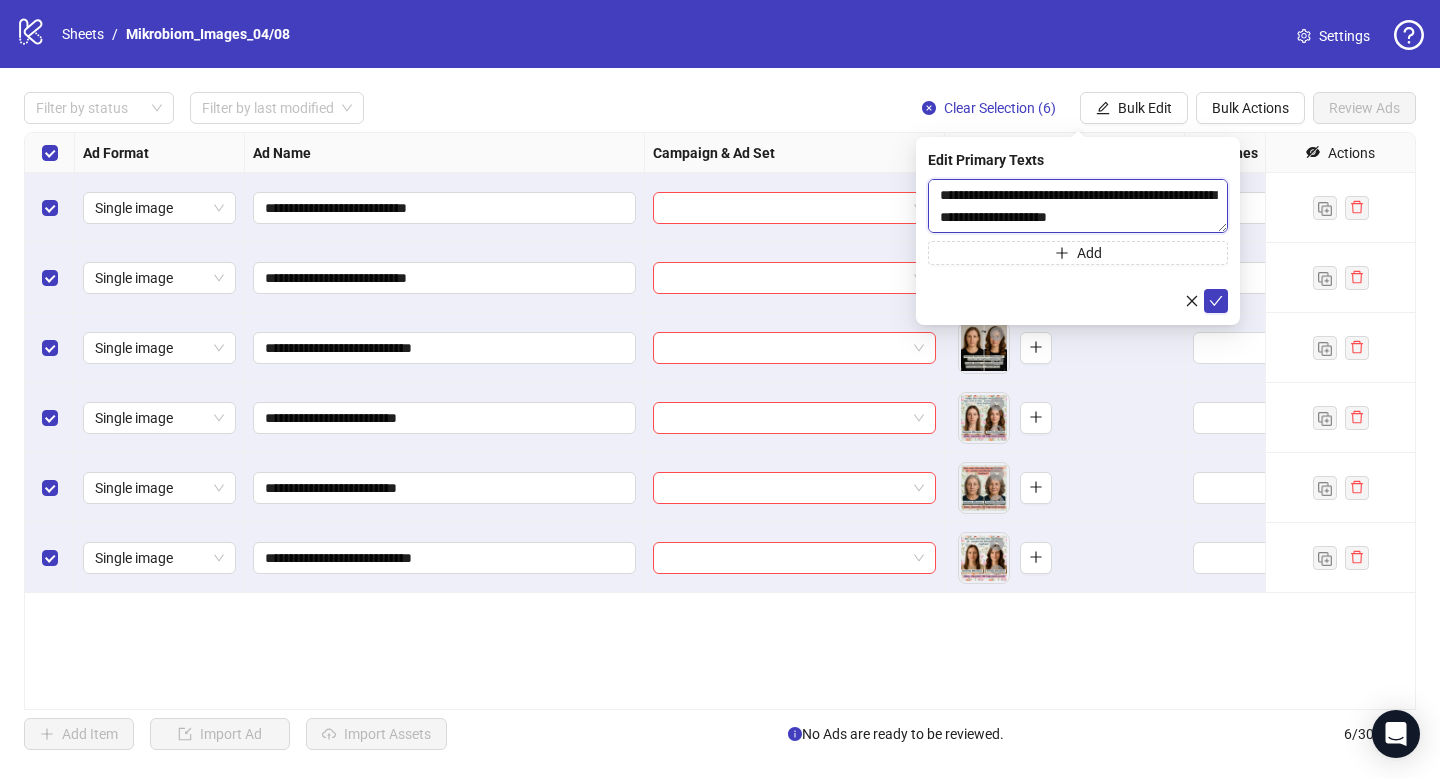 scroll, scrollTop: 704, scrollLeft: 0, axis: vertical 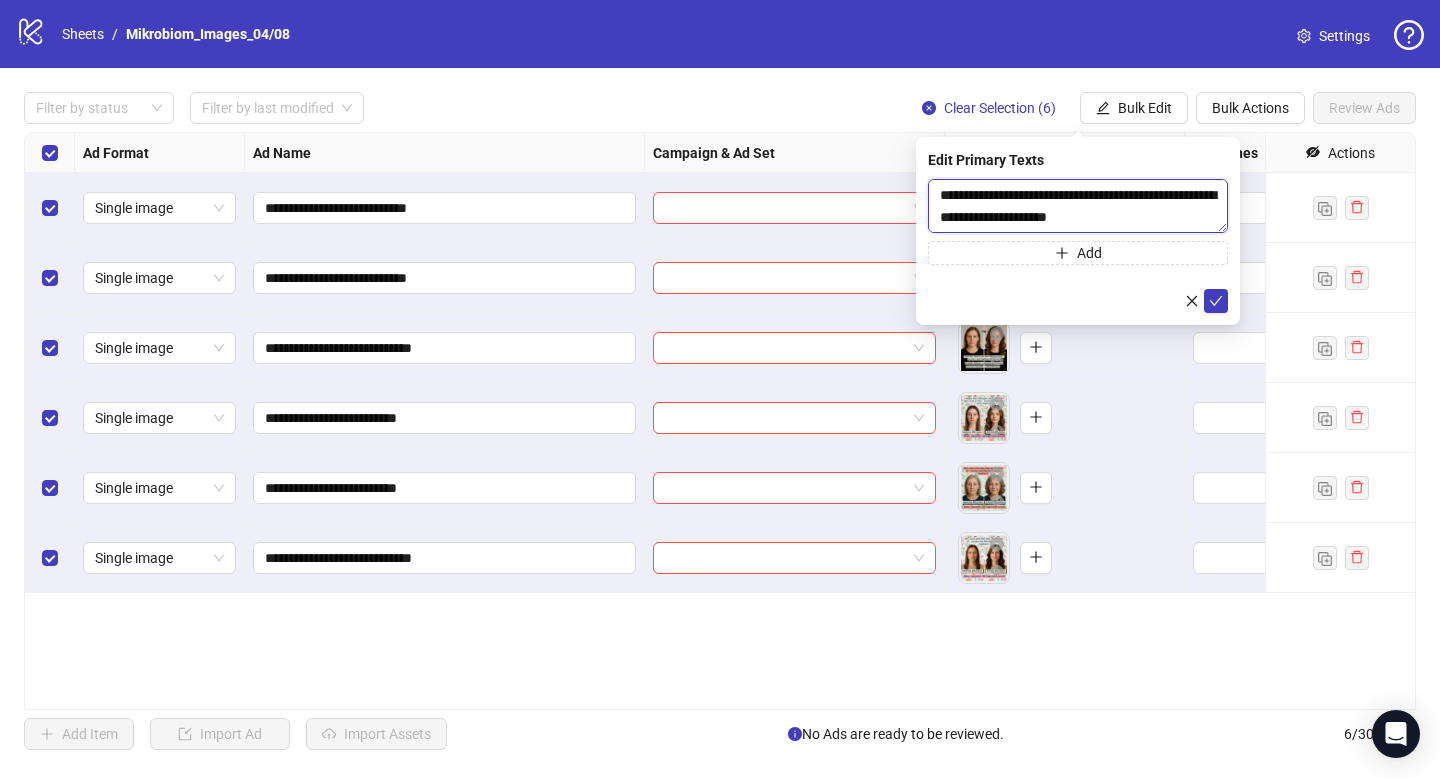 click at bounding box center [1078, 206] 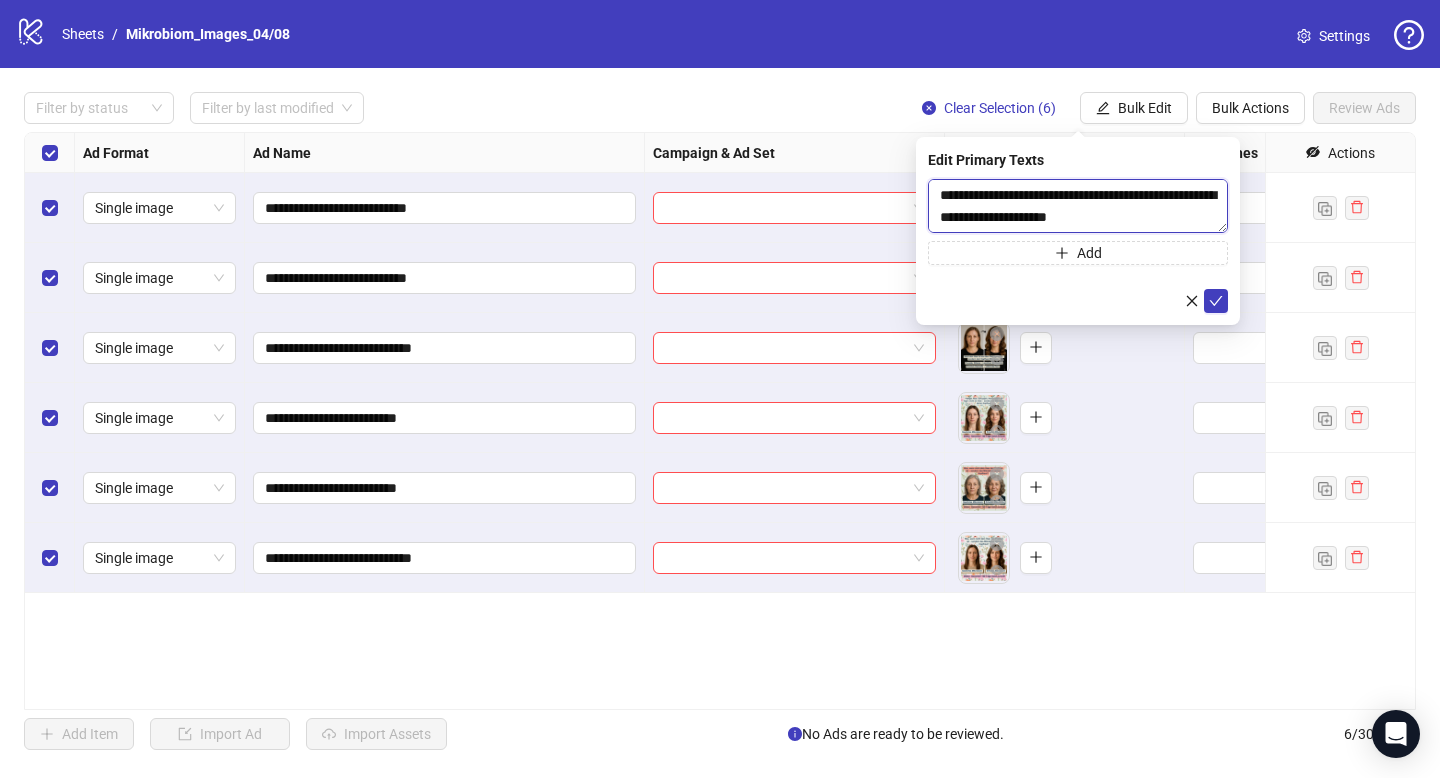 click at bounding box center [1078, 206] 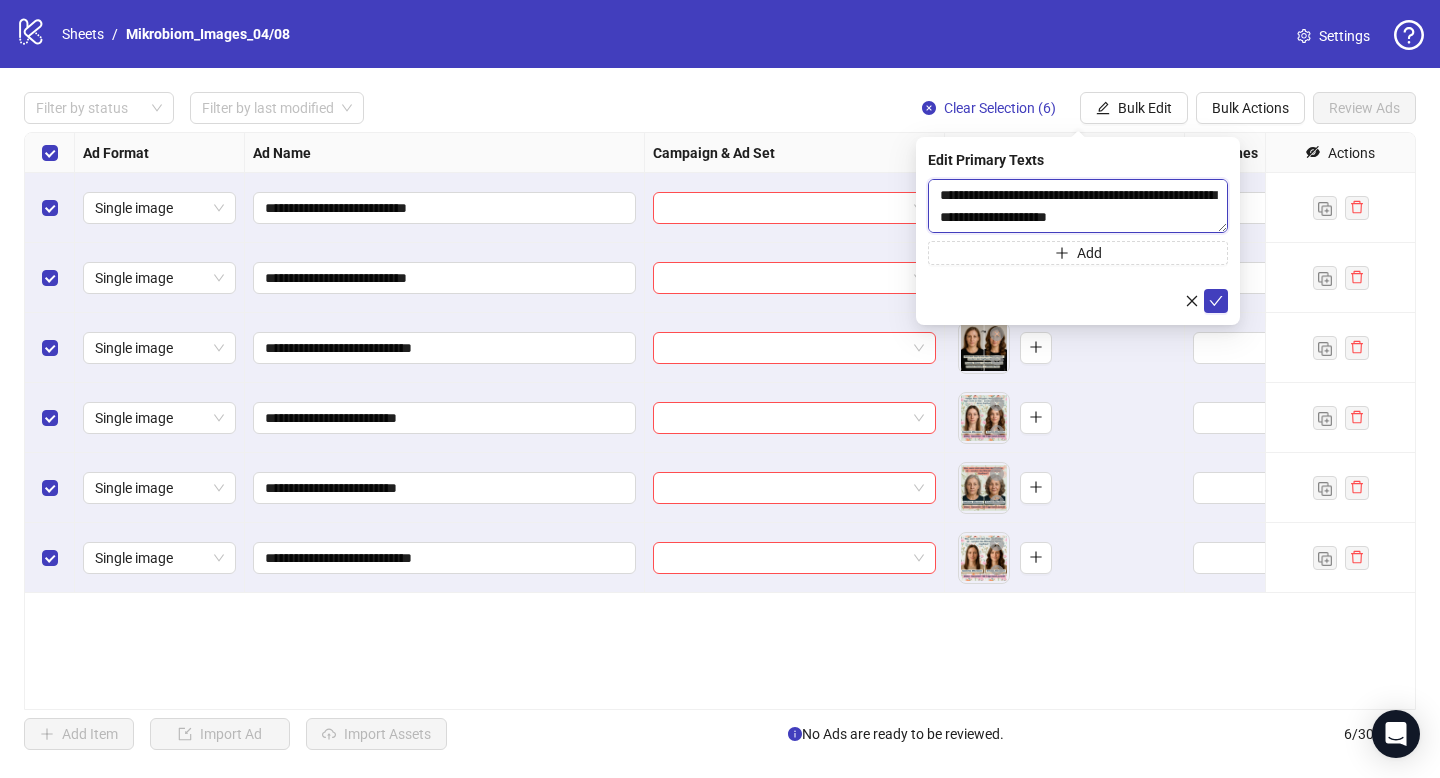 scroll, scrollTop: 835, scrollLeft: 0, axis: vertical 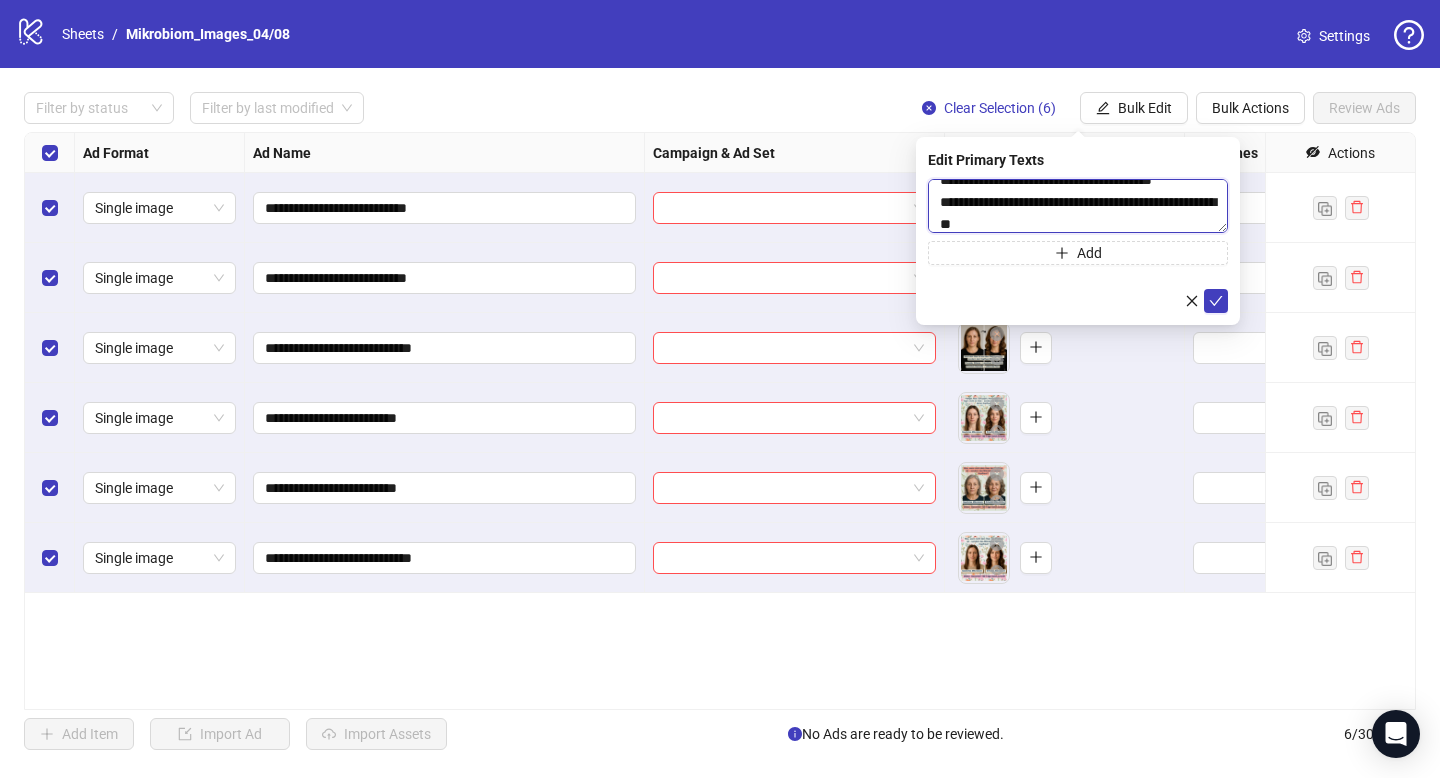click at bounding box center [1078, 206] 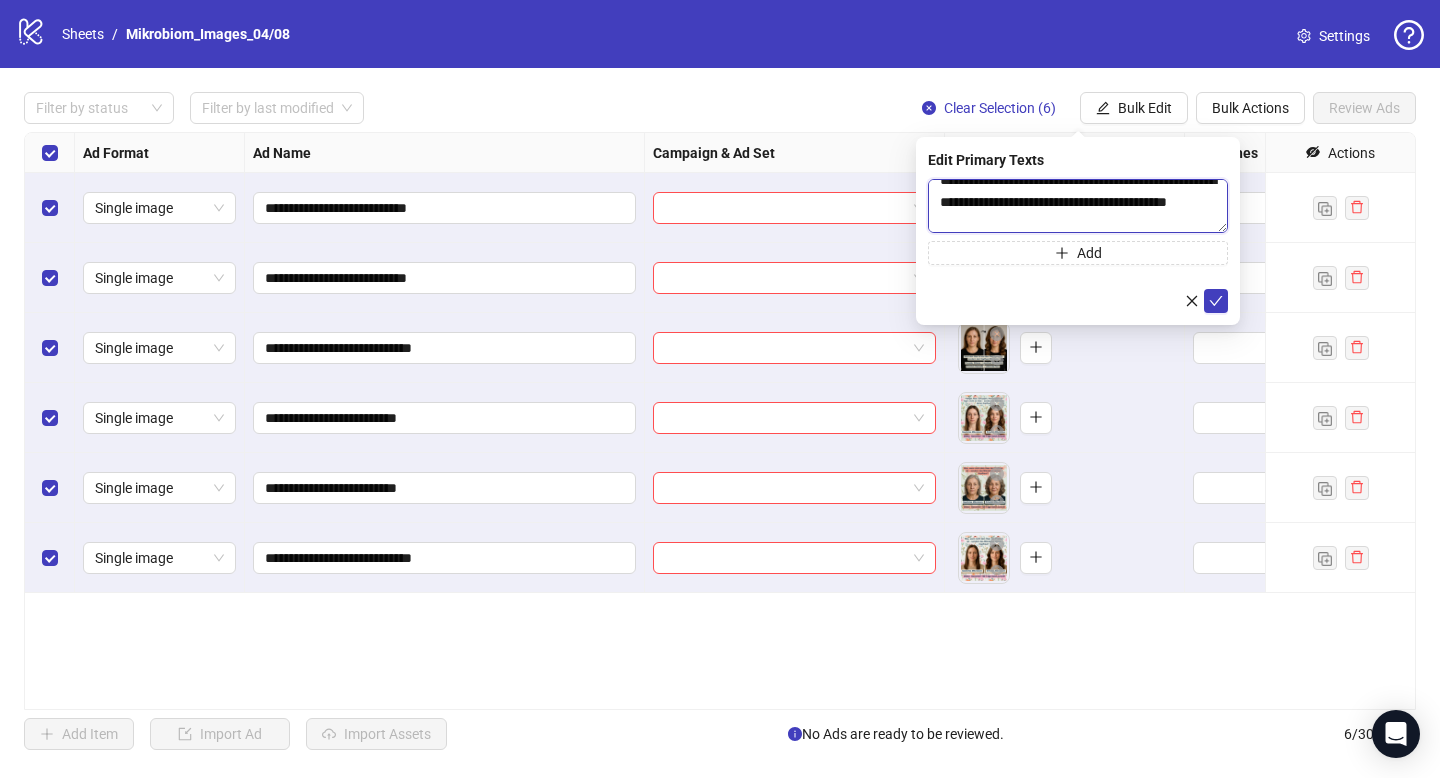 click at bounding box center [1078, 206] 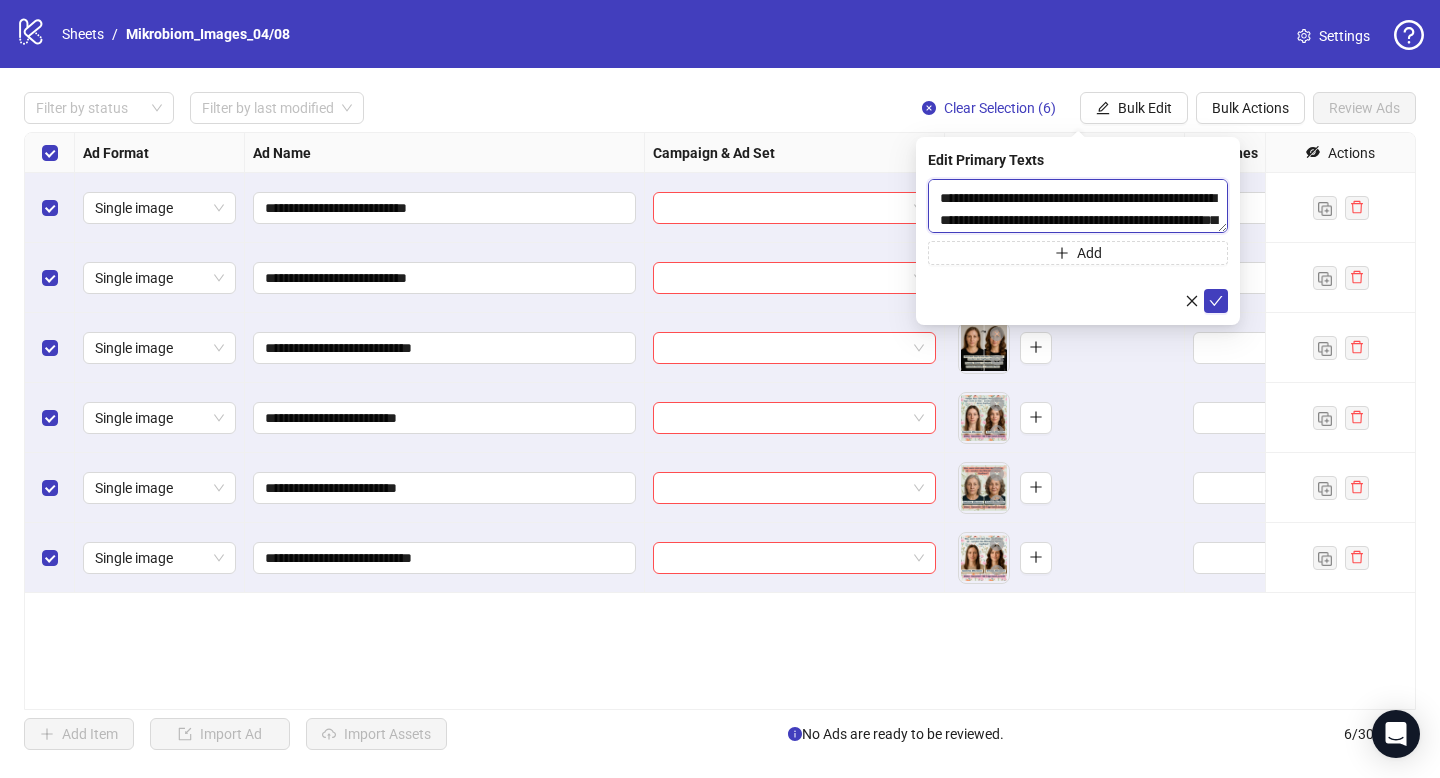 scroll, scrollTop: 65, scrollLeft: 0, axis: vertical 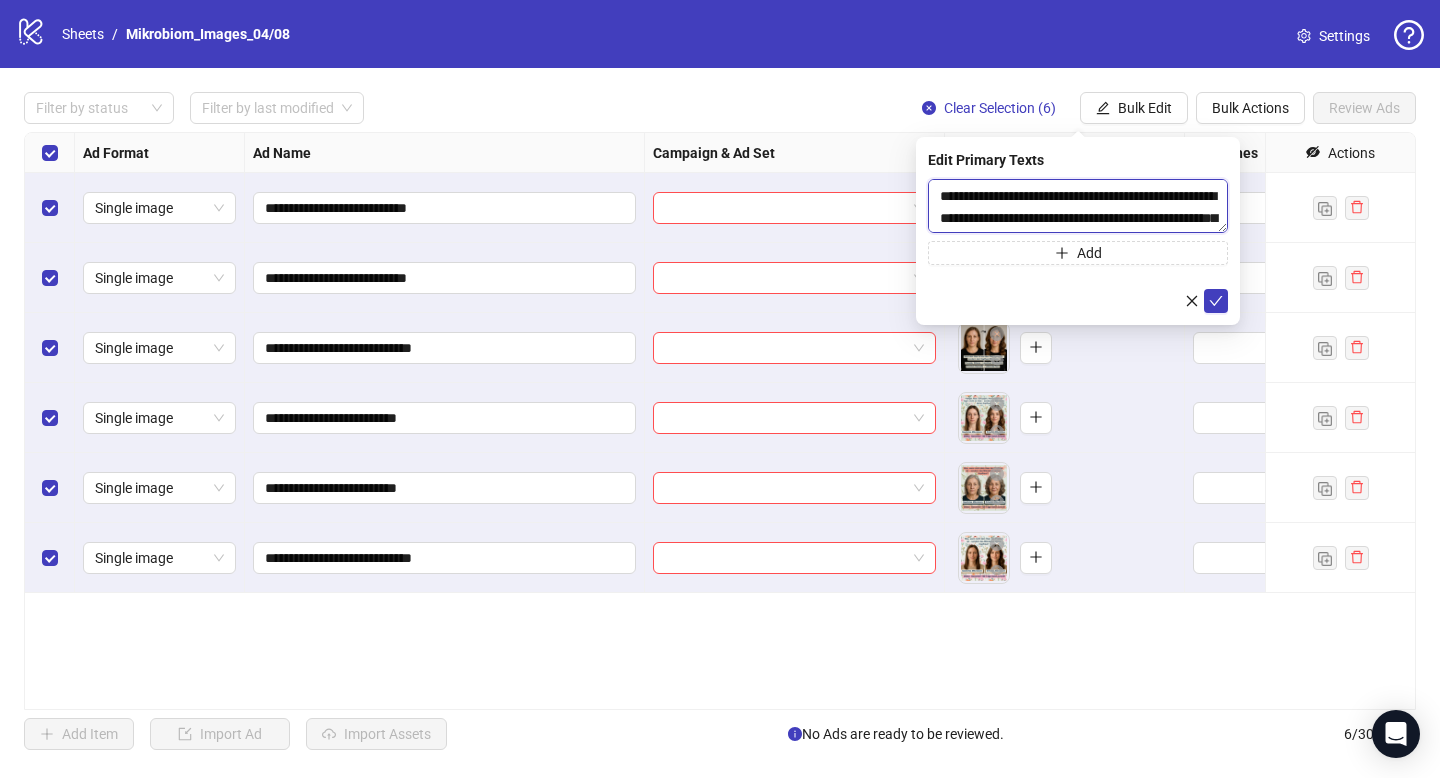 click at bounding box center (1078, 206) 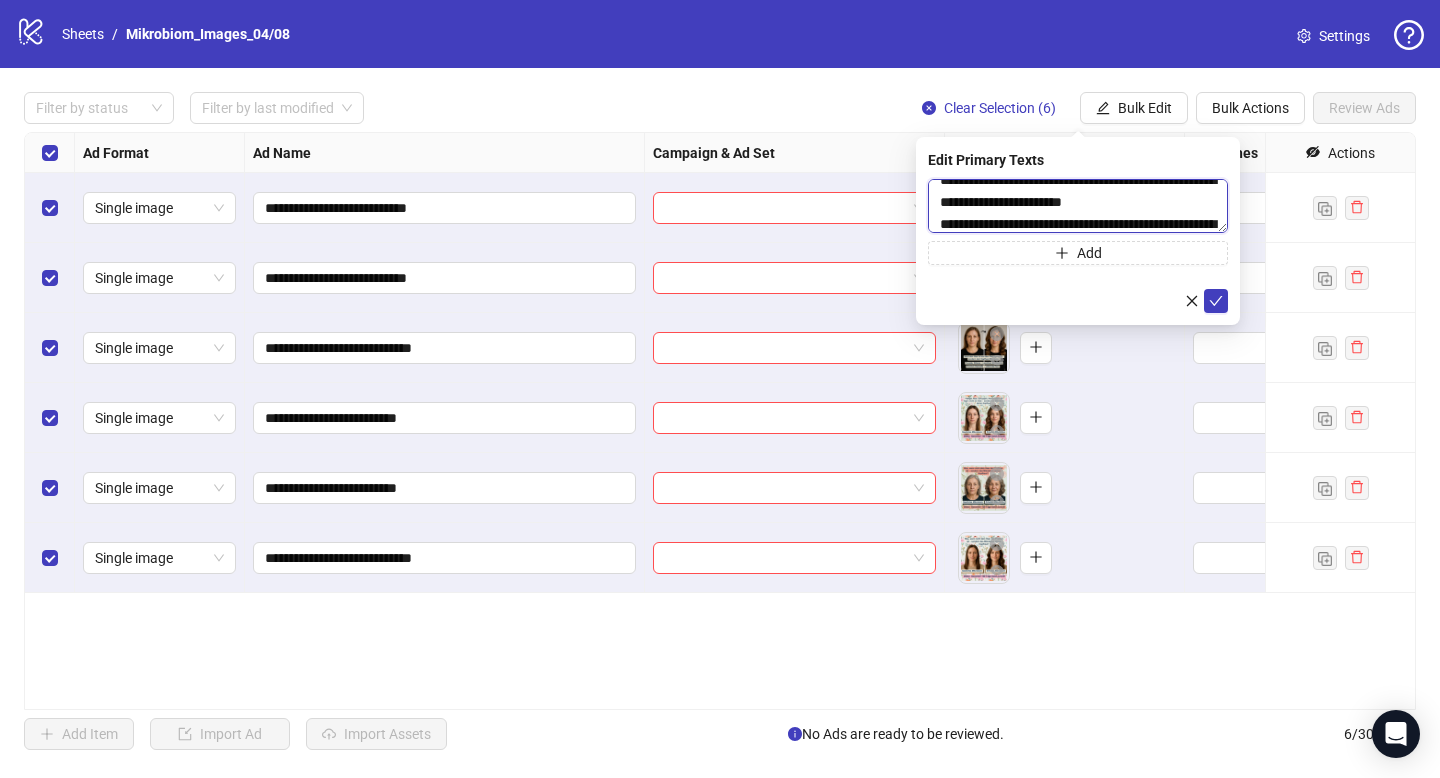 click at bounding box center [1078, 206] 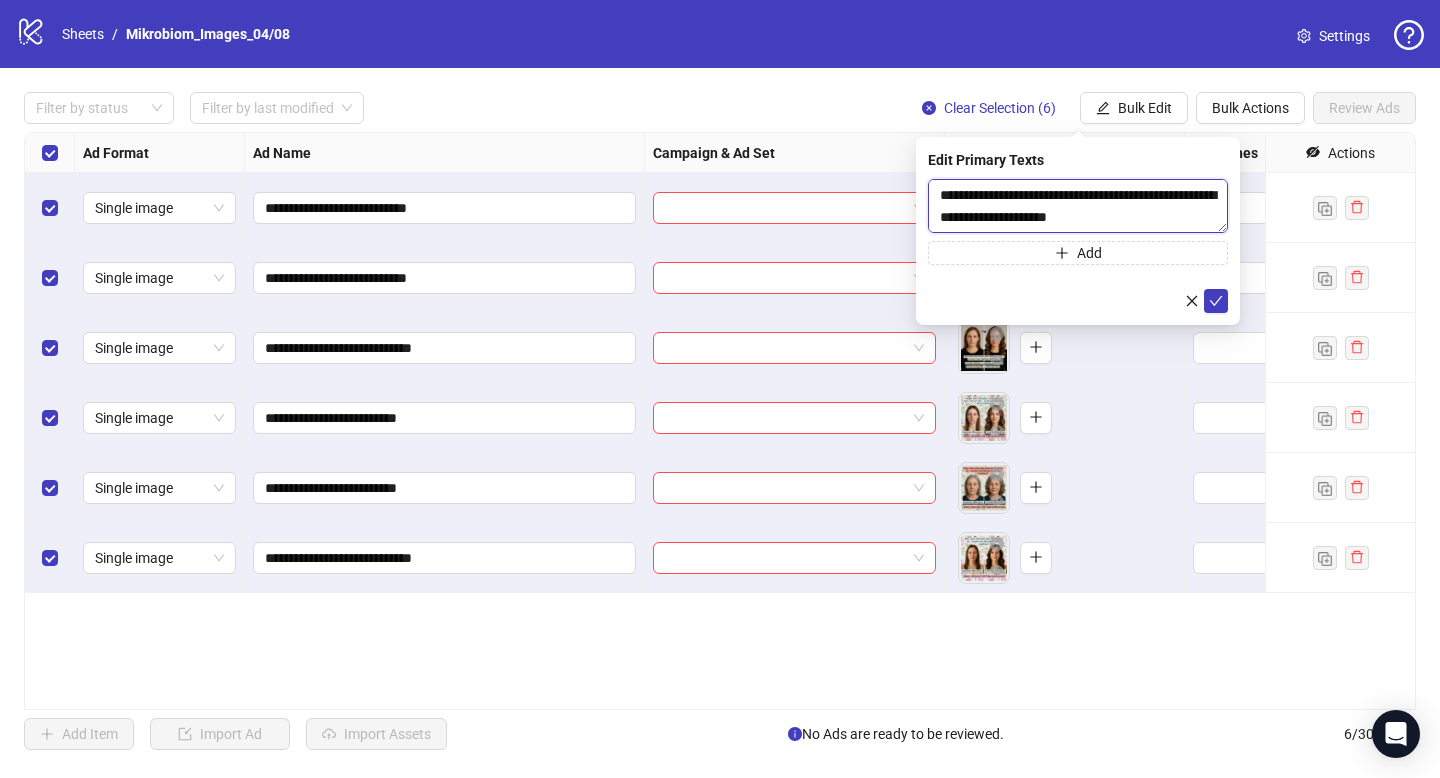 scroll, scrollTop: 836, scrollLeft: 0, axis: vertical 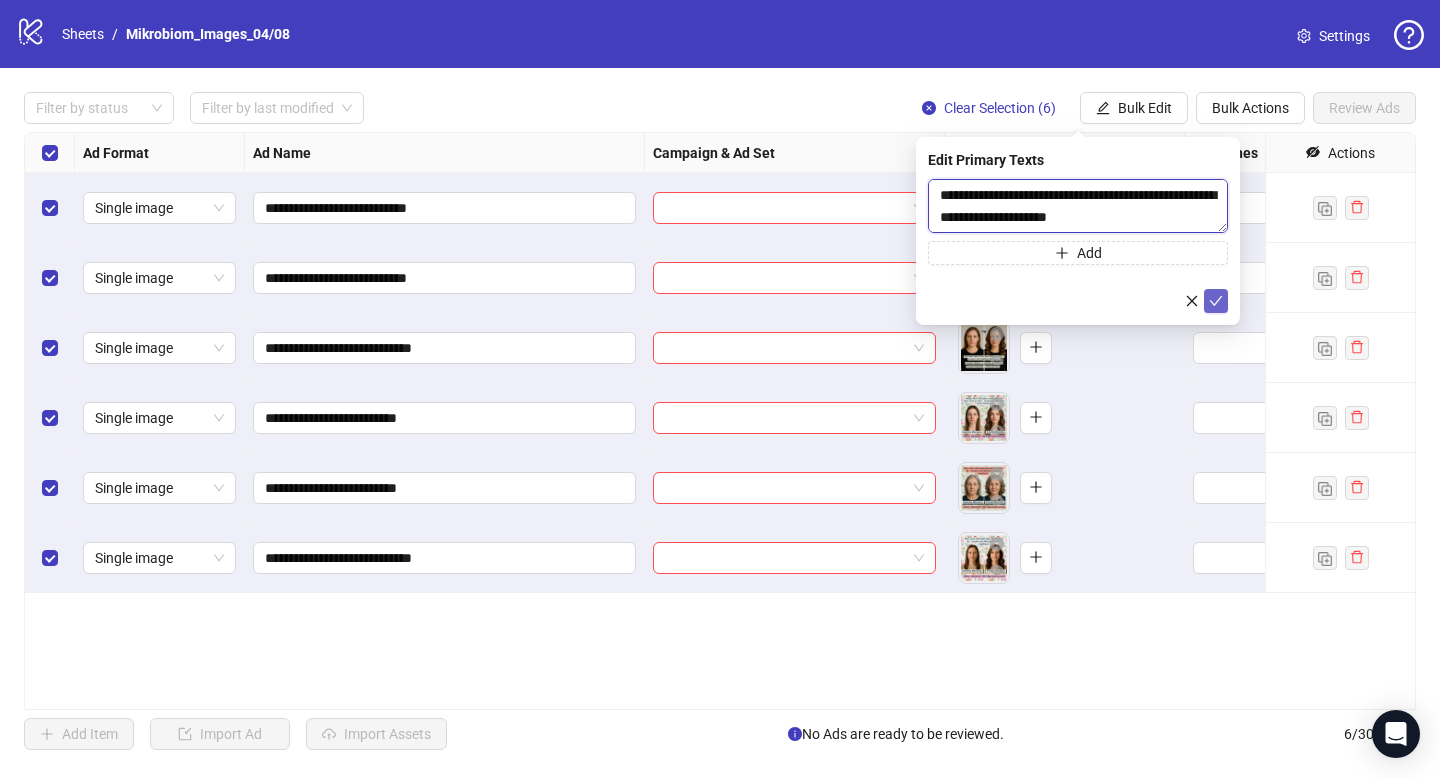 type on "**********" 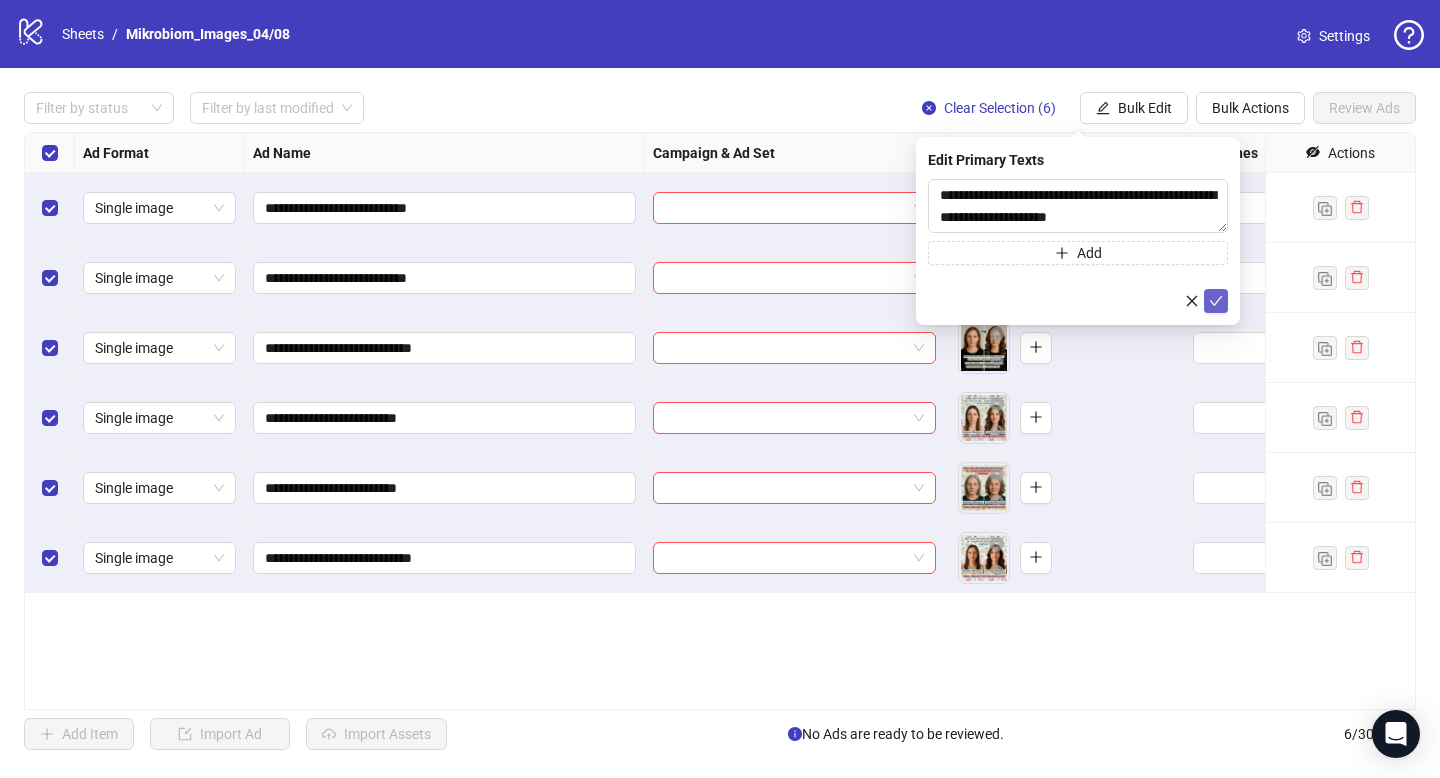 click 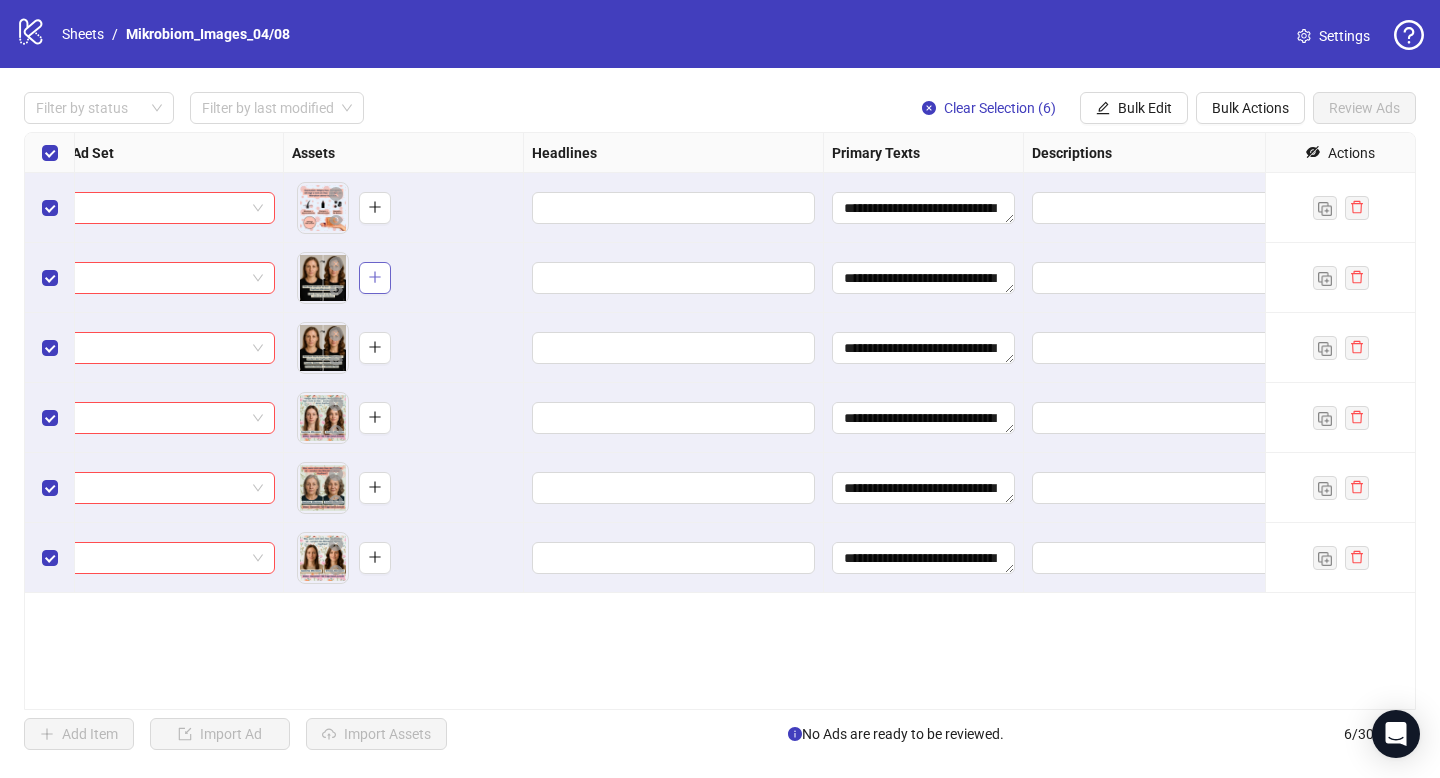 scroll, scrollTop: 0, scrollLeft: 677, axis: horizontal 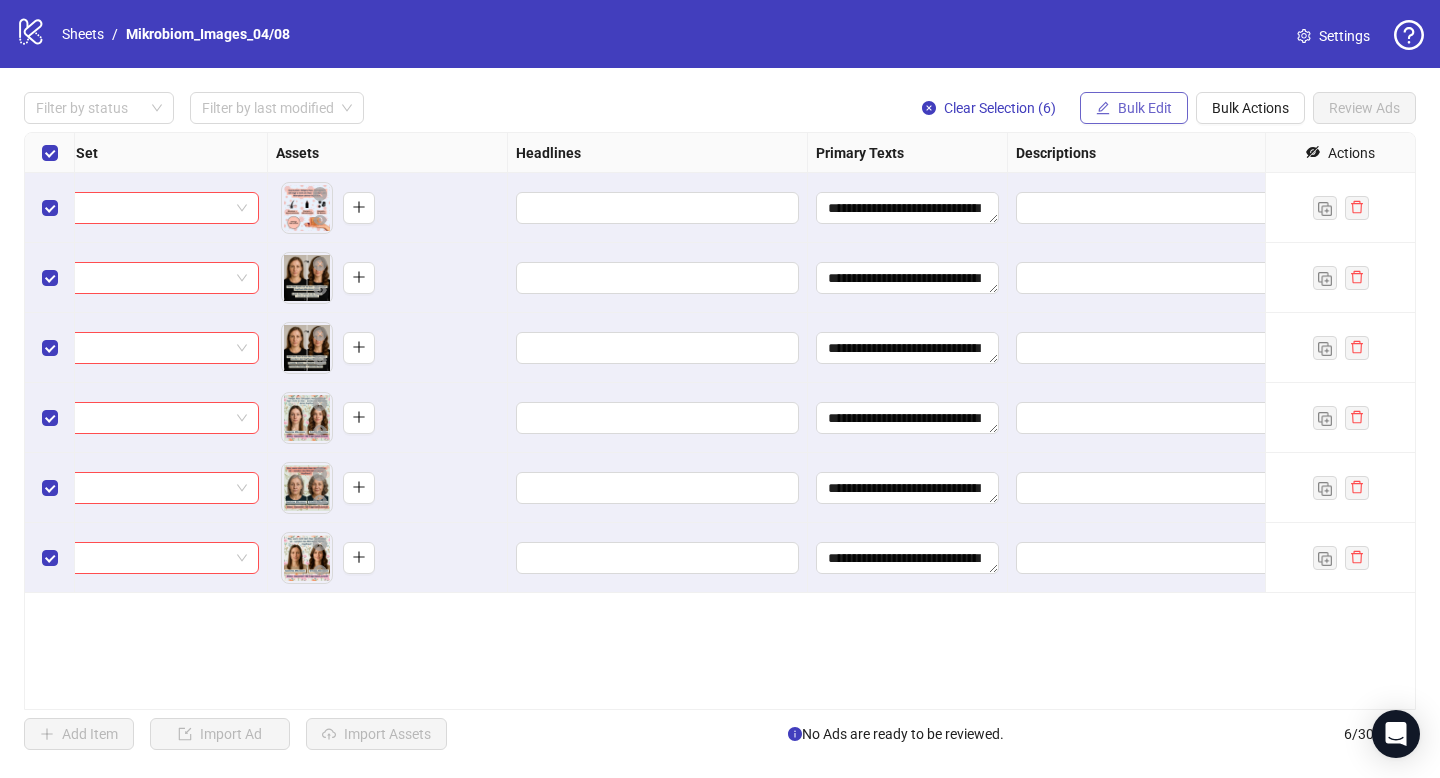 click on "Bulk Edit" at bounding box center (1134, 108) 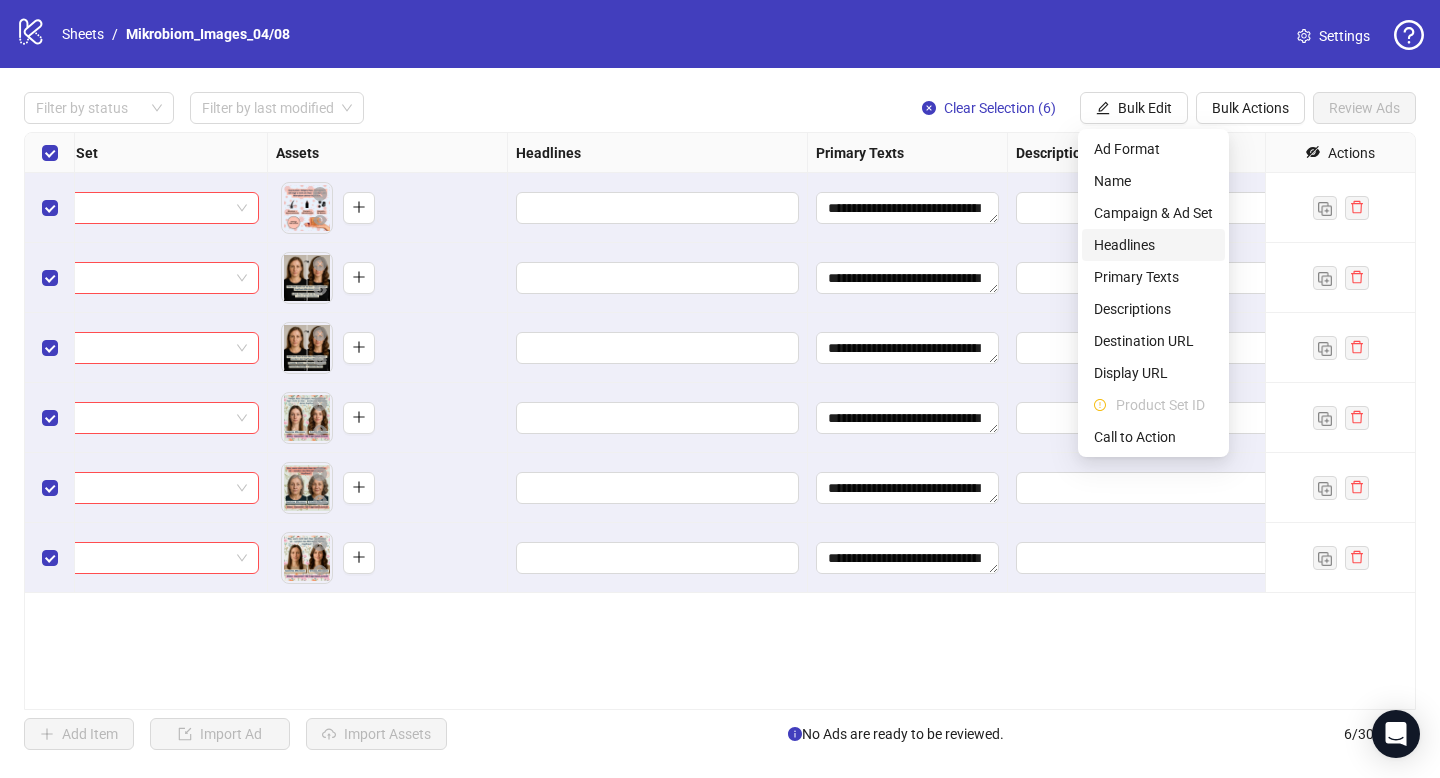 click on "Headlines" at bounding box center [1153, 245] 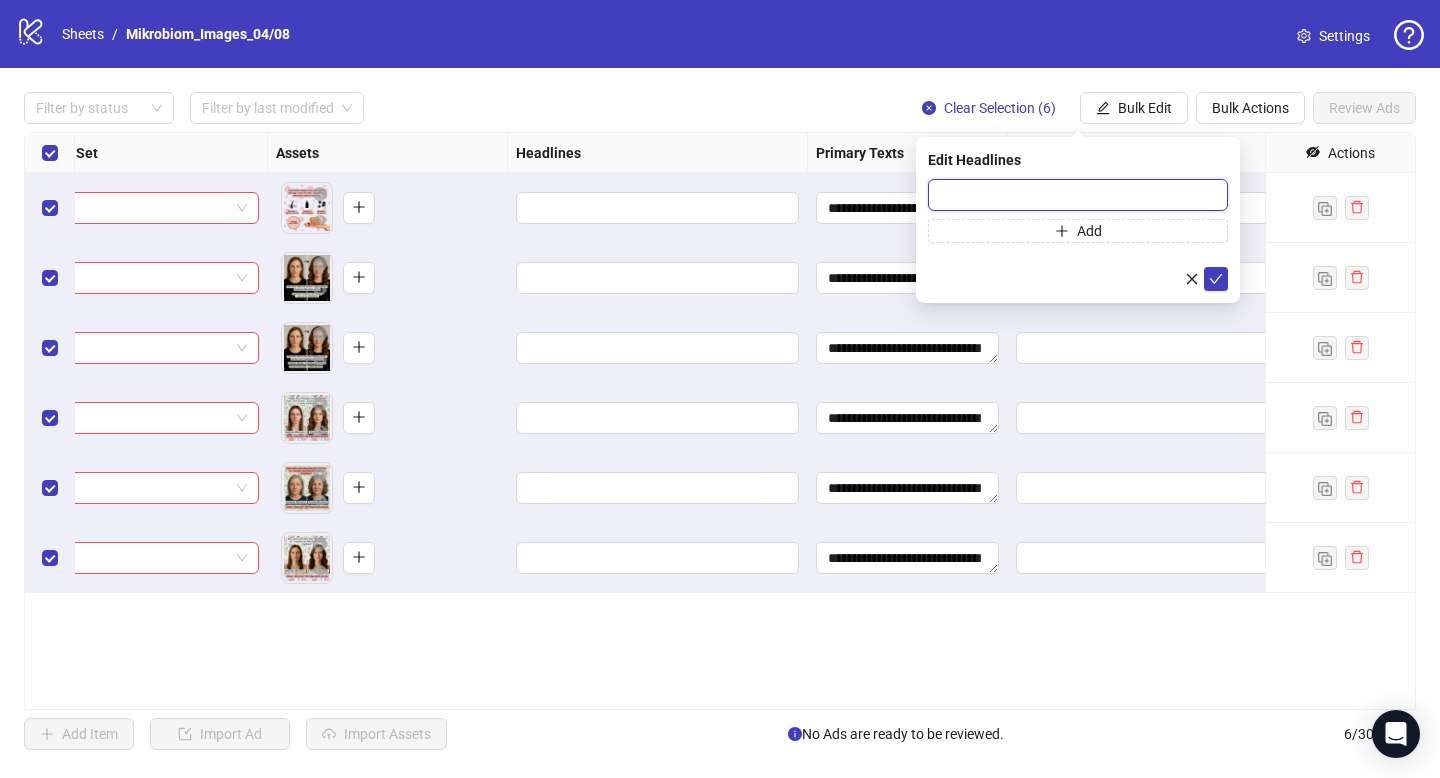 click at bounding box center [1078, 195] 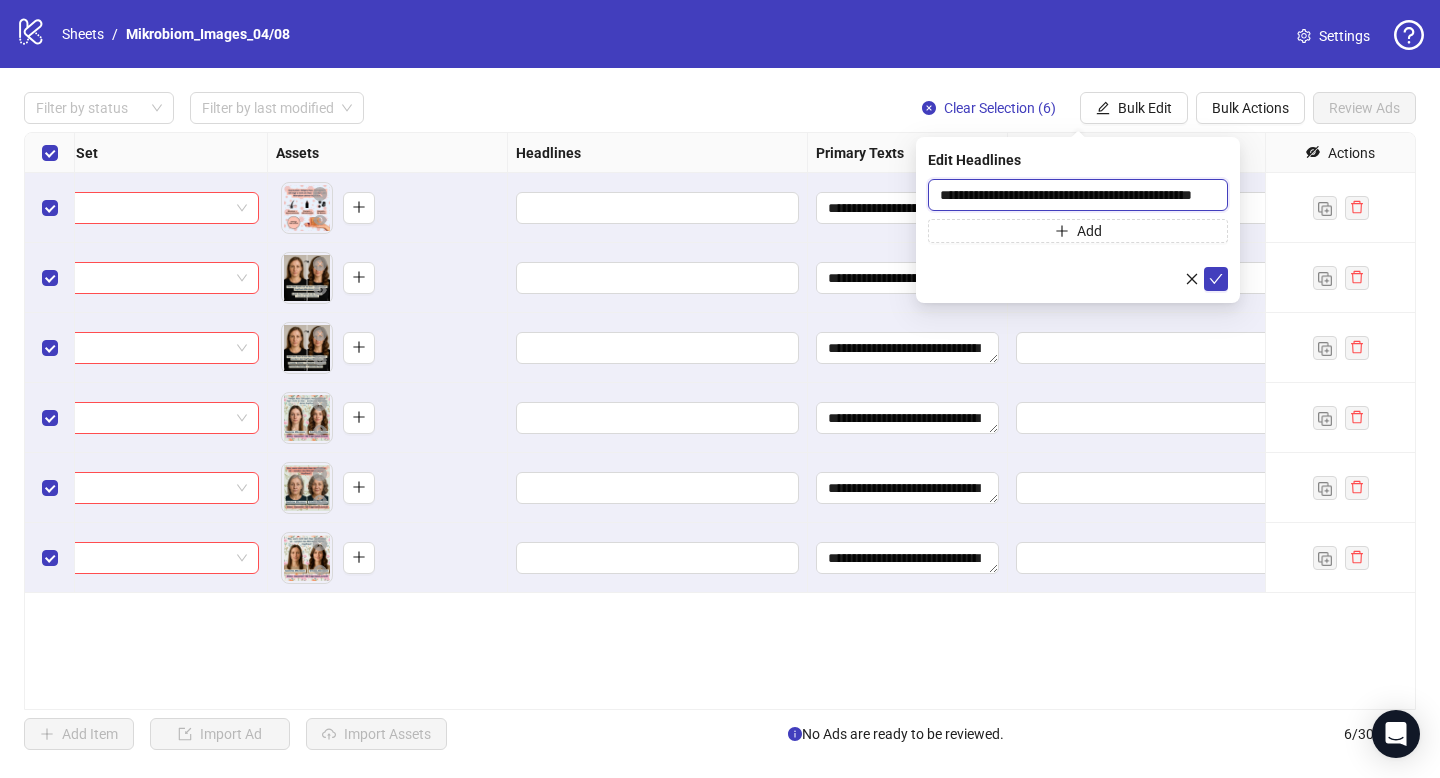 scroll, scrollTop: 0, scrollLeft: 48, axis: horizontal 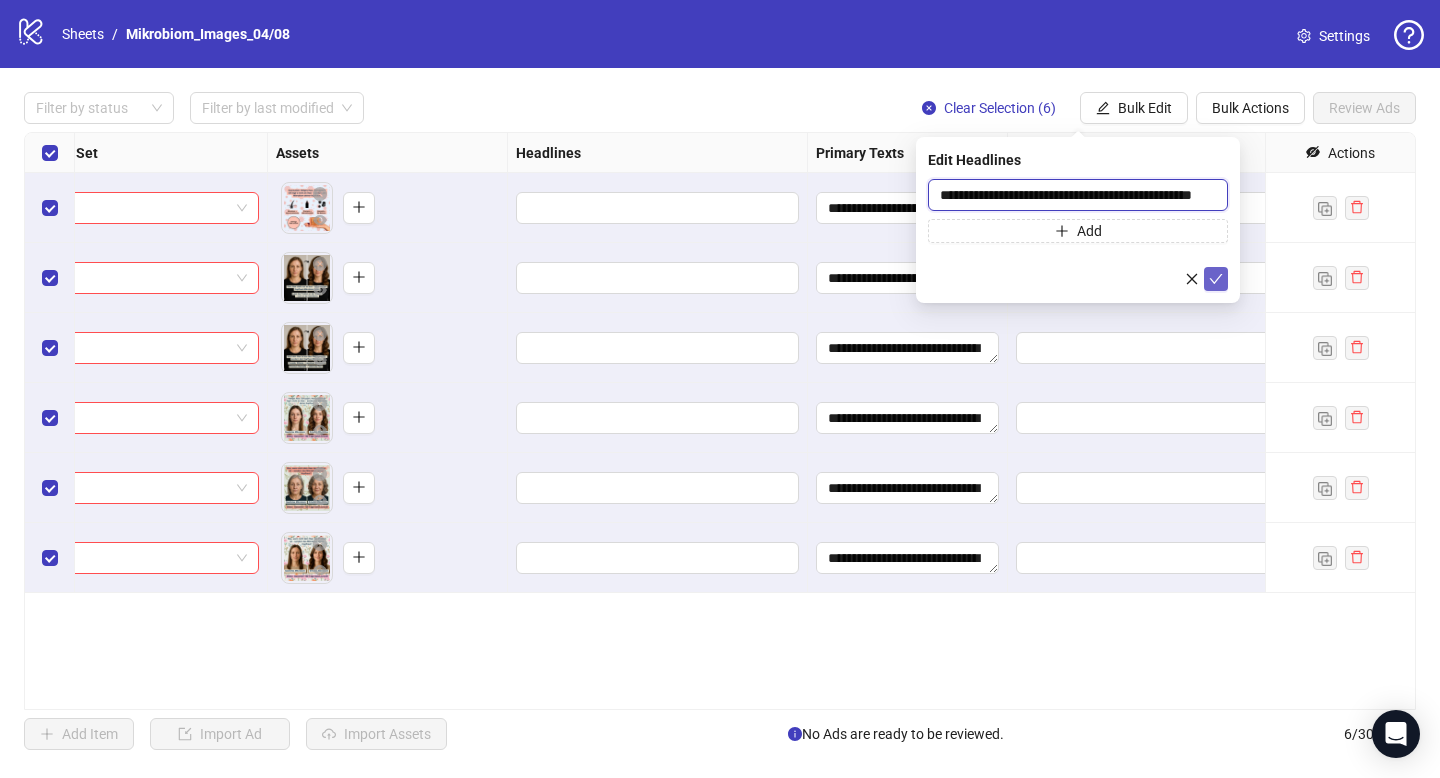 type on "**********" 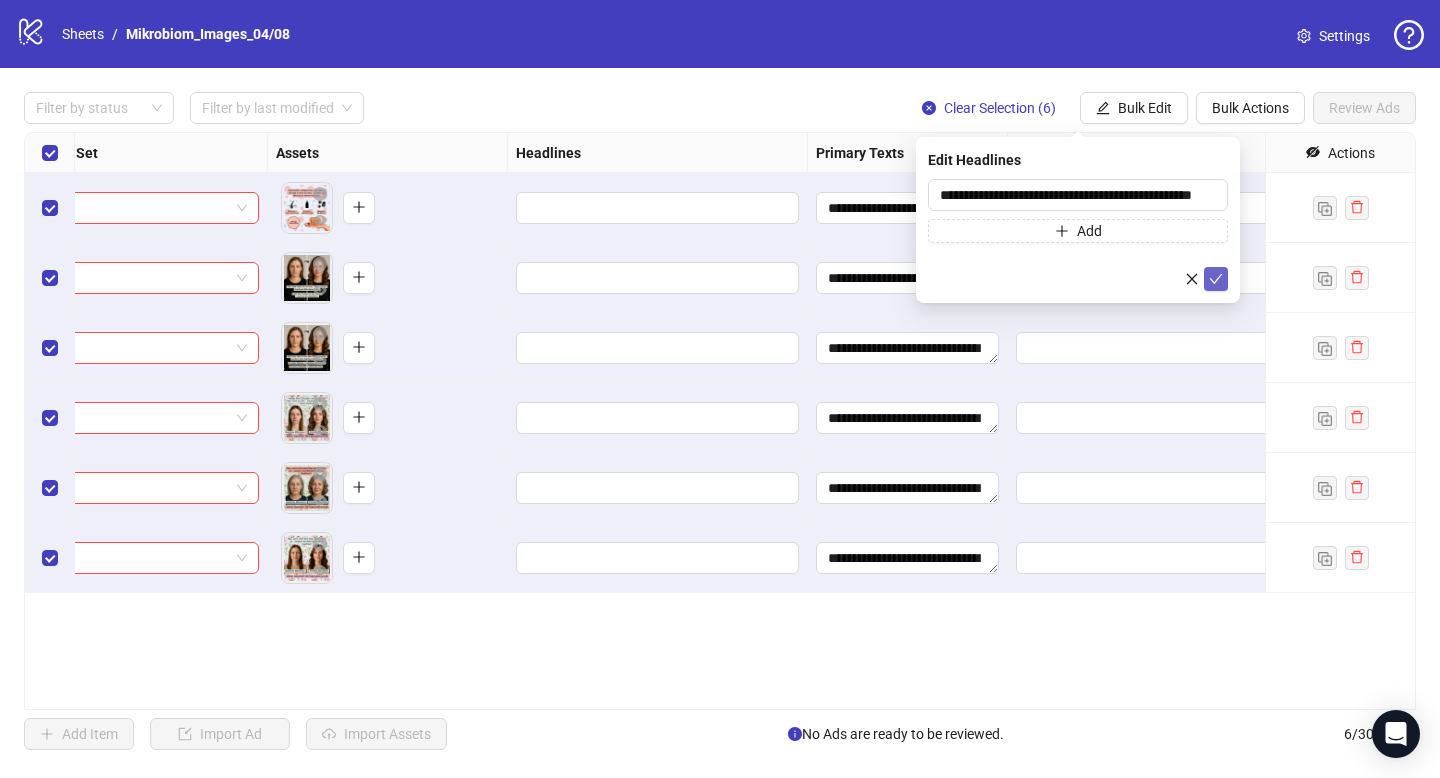 click 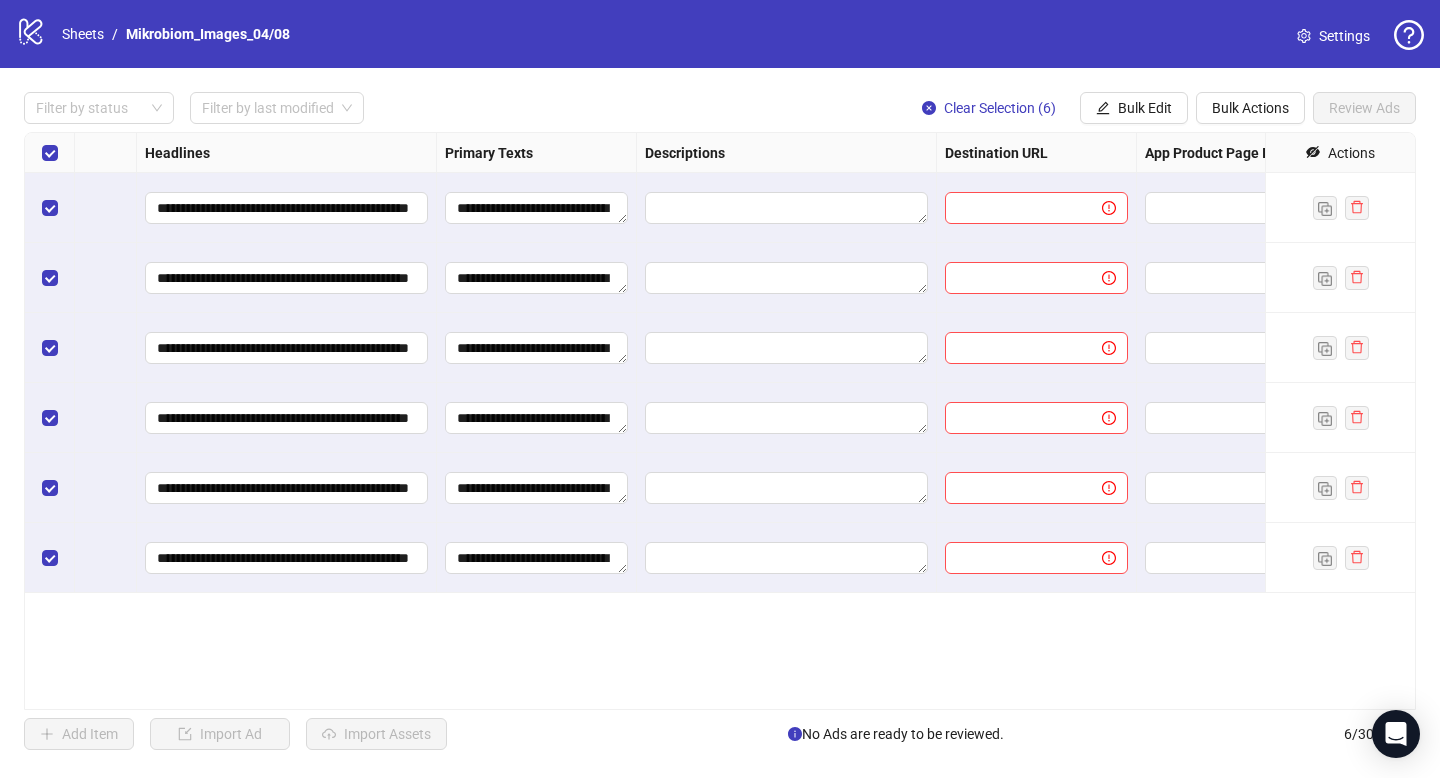 scroll, scrollTop: 0, scrollLeft: 1049, axis: horizontal 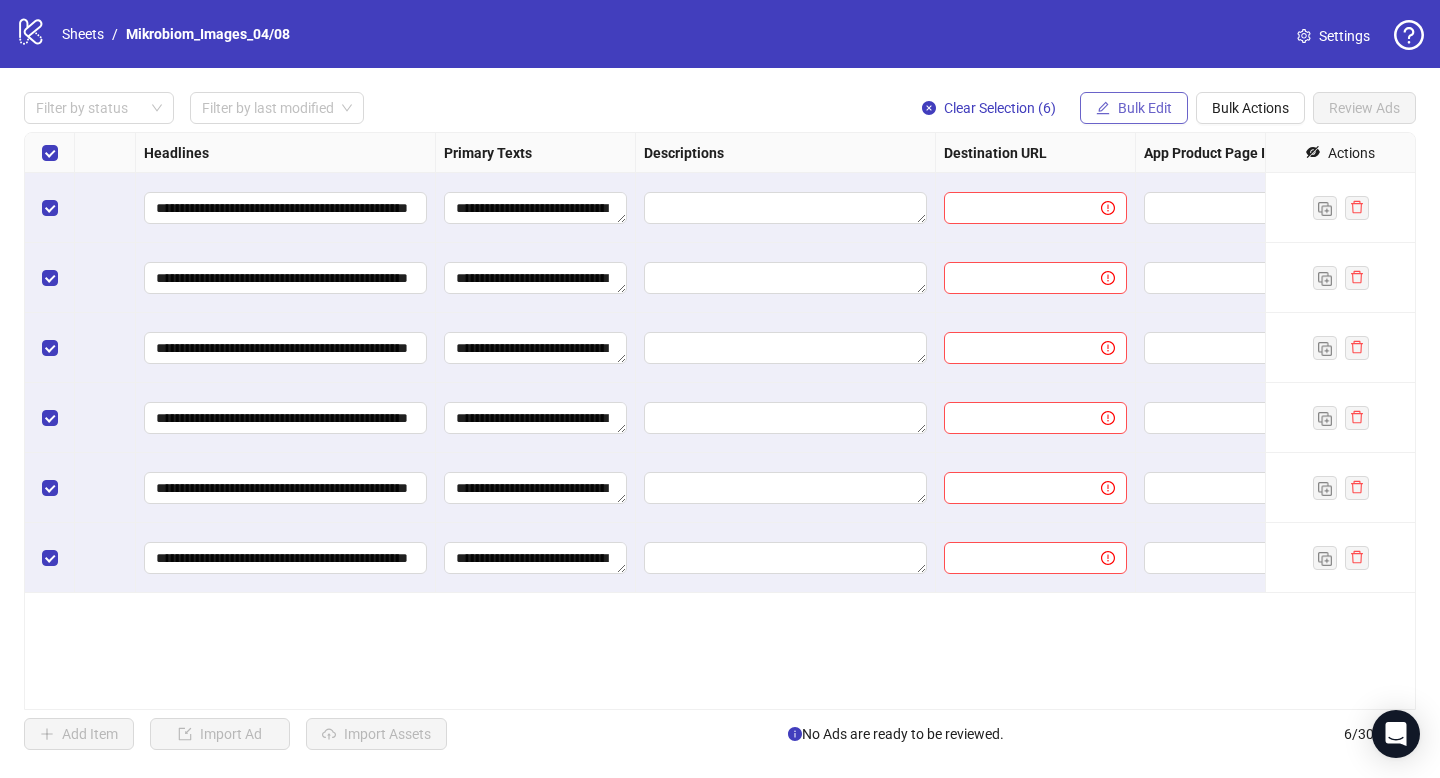click on "Bulk Edit" at bounding box center (1134, 108) 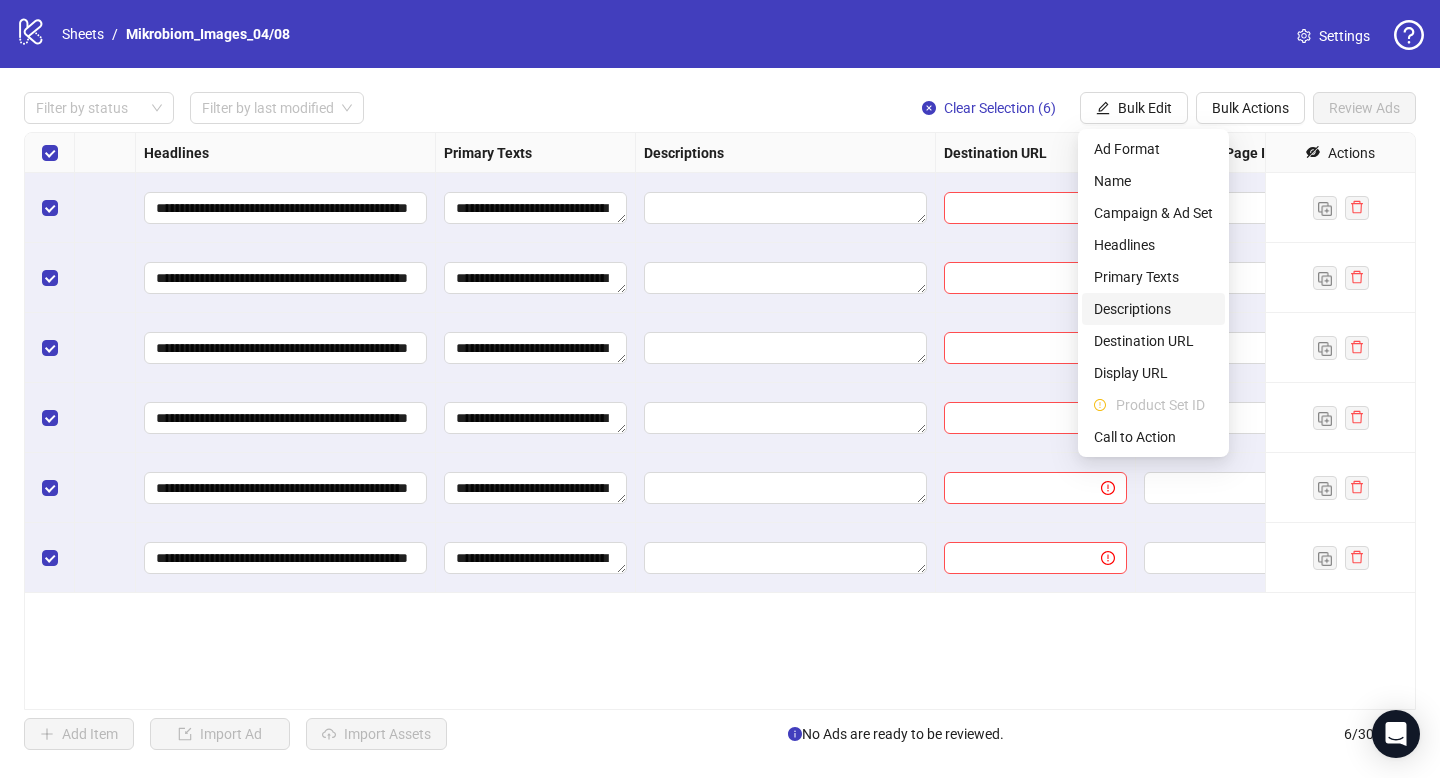click on "Descriptions" at bounding box center [1153, 309] 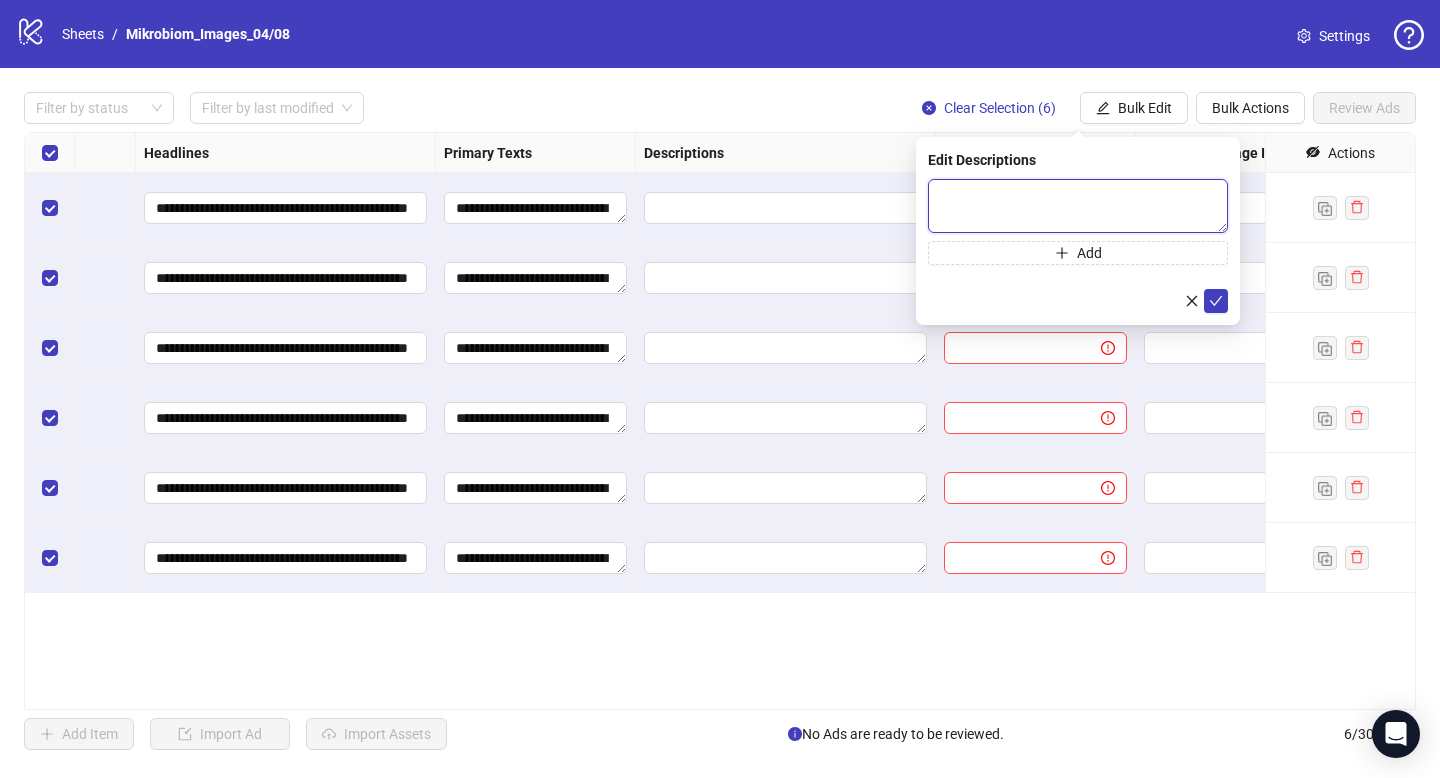 click at bounding box center (1078, 206) 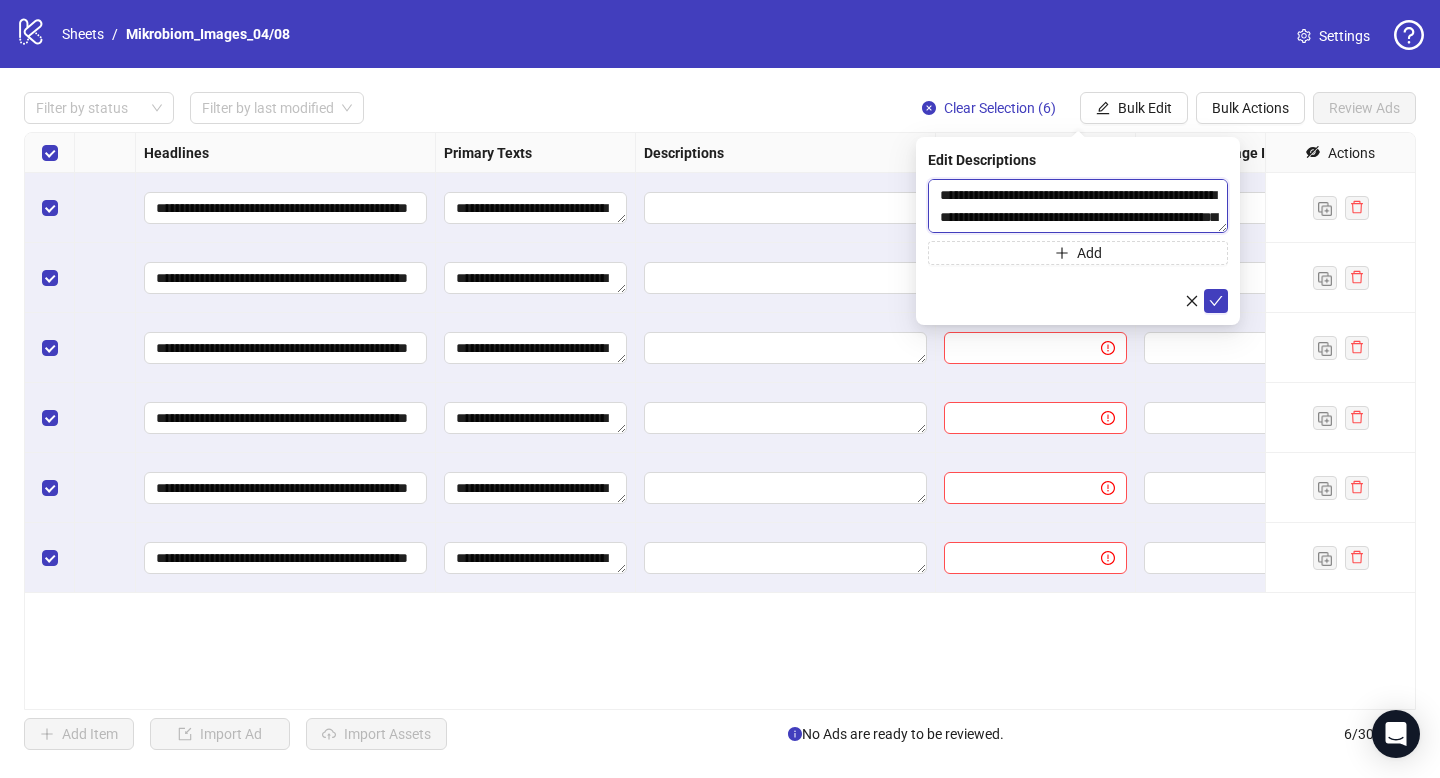scroll, scrollTop: 59, scrollLeft: 0, axis: vertical 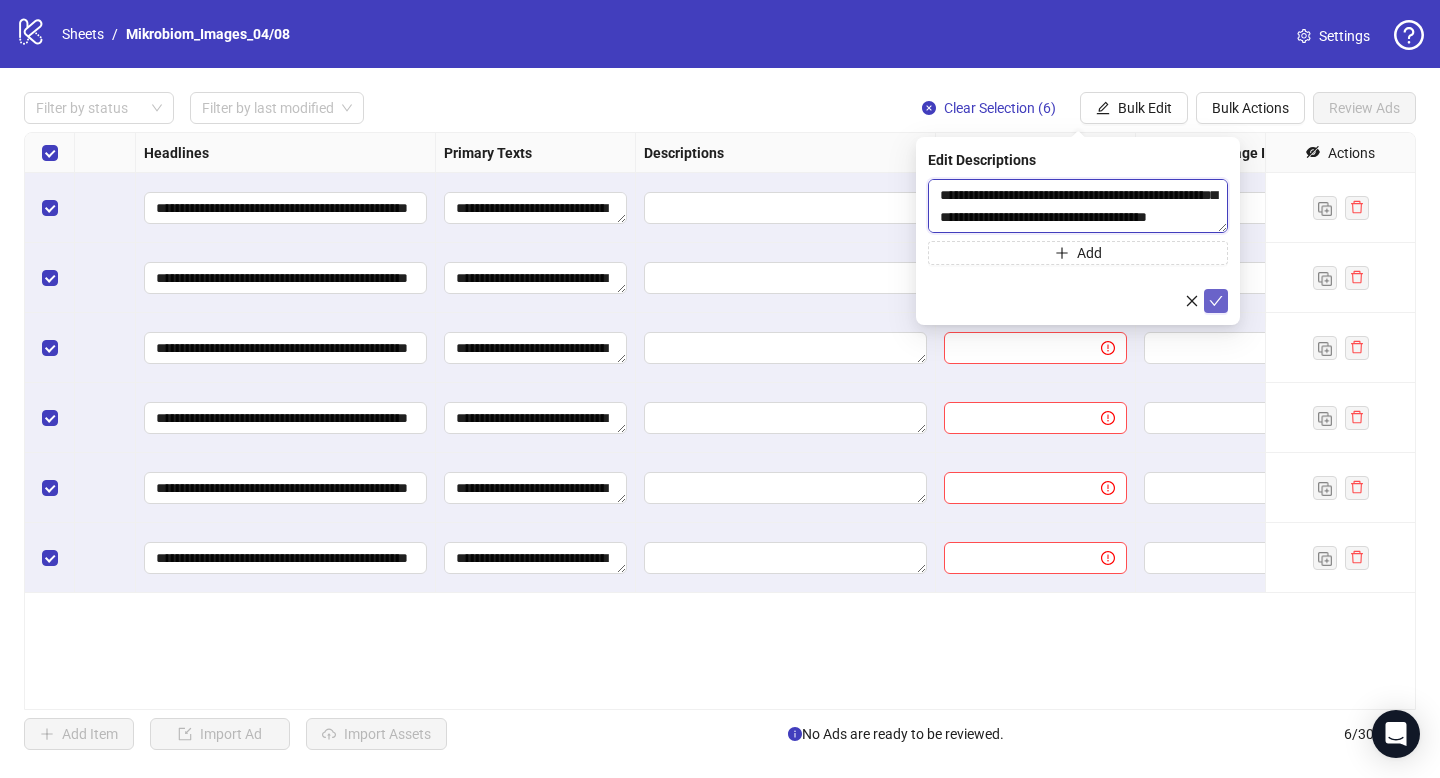 type on "**********" 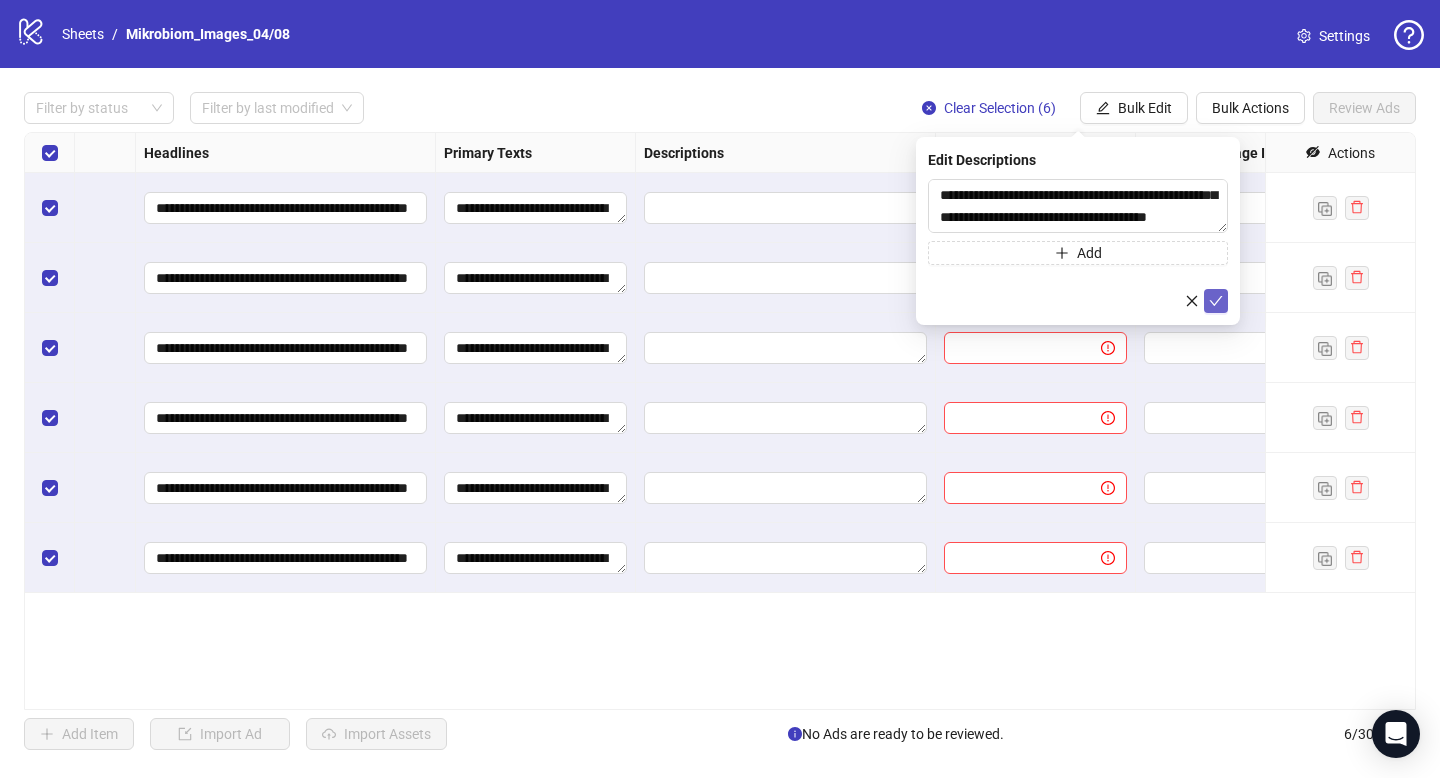 click 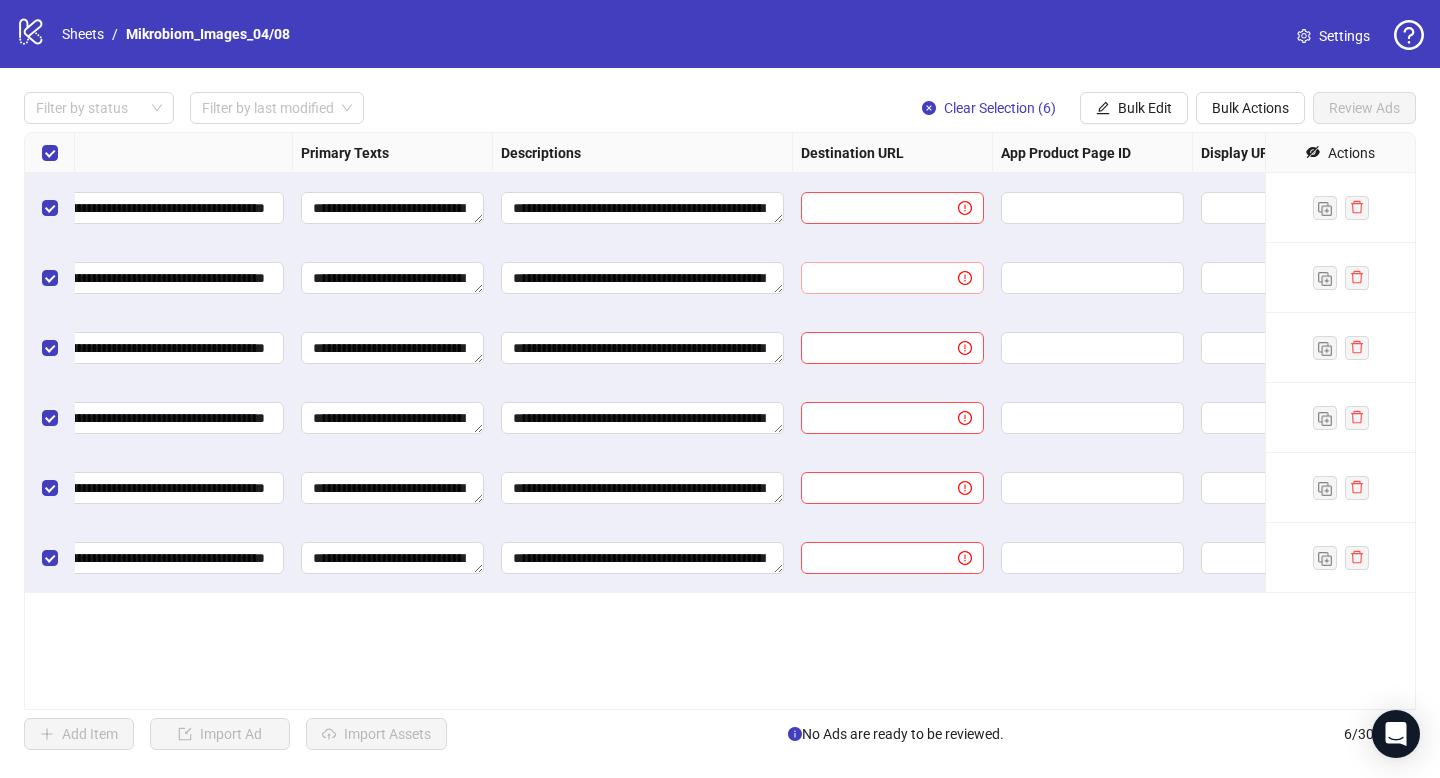 scroll, scrollTop: 0, scrollLeft: 1262, axis: horizontal 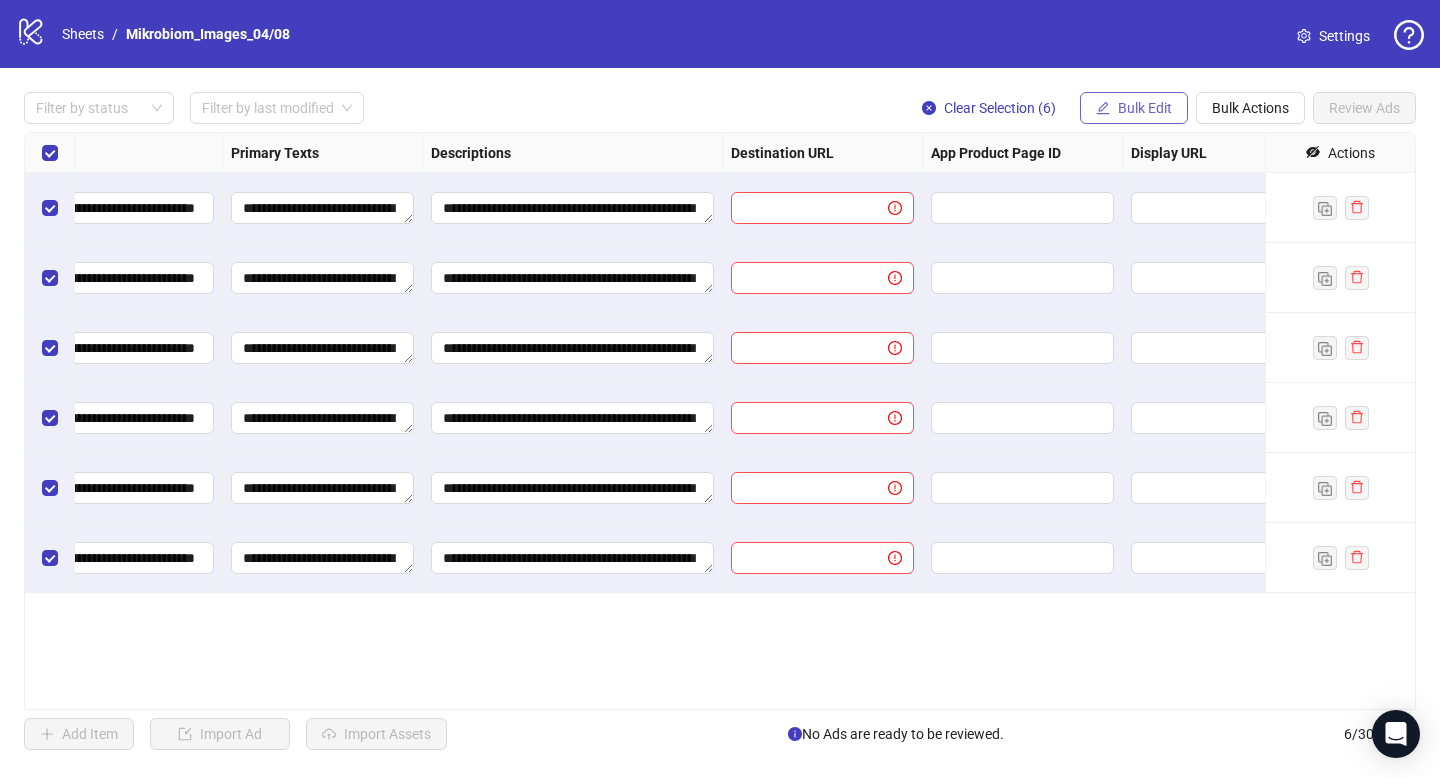 click on "Bulk Edit" at bounding box center (1145, 108) 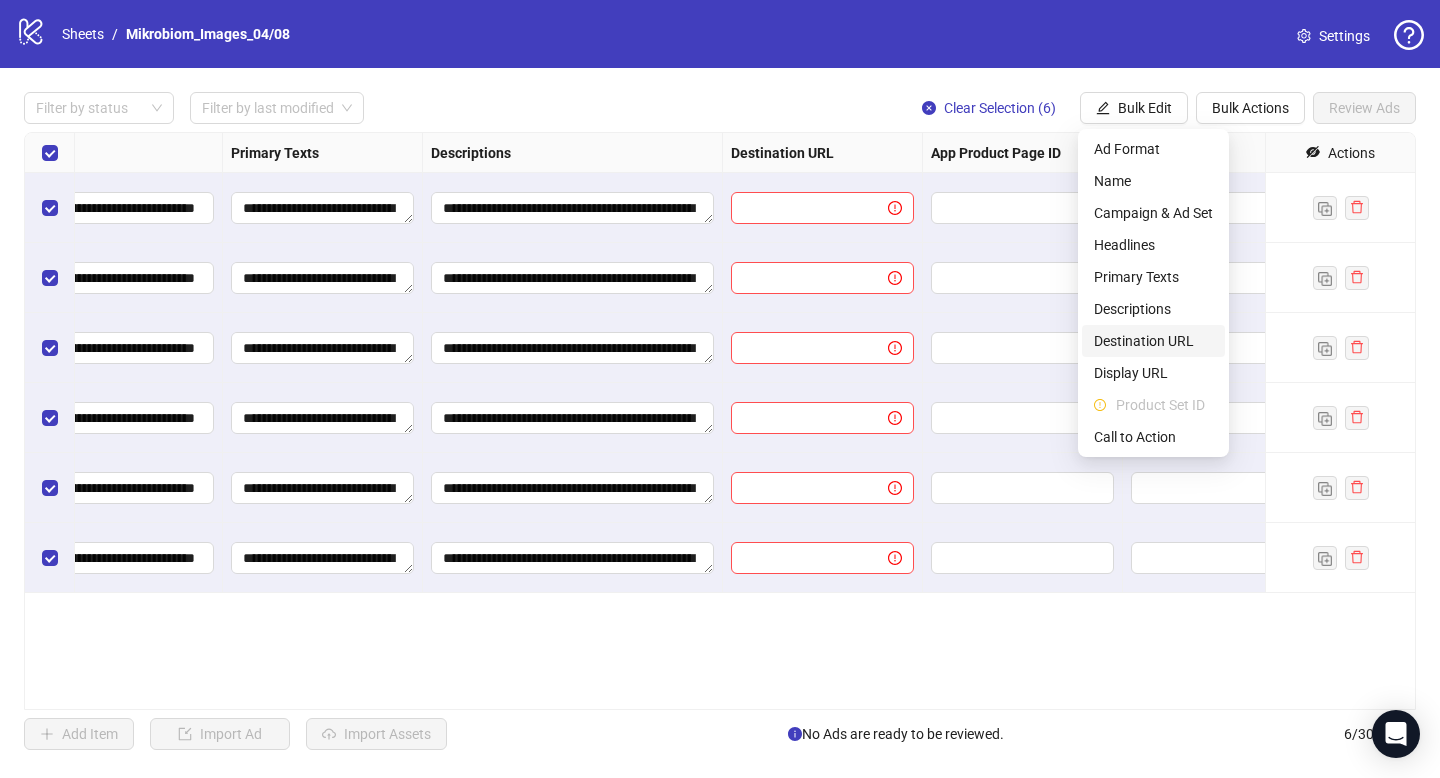 click on "Destination URL" at bounding box center [1153, 341] 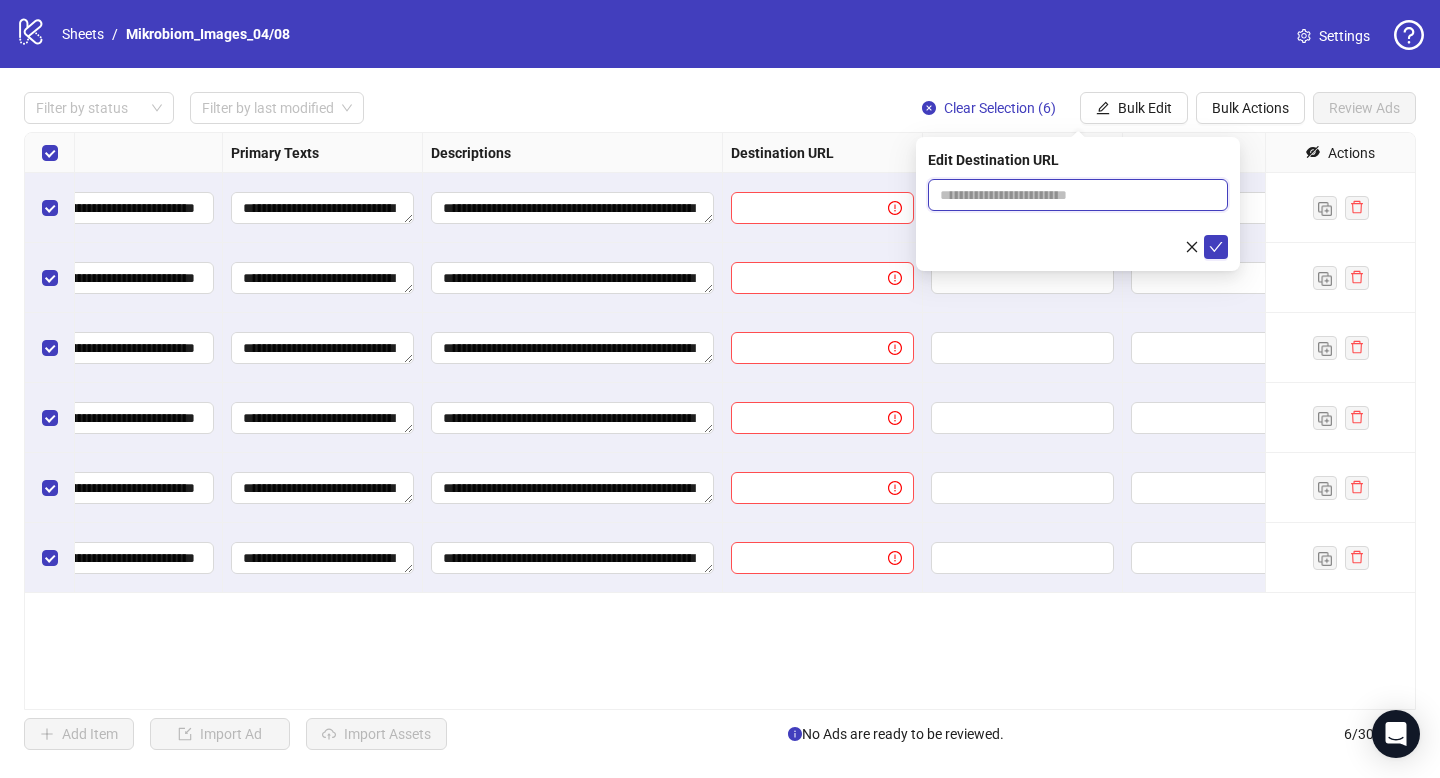 click at bounding box center (1070, 195) 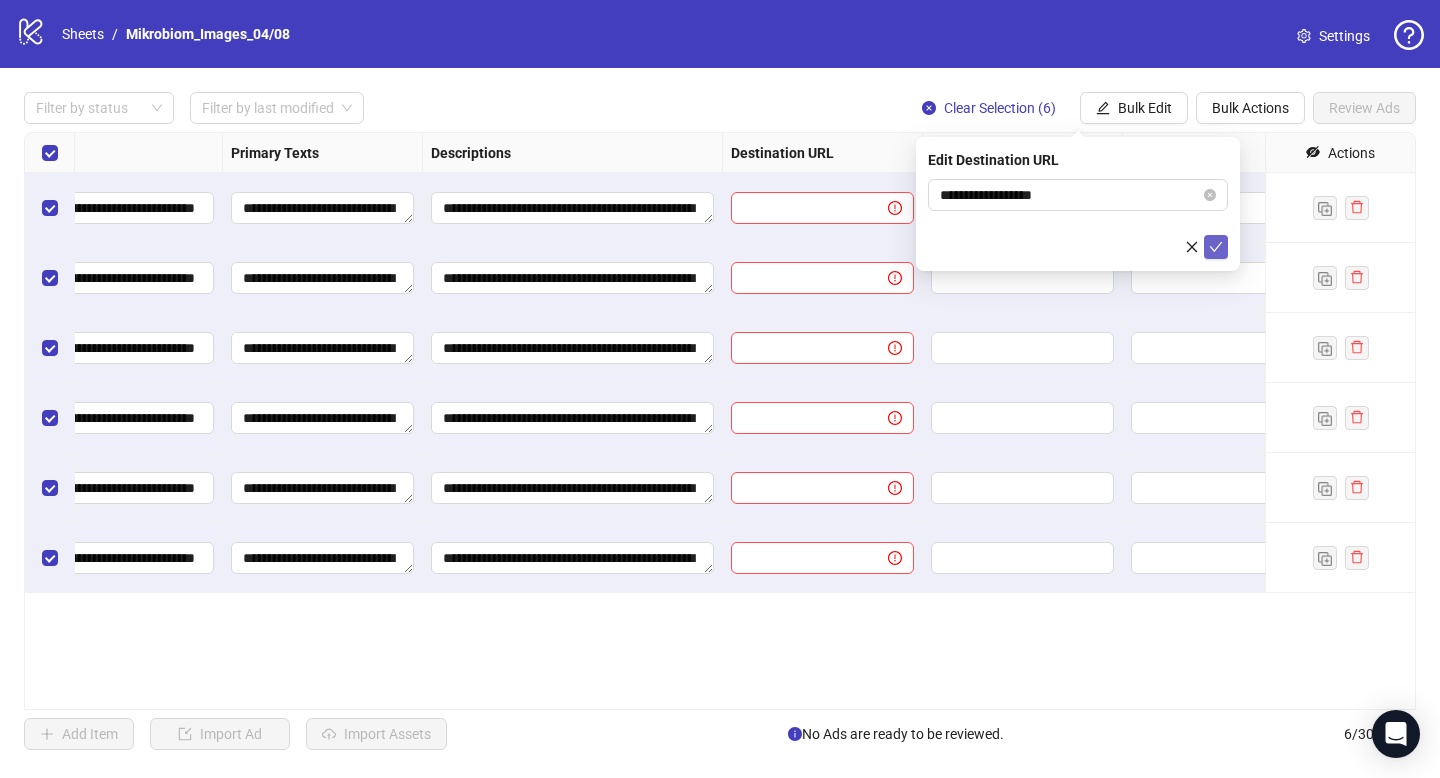 click at bounding box center (1216, 247) 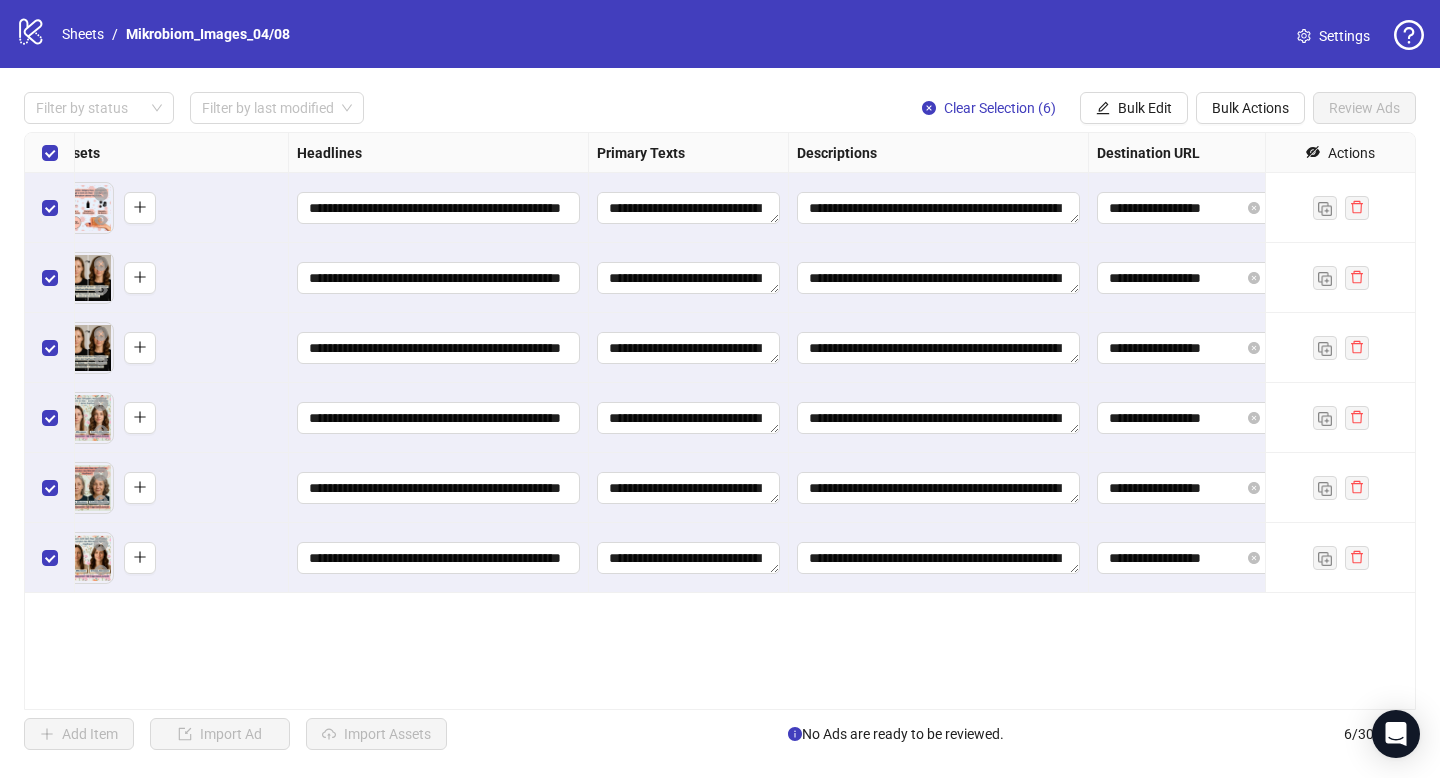 scroll, scrollTop: 0, scrollLeft: 895, axis: horizontal 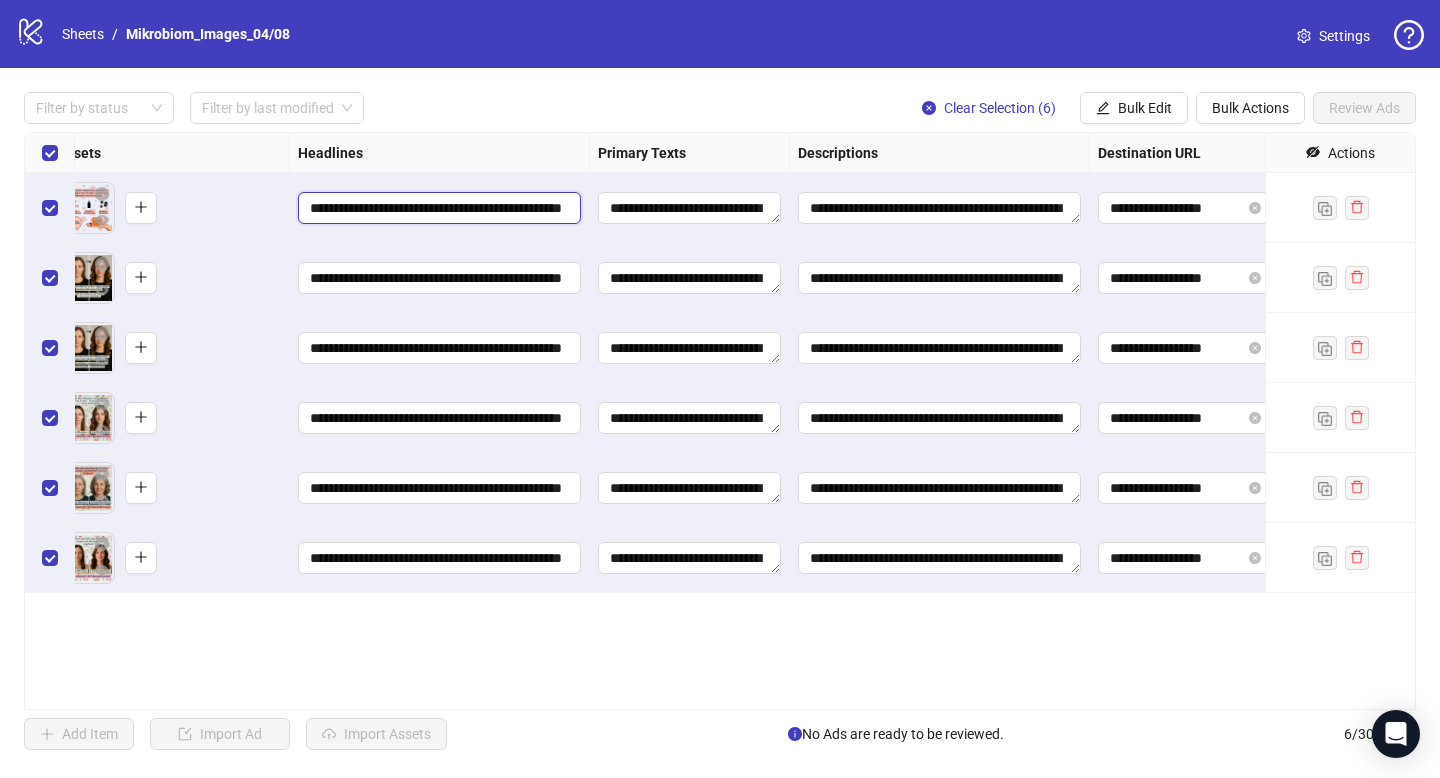 click on "**********" at bounding box center (437, 208) 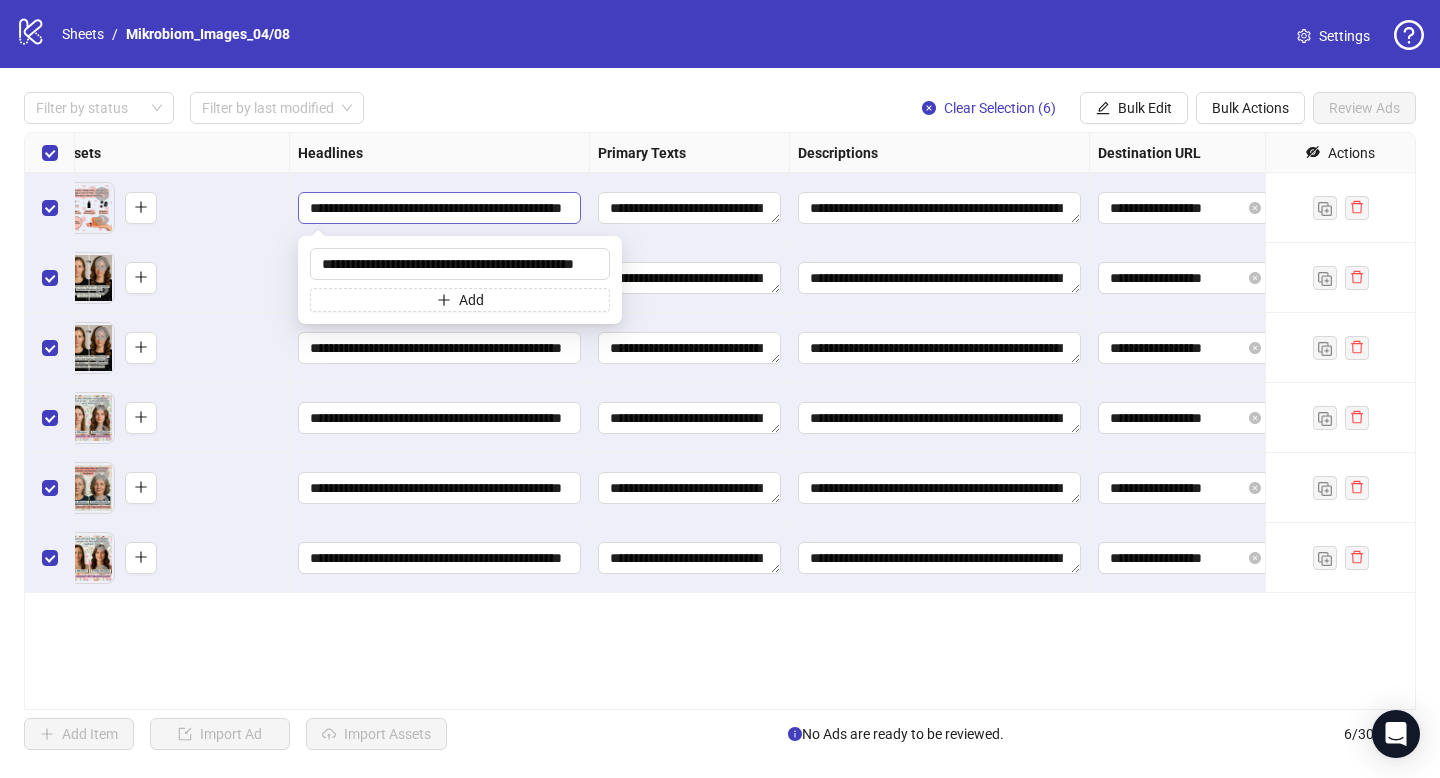 scroll, scrollTop: 0, scrollLeft: 48, axis: horizontal 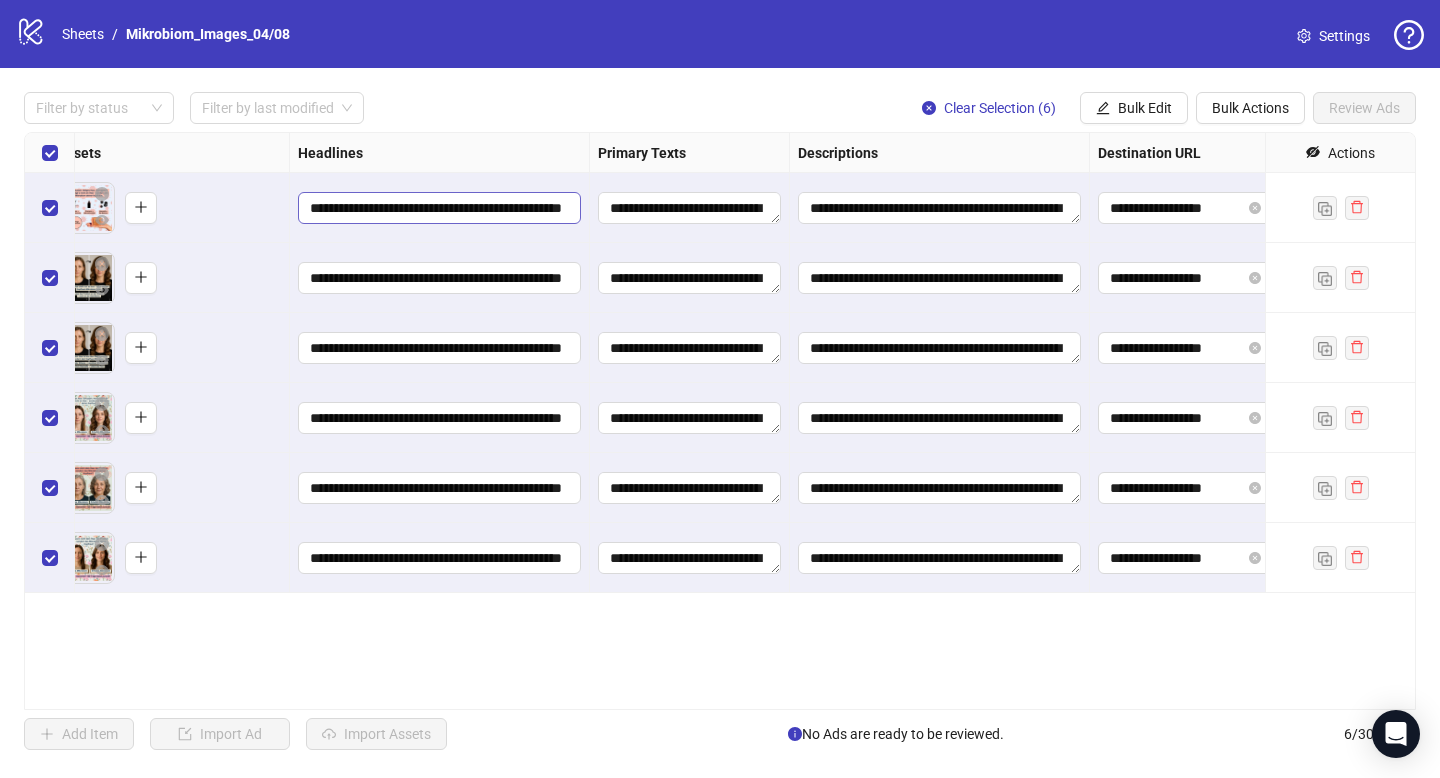 click on "**********" at bounding box center (437, 208) 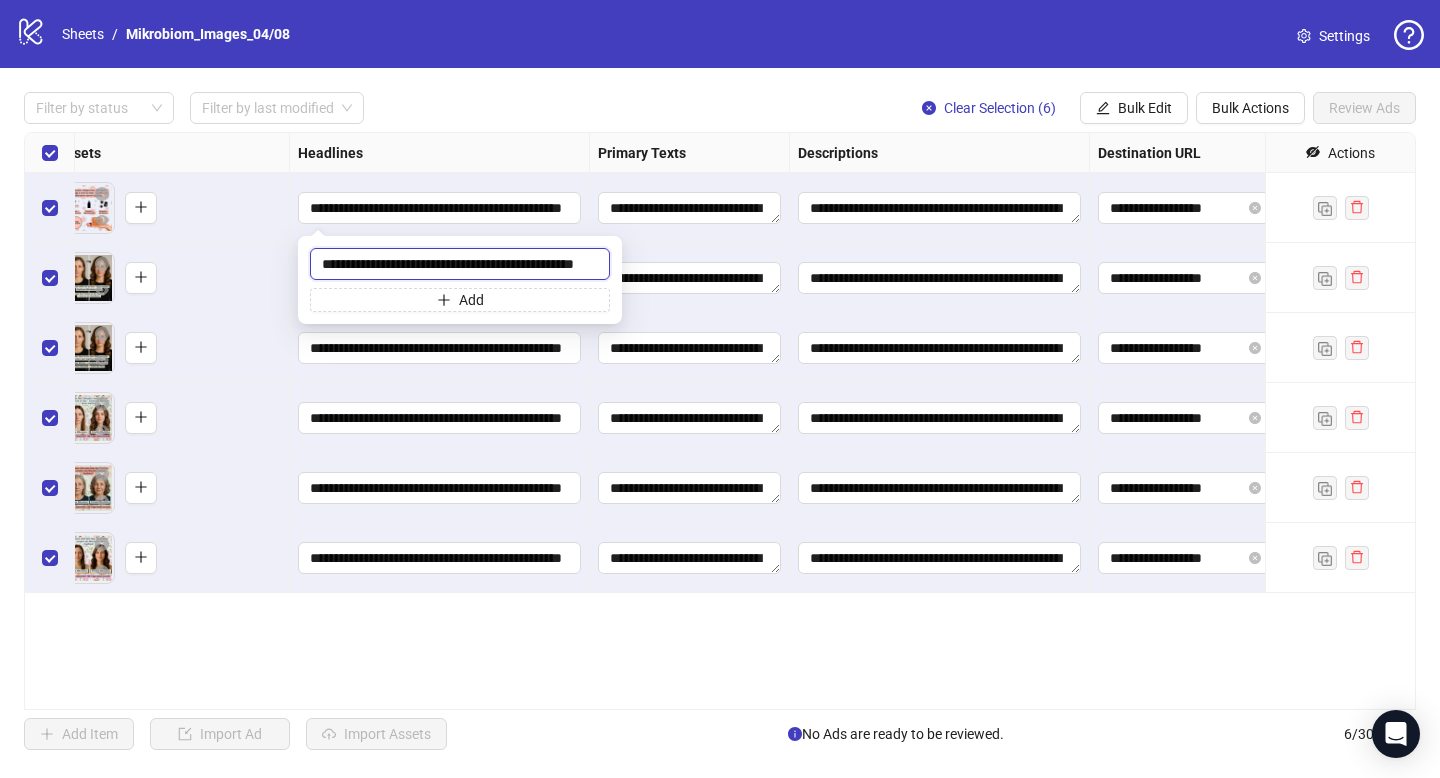 scroll, scrollTop: 0, scrollLeft: 0, axis: both 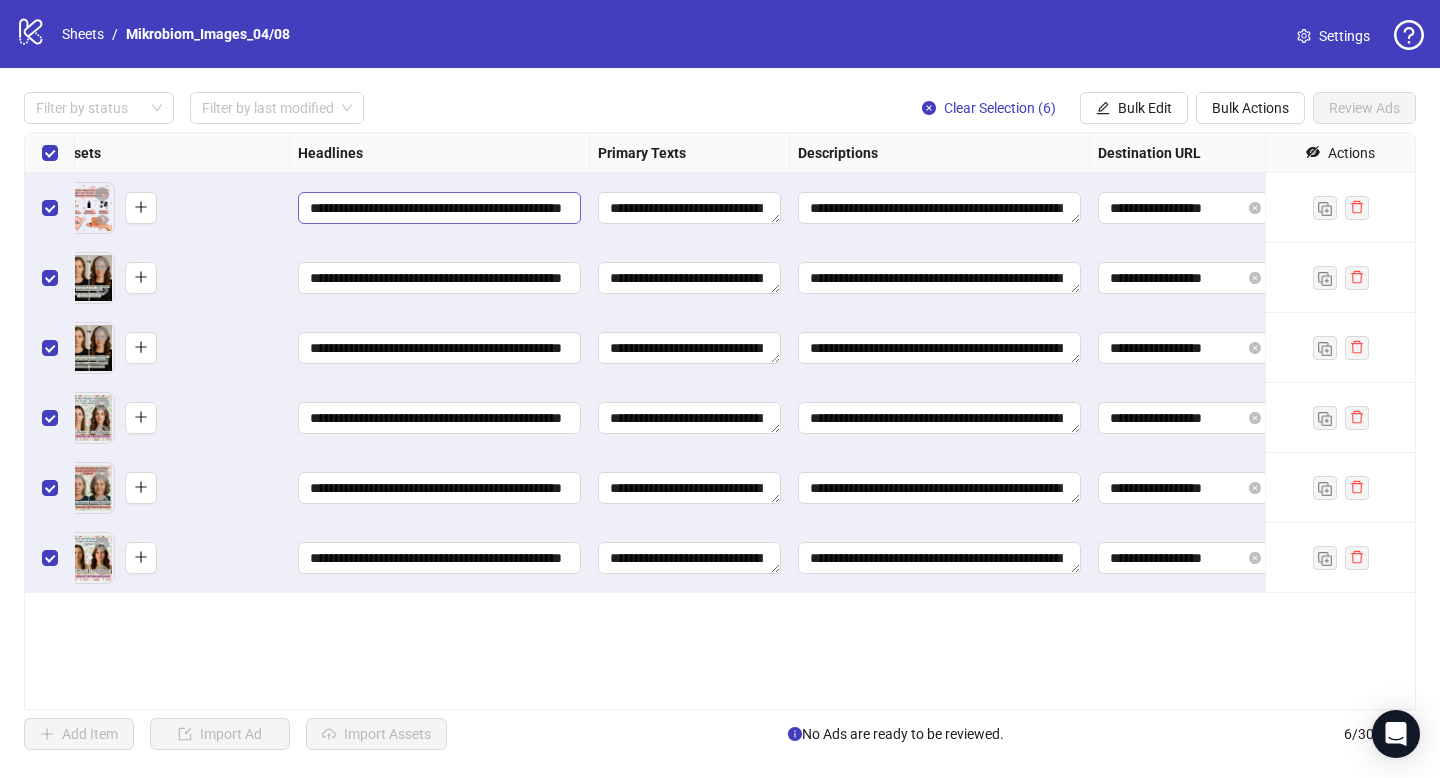 click on "**********" at bounding box center [437, 208] 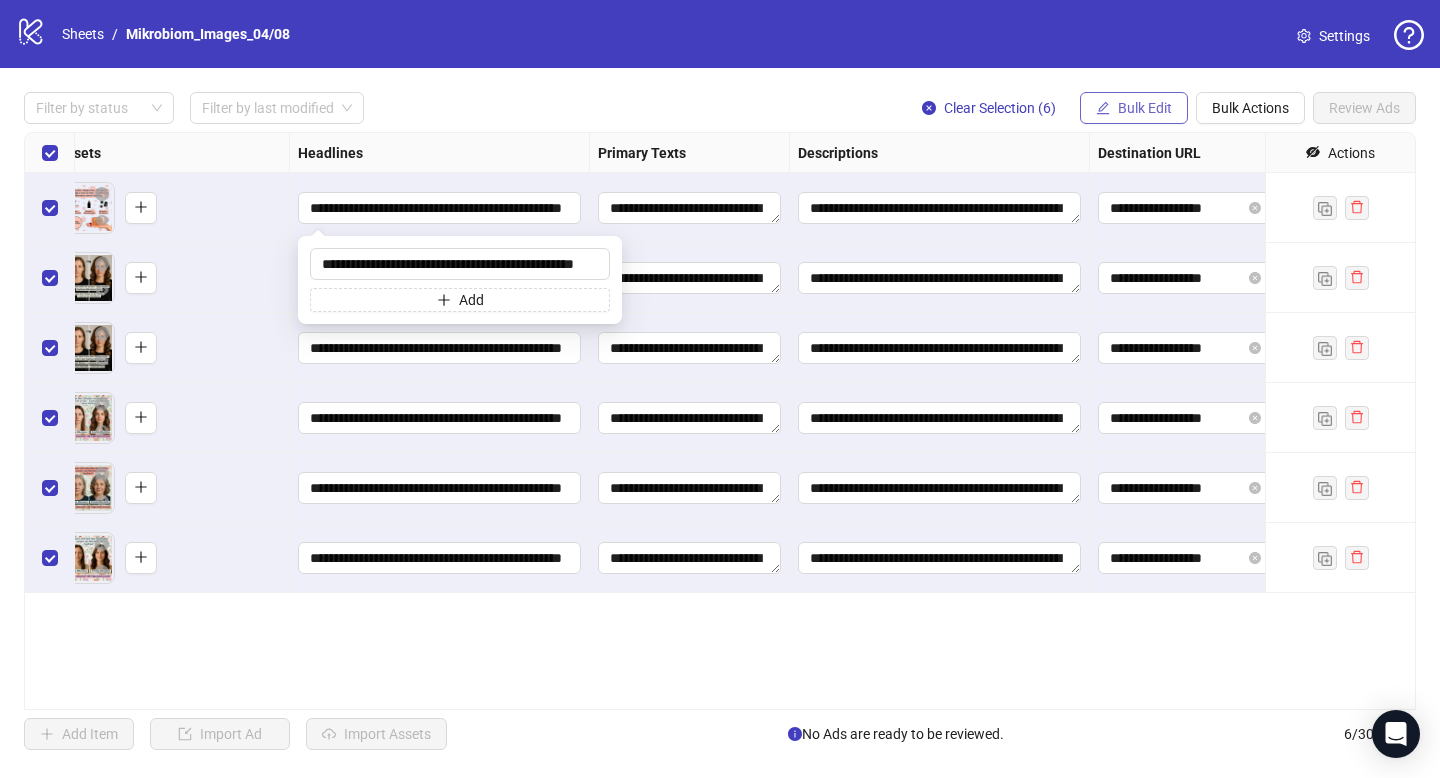 click on "Bulk Edit" at bounding box center (1145, 108) 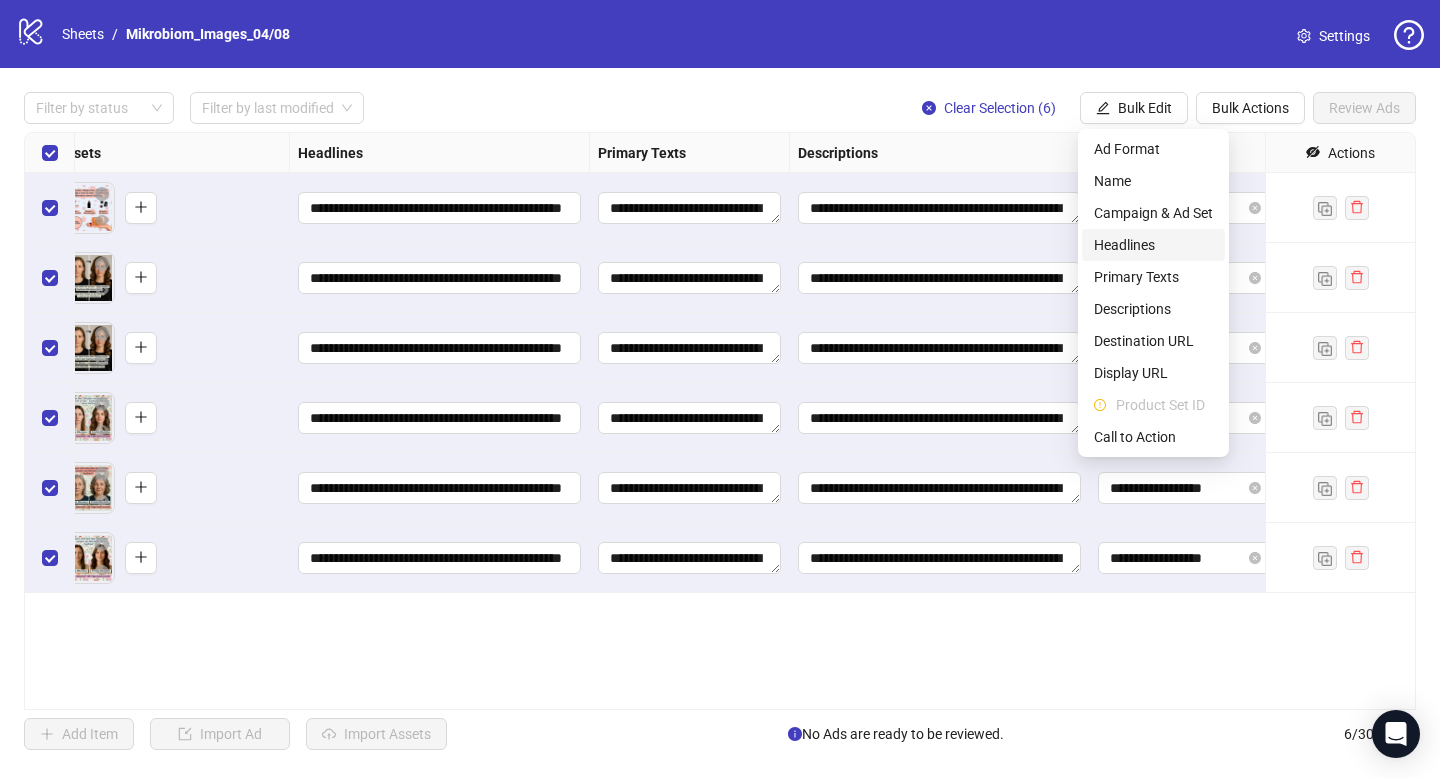 click on "Headlines" at bounding box center (1153, 245) 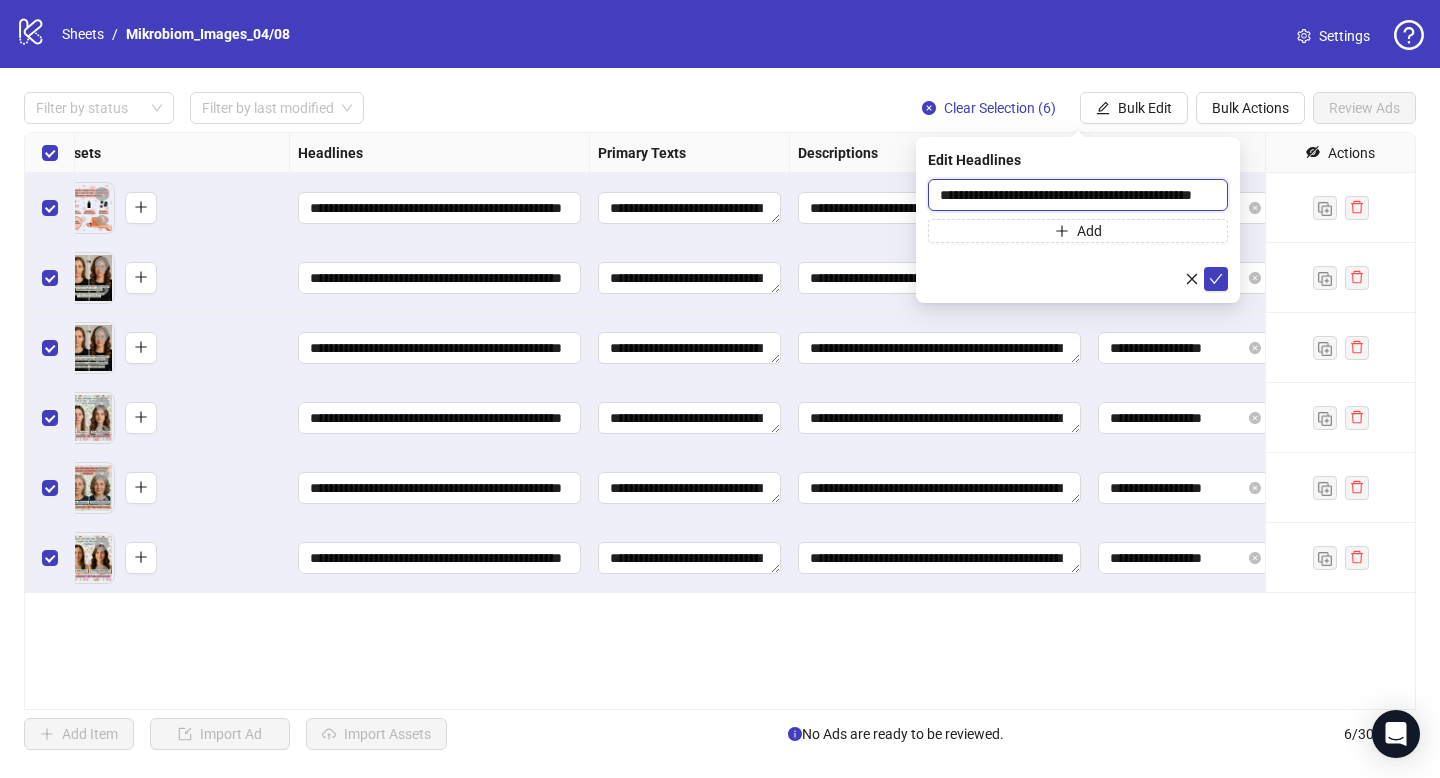 click on "**********" at bounding box center [1078, 195] 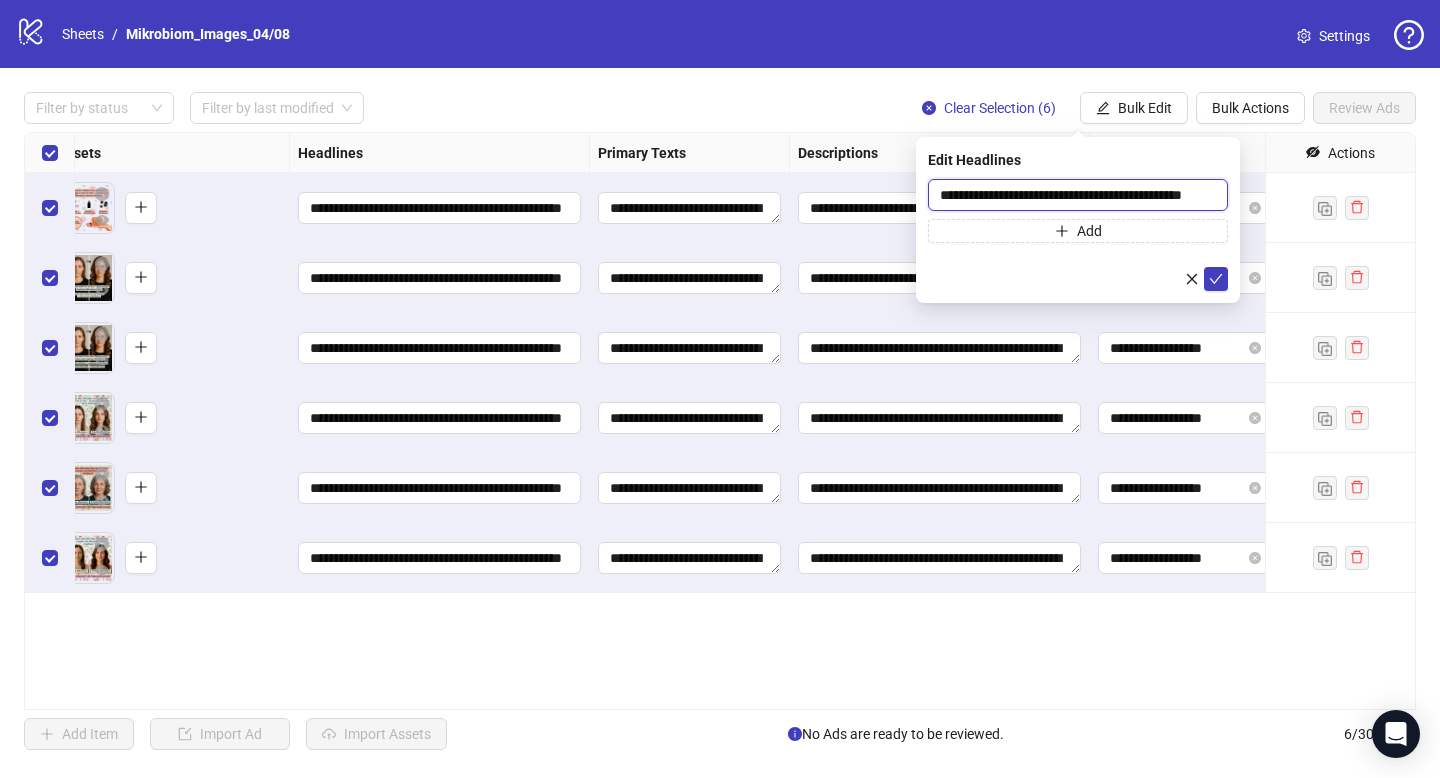 paste on "***" 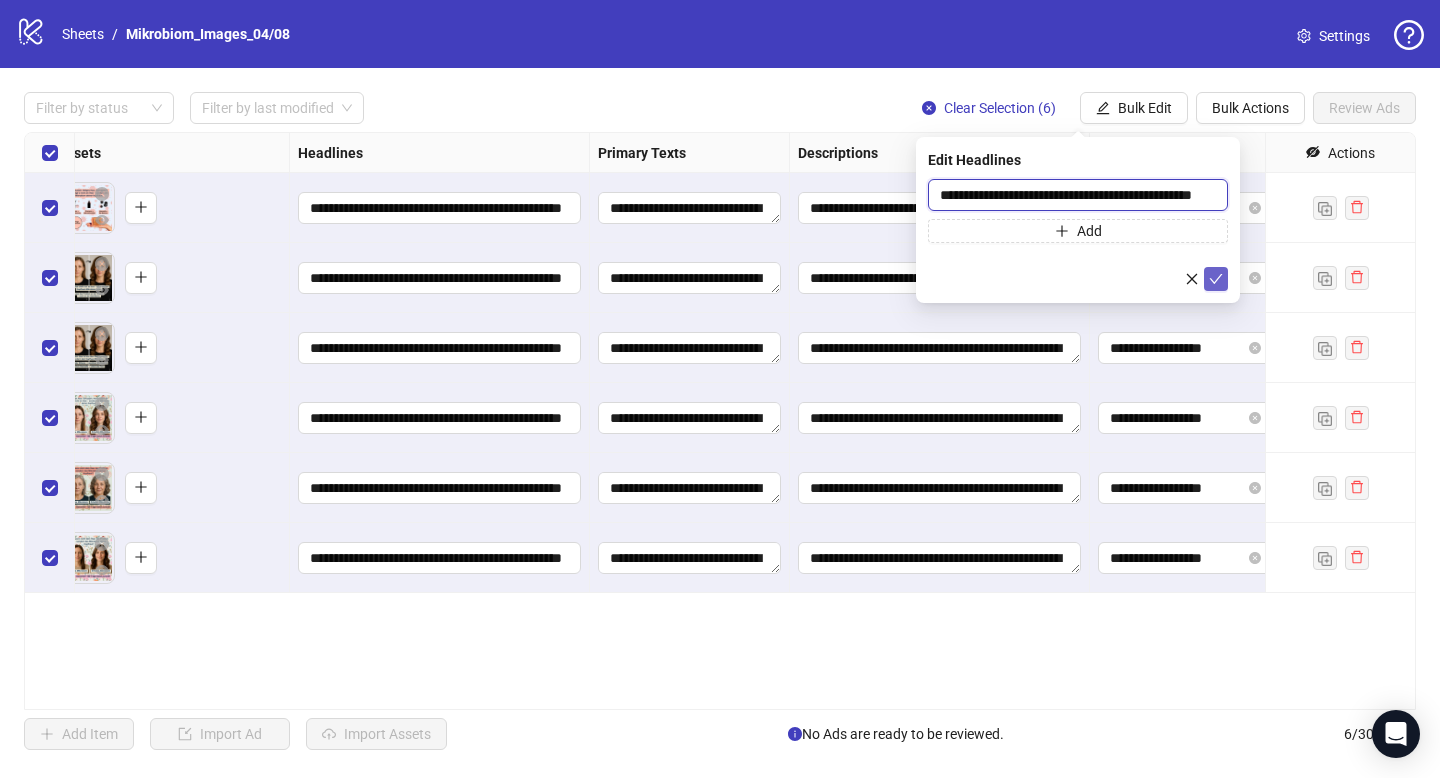 type on "**********" 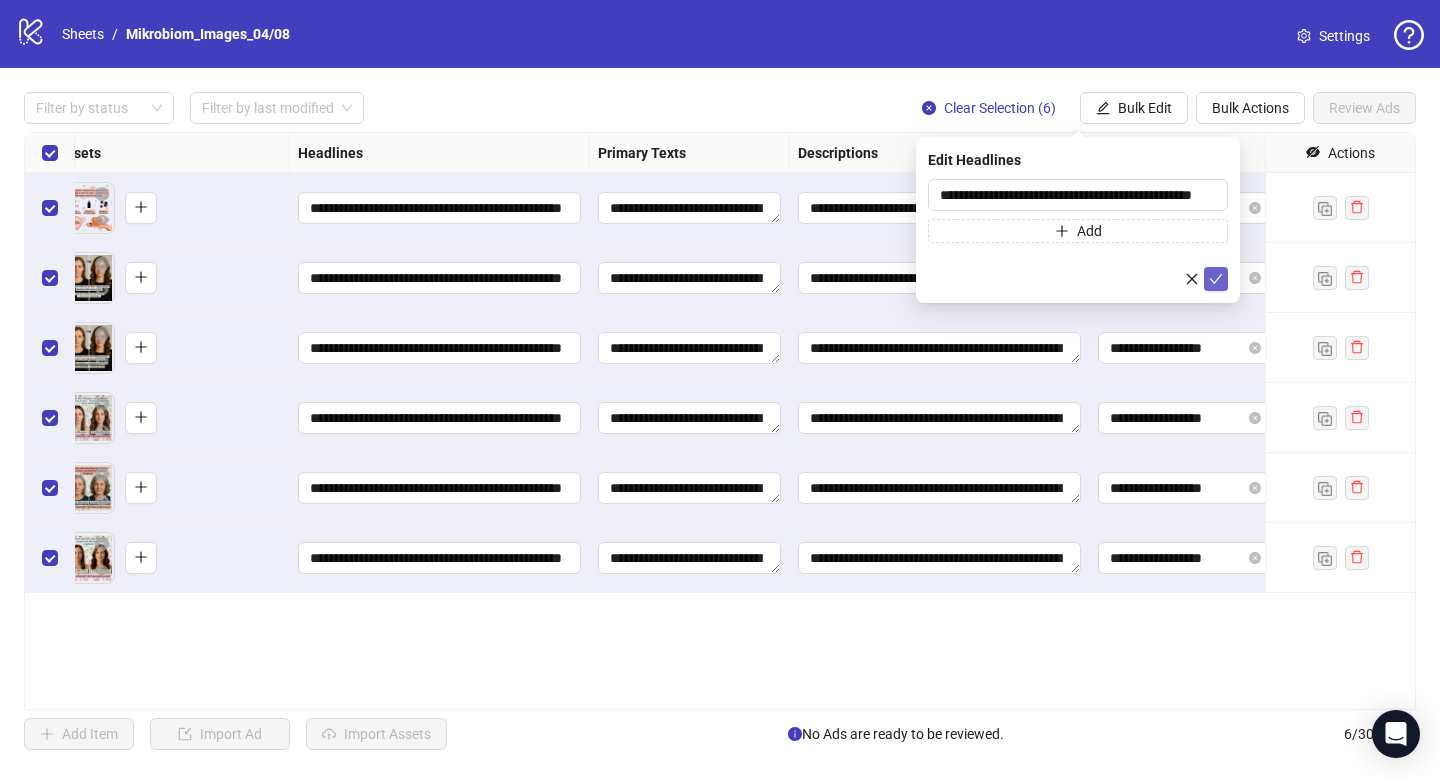 click at bounding box center [1216, 279] 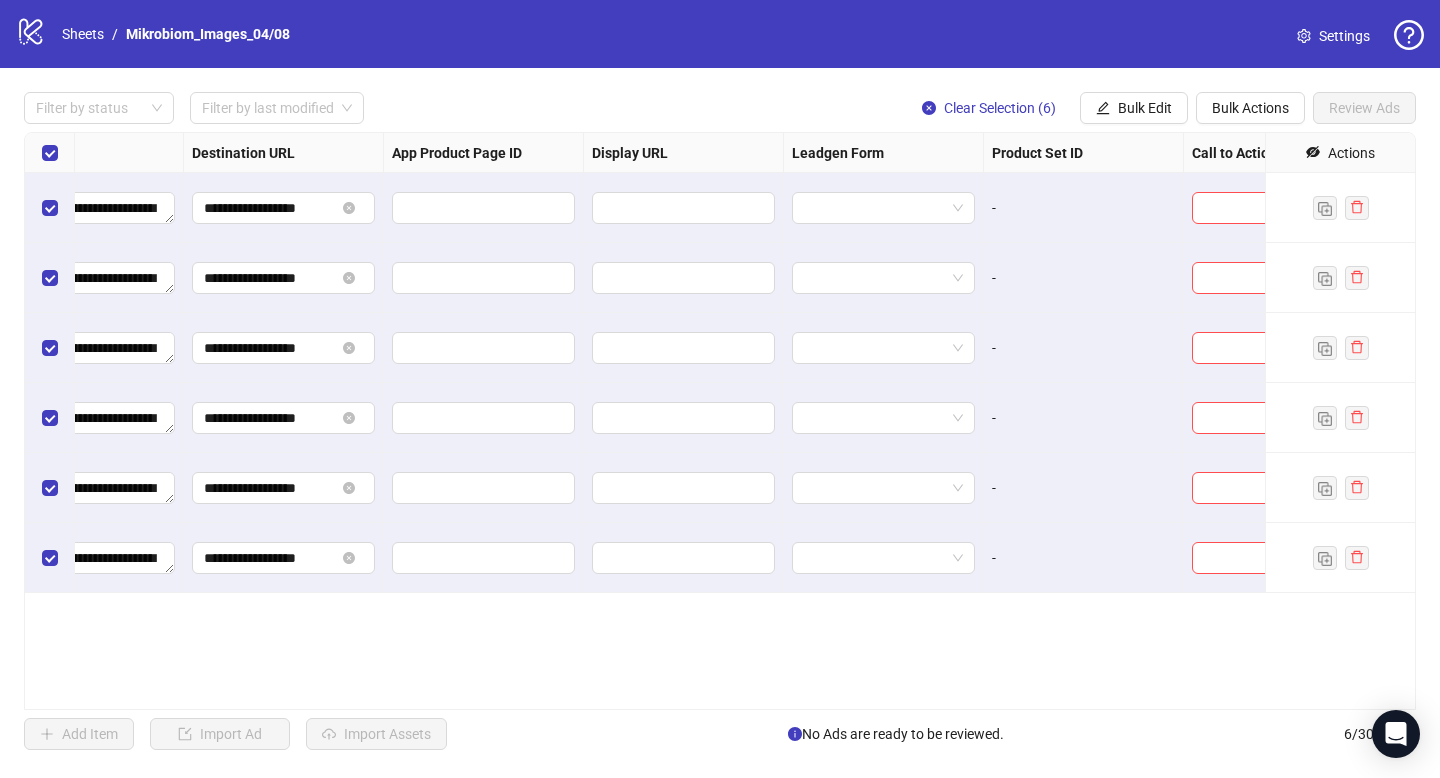 scroll, scrollTop: 0, scrollLeft: 1880, axis: horizontal 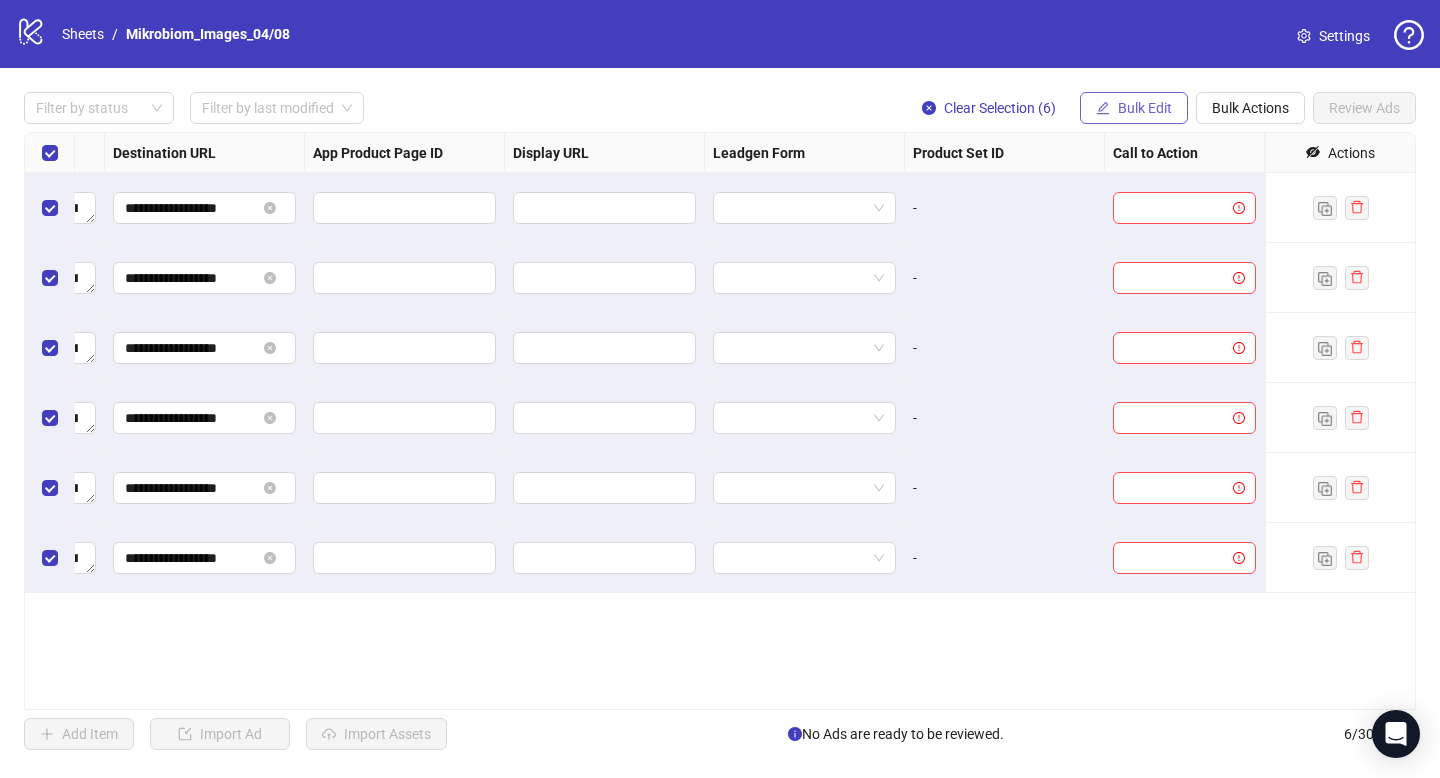 click on "Bulk Edit" at bounding box center [1145, 108] 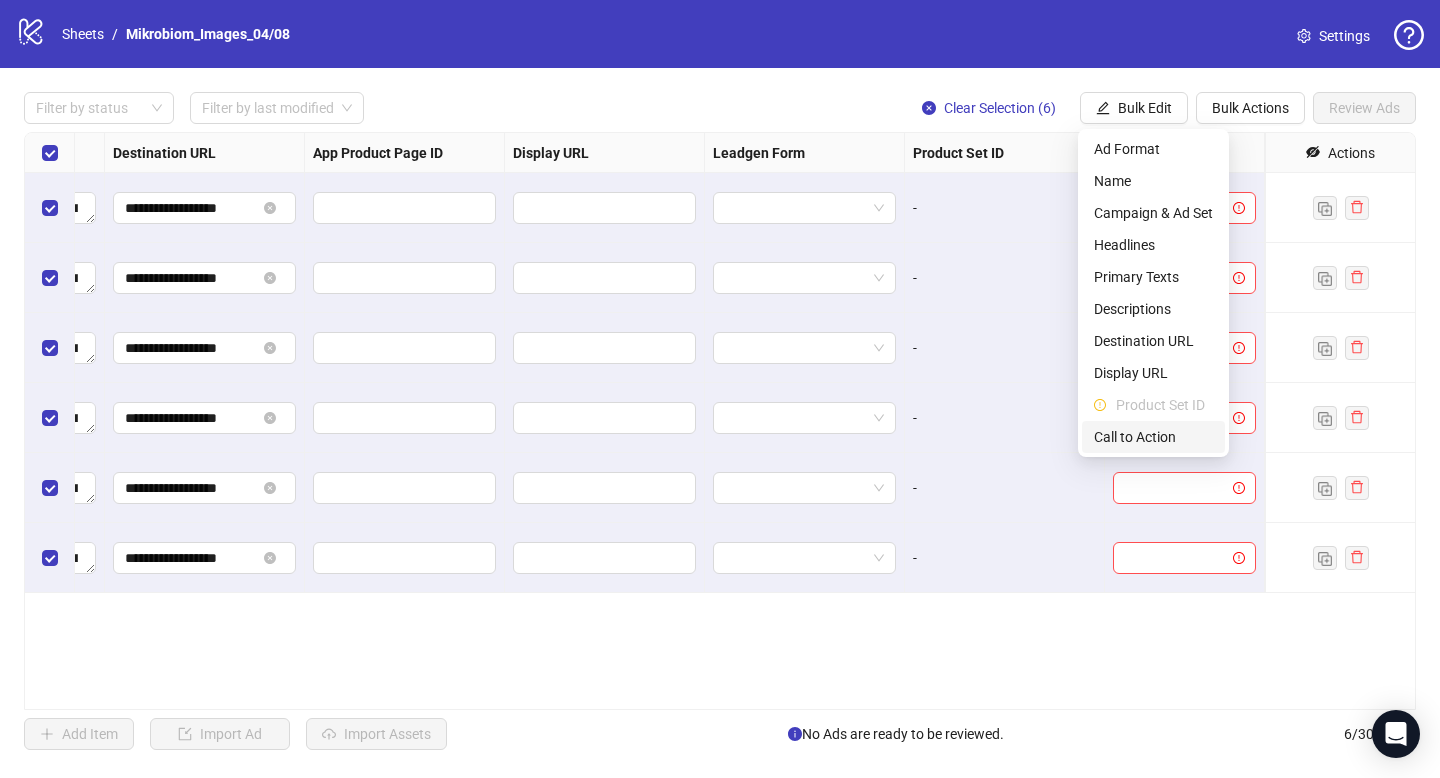 click on "Call to Action" at bounding box center [1153, 437] 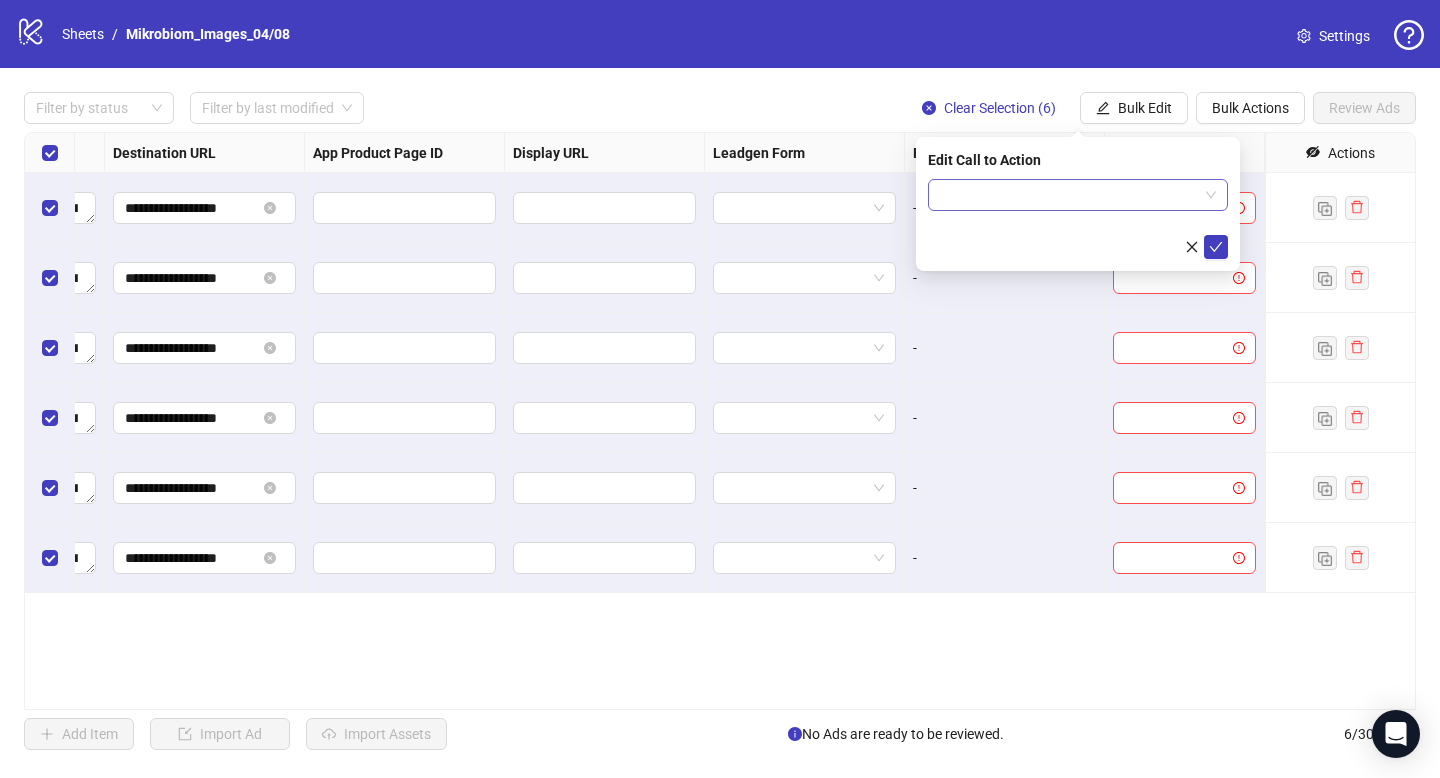 click at bounding box center (1069, 195) 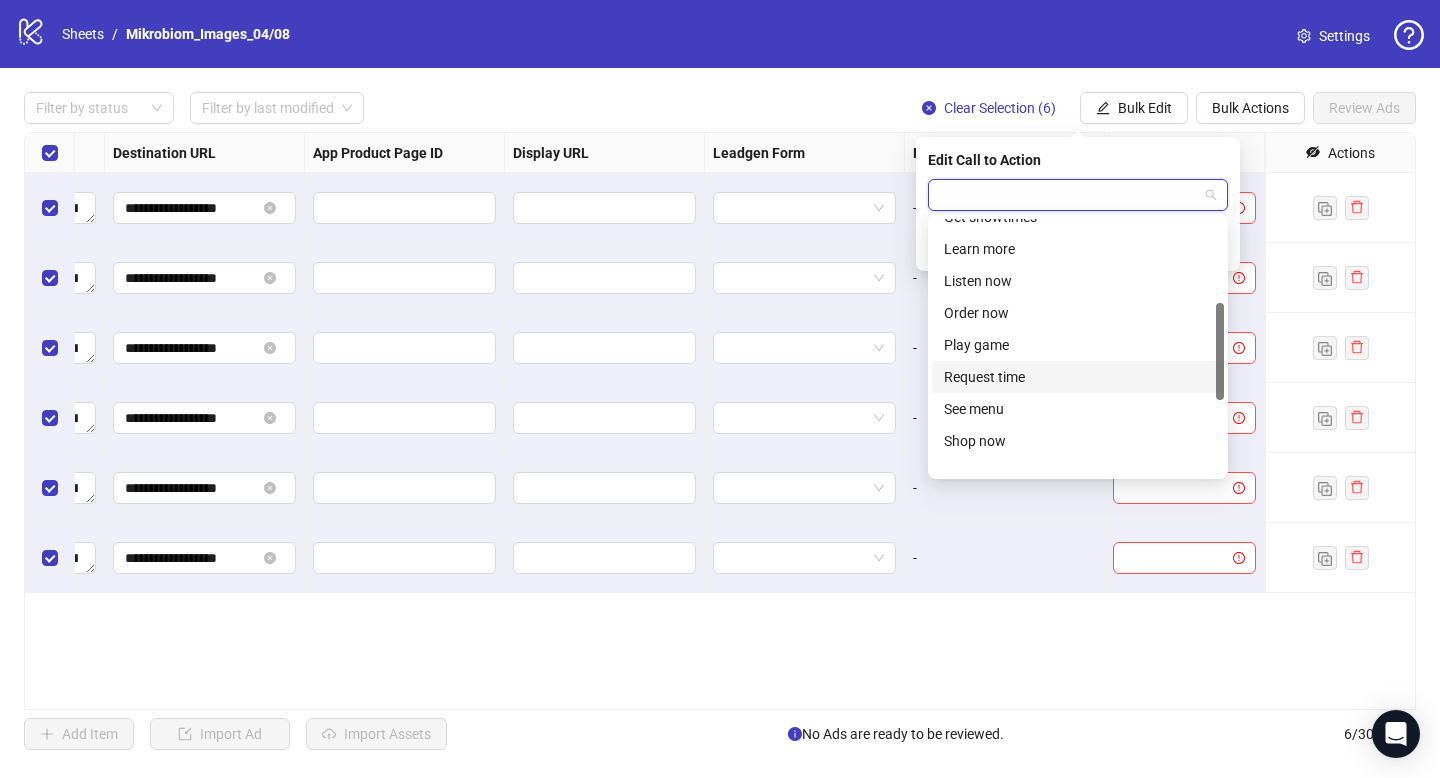 scroll, scrollTop: 203, scrollLeft: 0, axis: vertical 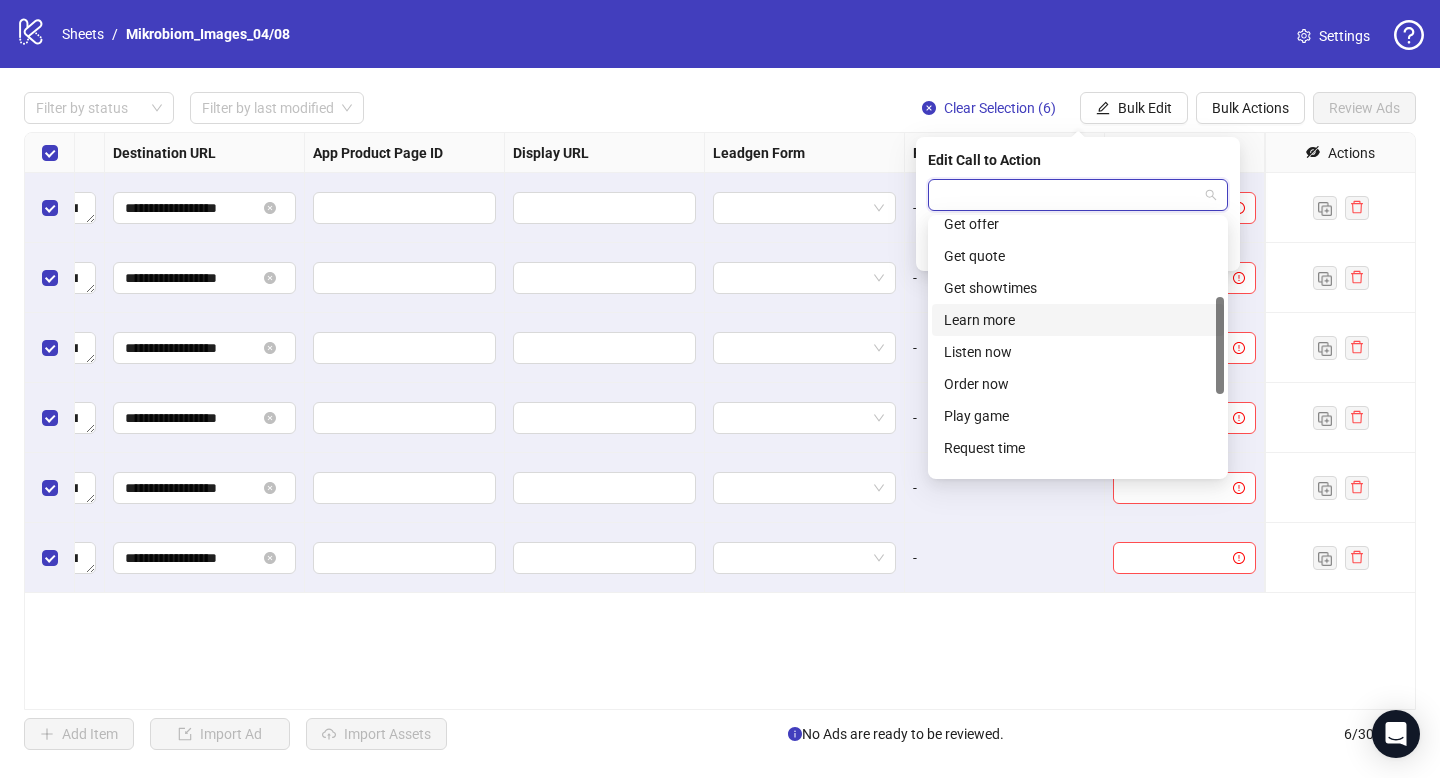click on "Learn more" at bounding box center (1078, 320) 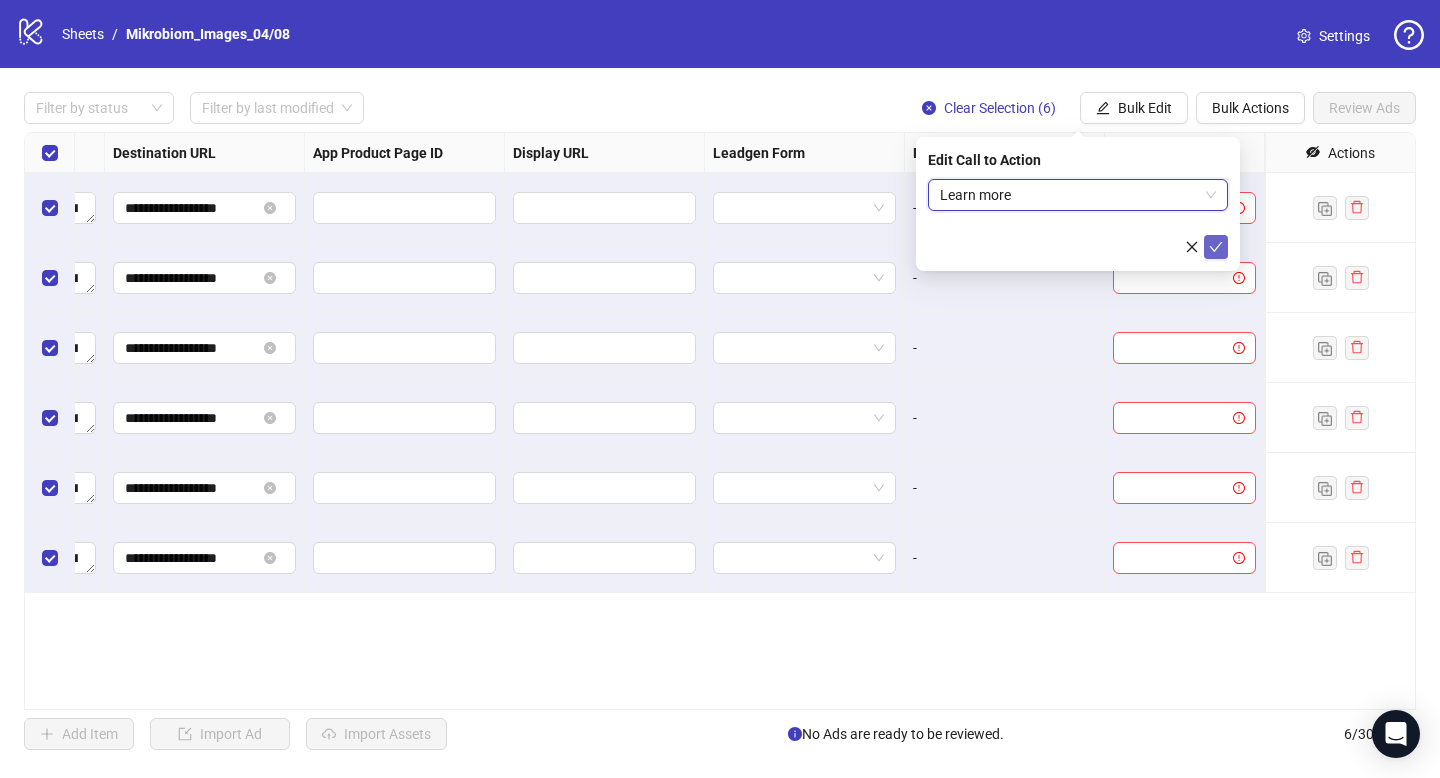 click 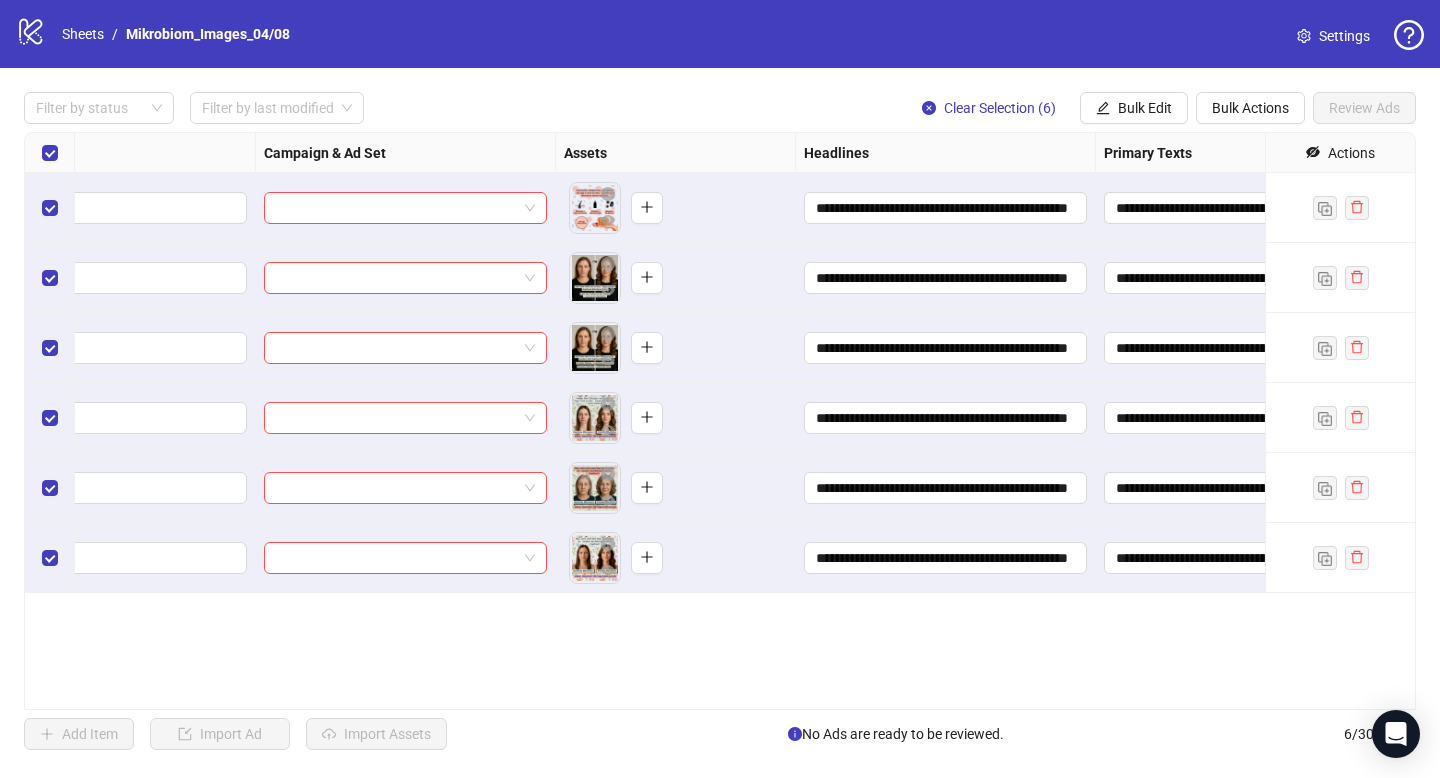 scroll, scrollTop: 0, scrollLeft: 0, axis: both 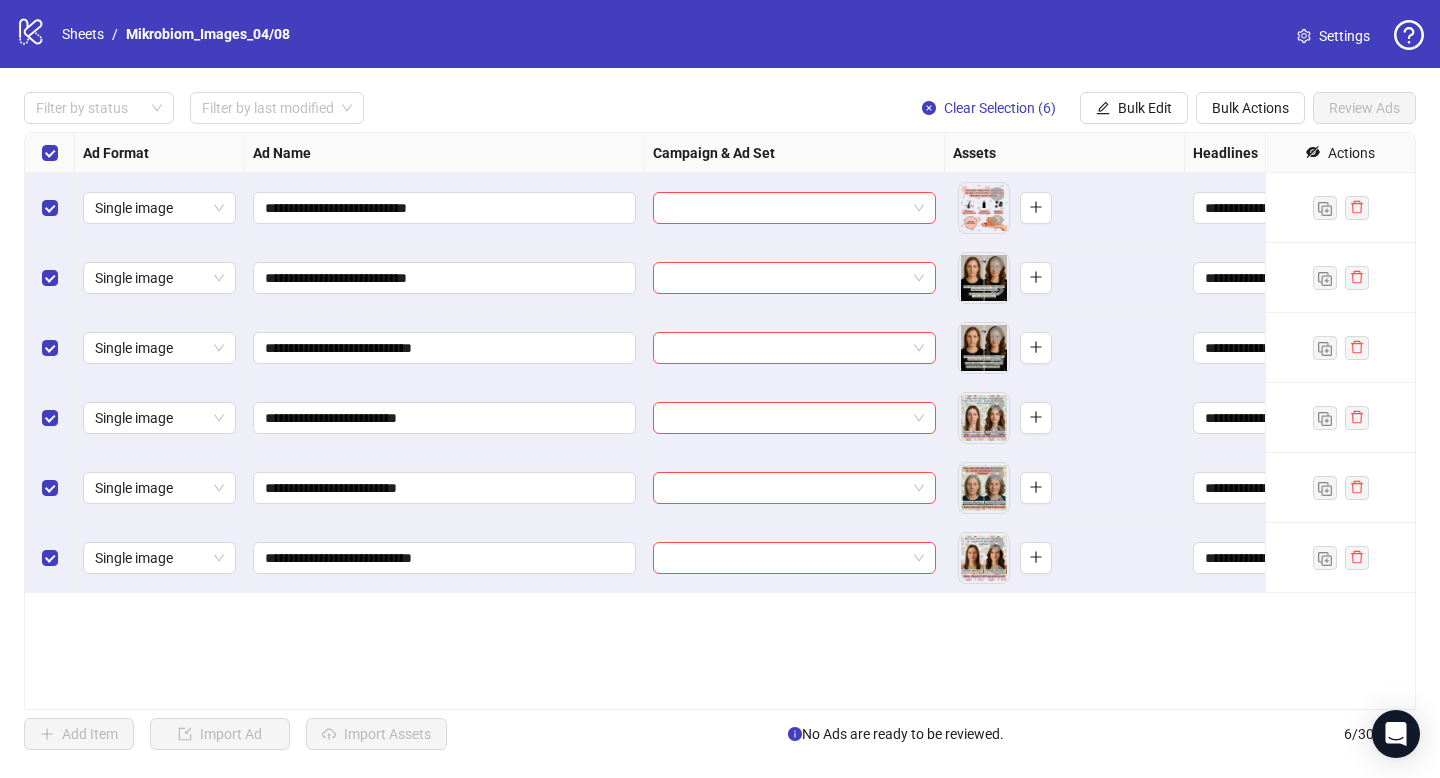click on "**********" at bounding box center [720, 421] 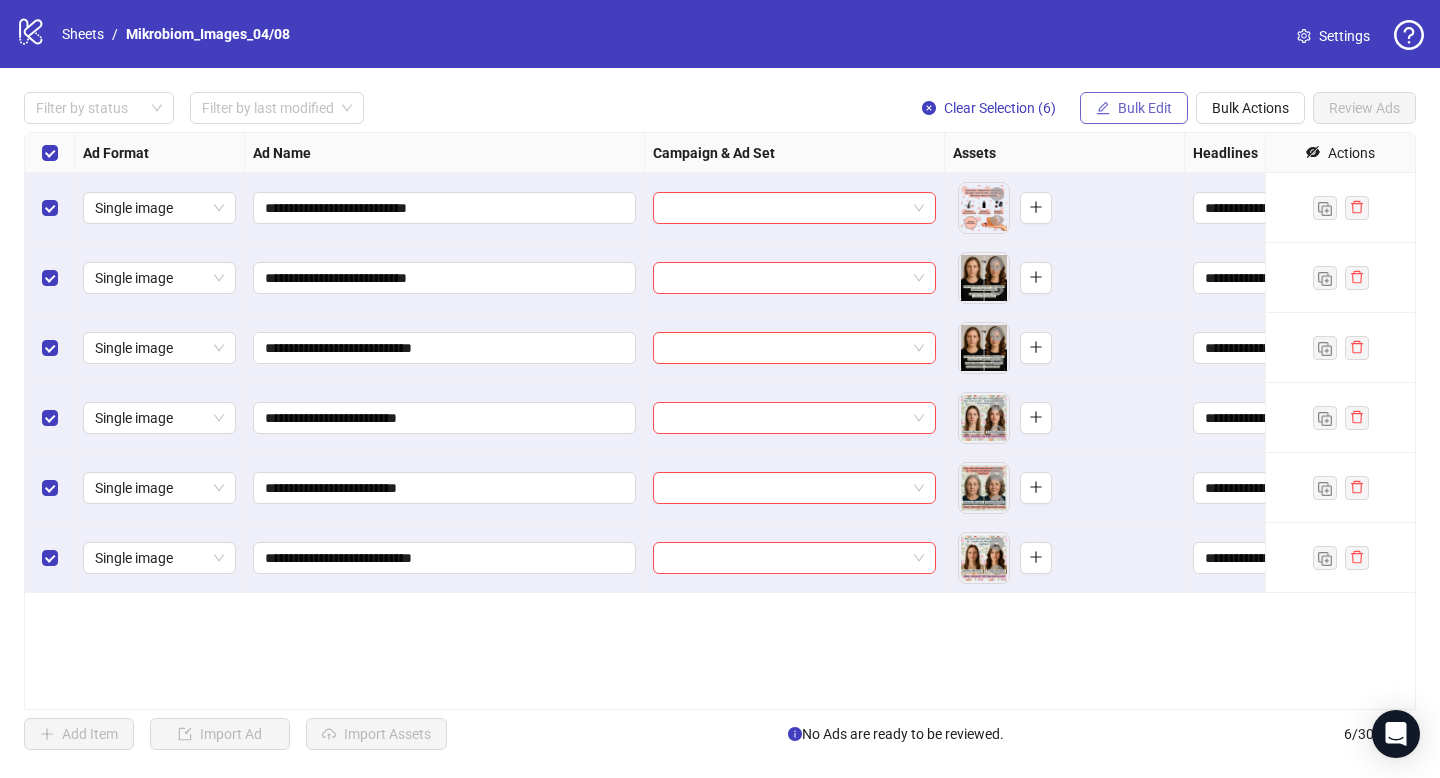 click on "Bulk Edit" at bounding box center (1134, 108) 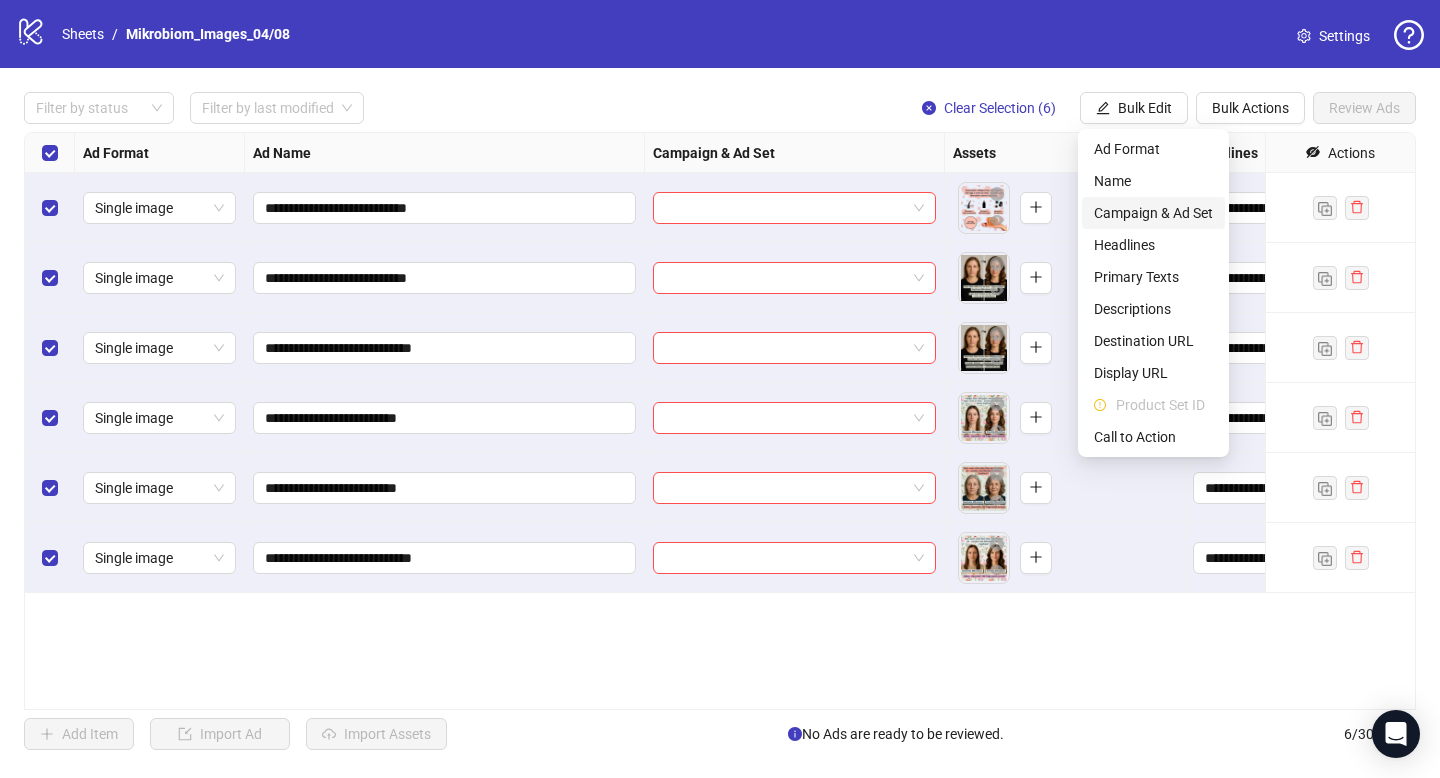 click on "Campaign & Ad Set" at bounding box center [1153, 213] 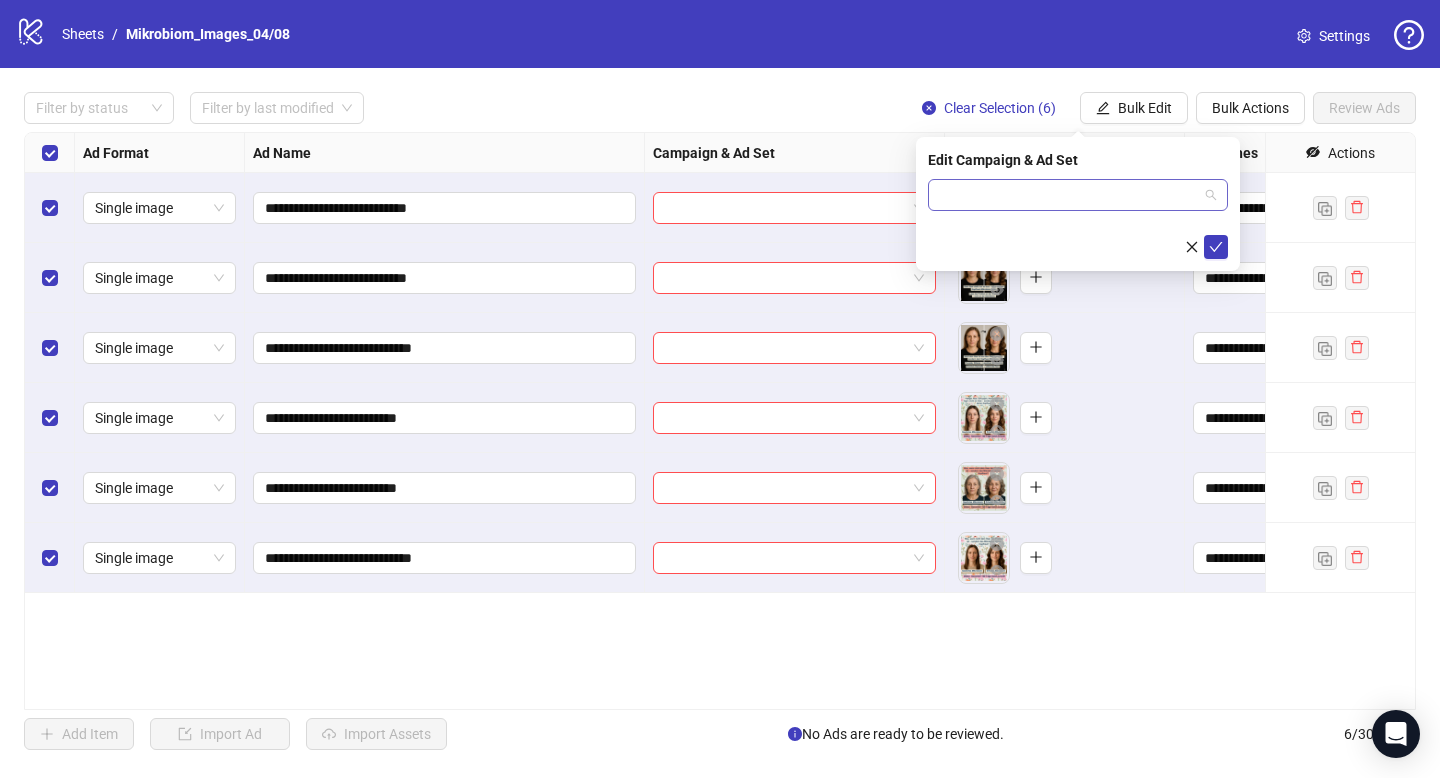 click at bounding box center (1069, 195) 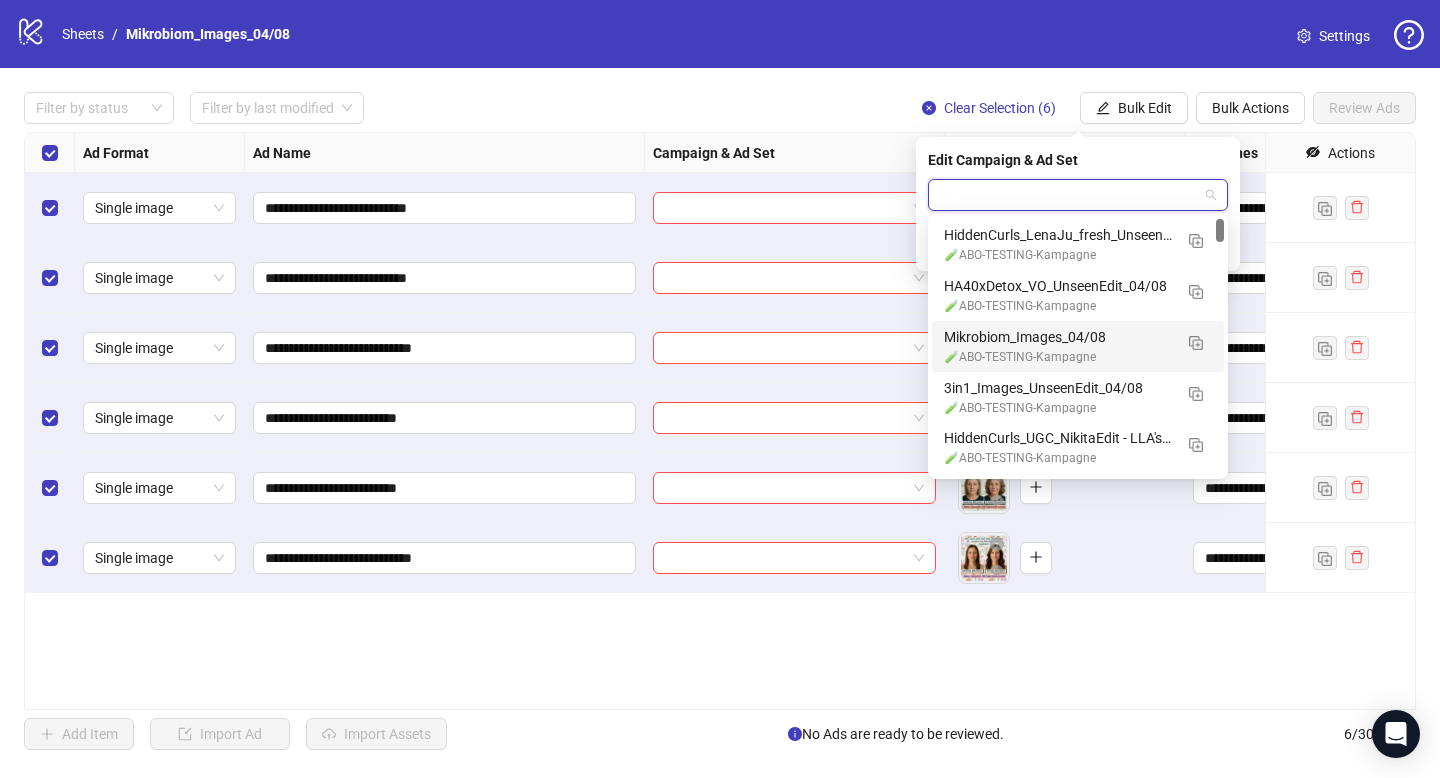 click on "Mikrobiom_Images_04/08" at bounding box center (1058, 337) 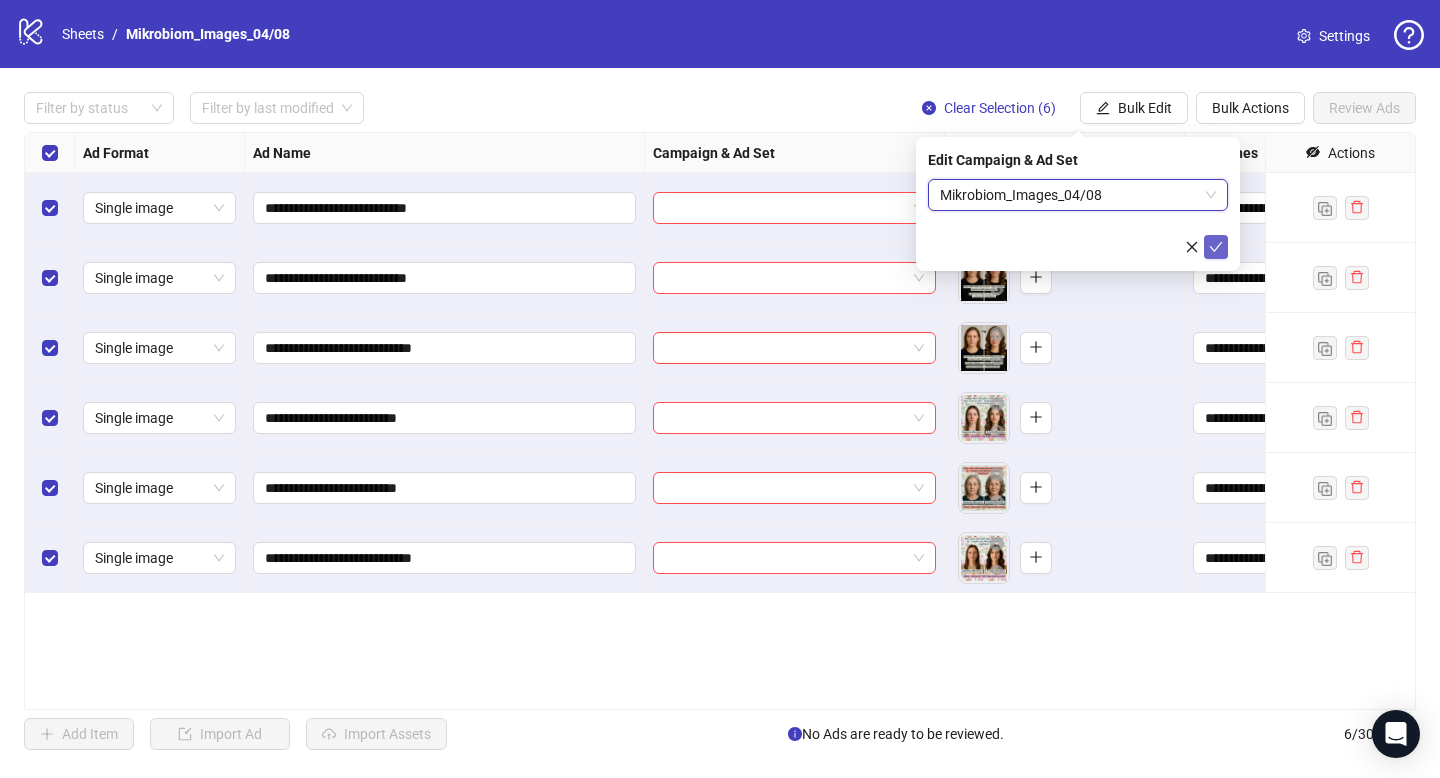 click 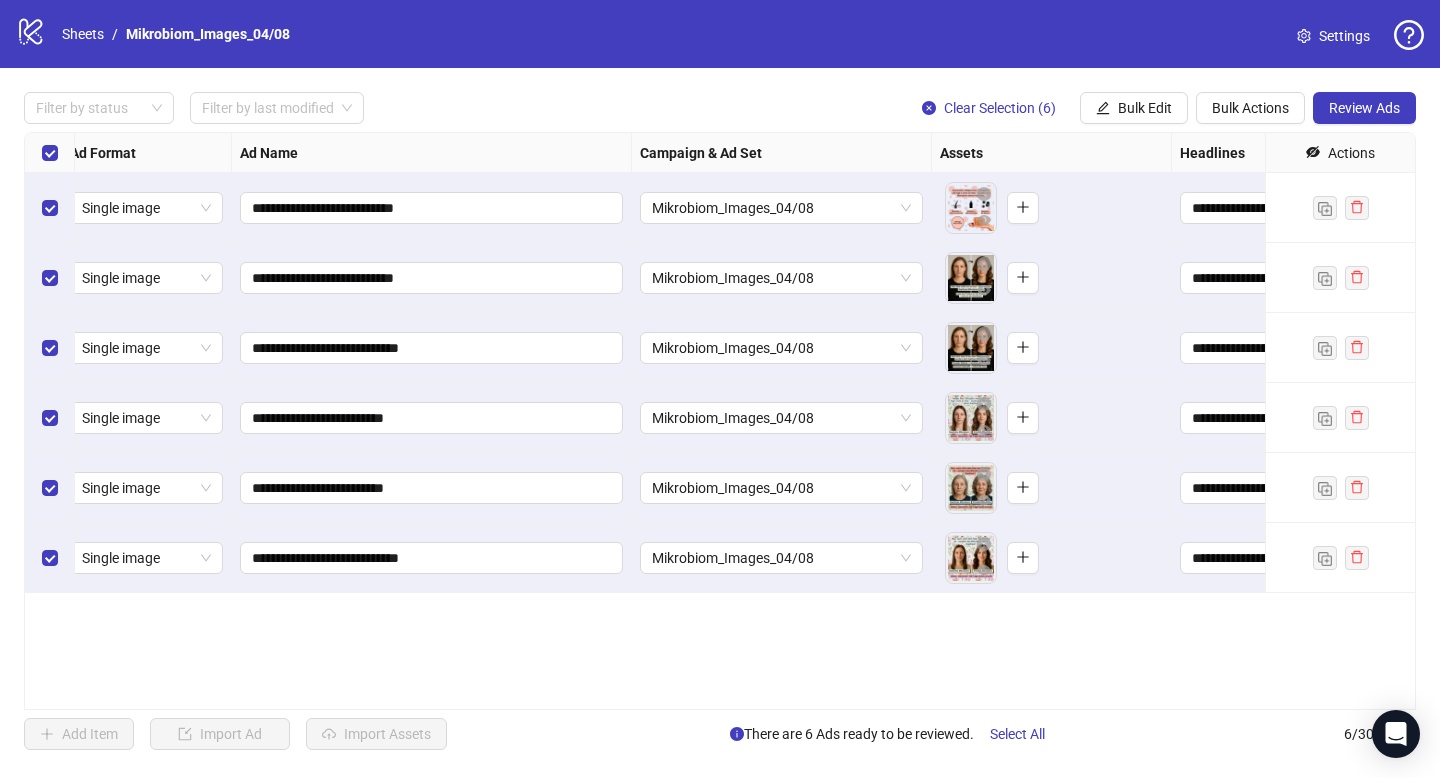 scroll, scrollTop: 0, scrollLeft: 14, axis: horizontal 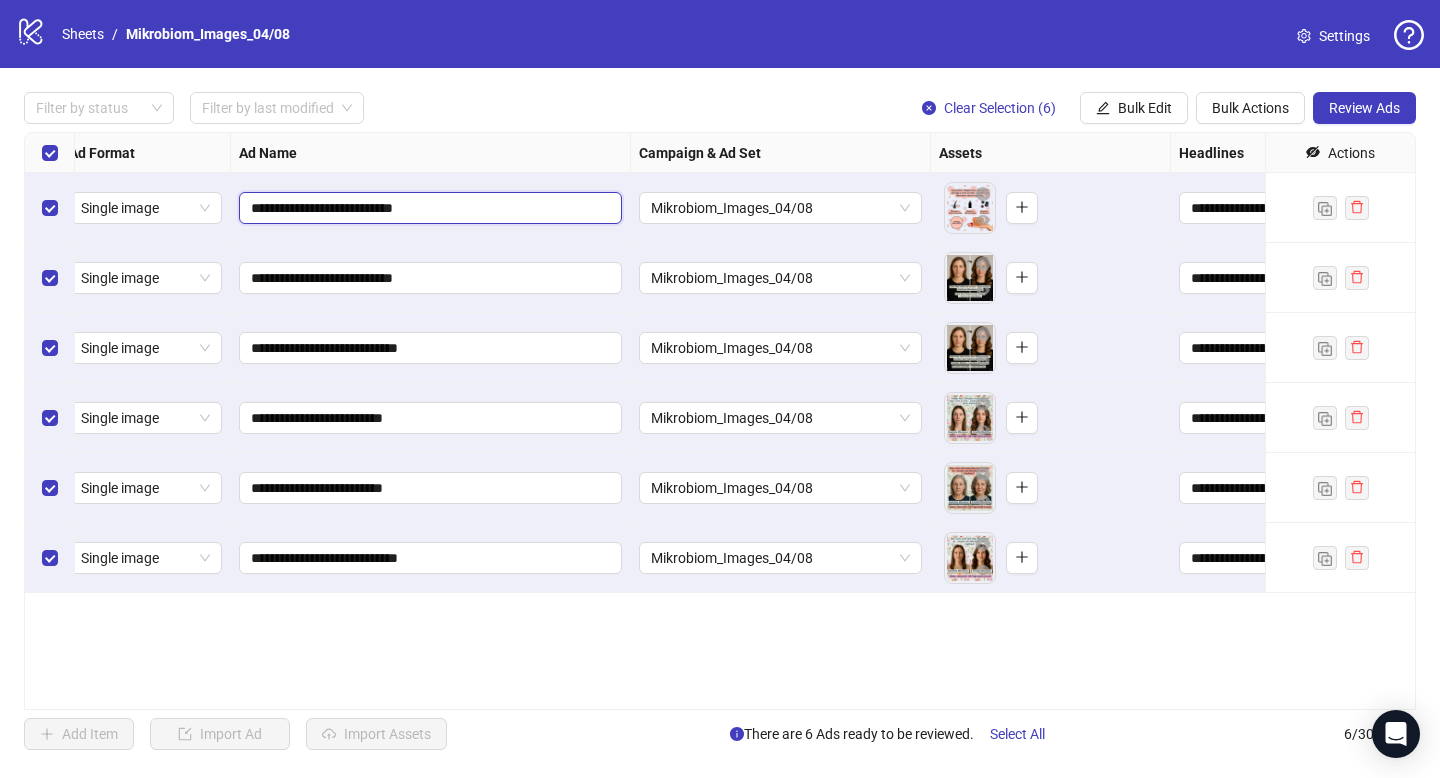 click on "**********" at bounding box center [428, 208] 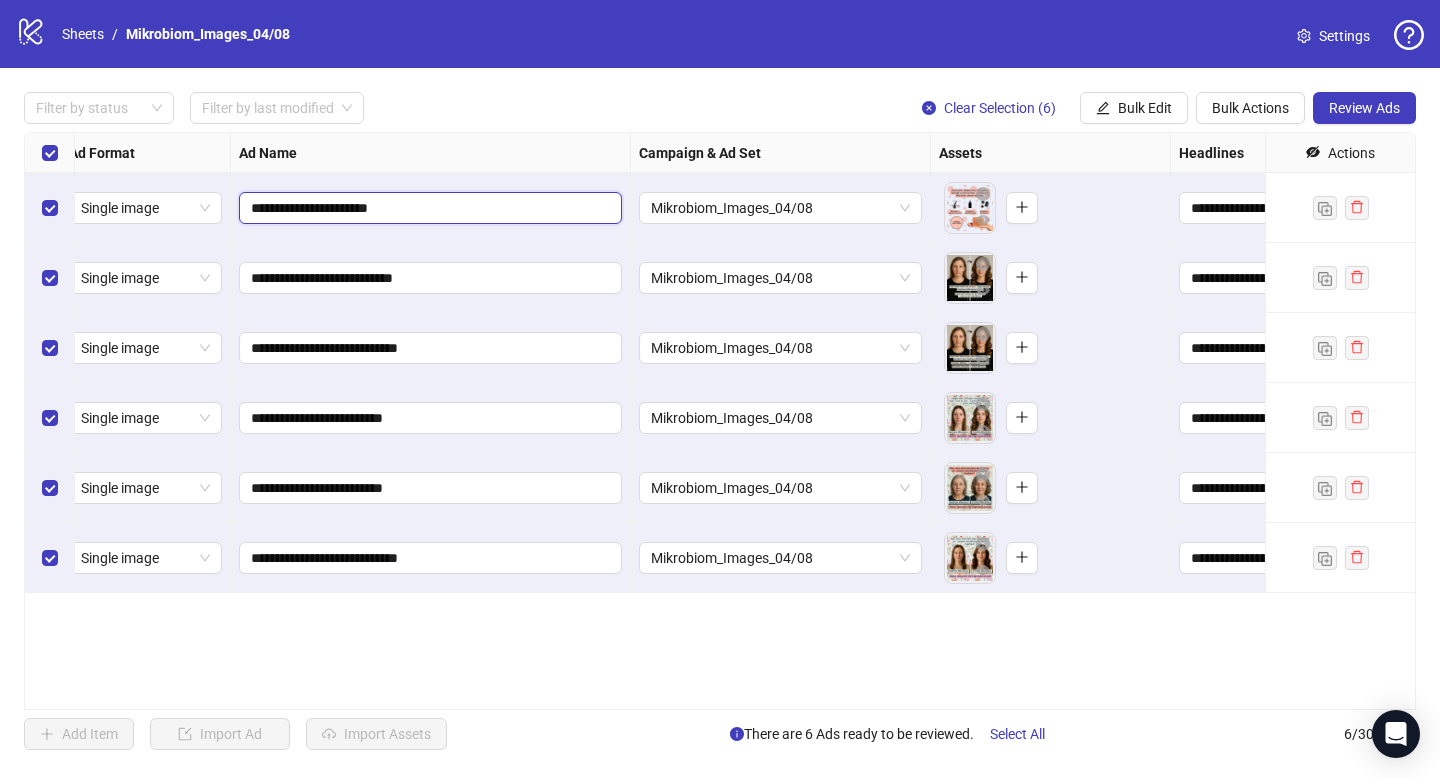 type on "**********" 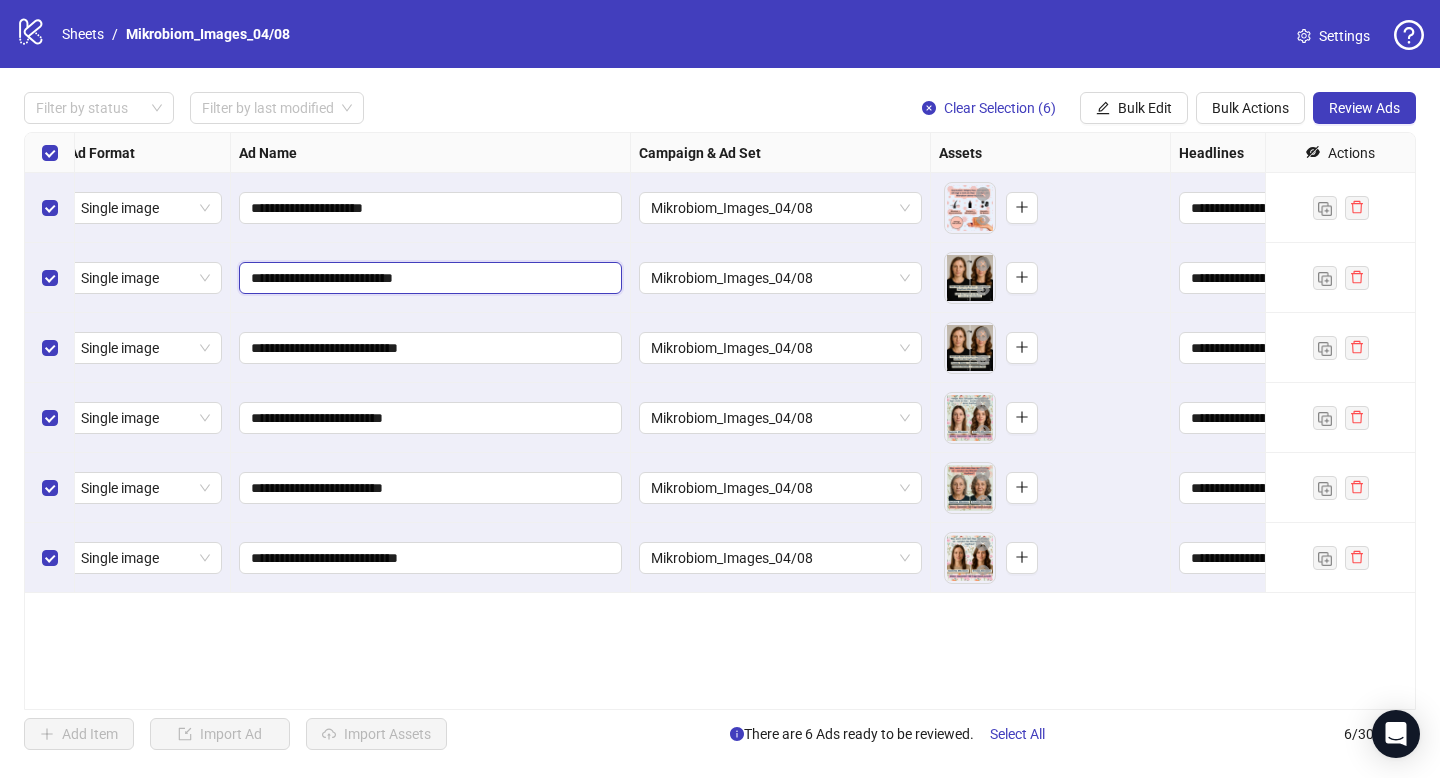 drag, startPoint x: 410, startPoint y: 283, endPoint x: 548, endPoint y: 283, distance: 138 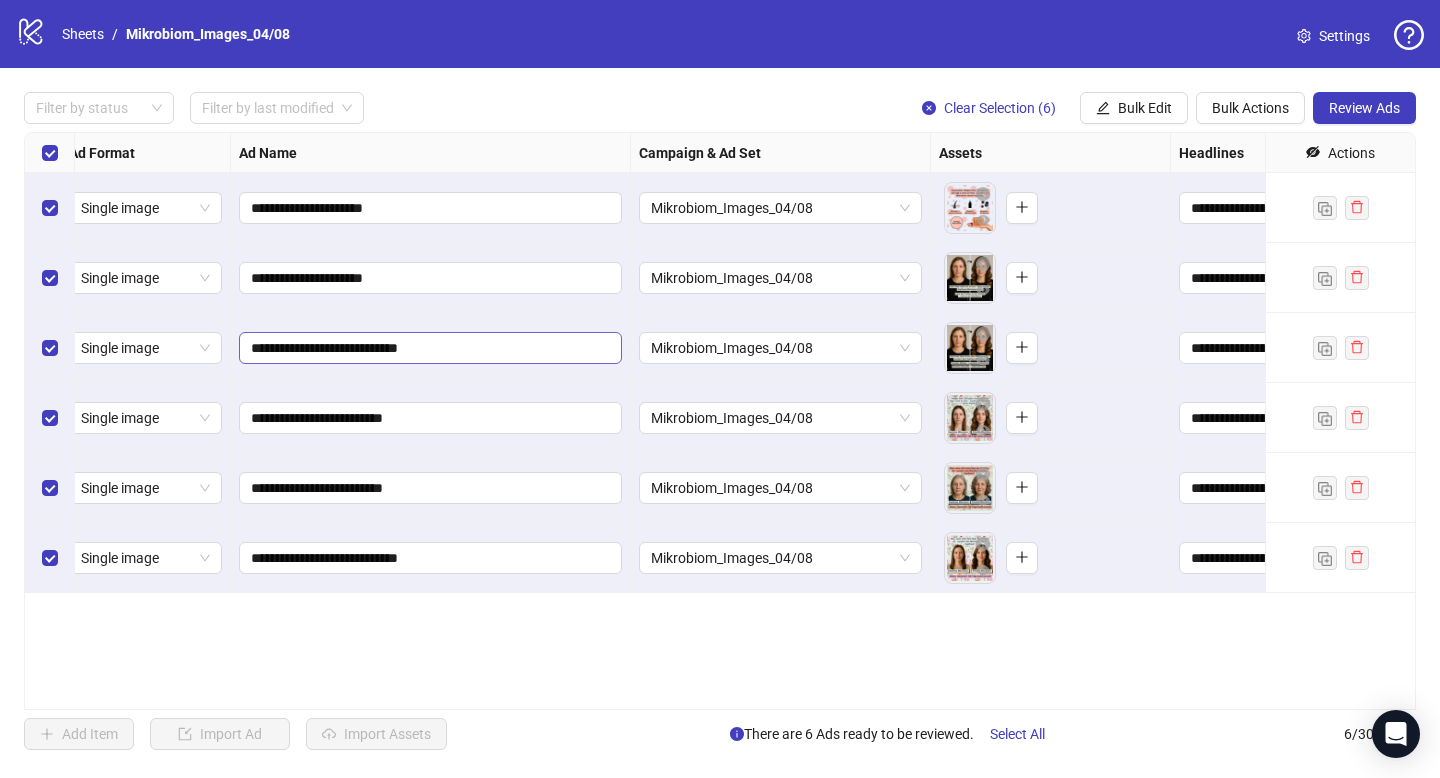 click on "**********" at bounding box center [430, 348] 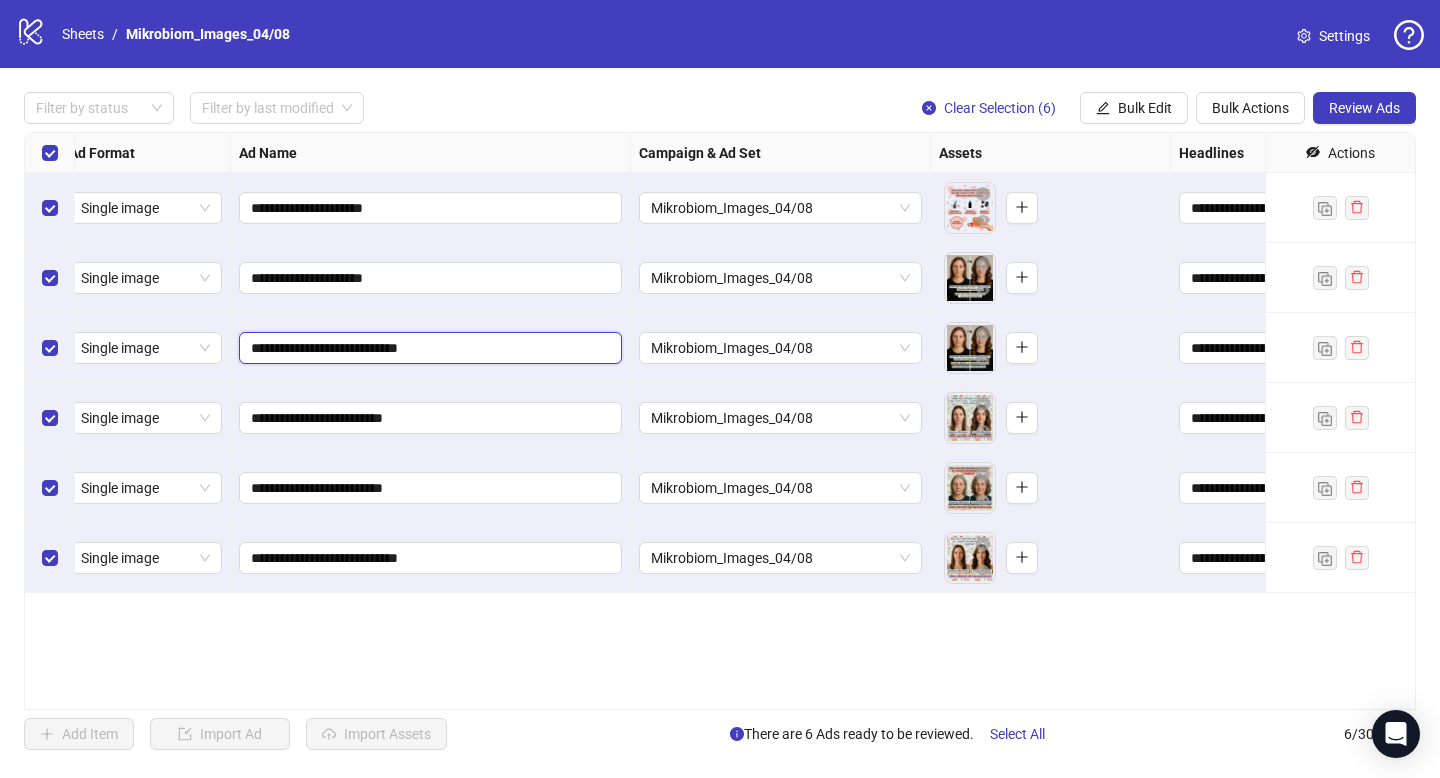 drag, startPoint x: 417, startPoint y: 347, endPoint x: 531, endPoint y: 347, distance: 114 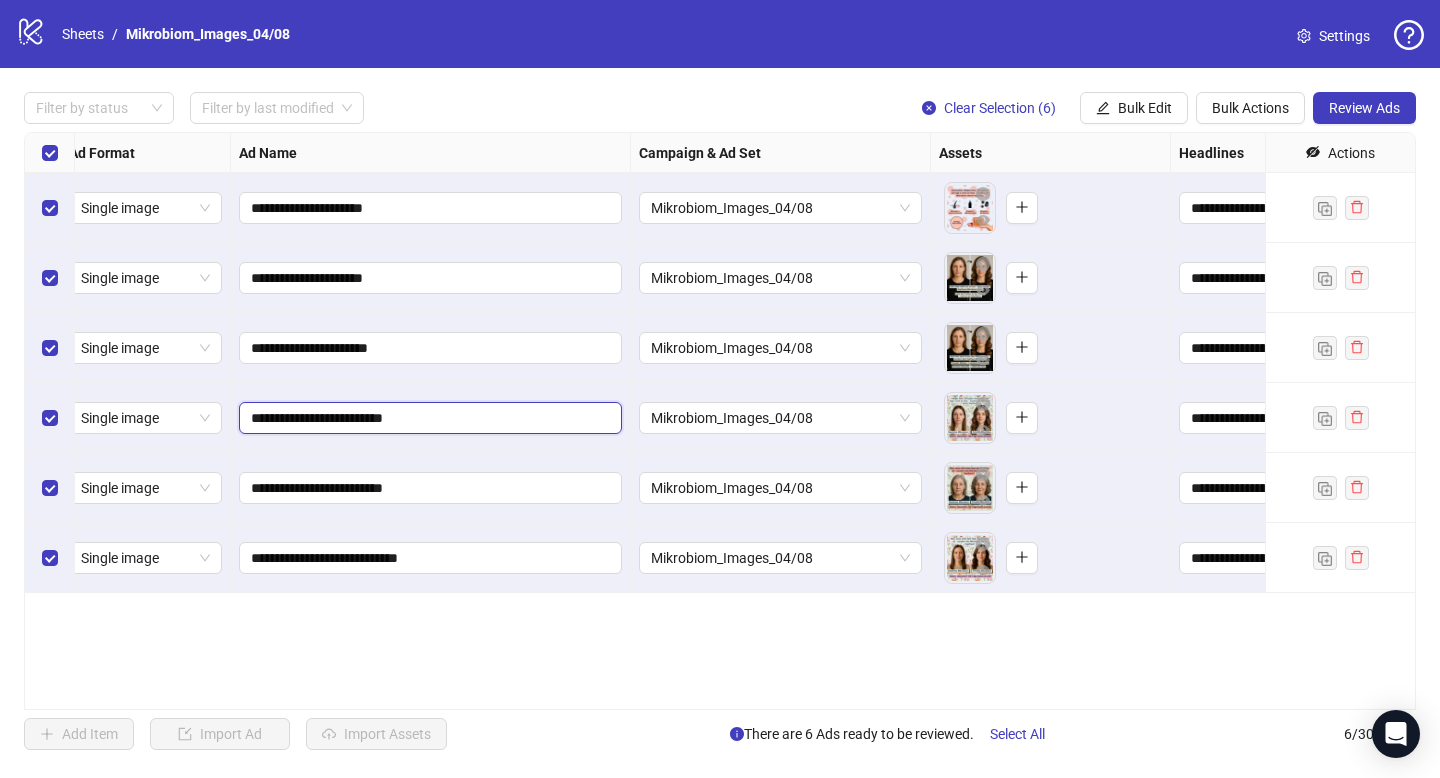 click on "**********" at bounding box center [428, 418] 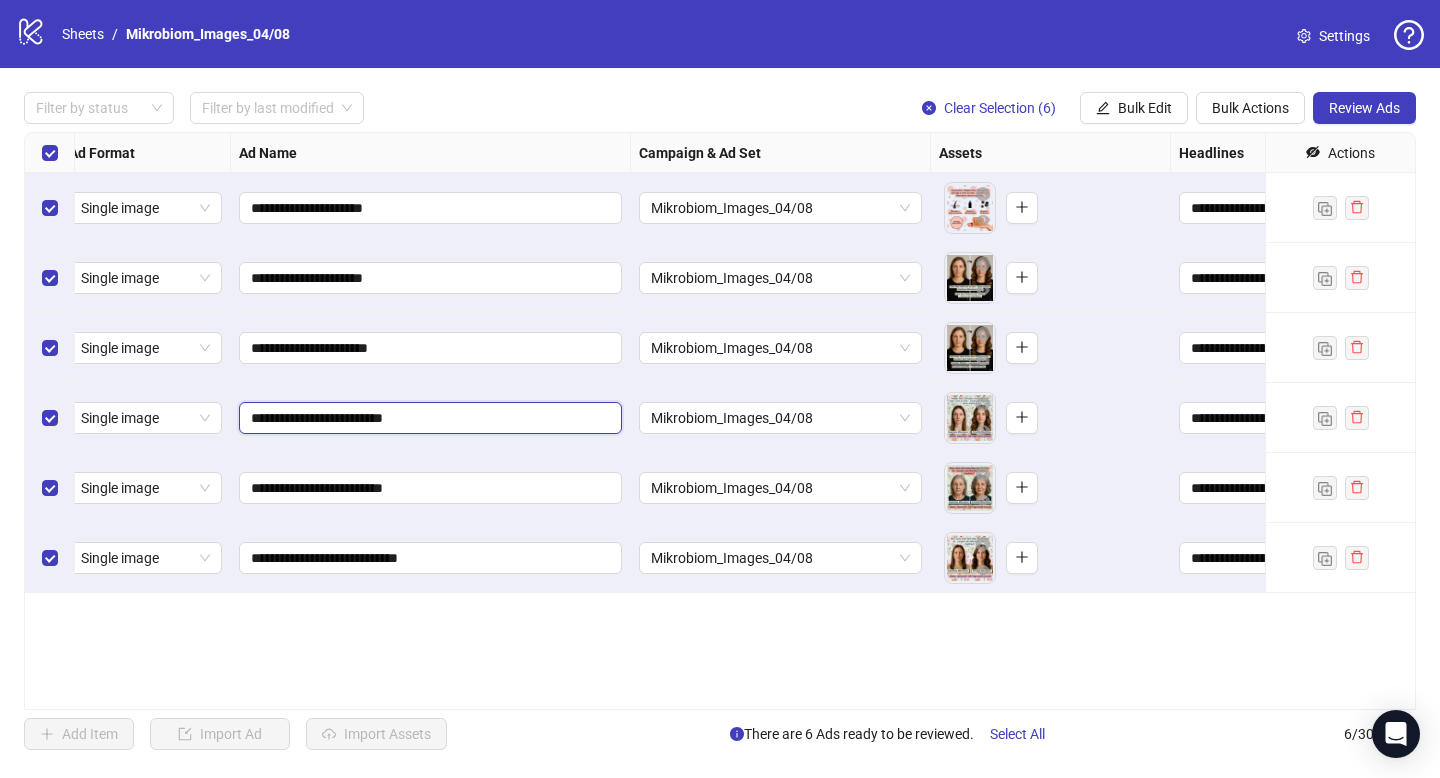 drag, startPoint x: 391, startPoint y: 420, endPoint x: 550, endPoint y: 431, distance: 159.38005 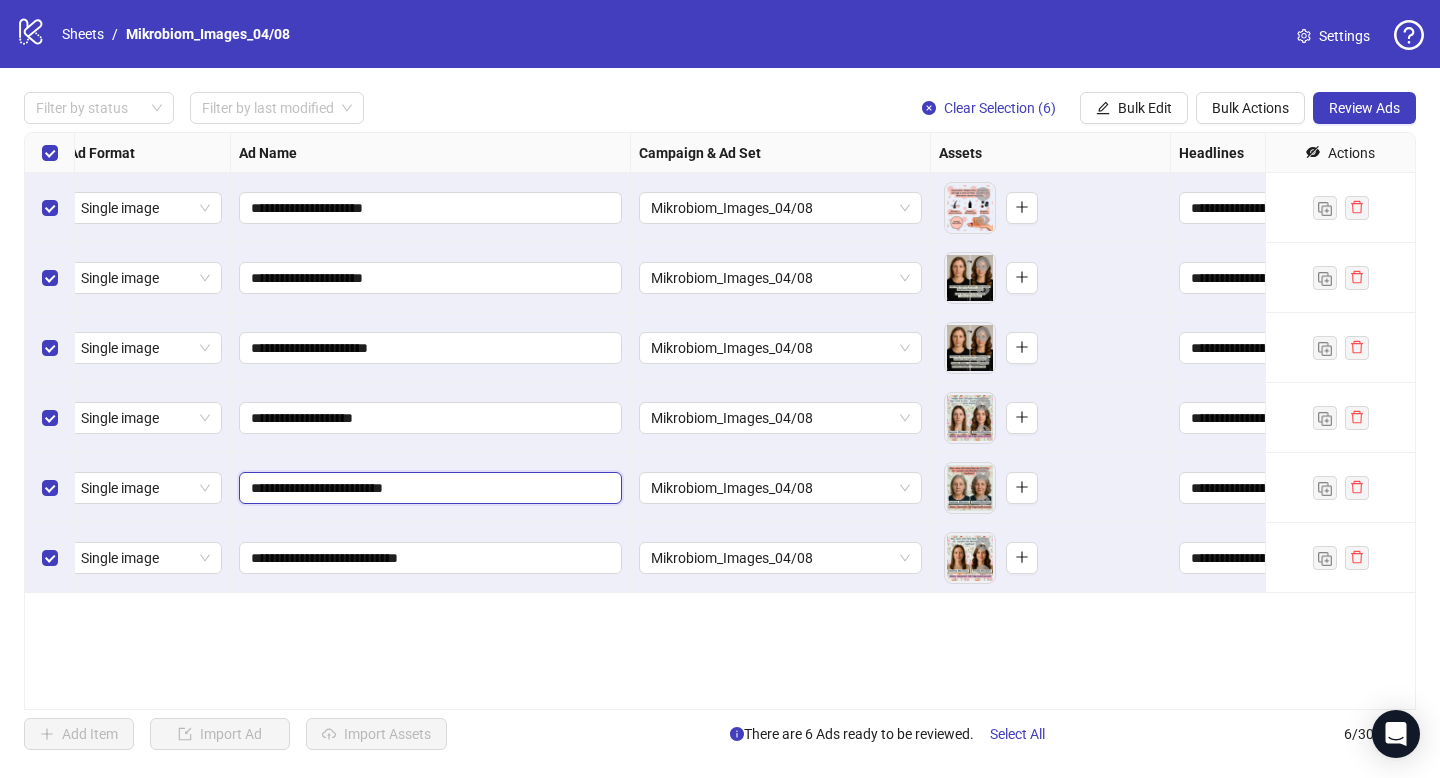 click on "**********" at bounding box center [428, 488] 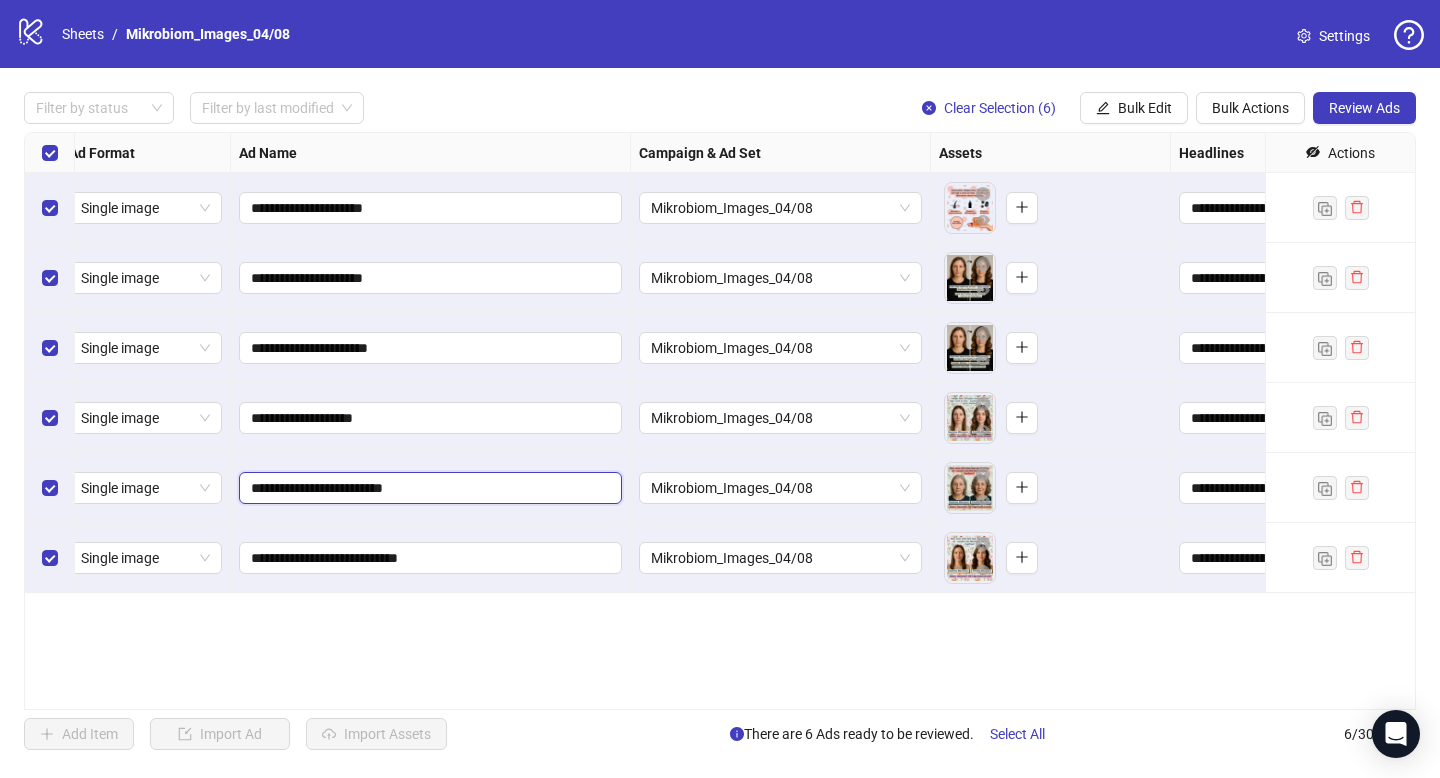 drag, startPoint x: 398, startPoint y: 487, endPoint x: 508, endPoint y: 487, distance: 110 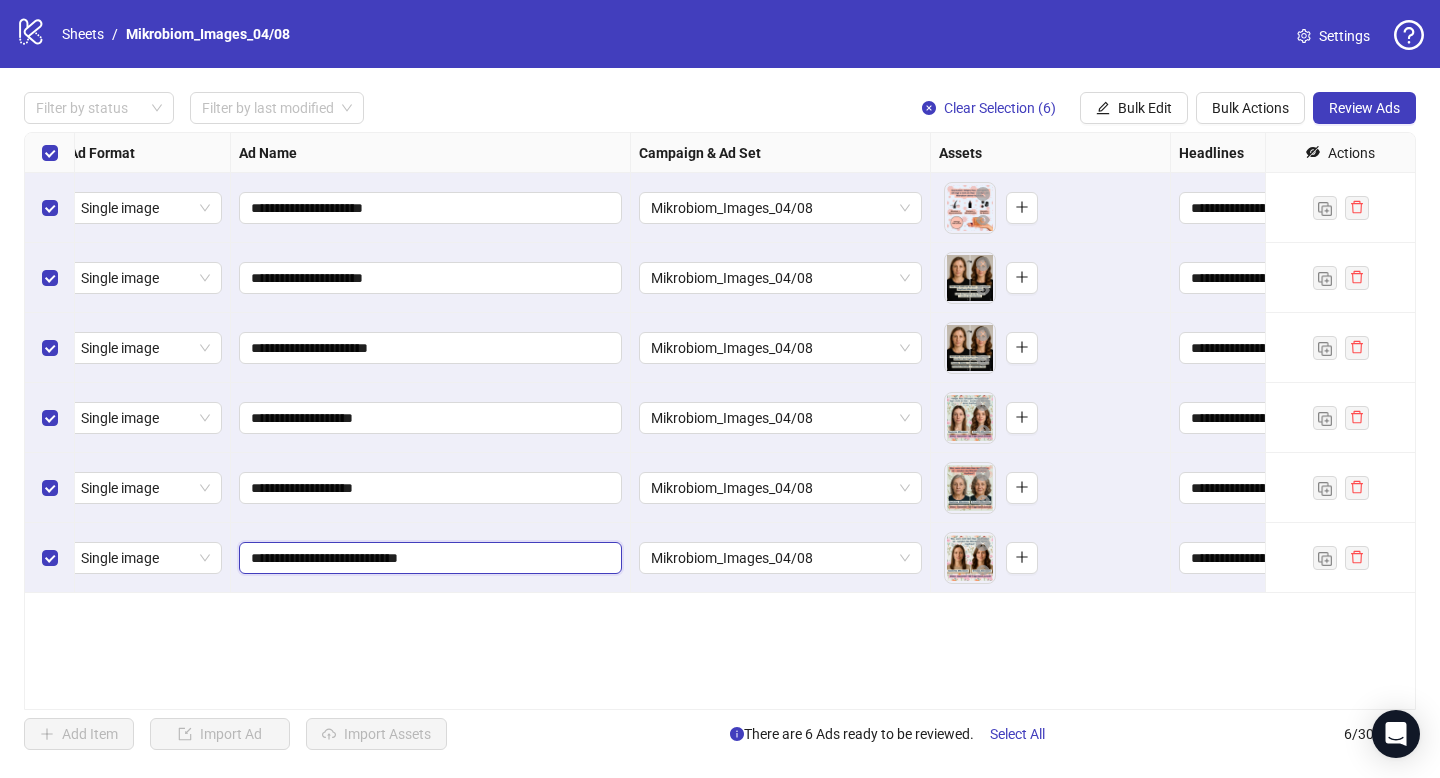click on "**********" at bounding box center [428, 558] 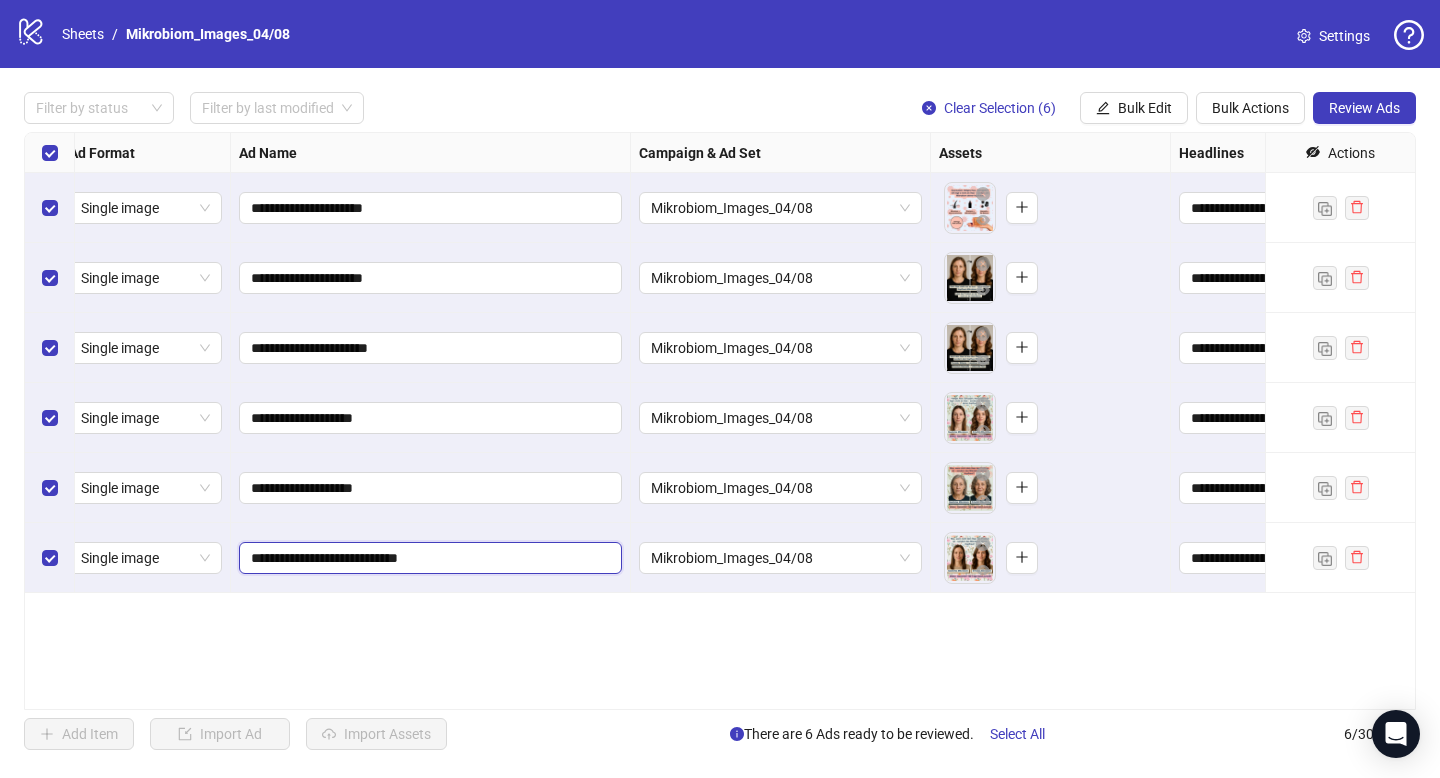 drag, startPoint x: 415, startPoint y: 559, endPoint x: 543, endPoint y: 561, distance: 128.01562 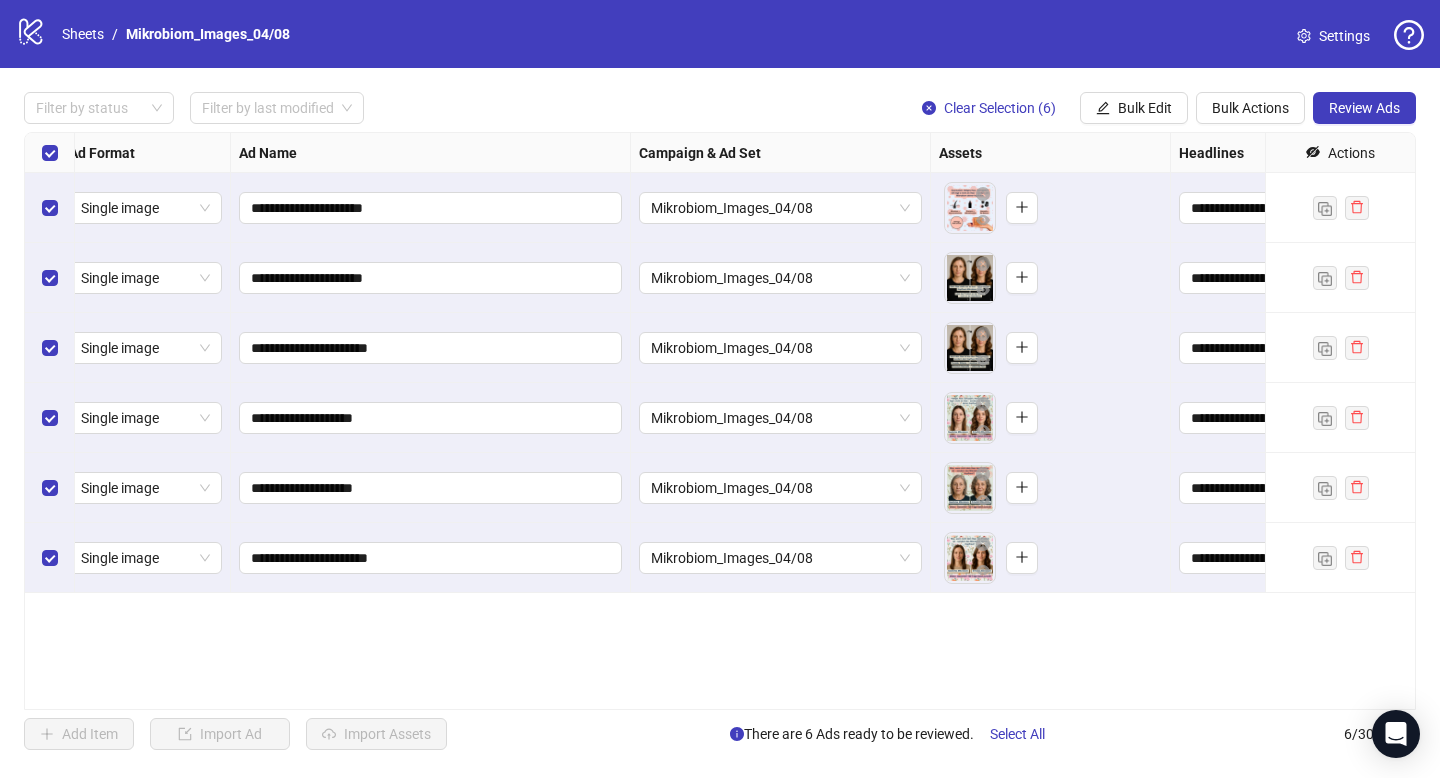click on "**********" at bounding box center (720, 421) 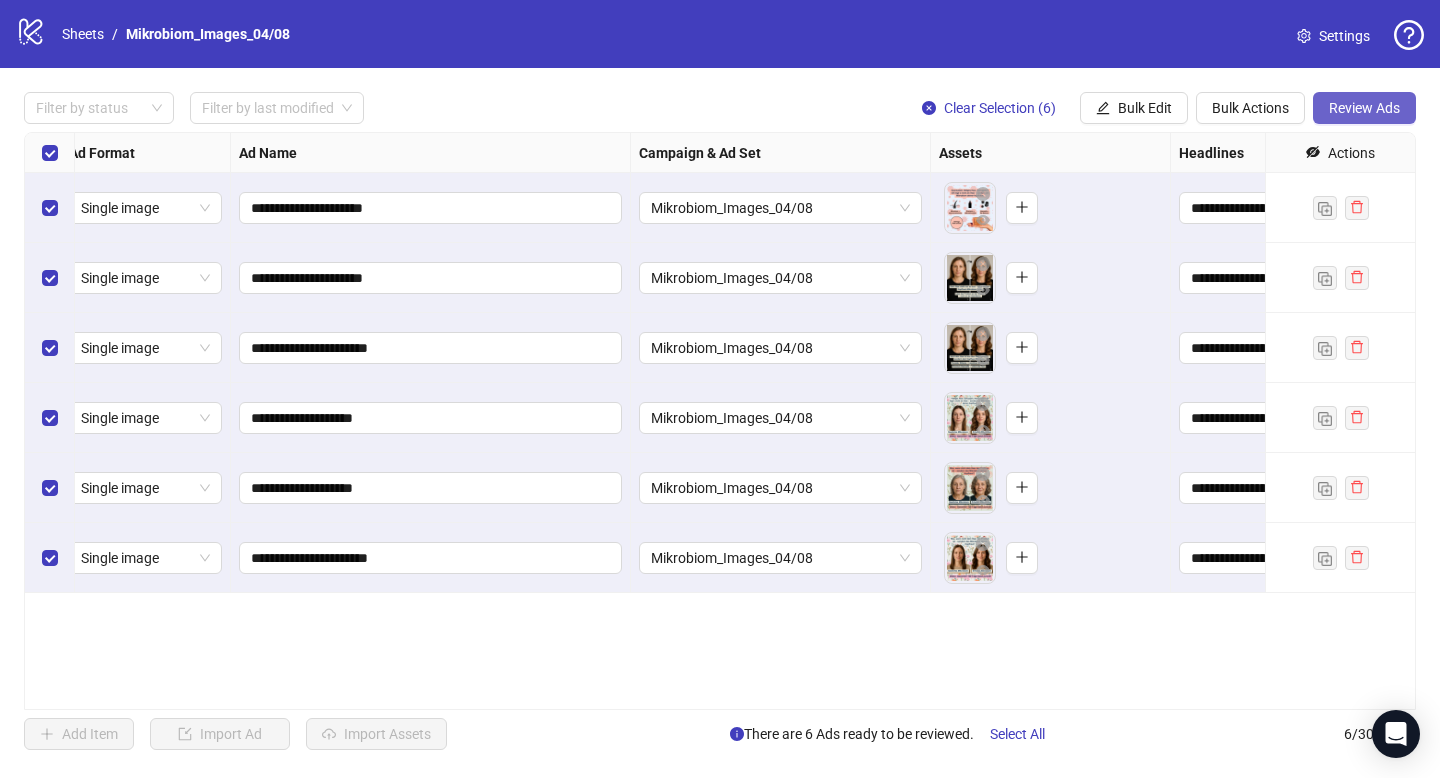 click on "Review Ads" at bounding box center (1364, 108) 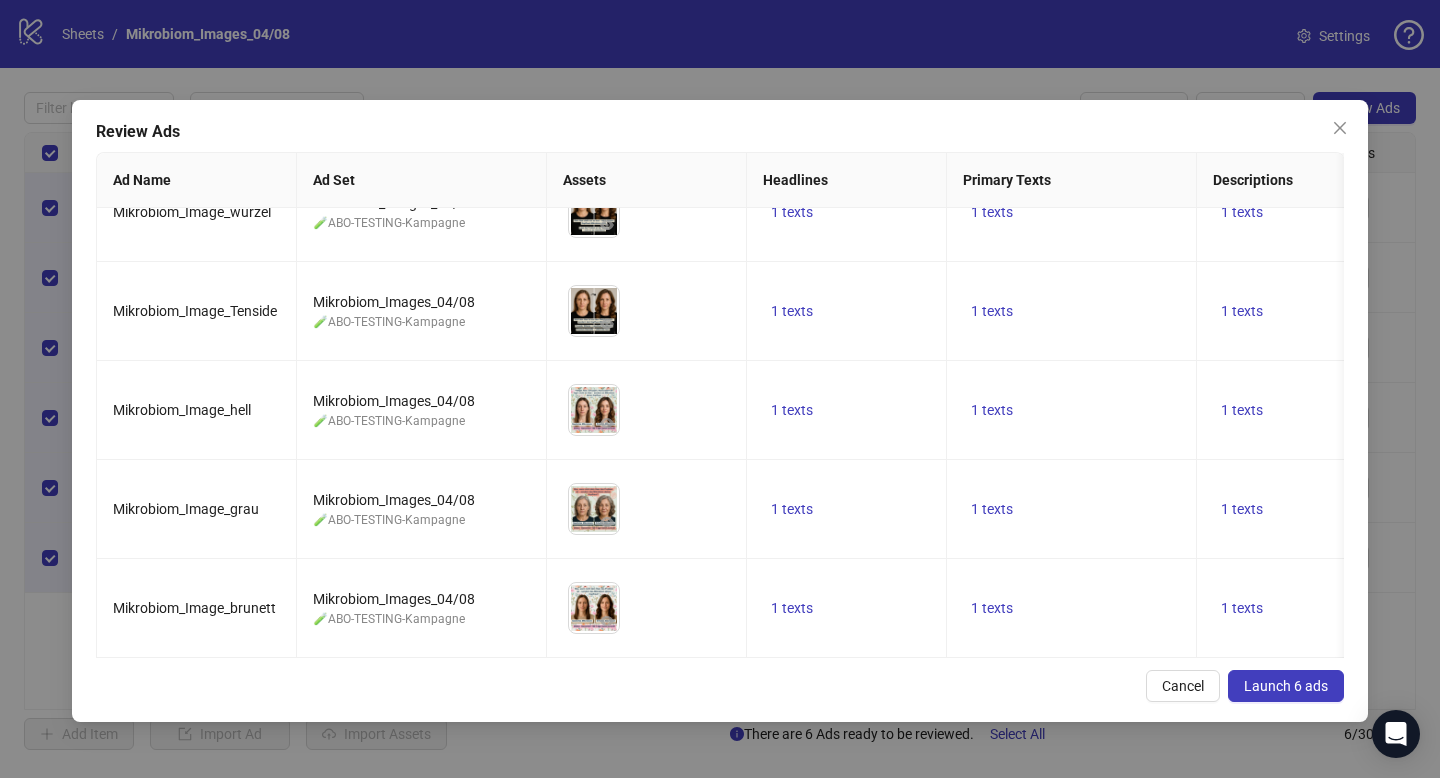 scroll, scrollTop: 159, scrollLeft: 175, axis: both 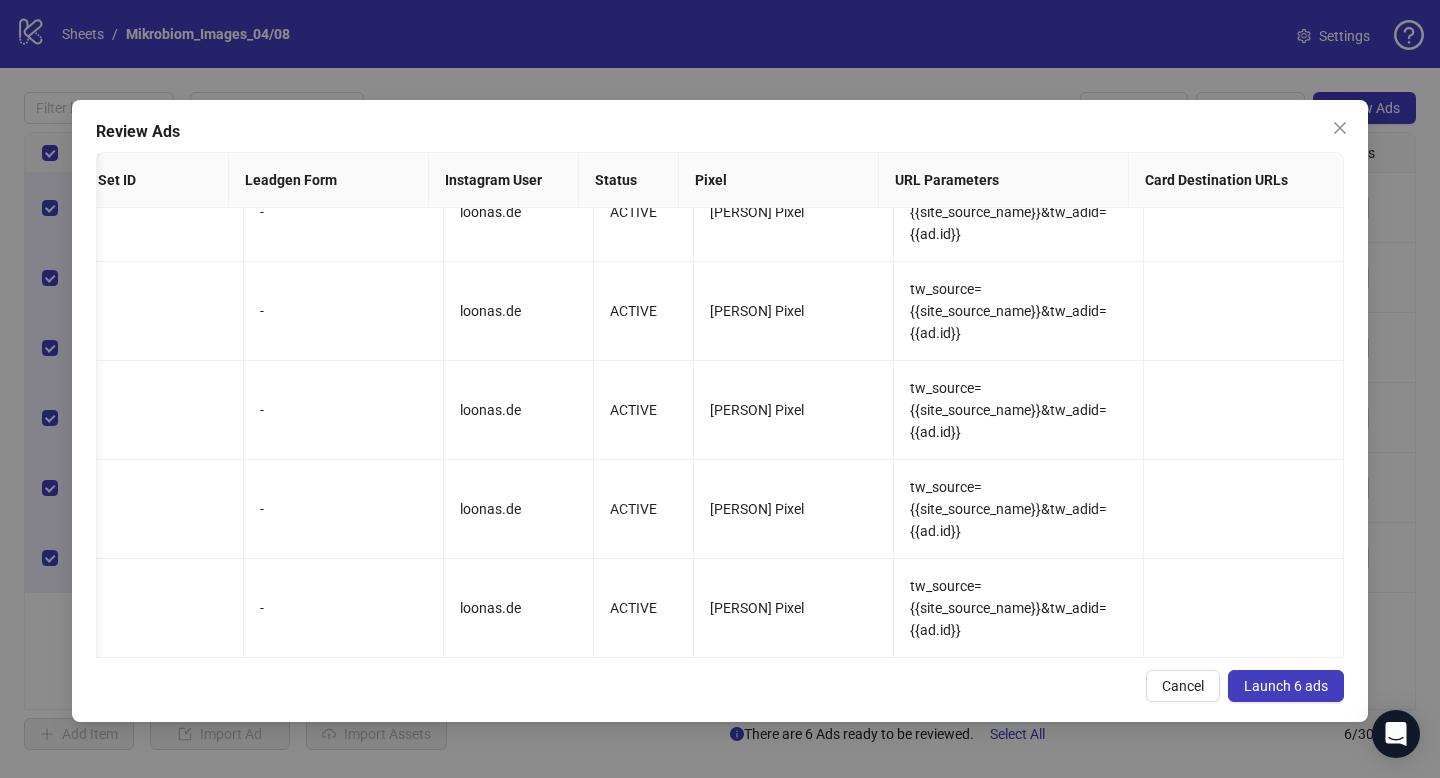 click on "Launch 6 ads" at bounding box center [1286, 686] 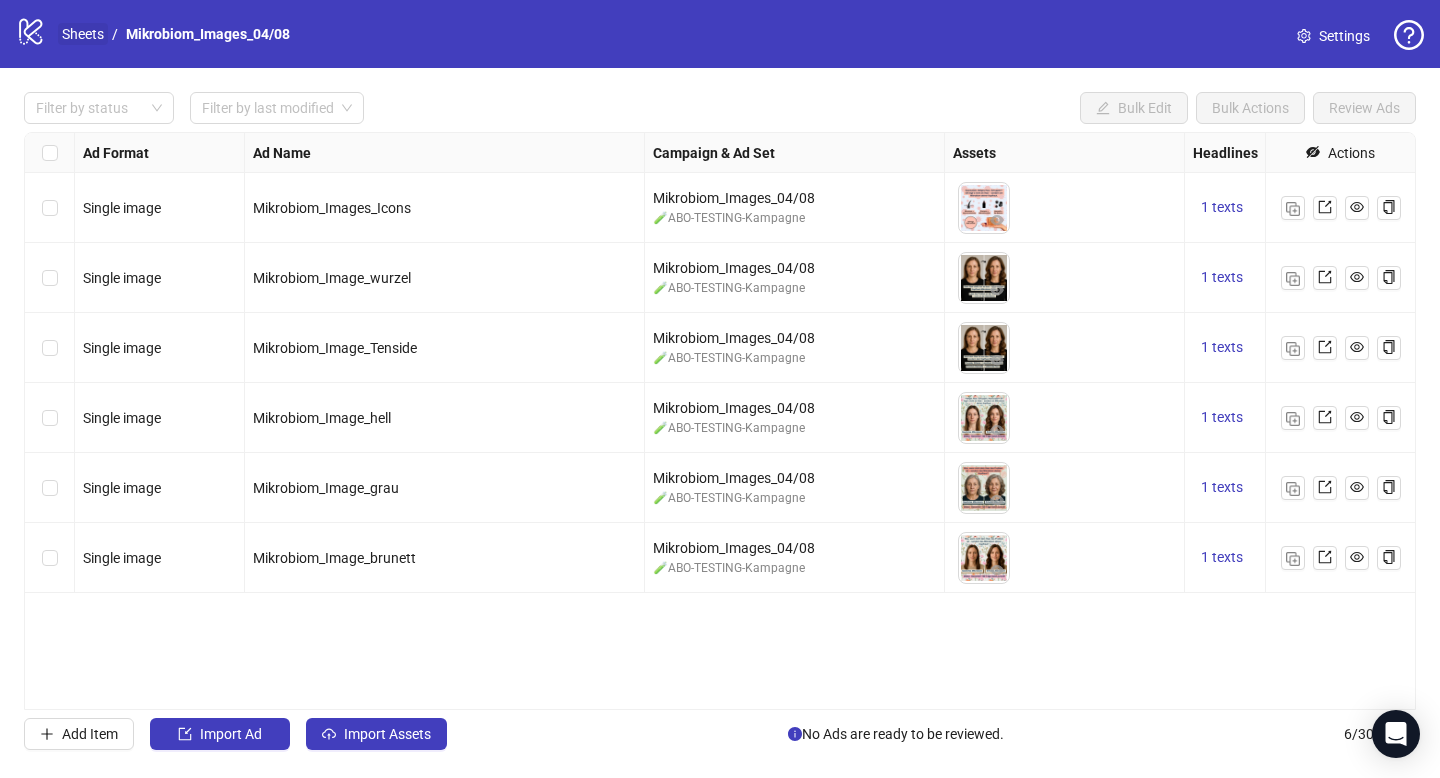 click on "Sheets" at bounding box center (83, 34) 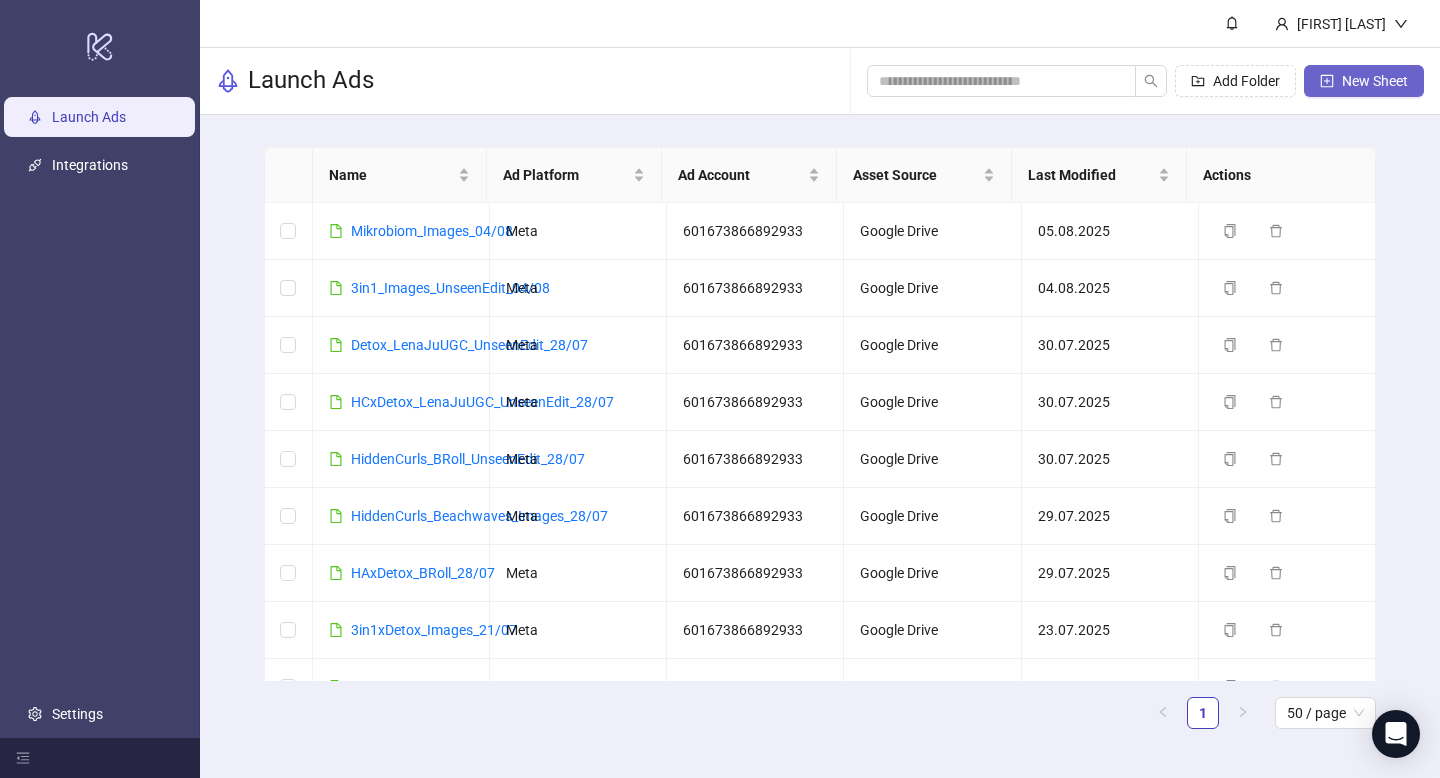 click on "New Sheet" at bounding box center (1375, 81) 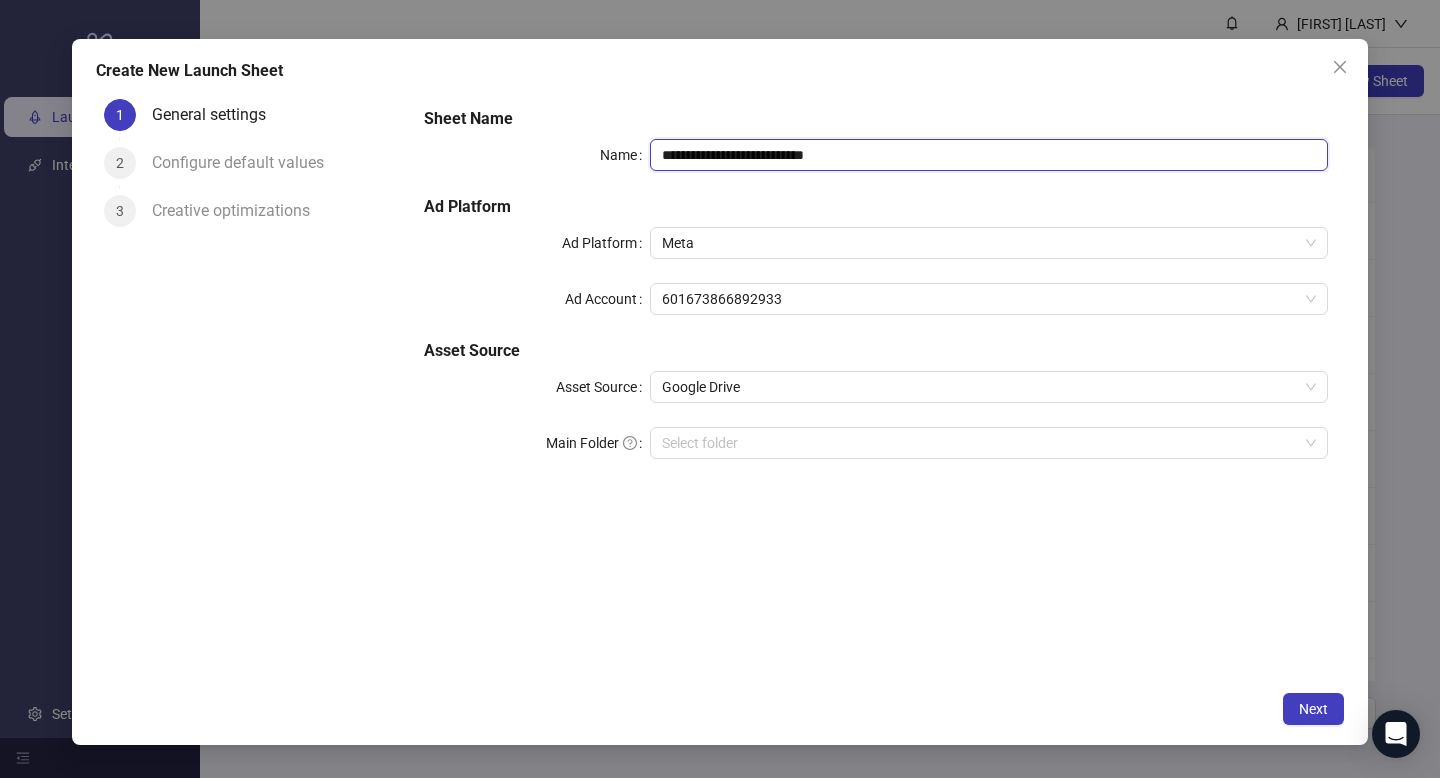 click on "**********" at bounding box center (989, 155) 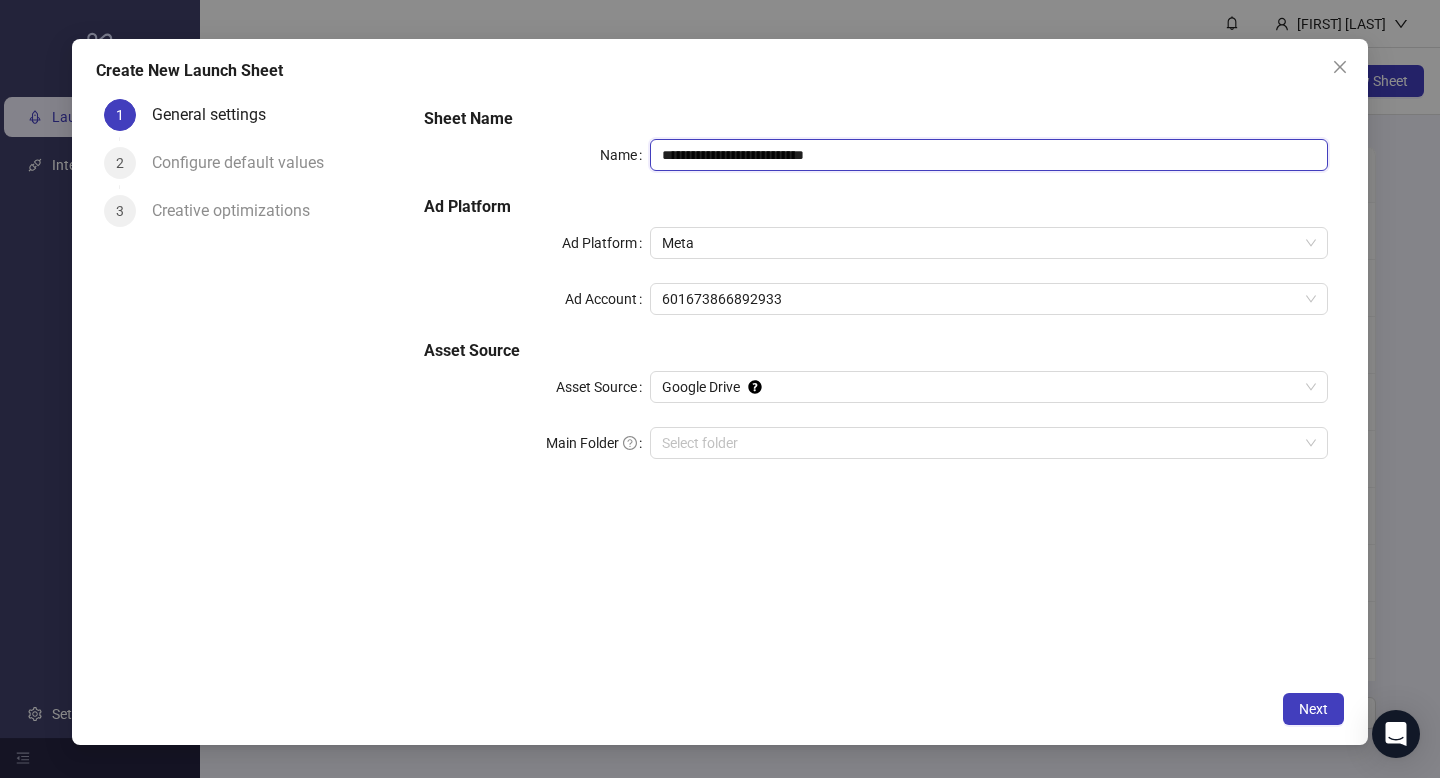 click on "**********" at bounding box center [989, 155] 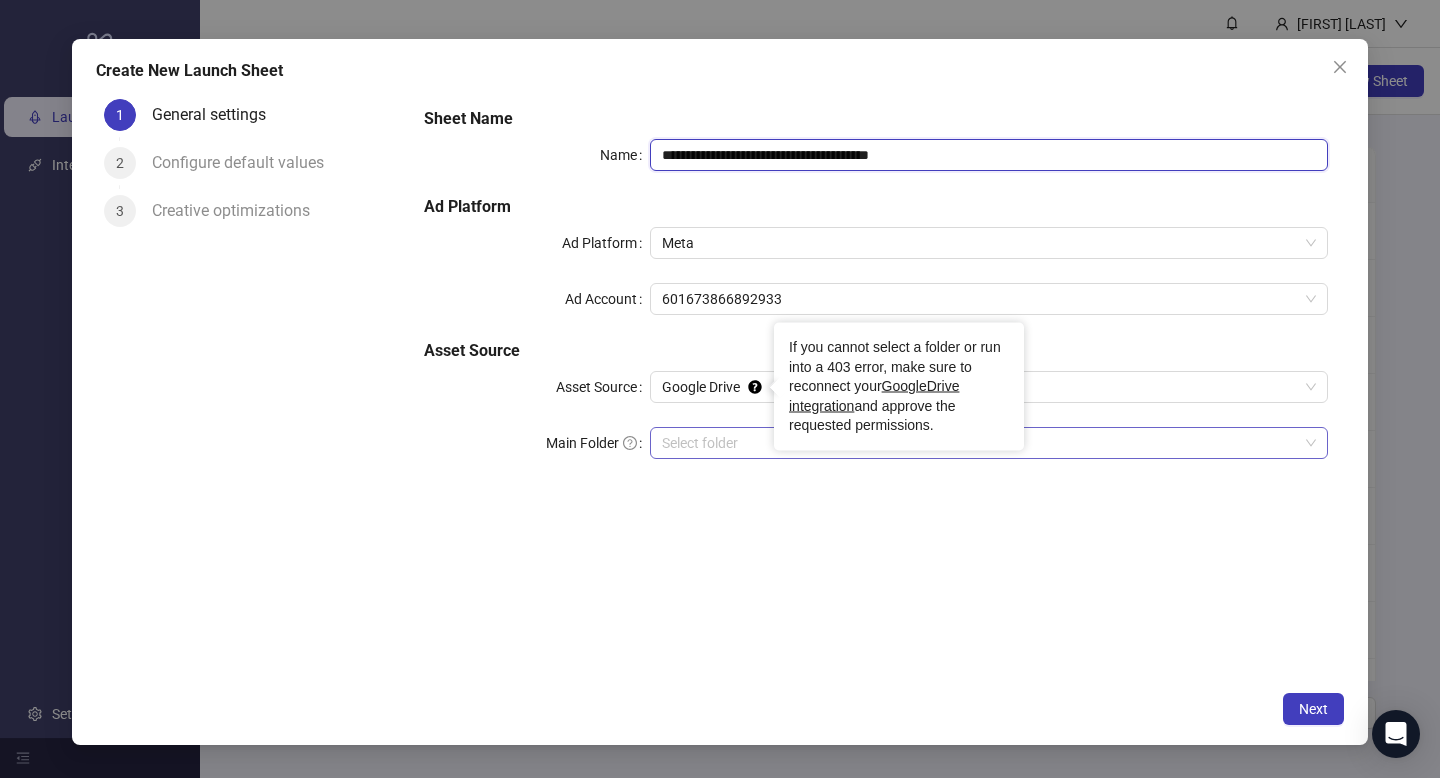 type on "**********" 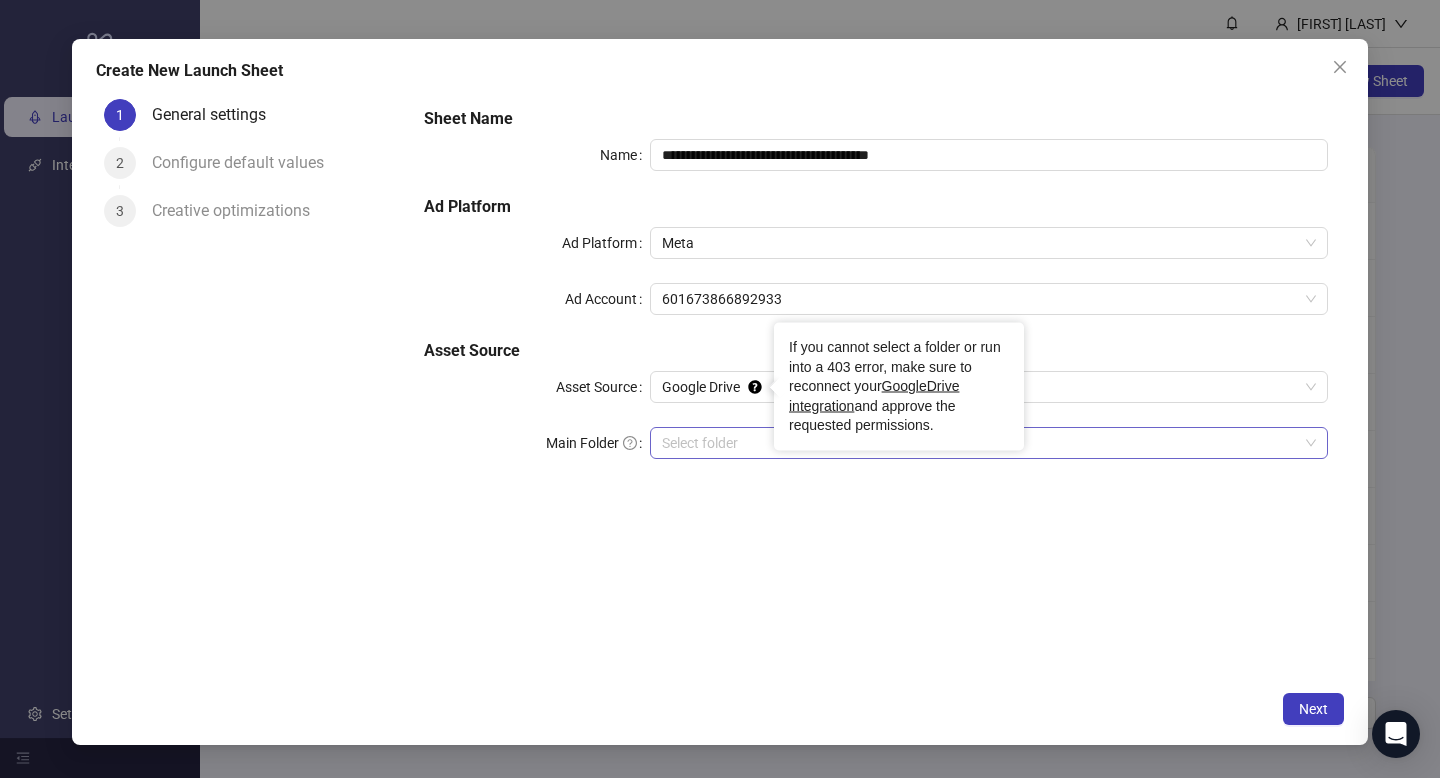 click on "Main Folder" at bounding box center [980, 443] 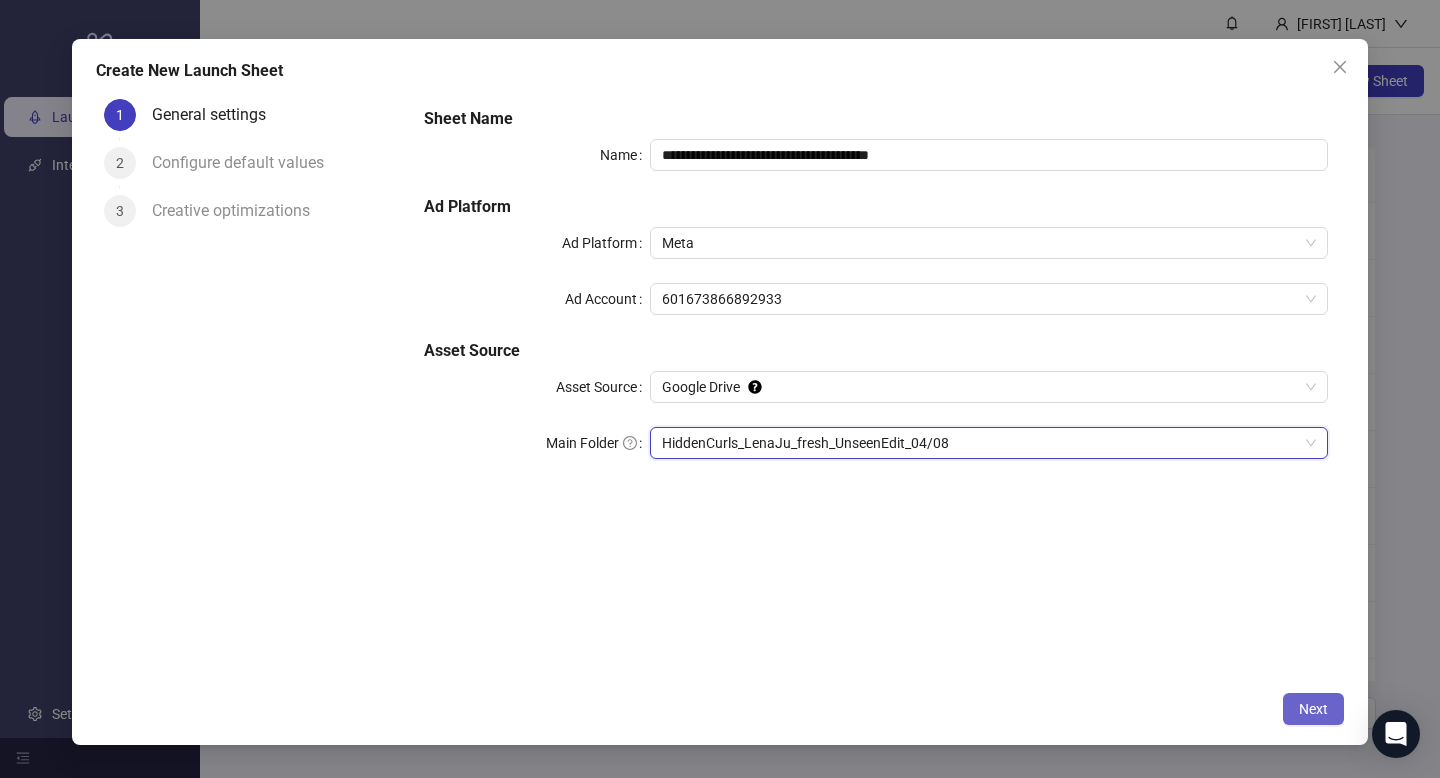 click on "Next" at bounding box center (1313, 709) 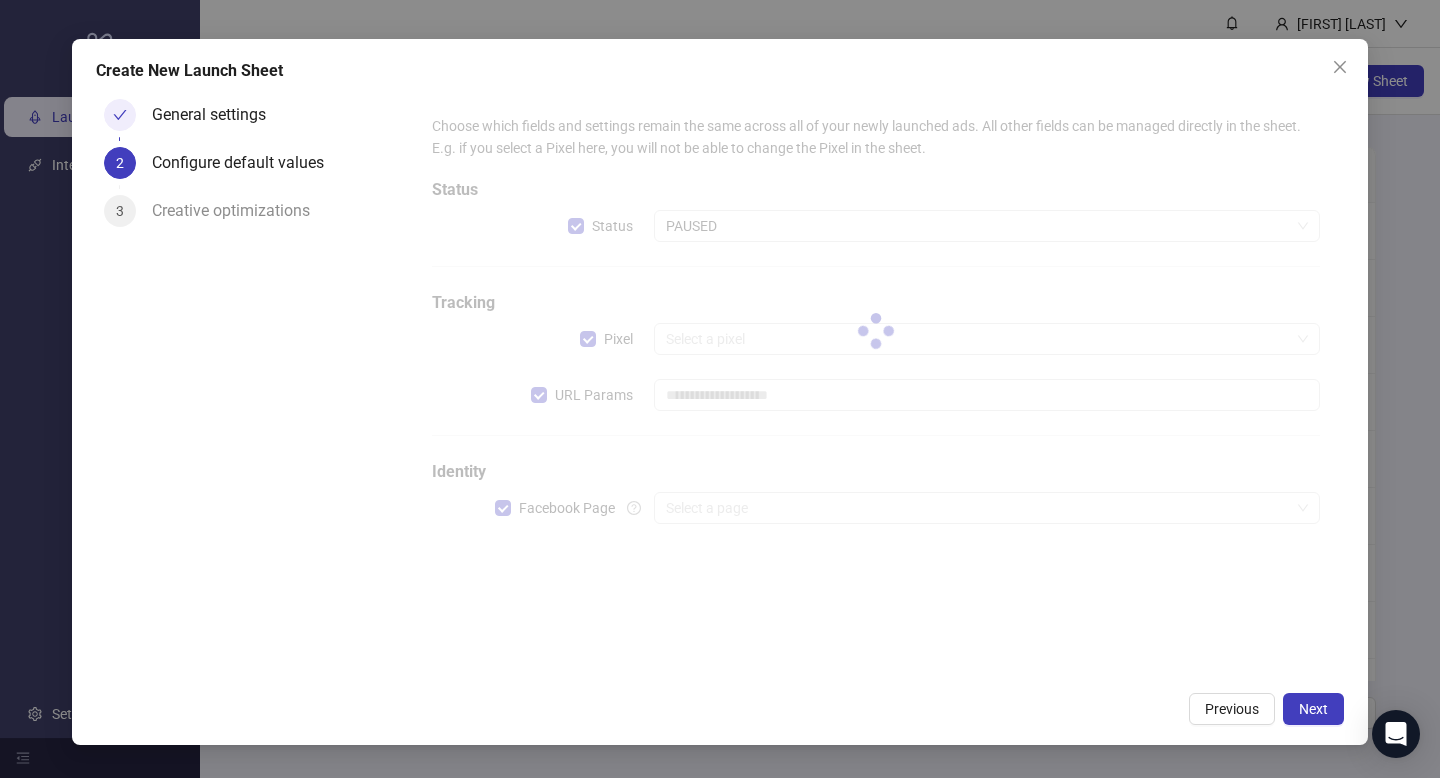 type on "**********" 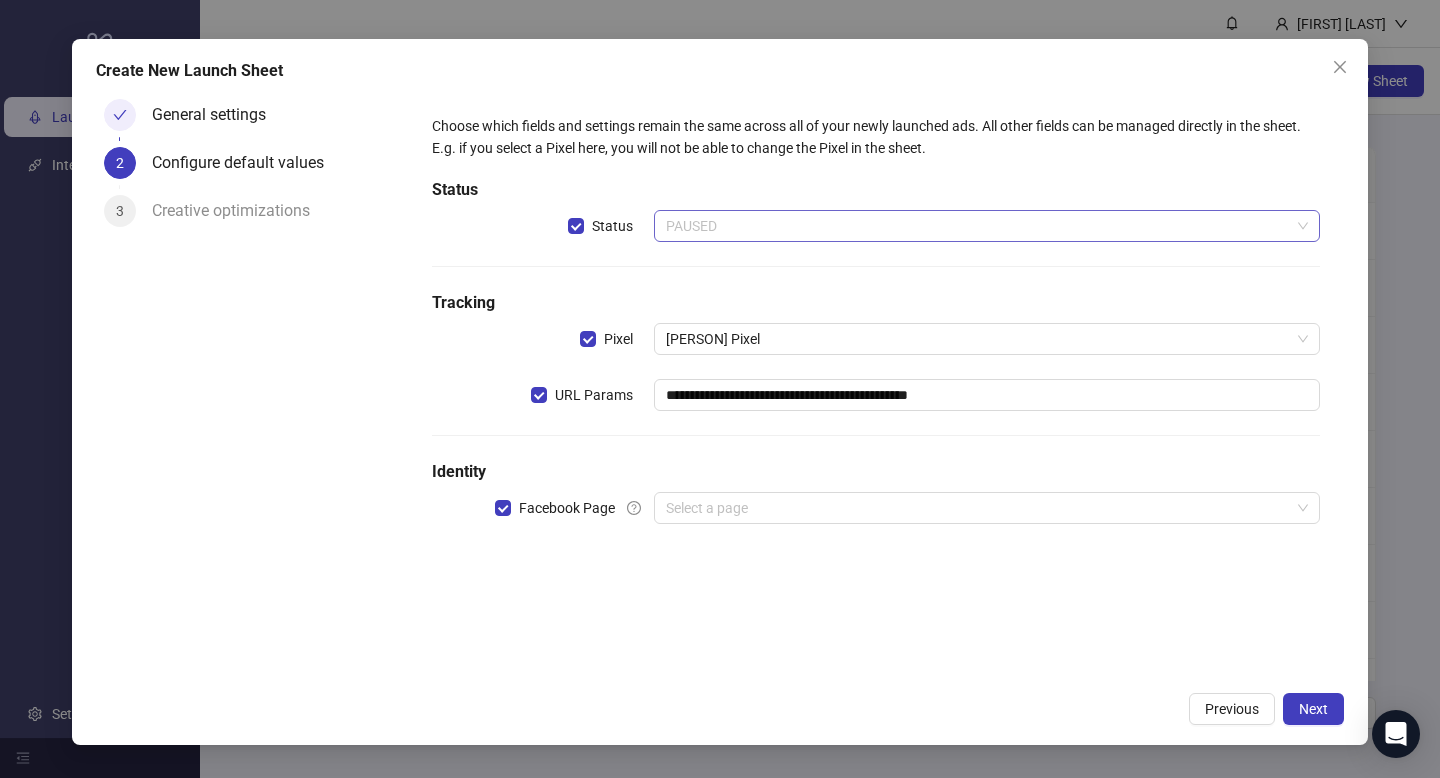 click on "PAUSED" at bounding box center (987, 226) 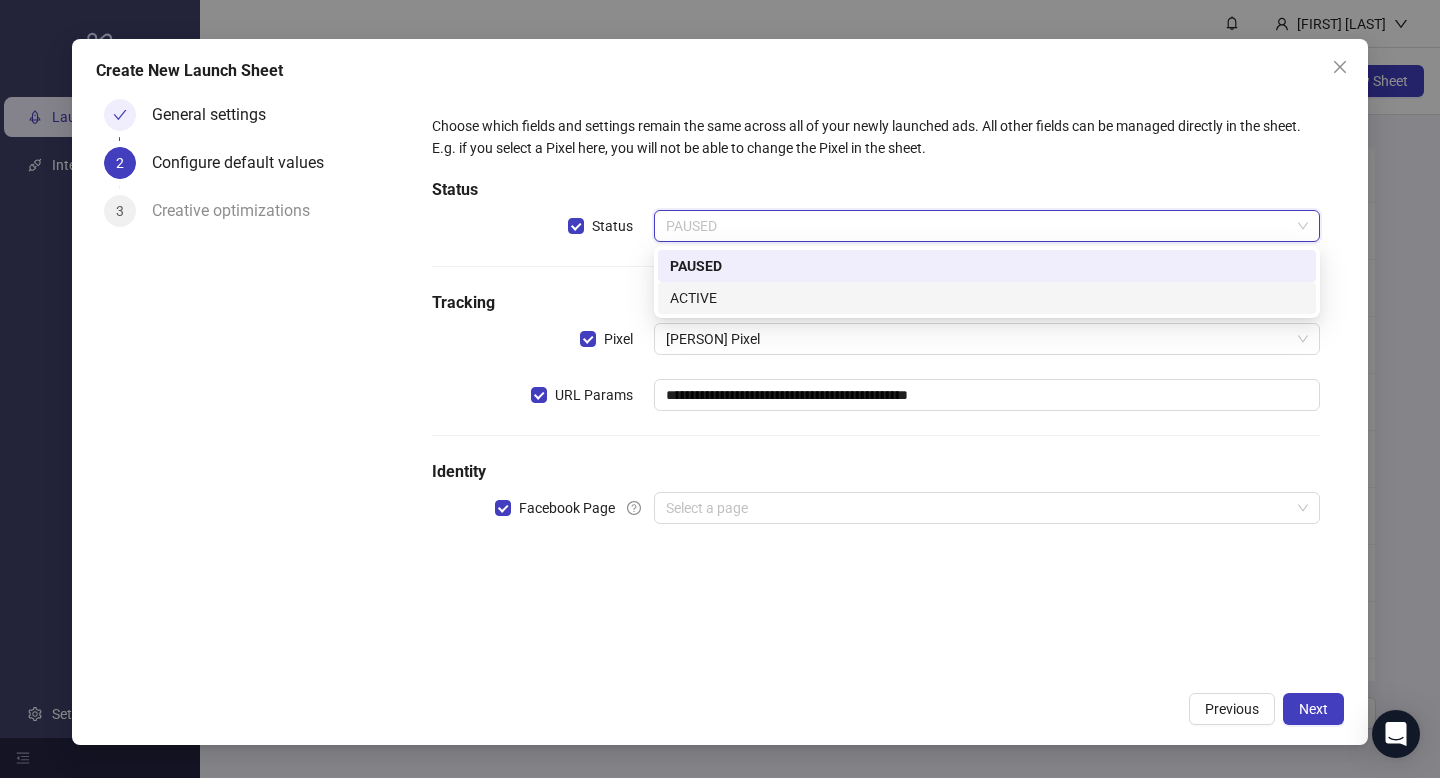 click on "ACTIVE" at bounding box center [987, 298] 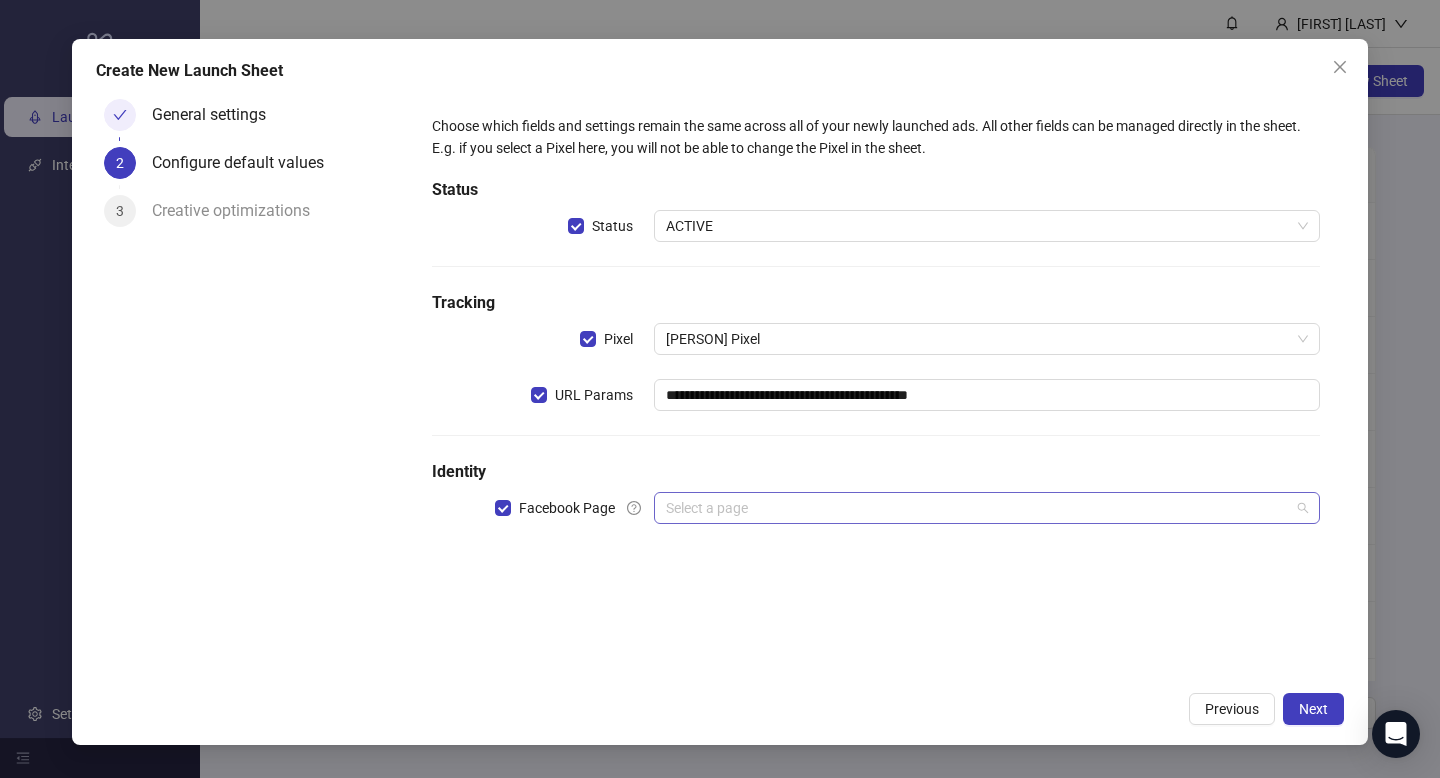 click at bounding box center [978, 508] 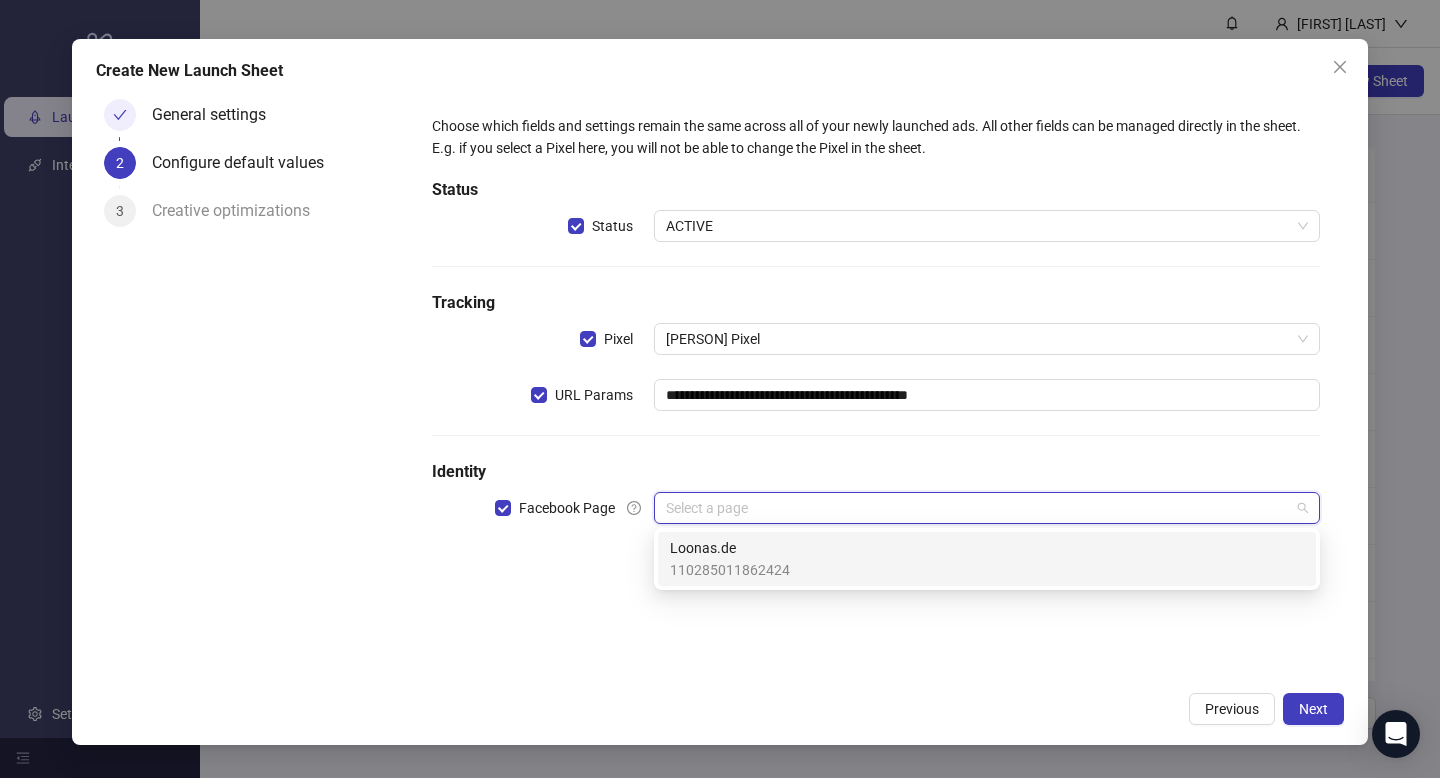 click on "Loonas.de [NUMBER]" at bounding box center (987, 559) 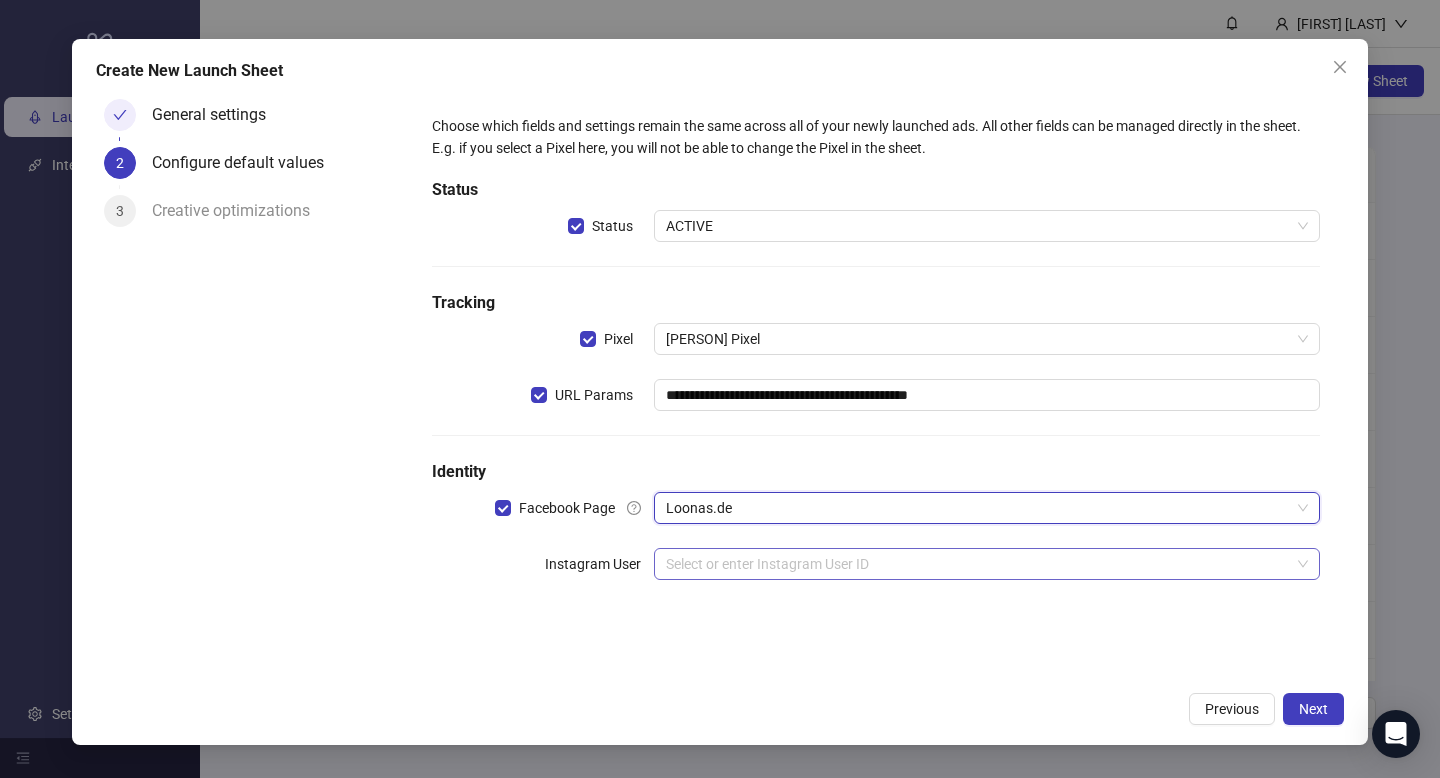 click at bounding box center [978, 564] 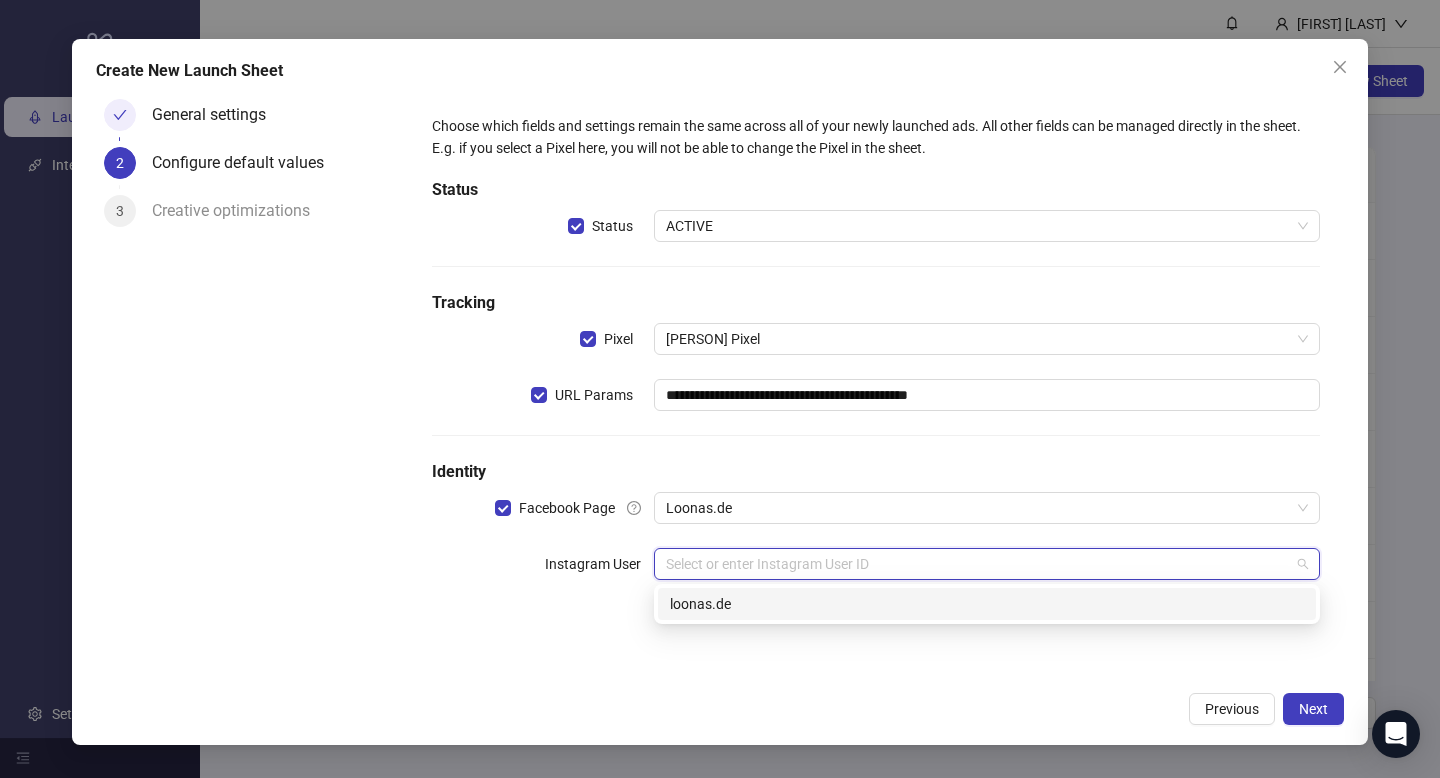click on "loonas.de" at bounding box center (987, 604) 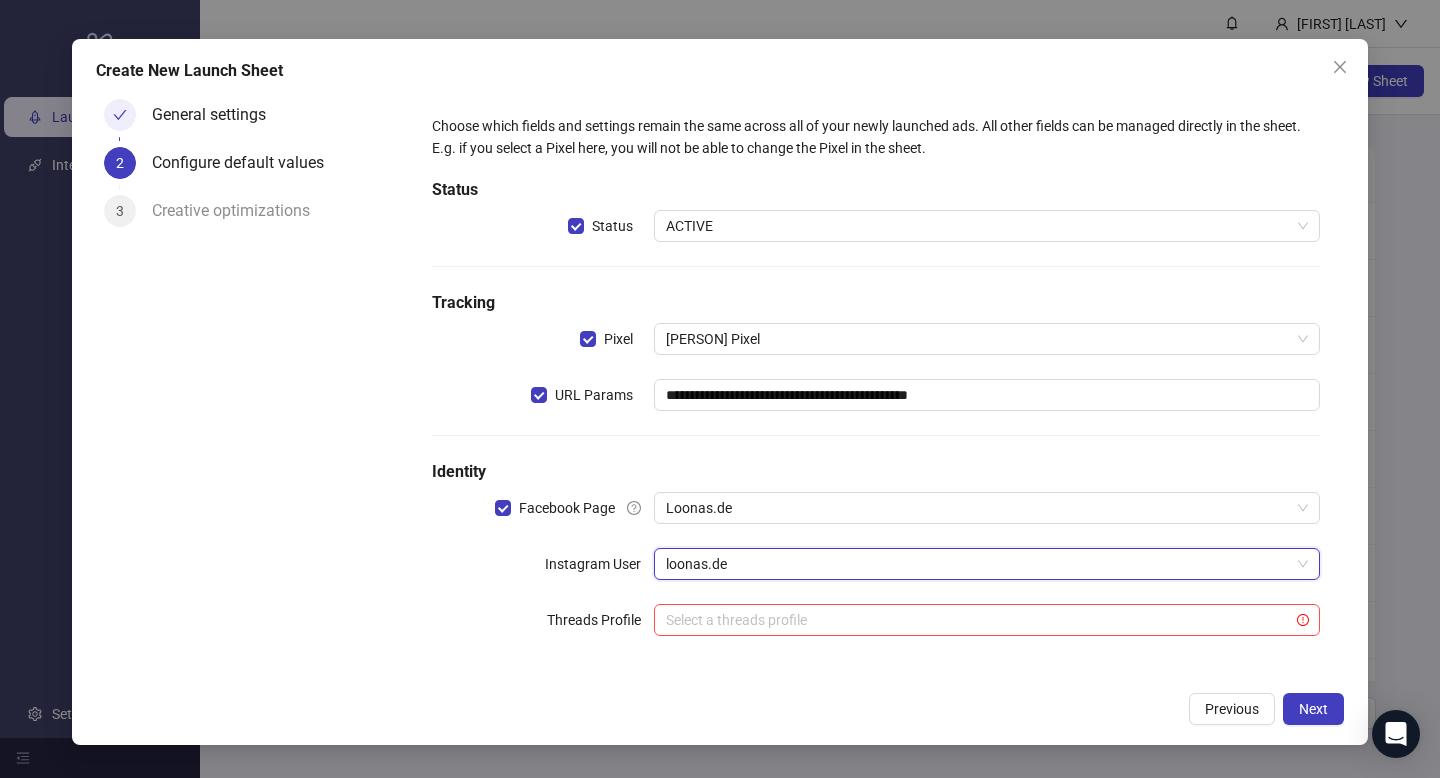 click on "**********" at bounding box center (876, 387) 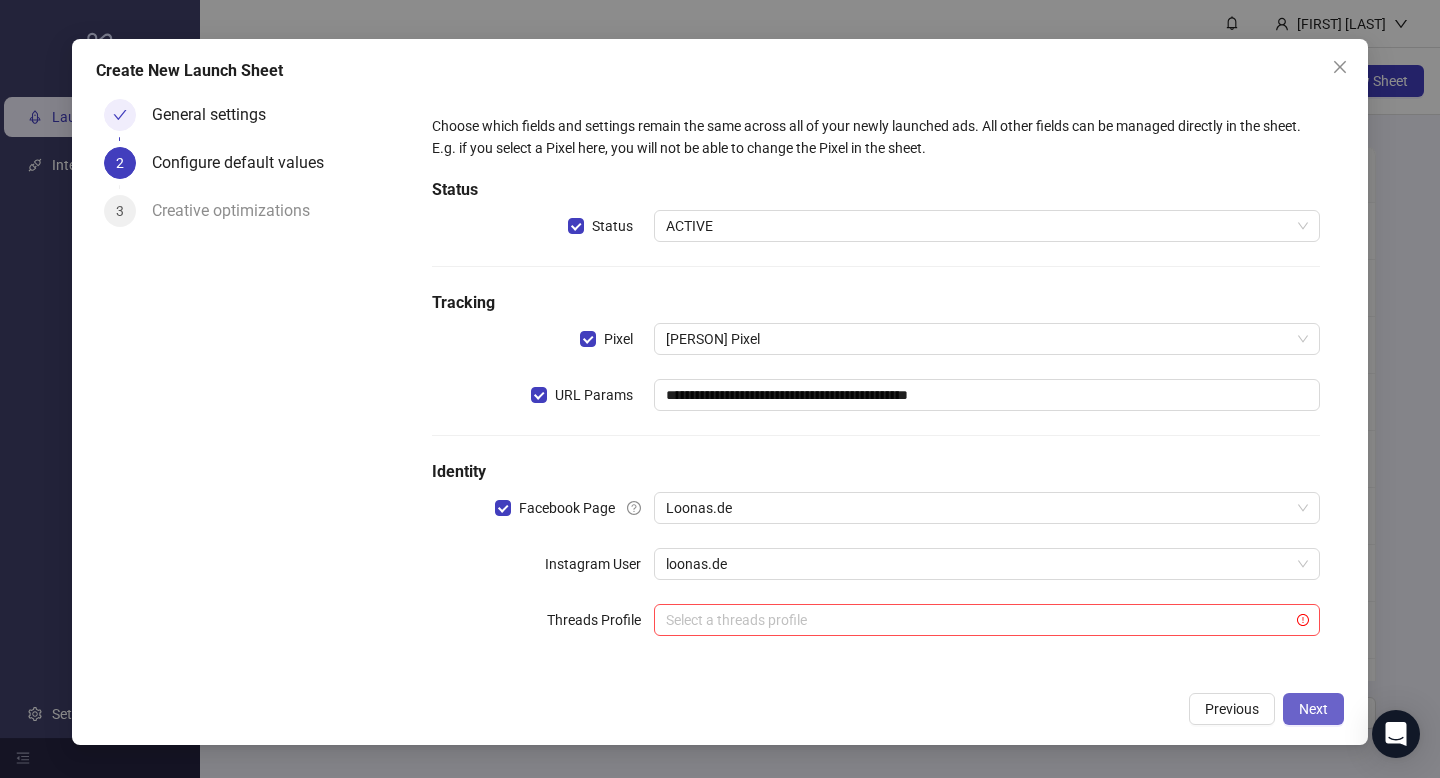 click on "Next" at bounding box center (1313, 709) 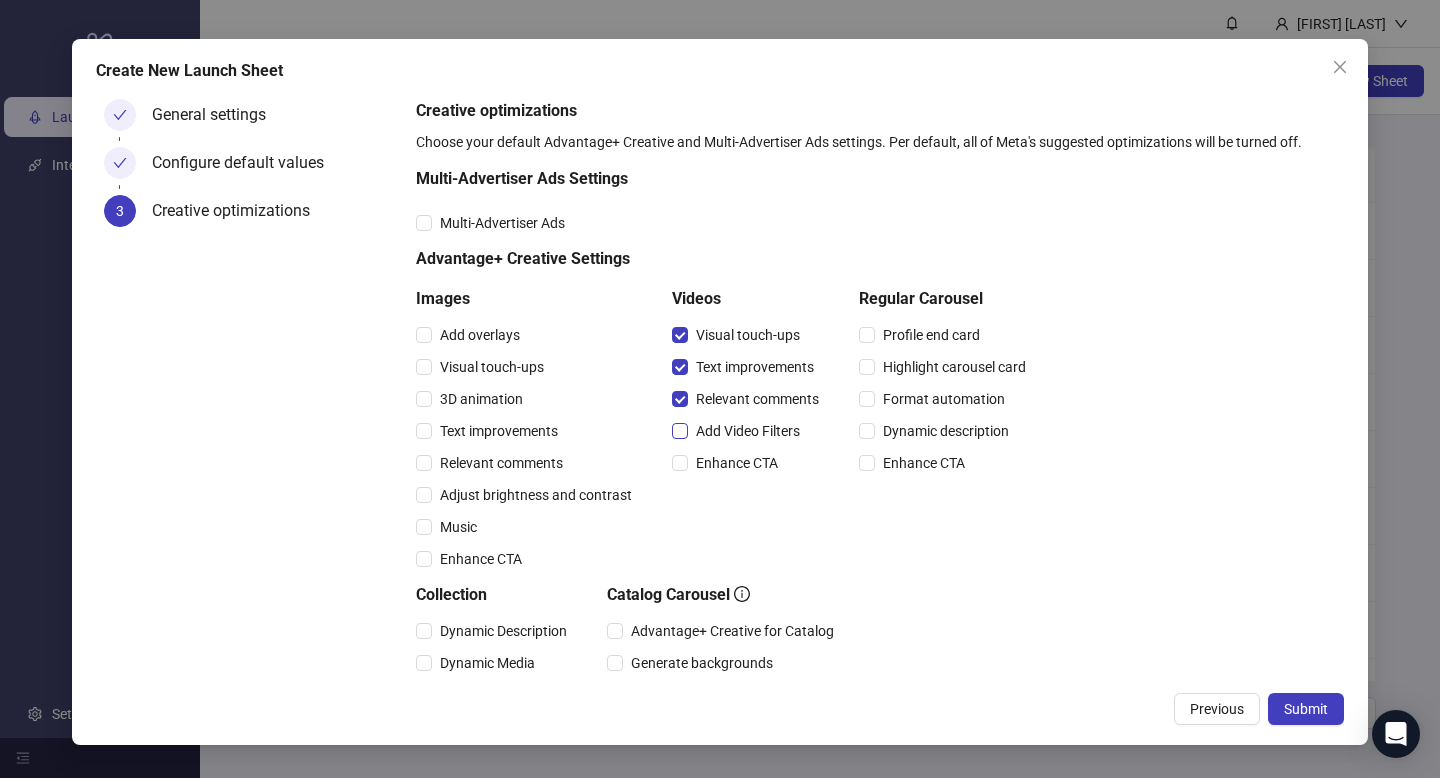 click on "Add Video Filters" at bounding box center (740, 431) 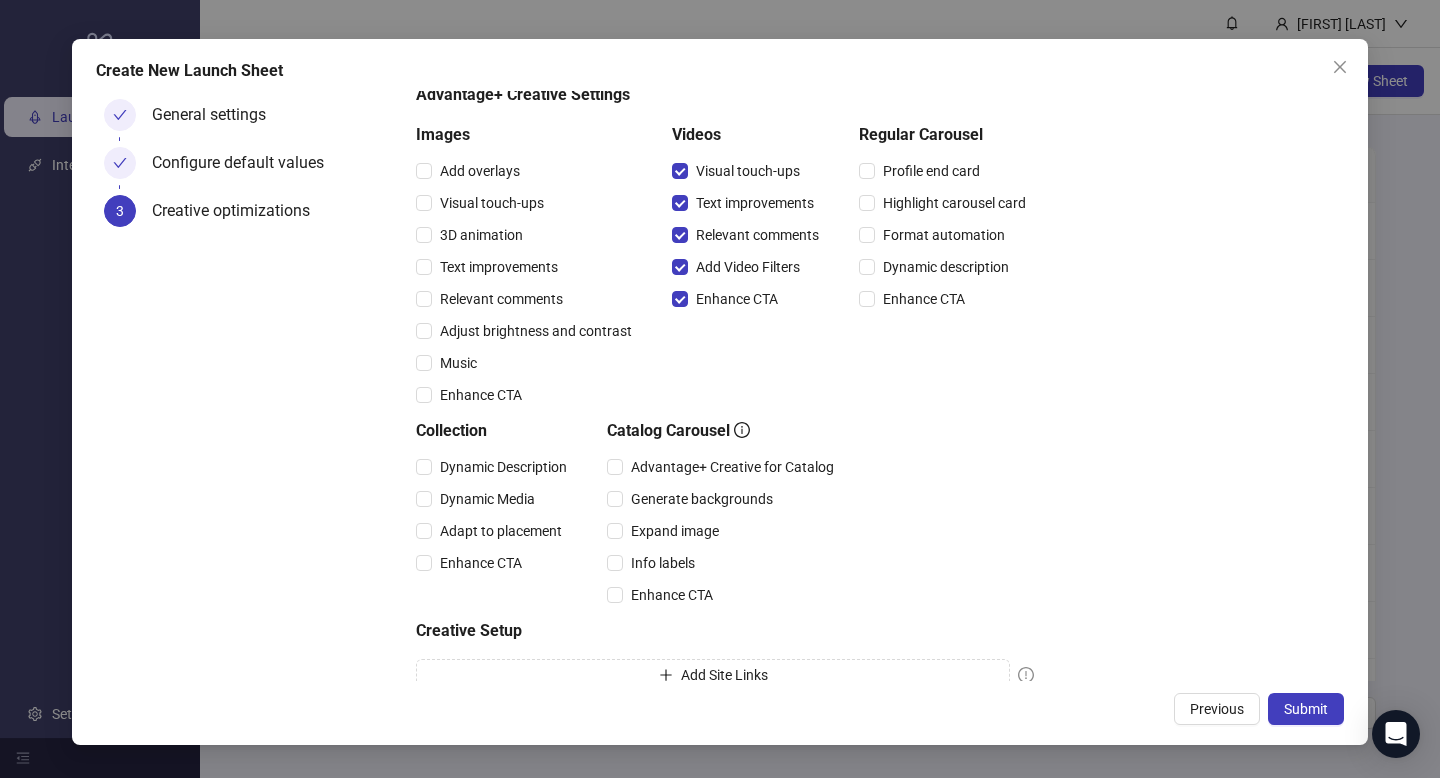 scroll, scrollTop: 96, scrollLeft: 0, axis: vertical 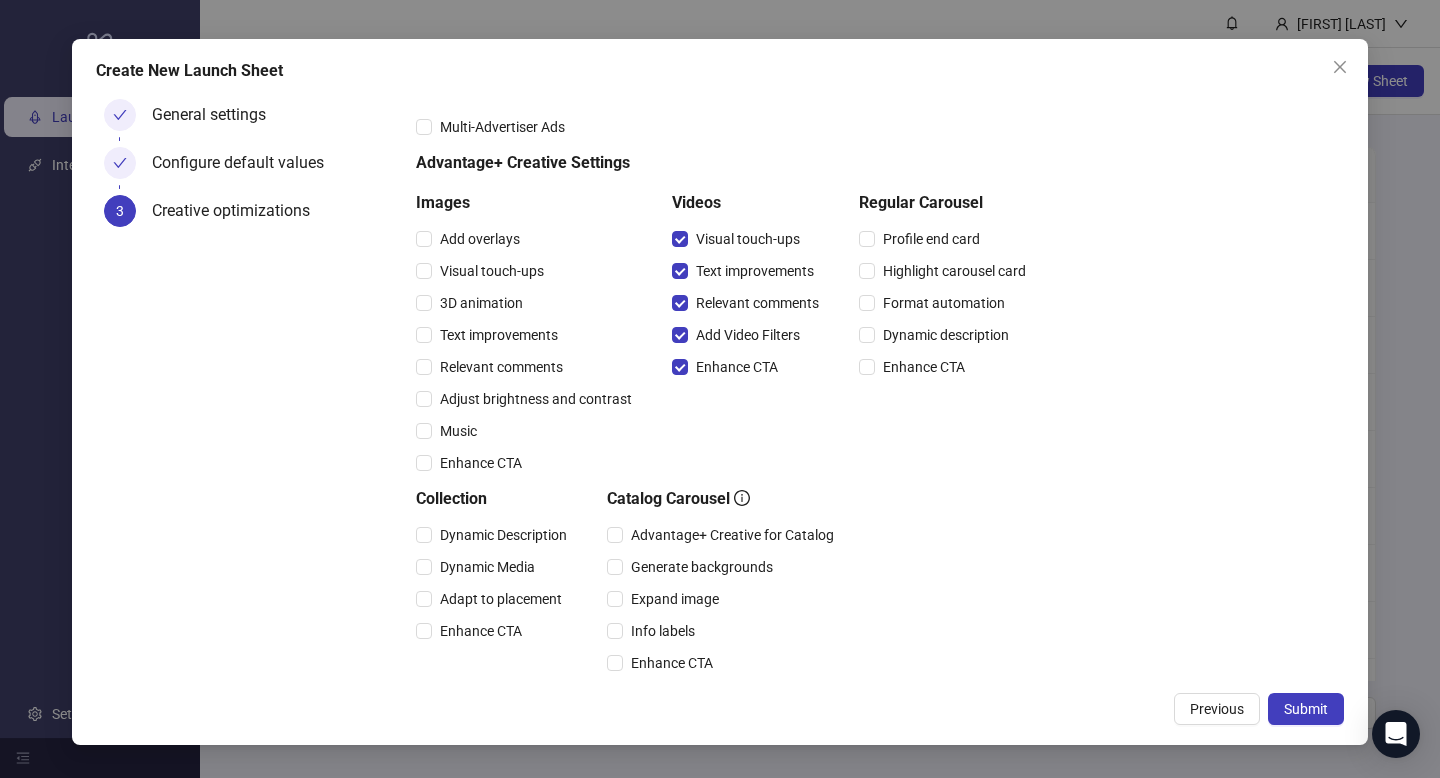 click on "Multi-Advertiser Ads" at bounding box center (725, 127) 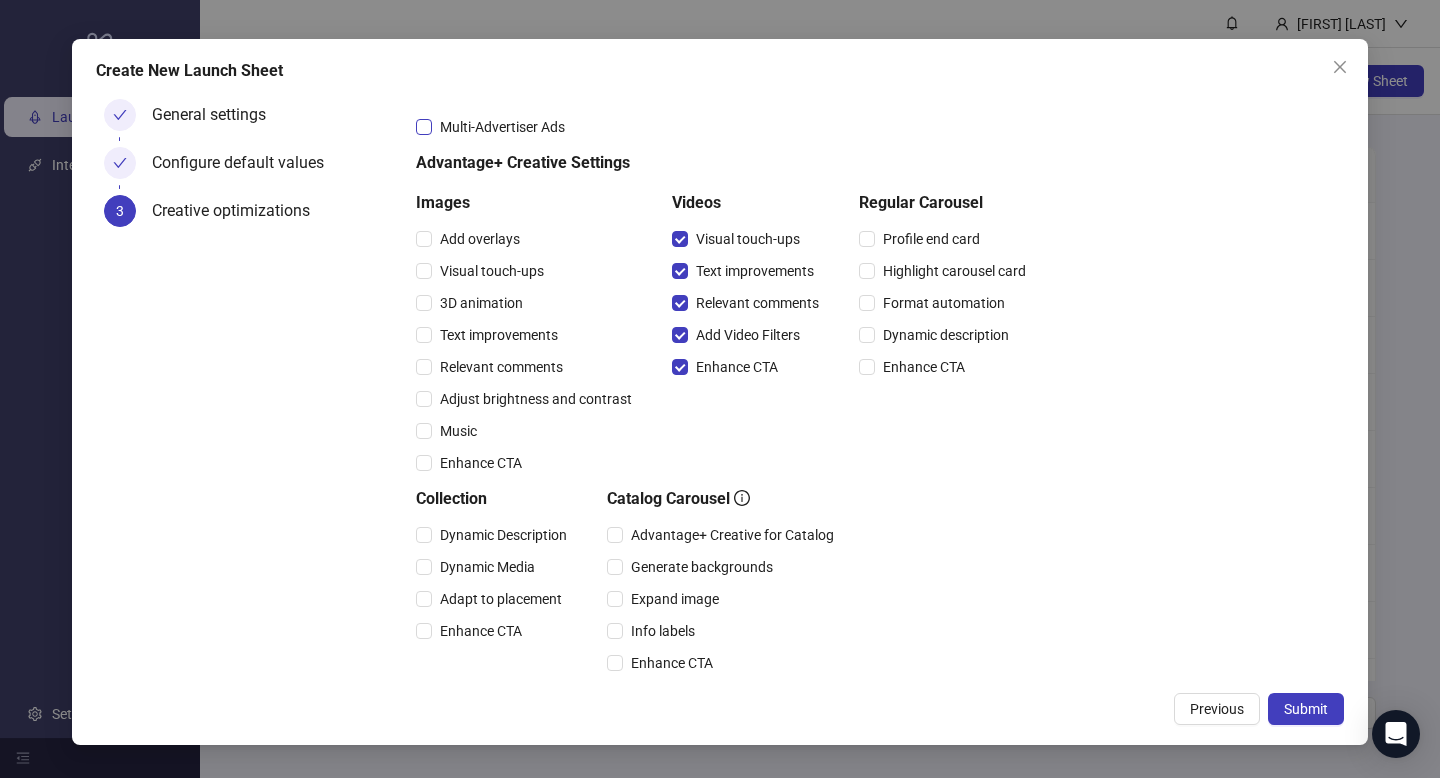 click on "Multi-Advertiser Ads" at bounding box center (502, 127) 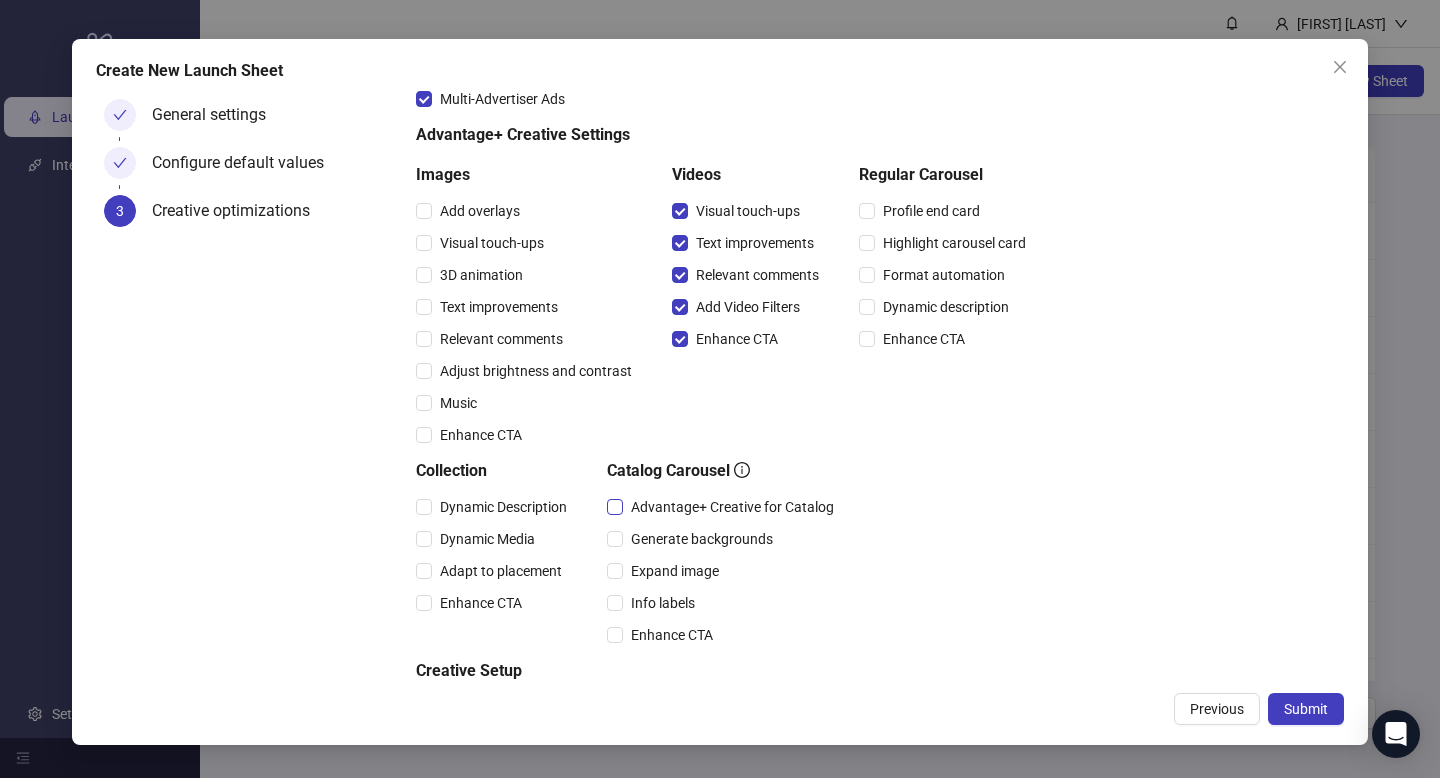 click on "Advantage+ Creative for Catalog" at bounding box center [732, 507] 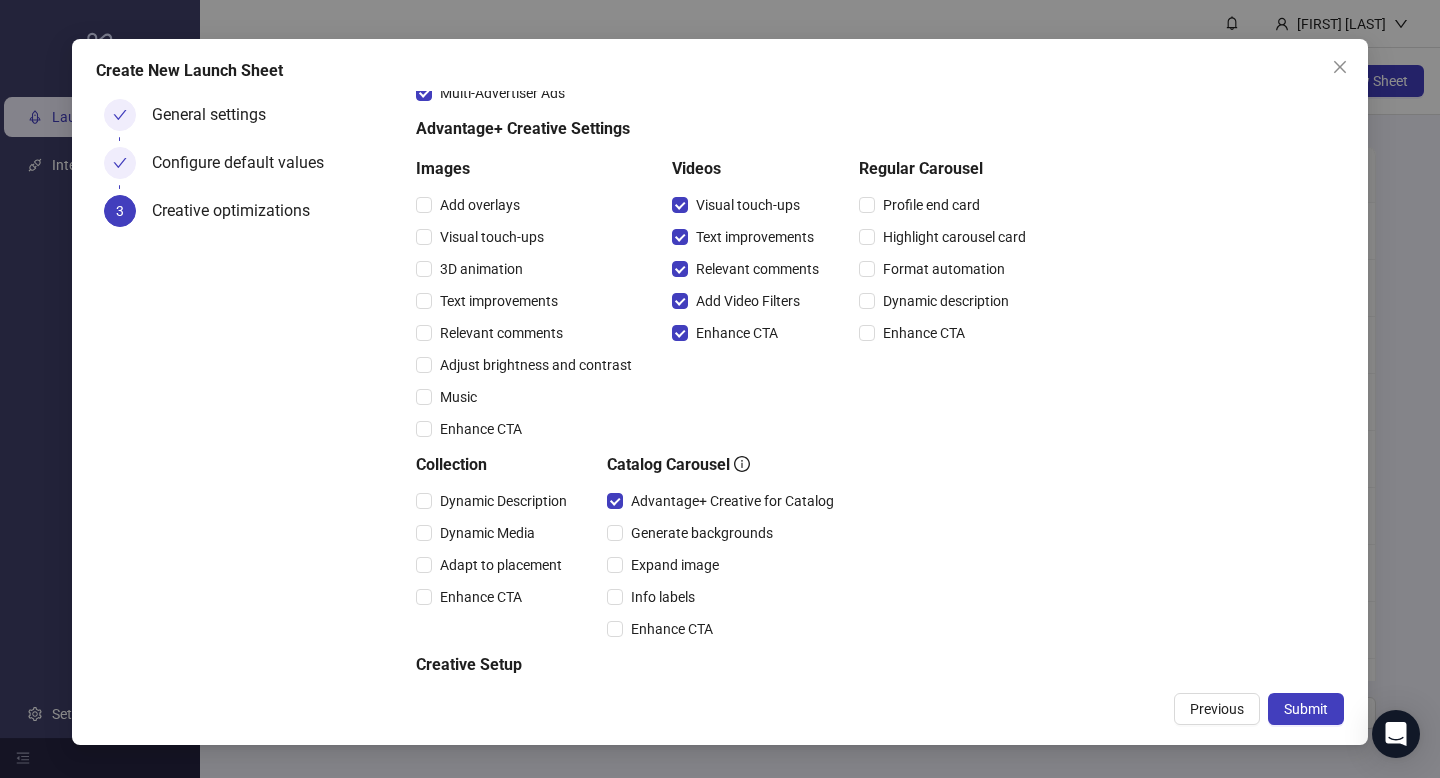 scroll, scrollTop: 142, scrollLeft: 0, axis: vertical 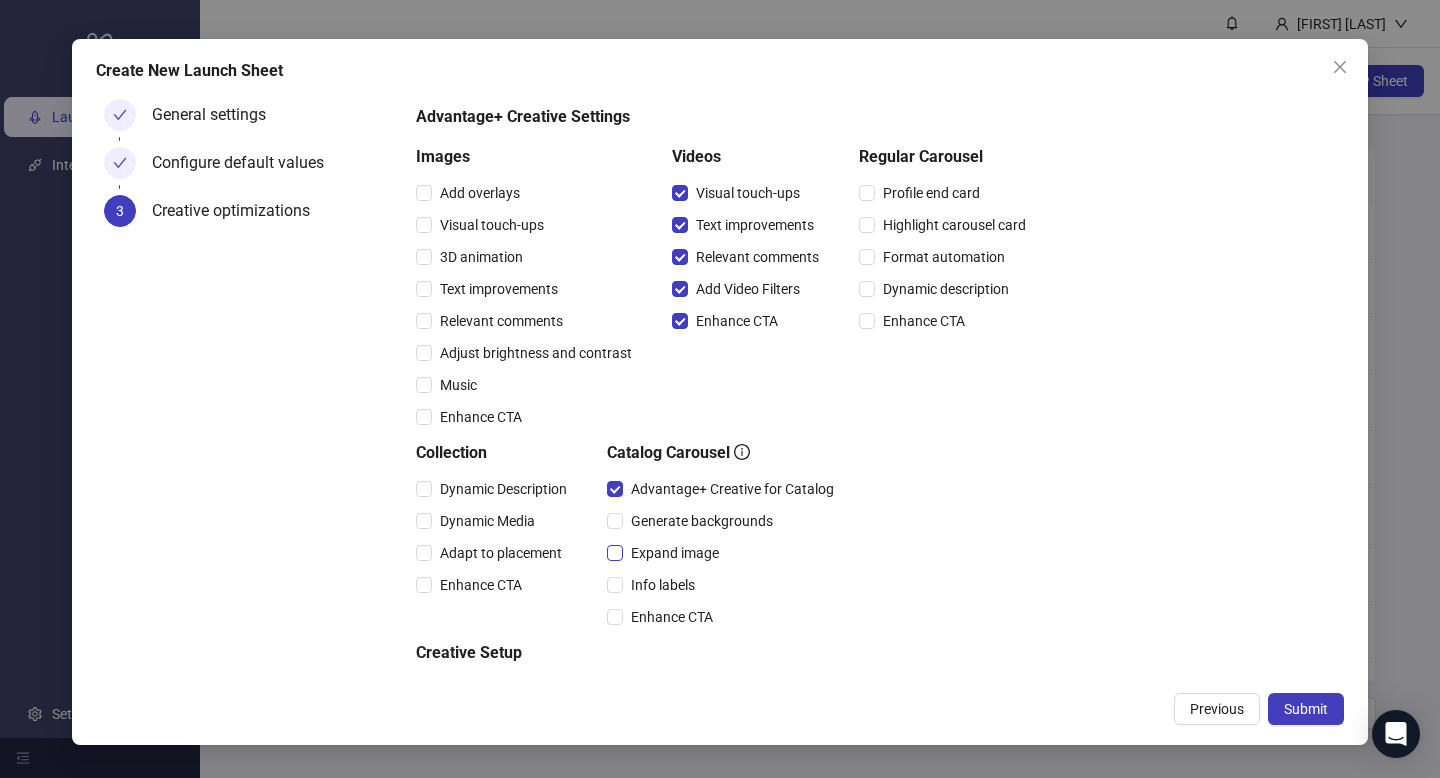 click on "Expand image" at bounding box center [675, 553] 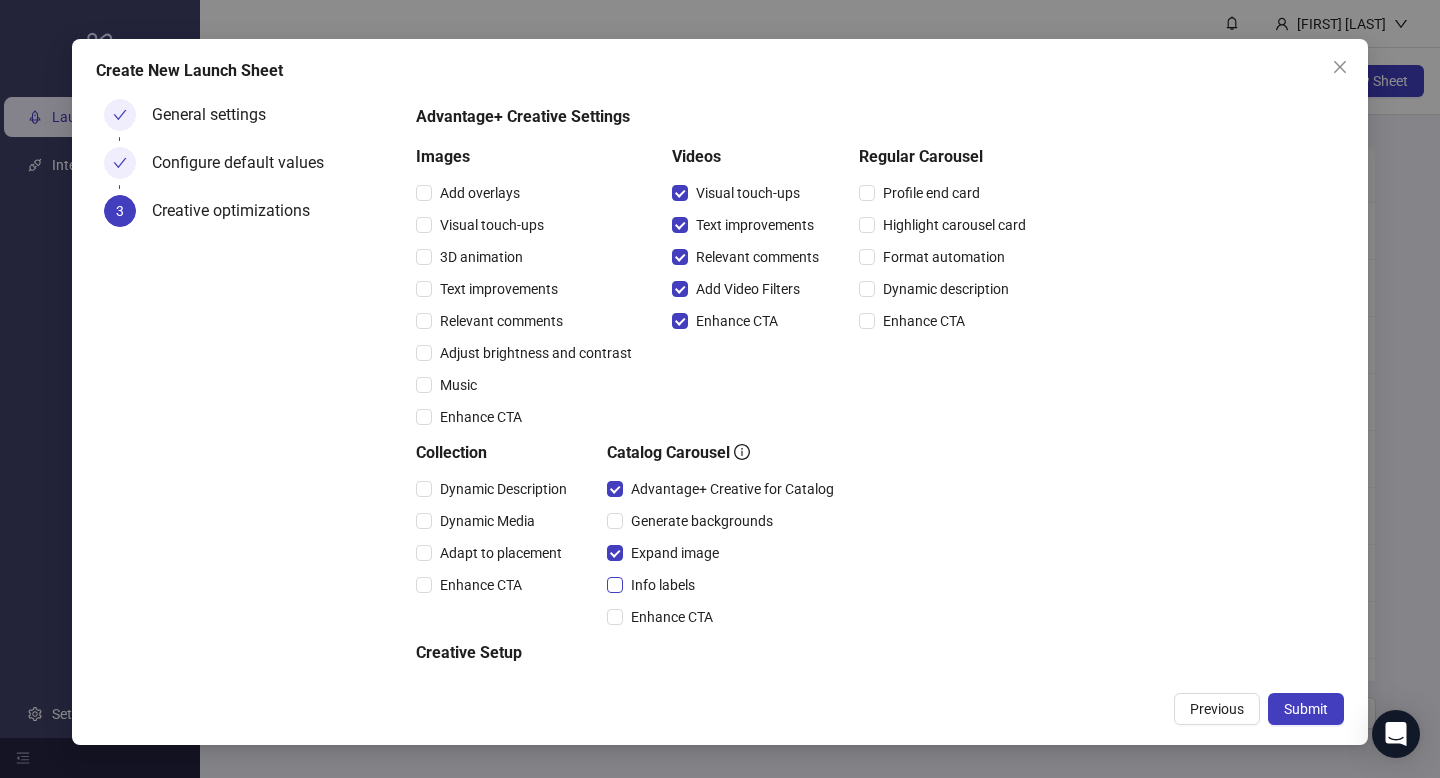 click on "Info labels" at bounding box center (663, 585) 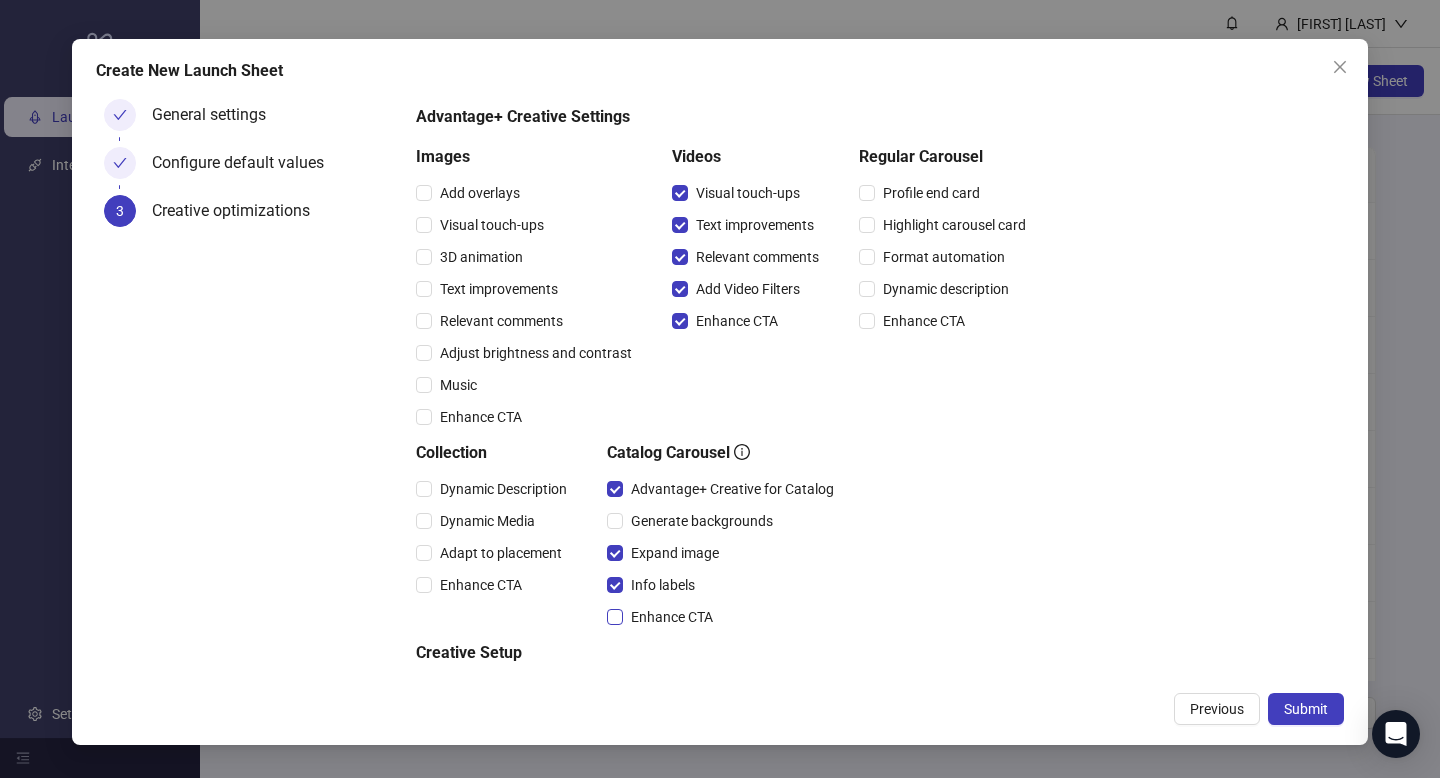 click on "Enhance CTA" at bounding box center [672, 617] 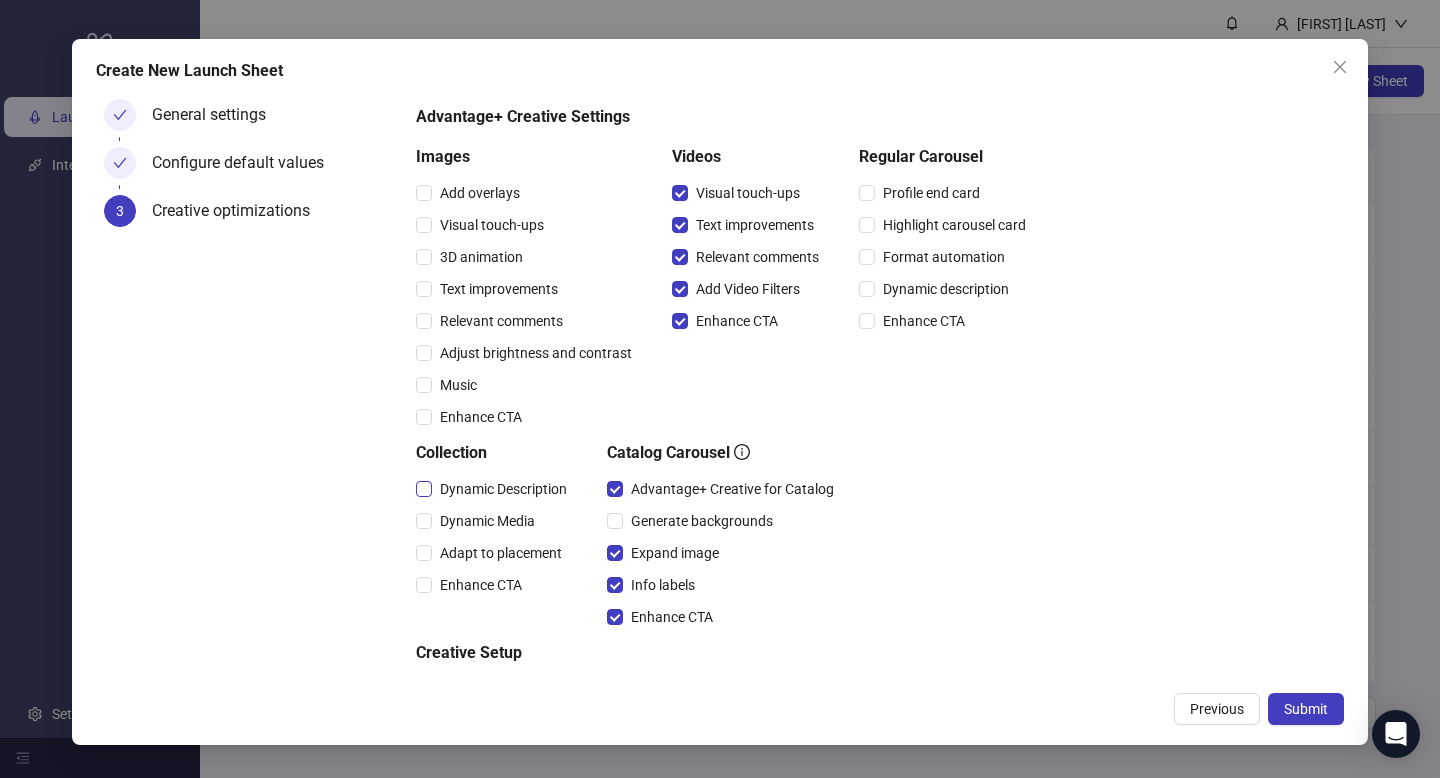click on "Dynamic Description" at bounding box center (503, 489) 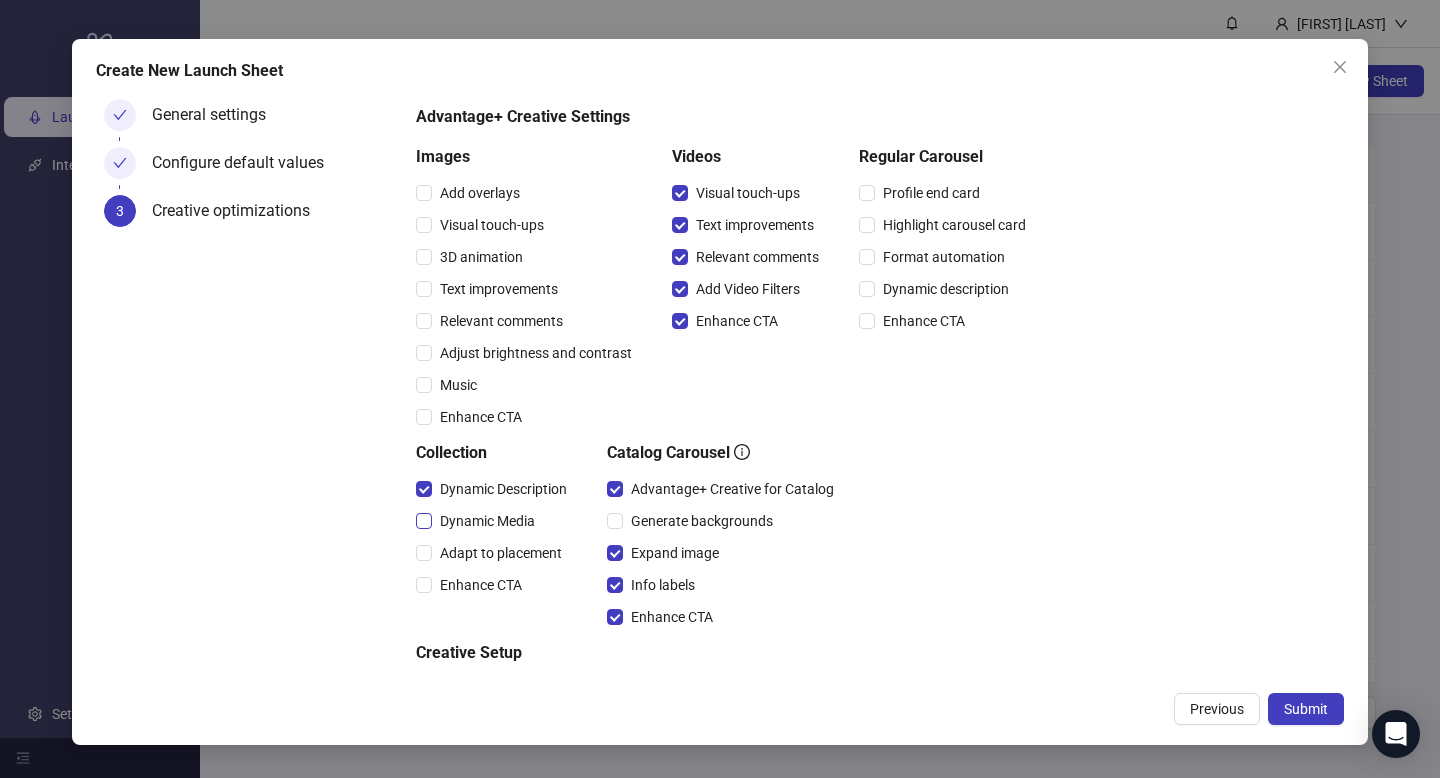 click on "Dynamic Media" at bounding box center (487, 521) 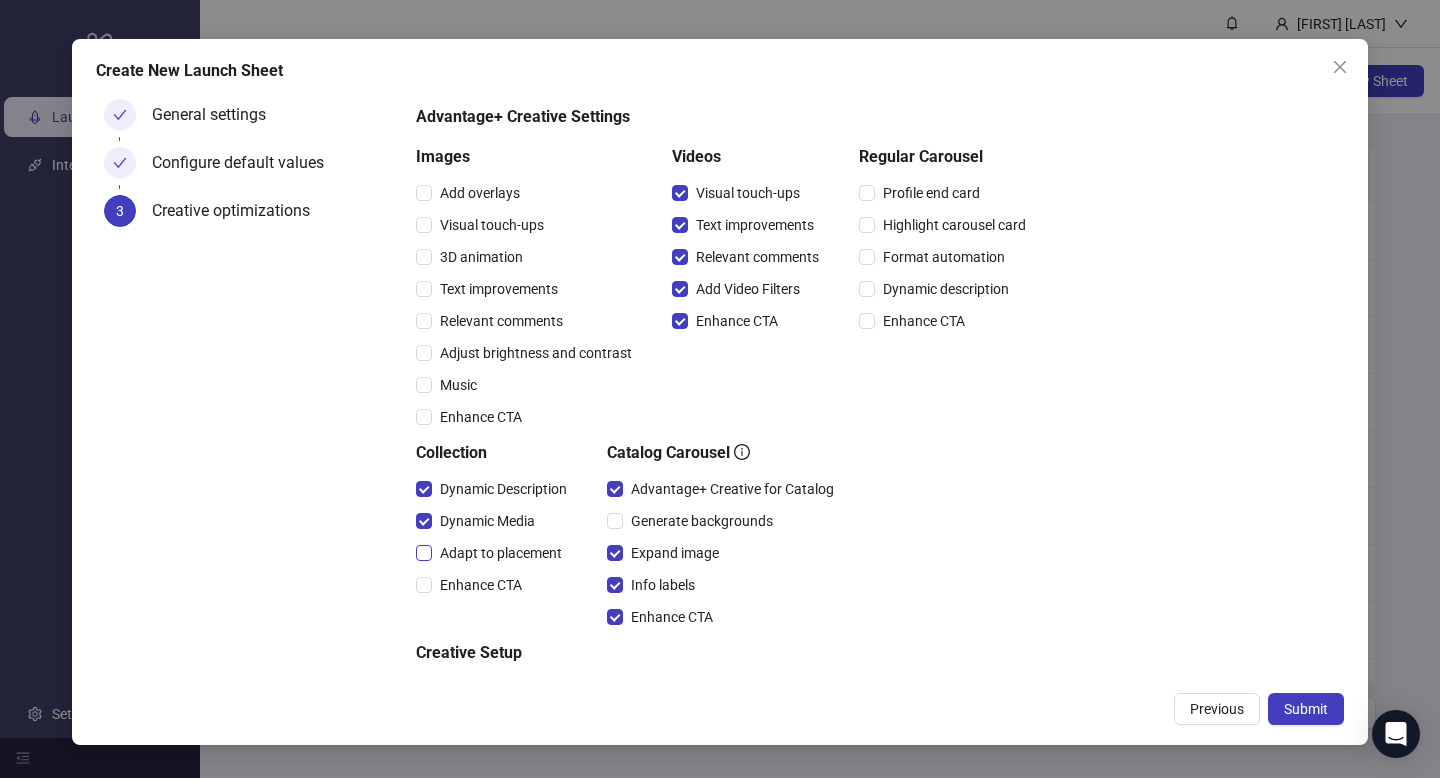 click on "Adapt to placement" at bounding box center [501, 553] 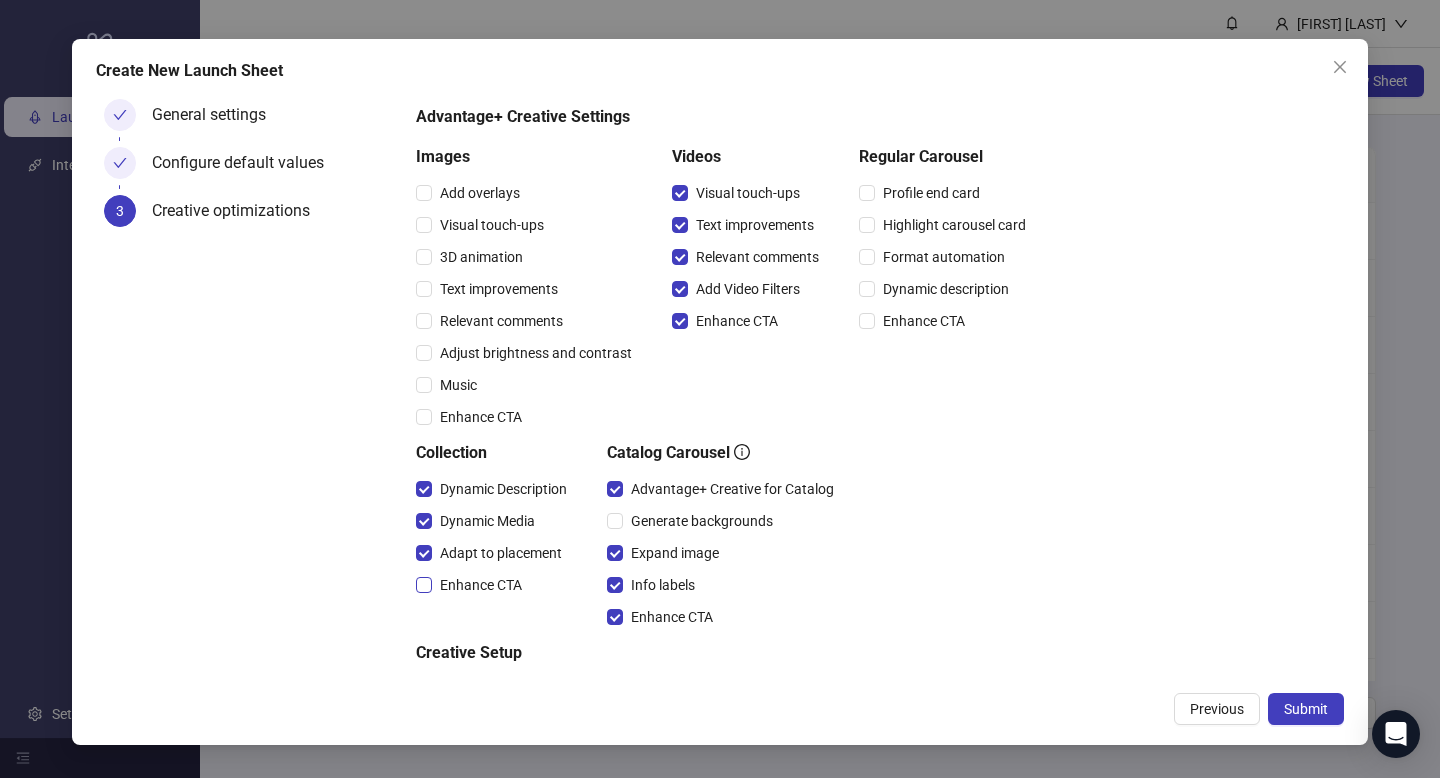 click on "Enhance CTA" at bounding box center [495, 585] 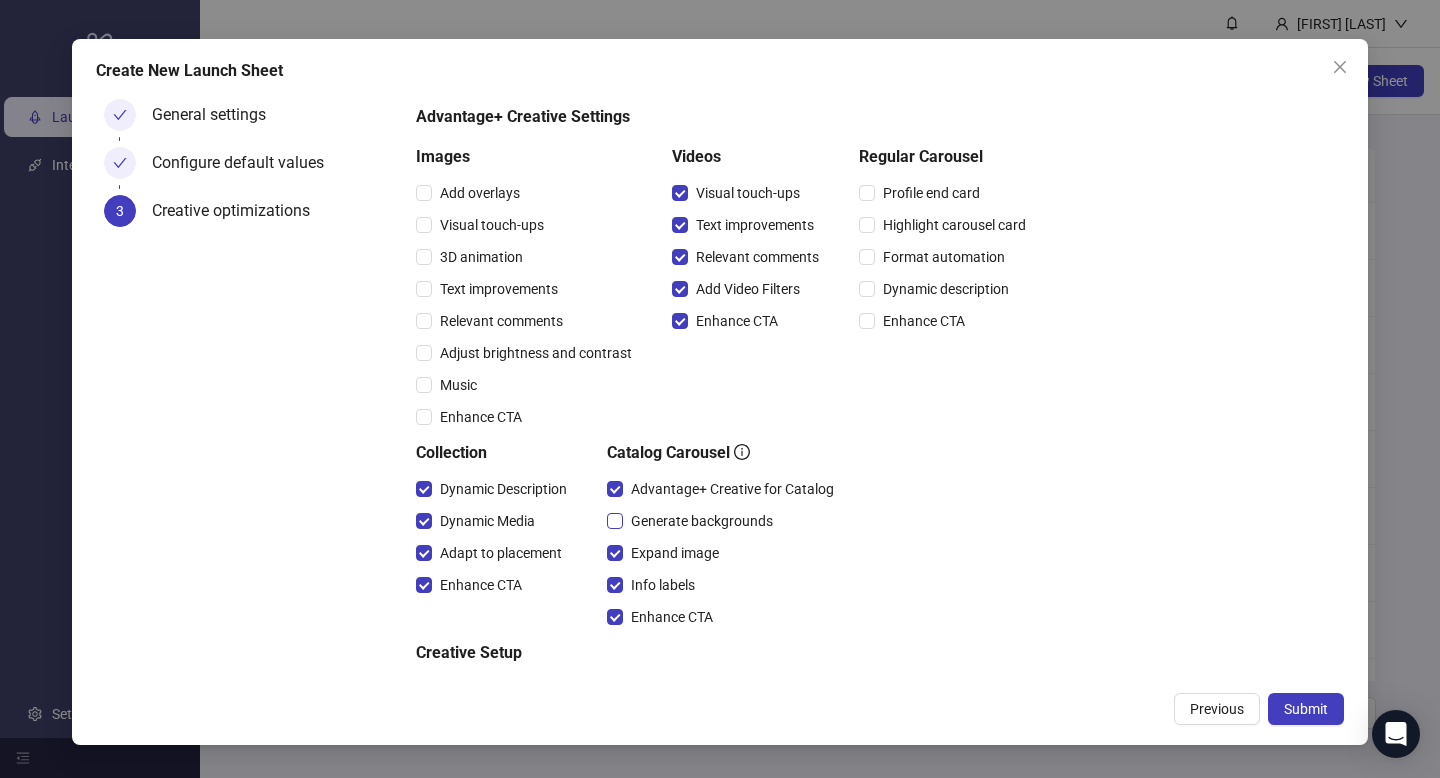 click on "Generate backgrounds" at bounding box center [702, 521] 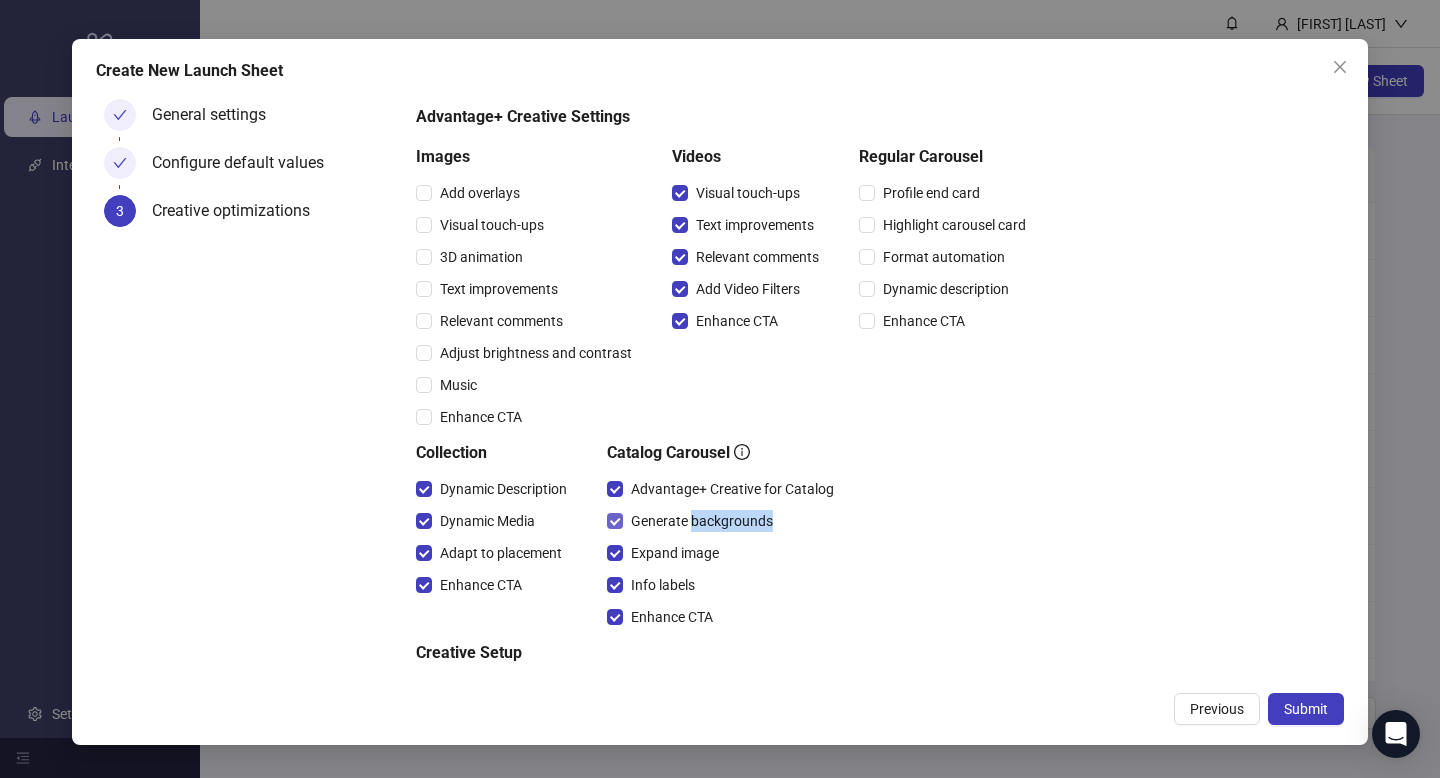 click on "Generate backgrounds" at bounding box center [702, 521] 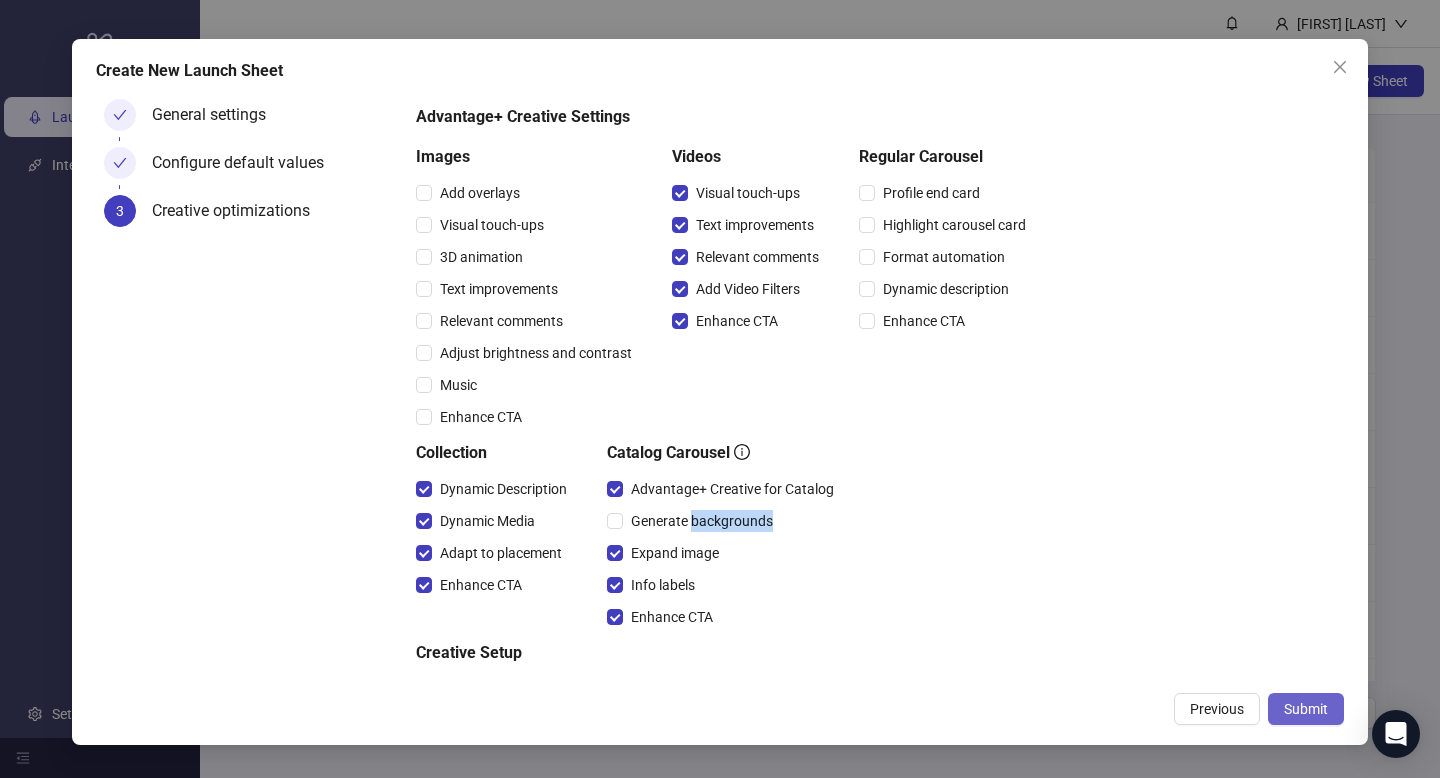click on "Submit" at bounding box center (1306, 709) 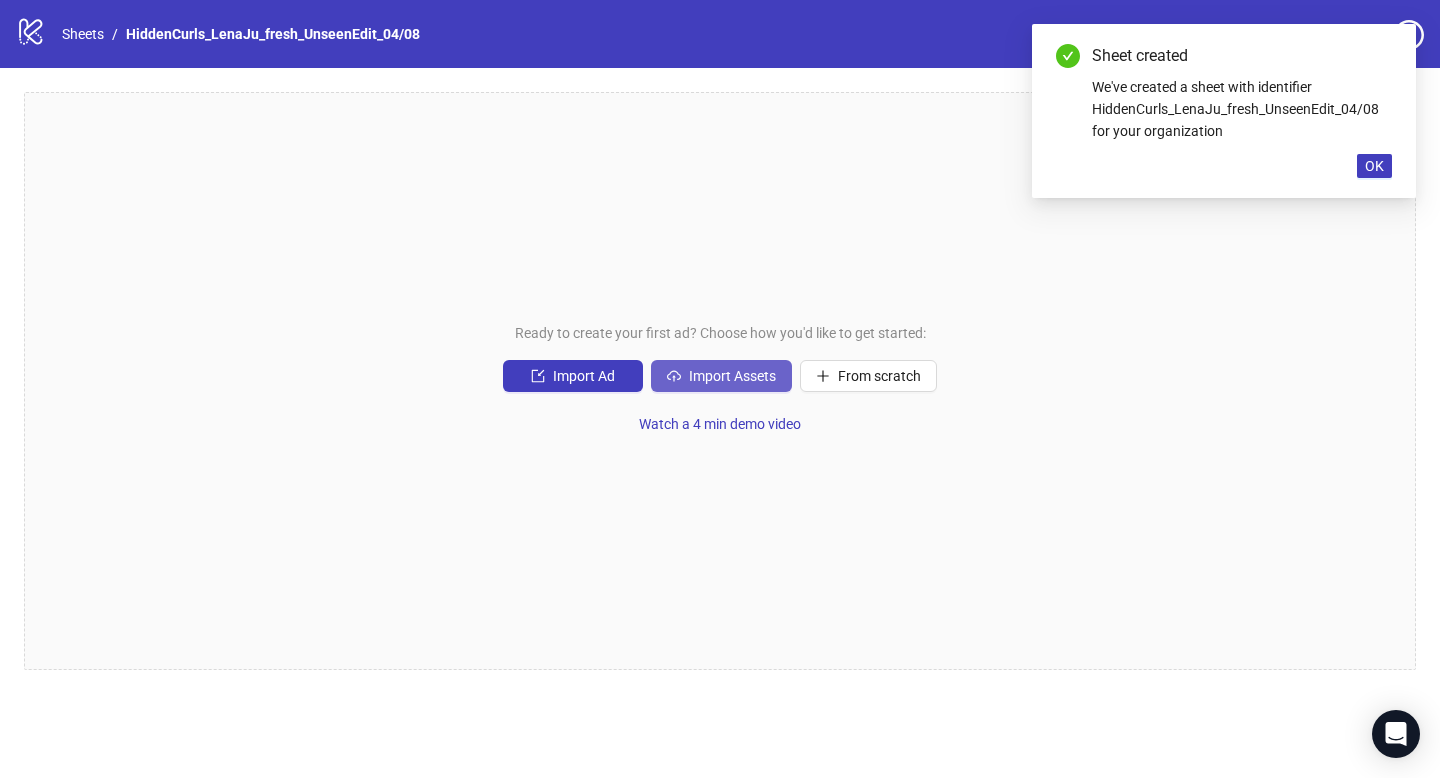 click on "Import Assets" at bounding box center [732, 376] 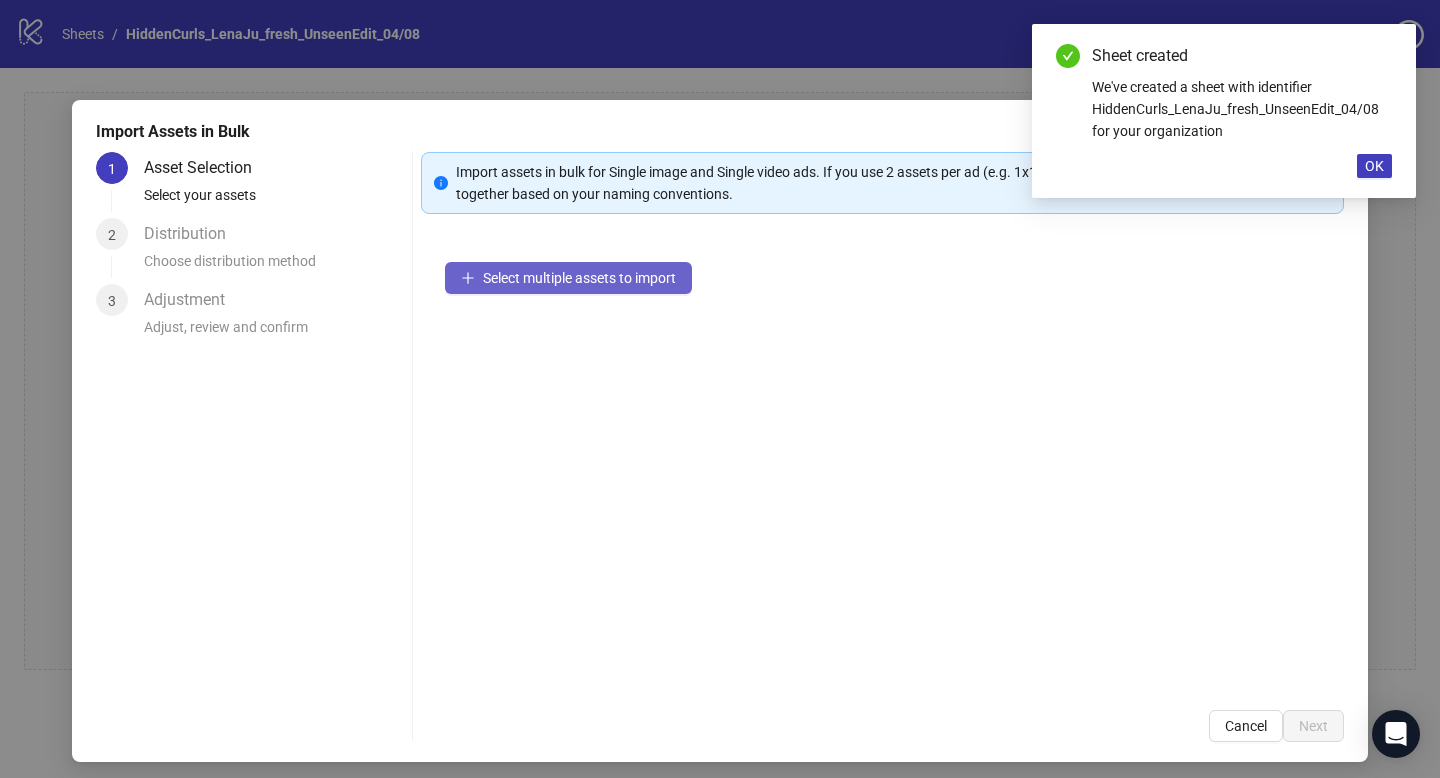 click on "Select multiple assets to import" at bounding box center (579, 278) 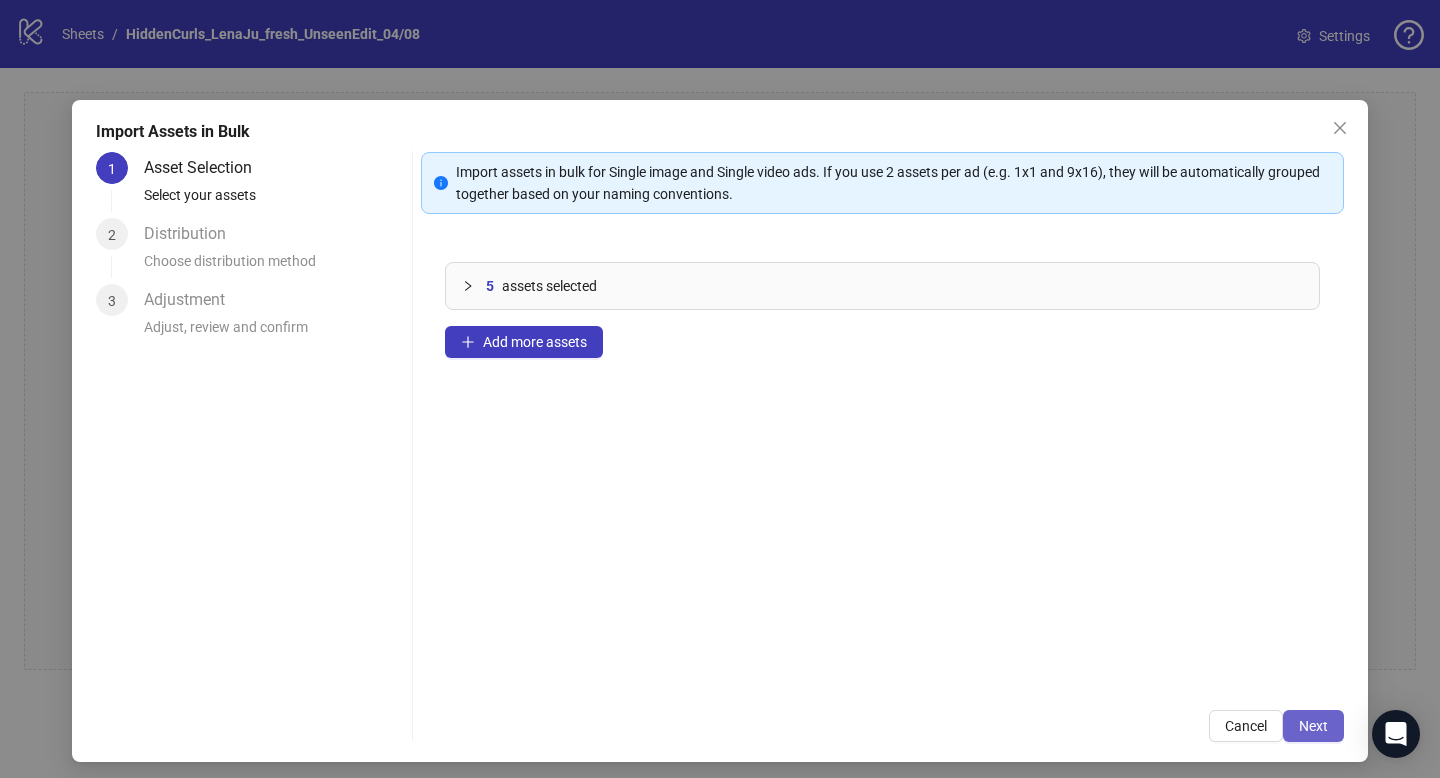 click on "Next" at bounding box center (1313, 726) 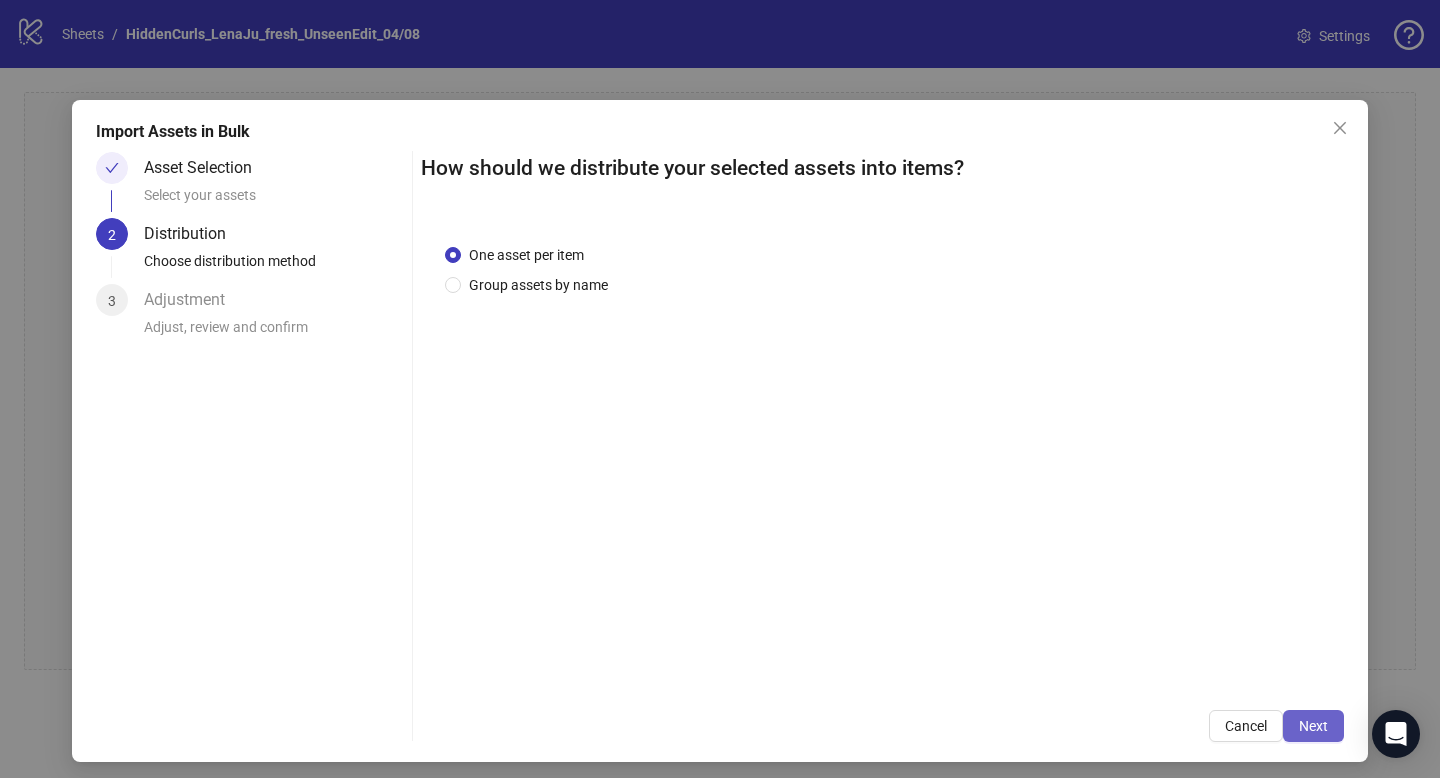 click on "Next" at bounding box center [1313, 726] 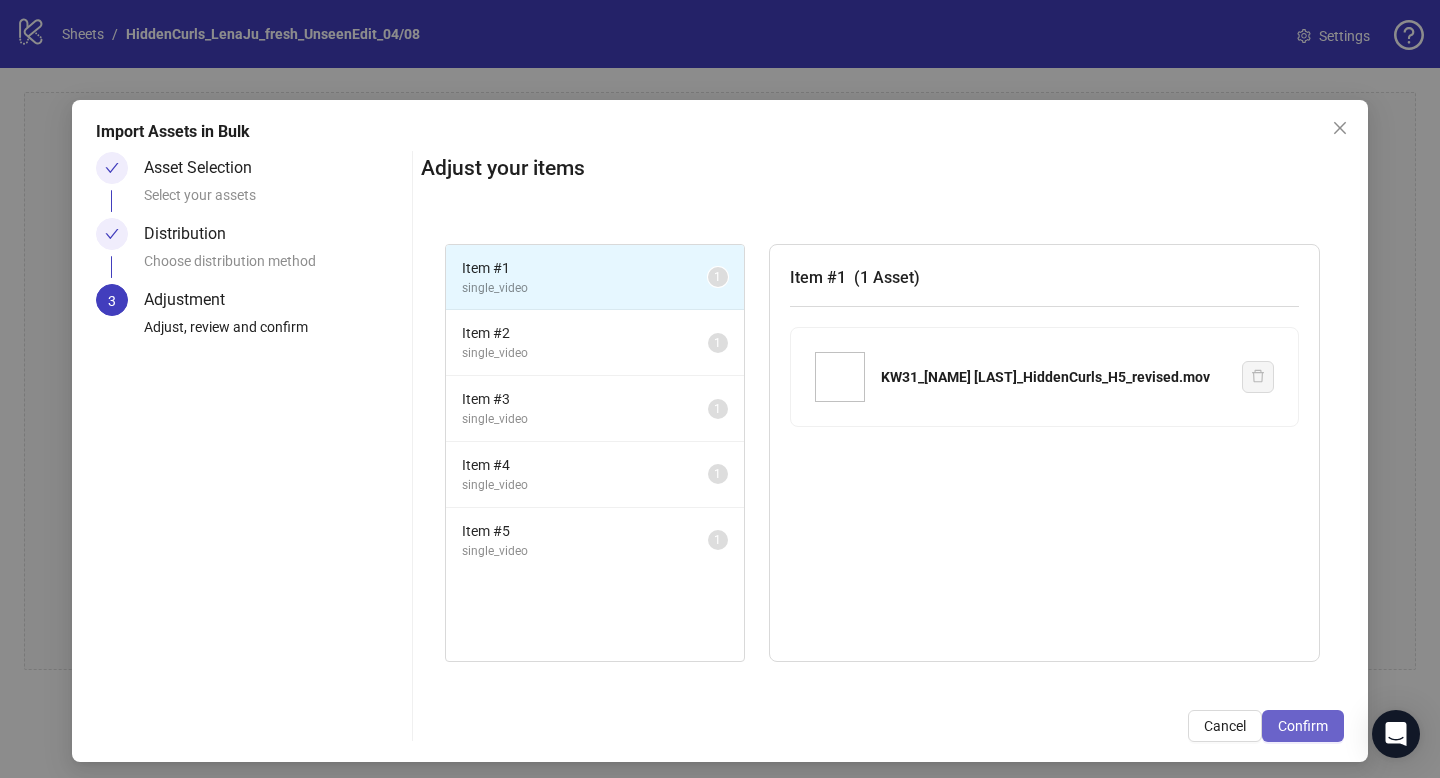 click on "Confirm" at bounding box center [1303, 726] 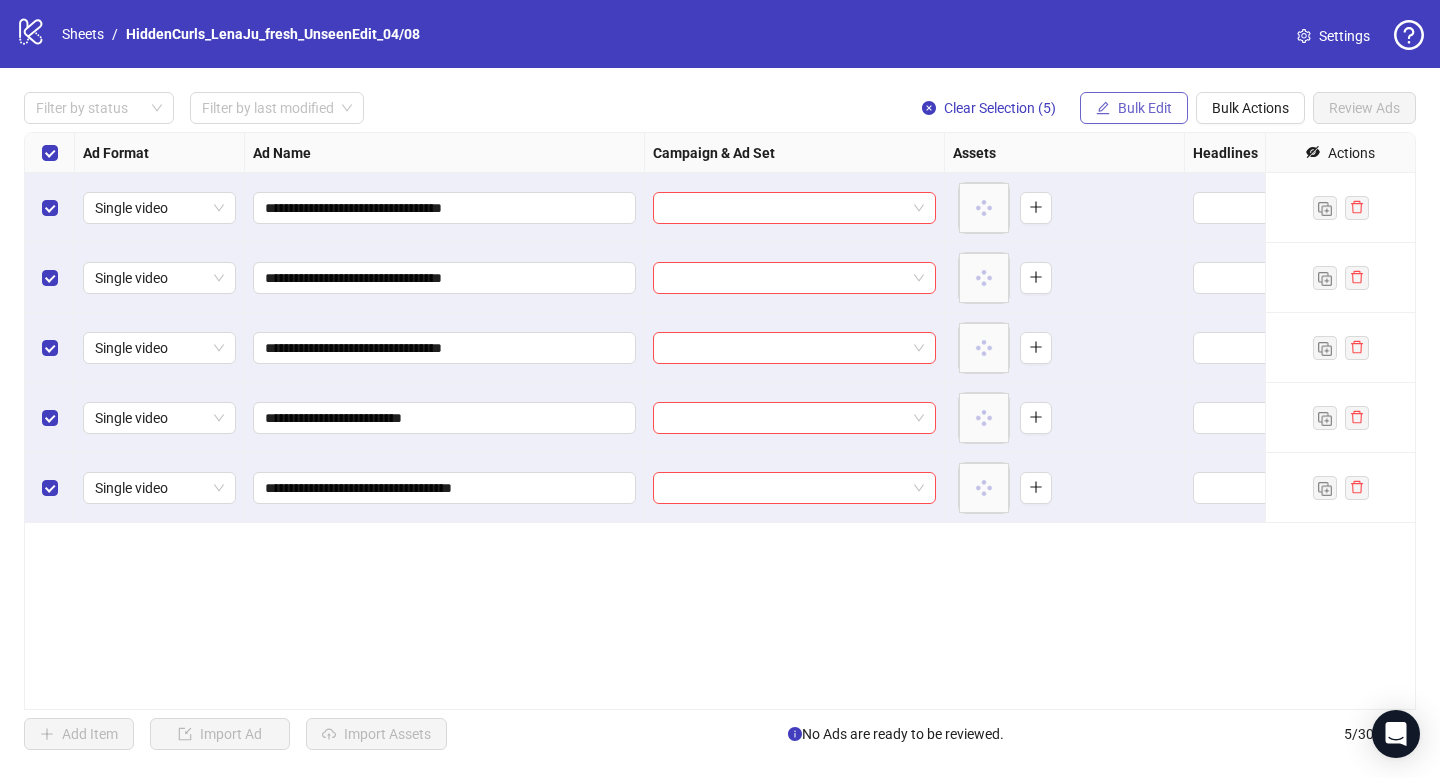 click on "Bulk Edit" at bounding box center [1134, 108] 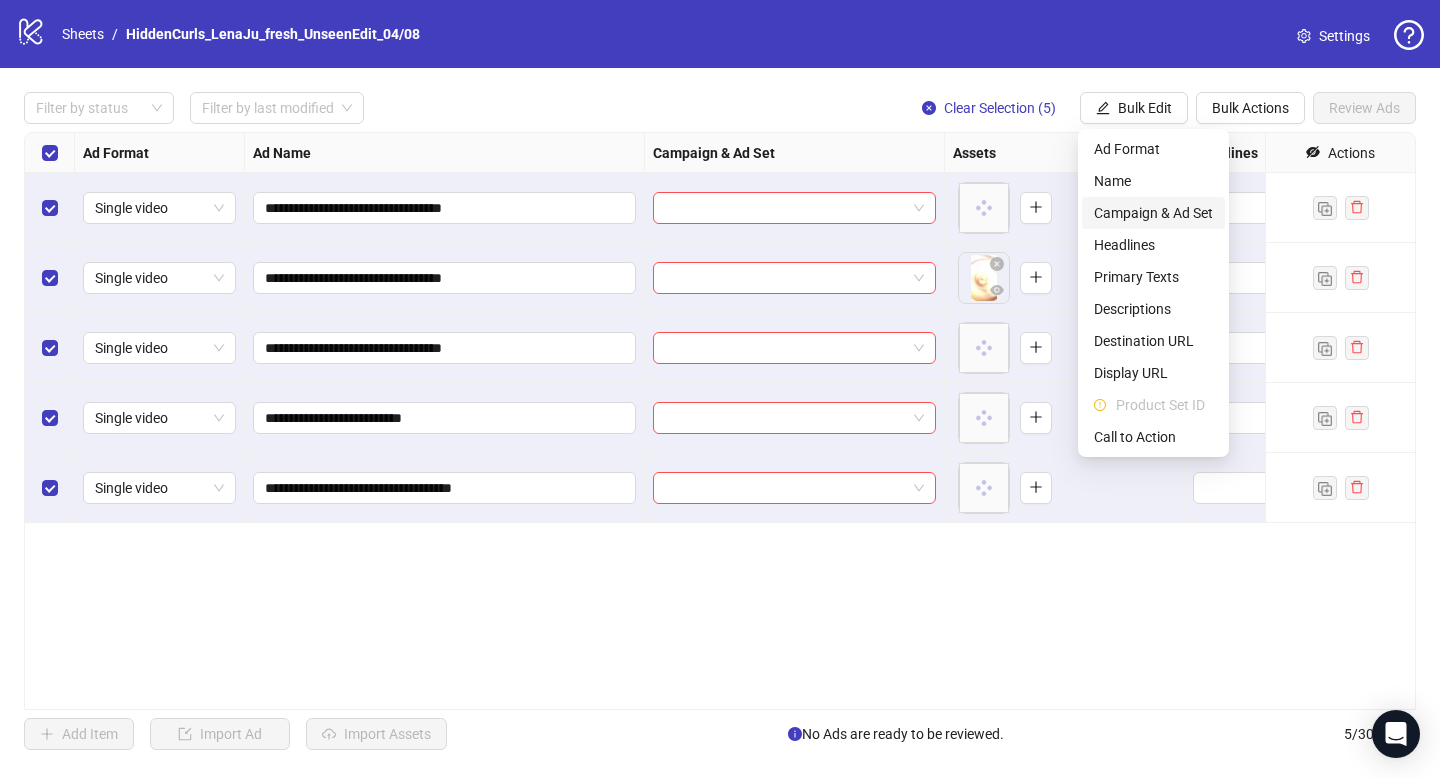 click on "Campaign & Ad Set" at bounding box center [1153, 213] 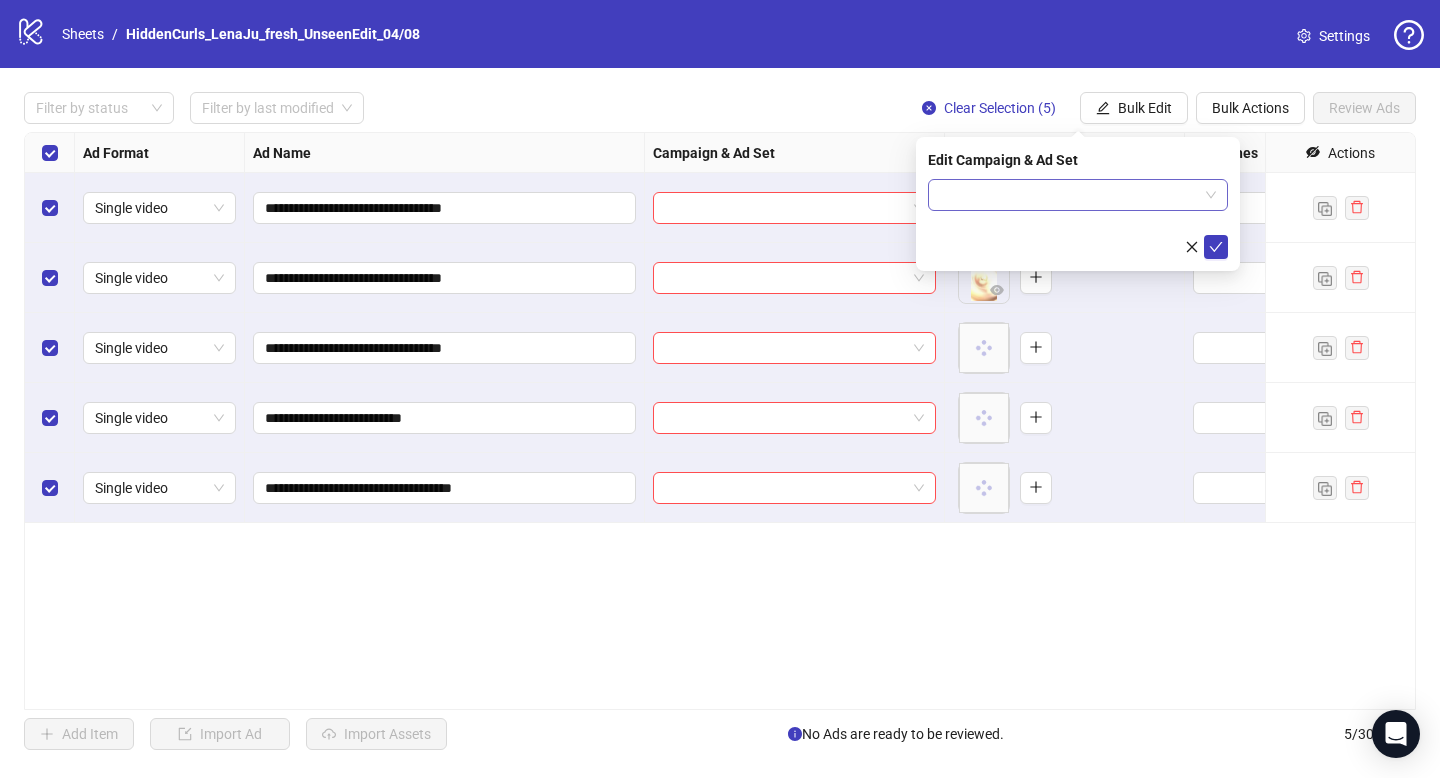 click at bounding box center [1069, 195] 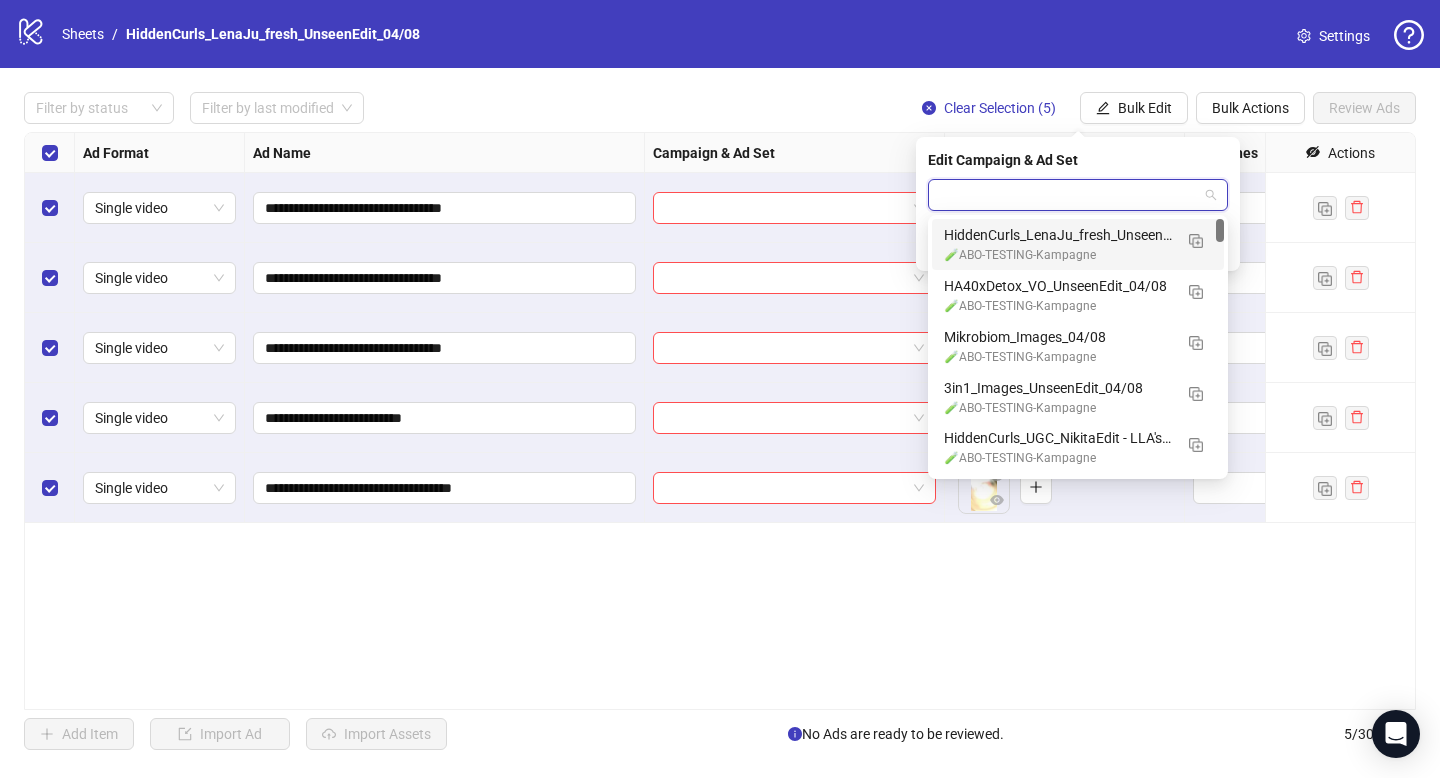 click on "HiddenCurls_LenaJu_fresh_UnseenEdit_04/08" at bounding box center (1058, 235) 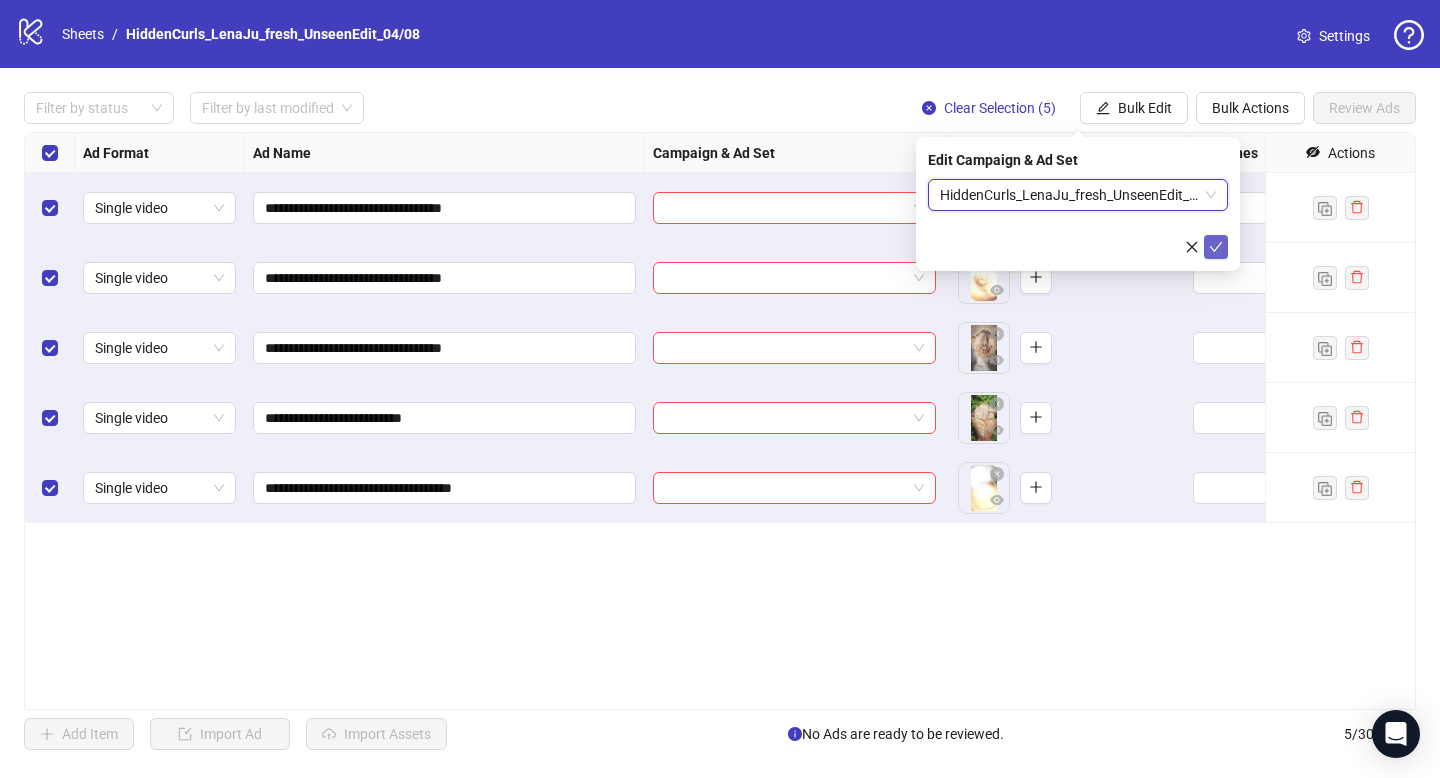 click at bounding box center (1216, 247) 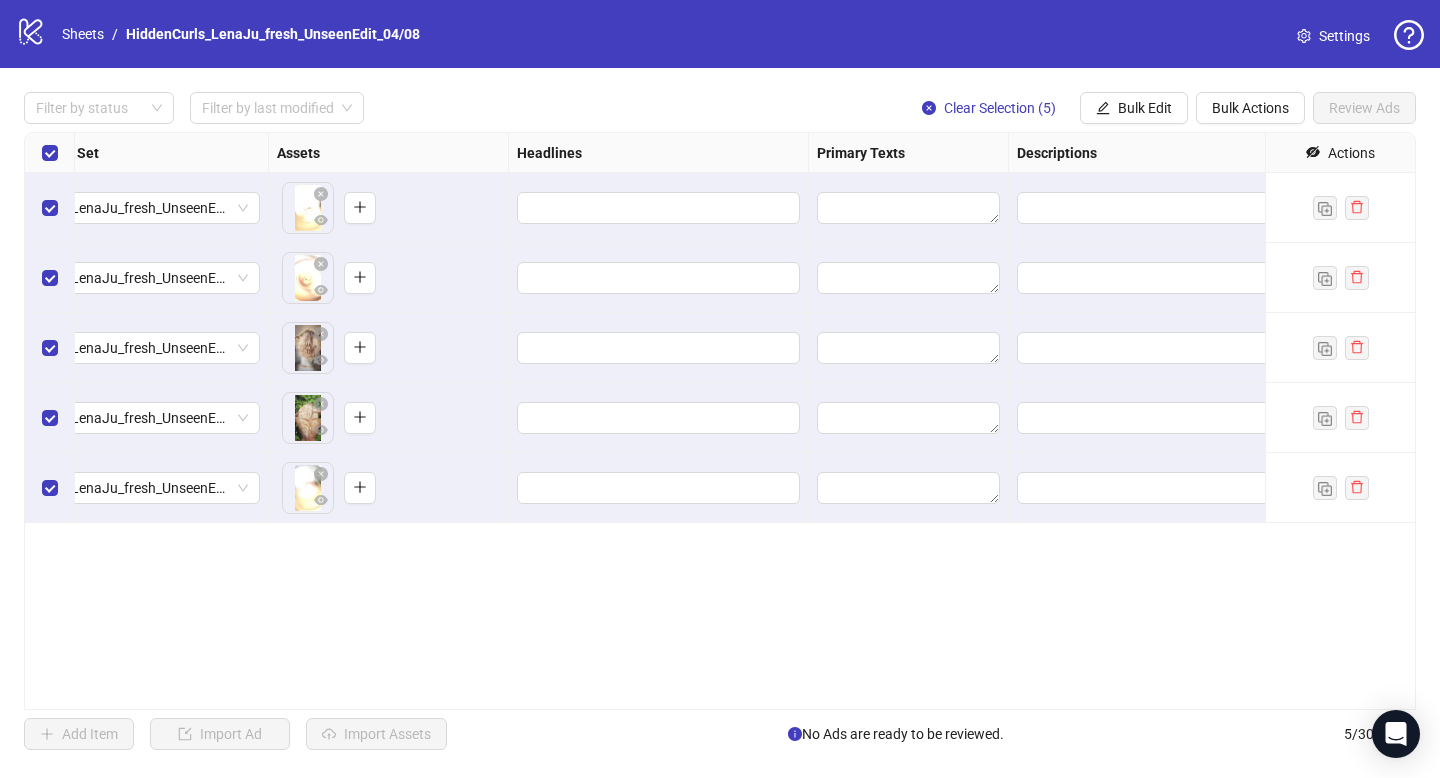 scroll, scrollTop: 0, scrollLeft: 694, axis: horizontal 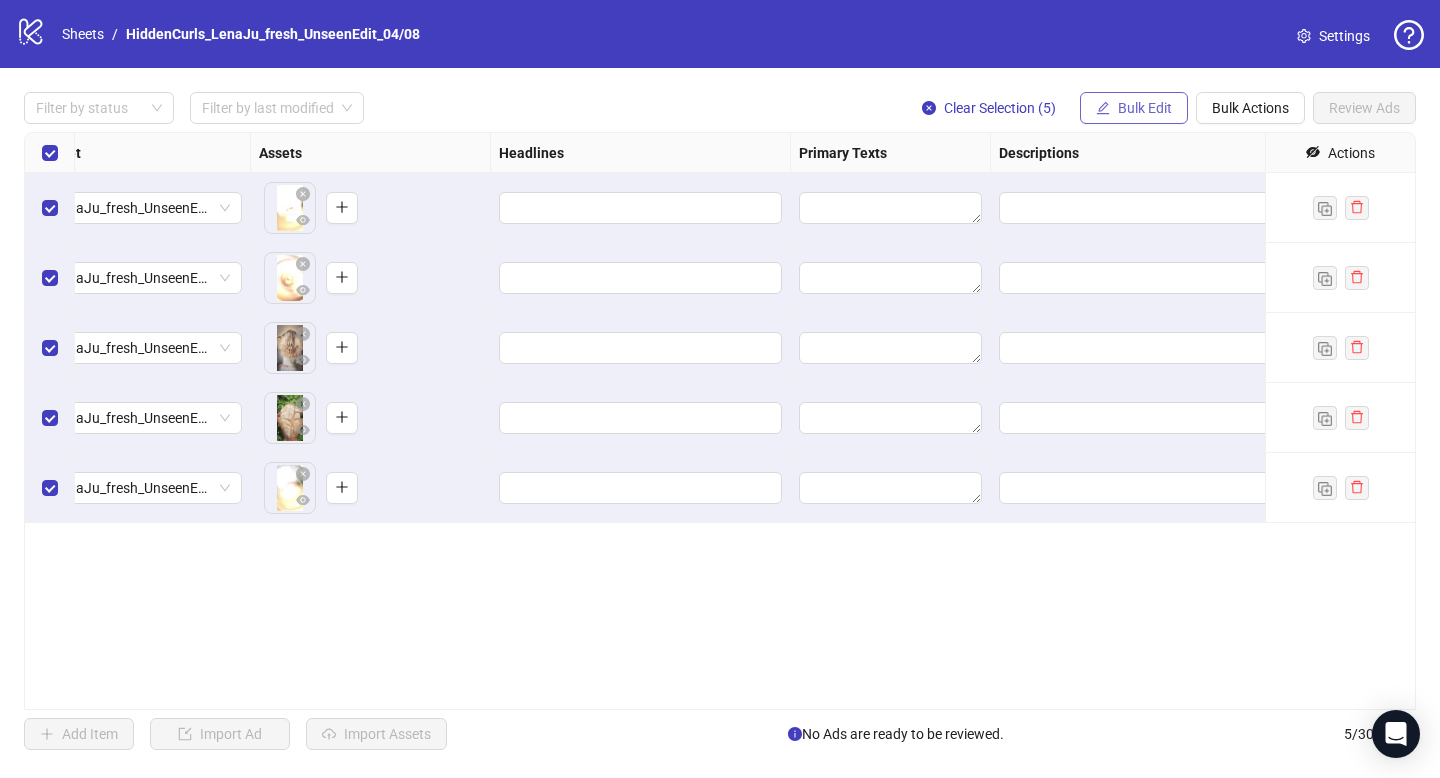 click on "Bulk Edit" at bounding box center (1145, 108) 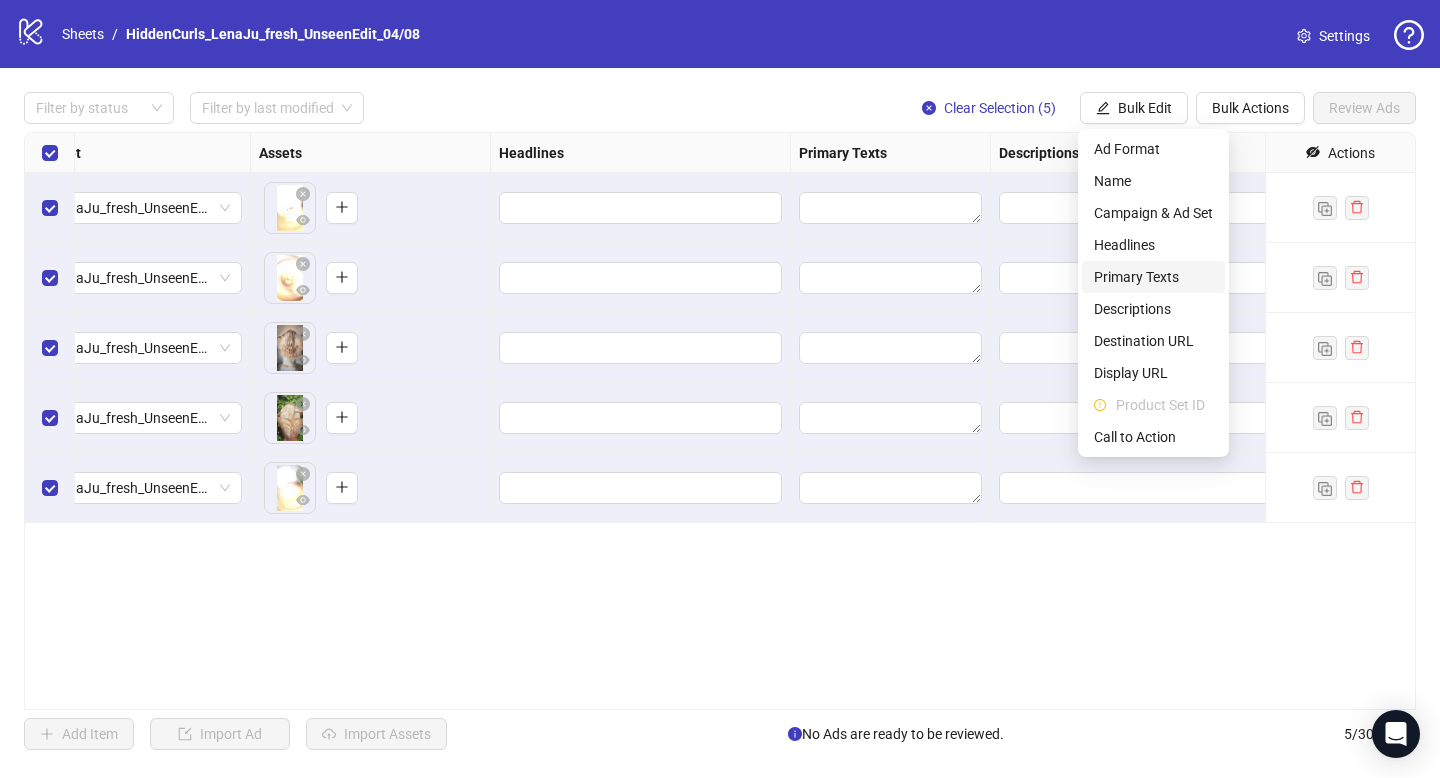 click on "Primary Texts" at bounding box center (1153, 277) 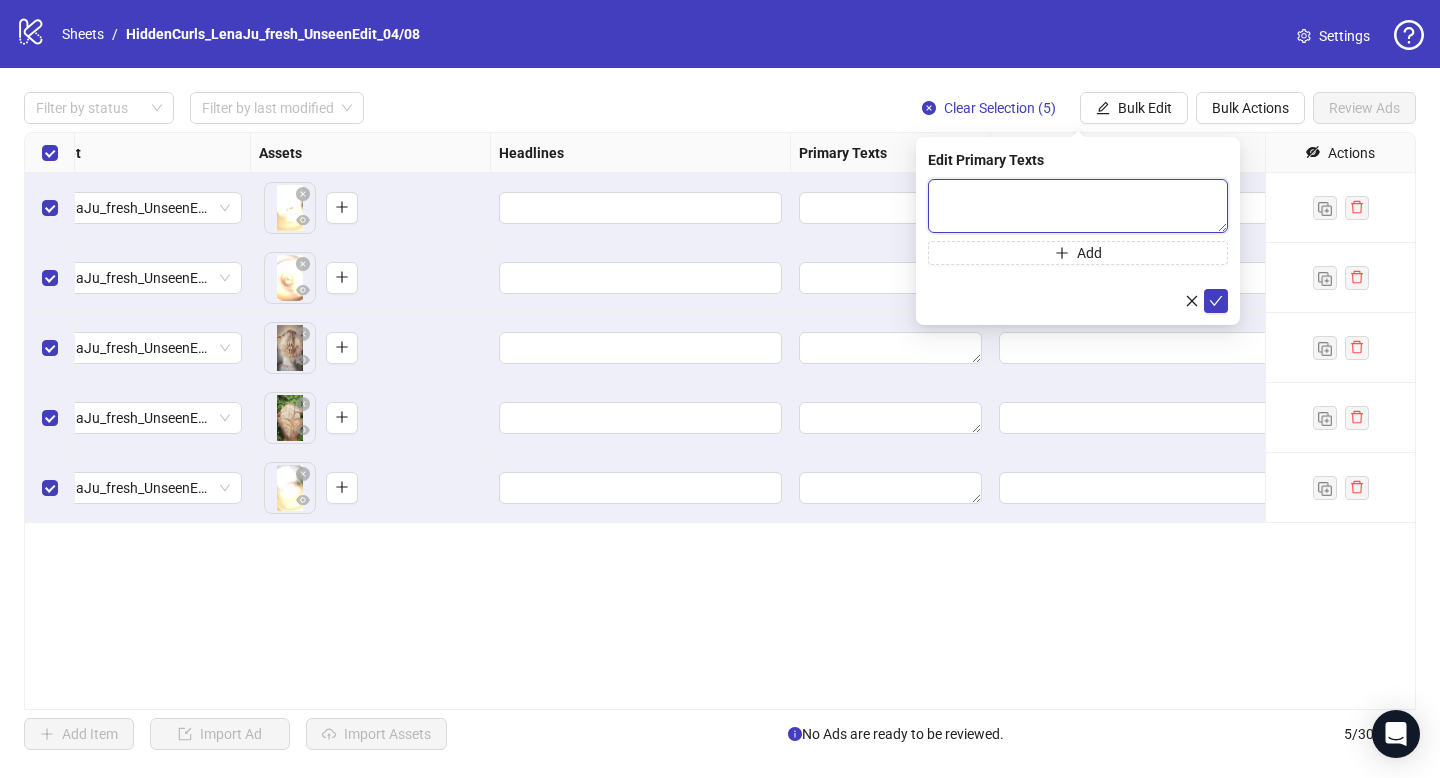 click at bounding box center [1078, 206] 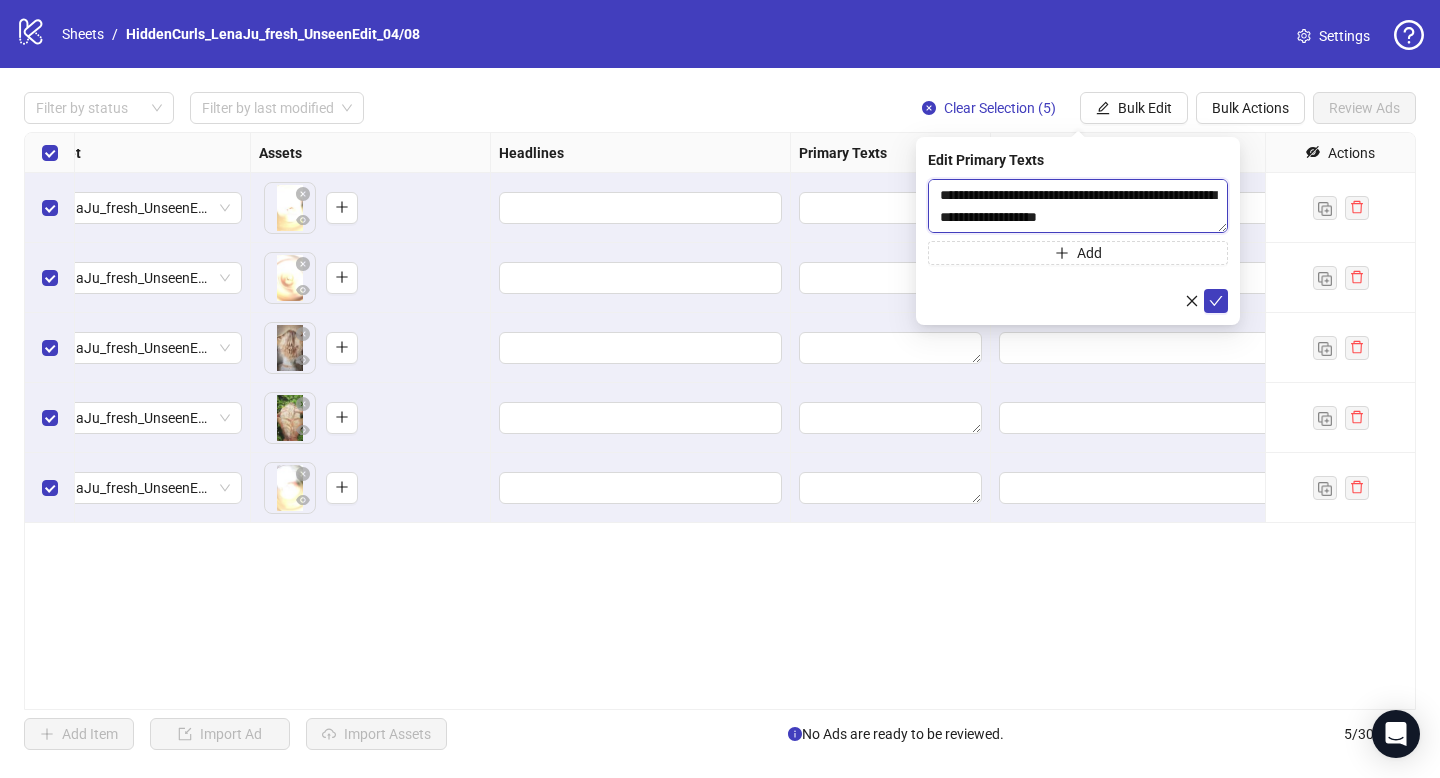 scroll, scrollTop: 807, scrollLeft: 0, axis: vertical 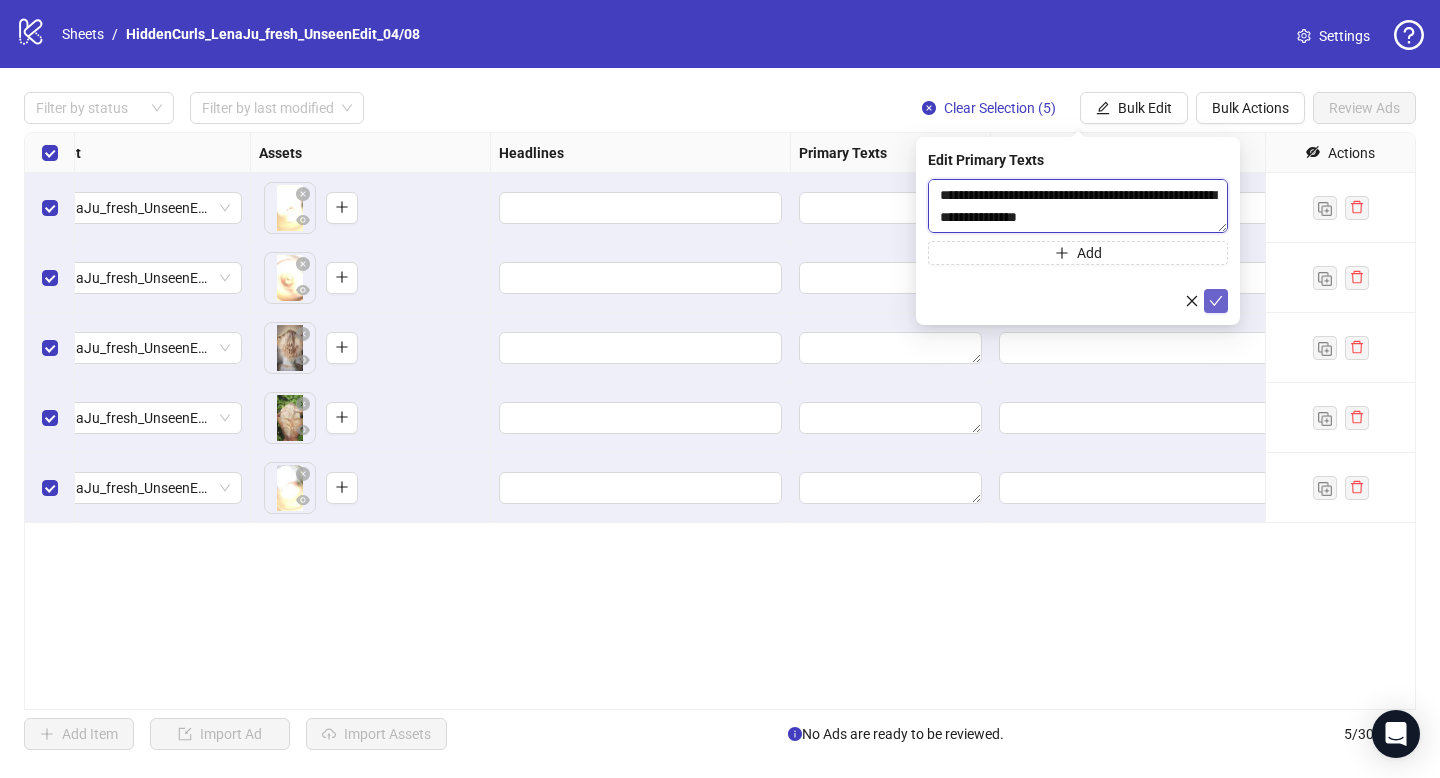 type on "**********" 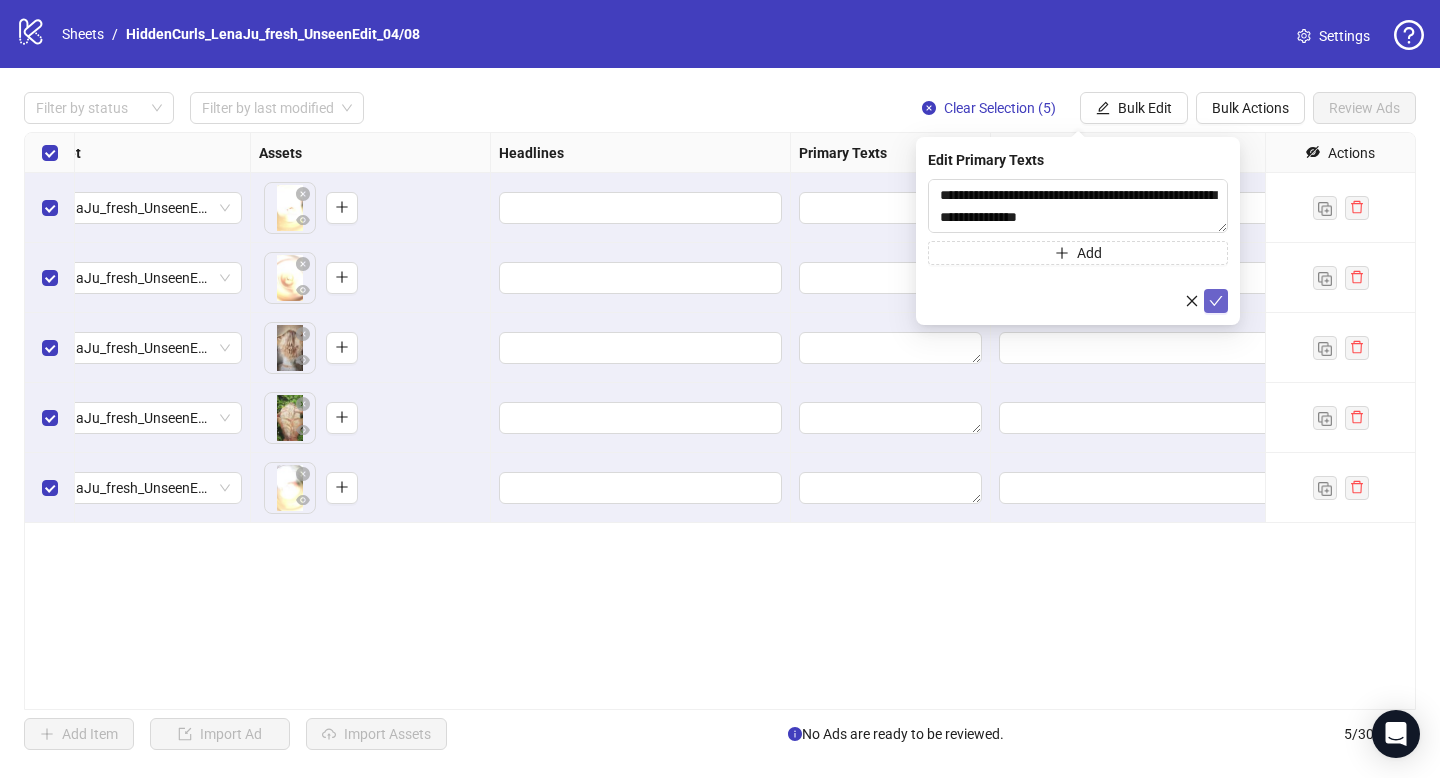 click at bounding box center [1216, 301] 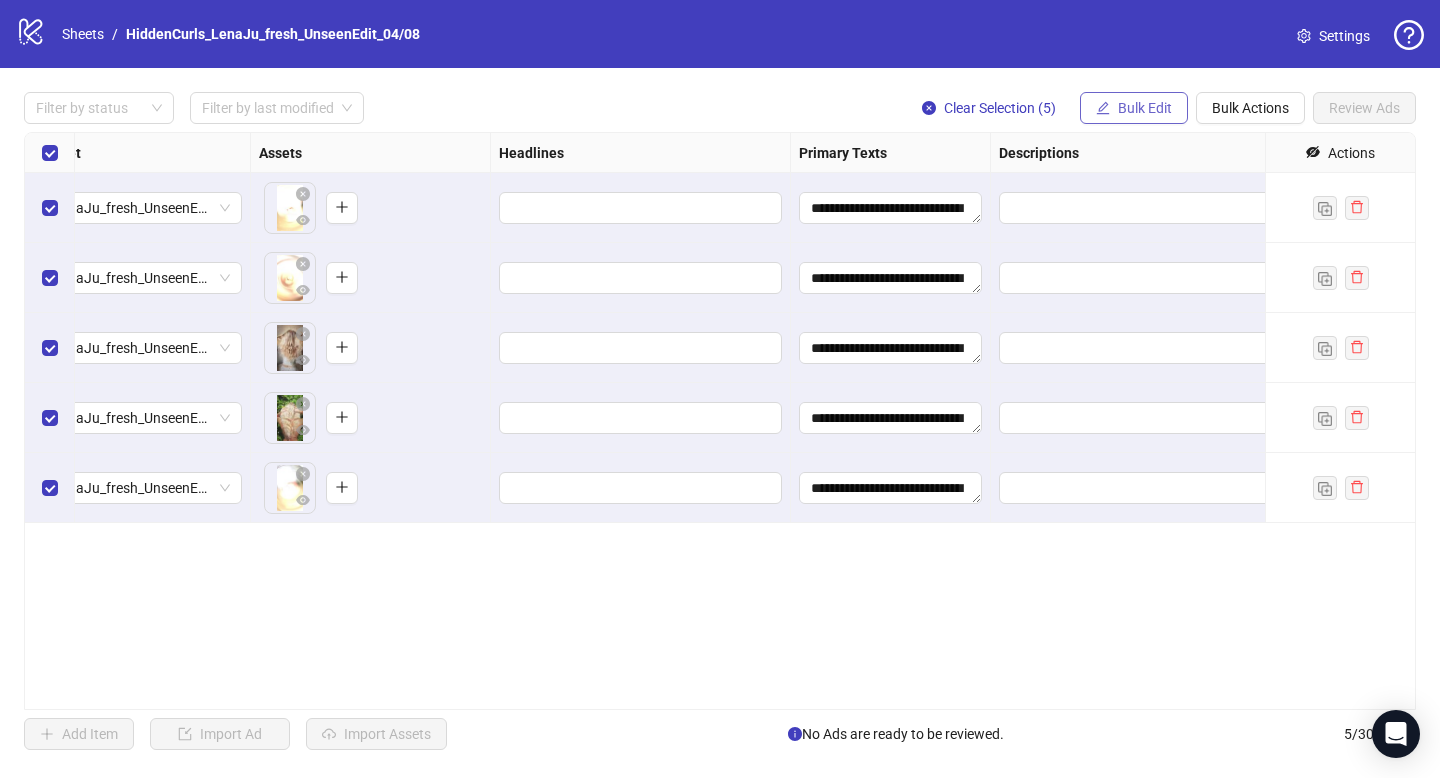click on "Bulk Edit" at bounding box center [1145, 108] 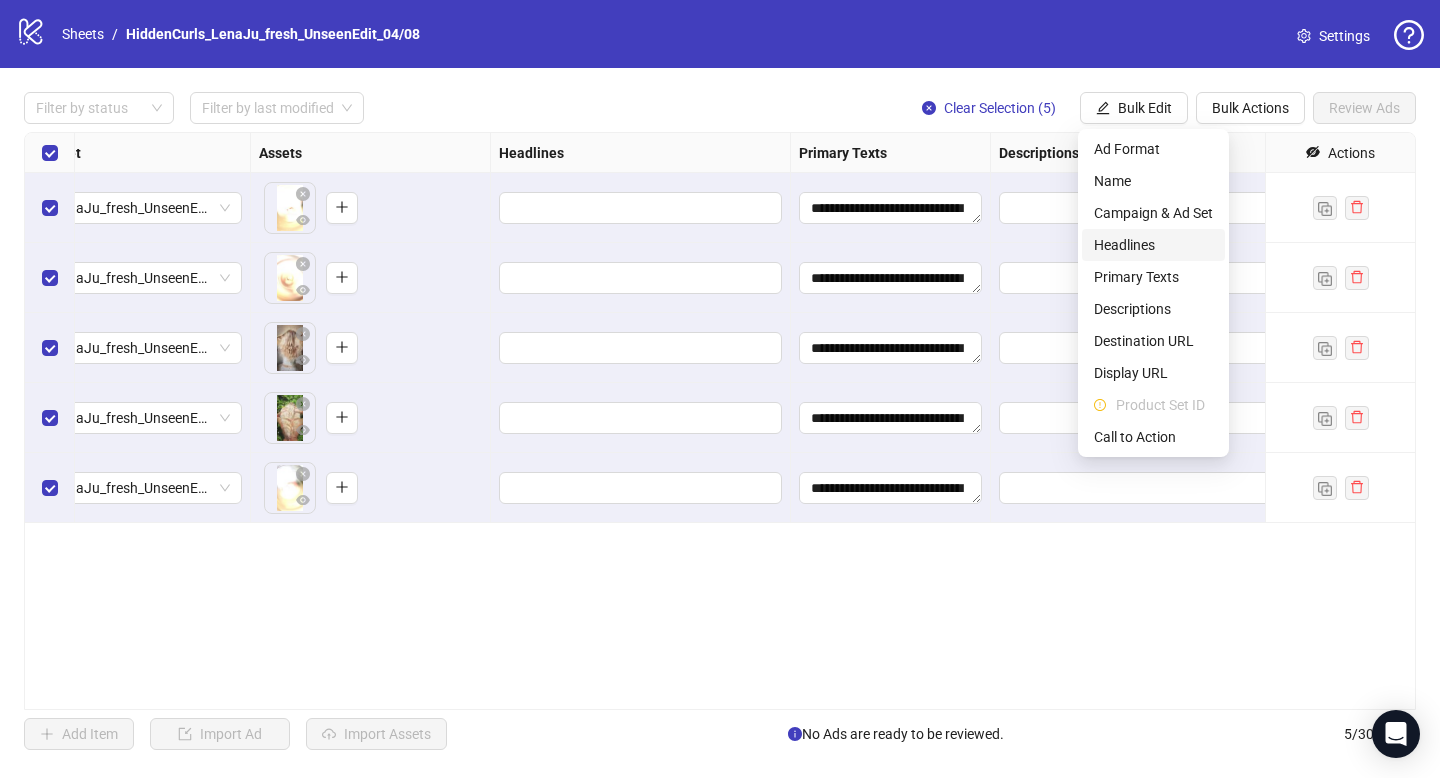 click on "Headlines" at bounding box center [1153, 245] 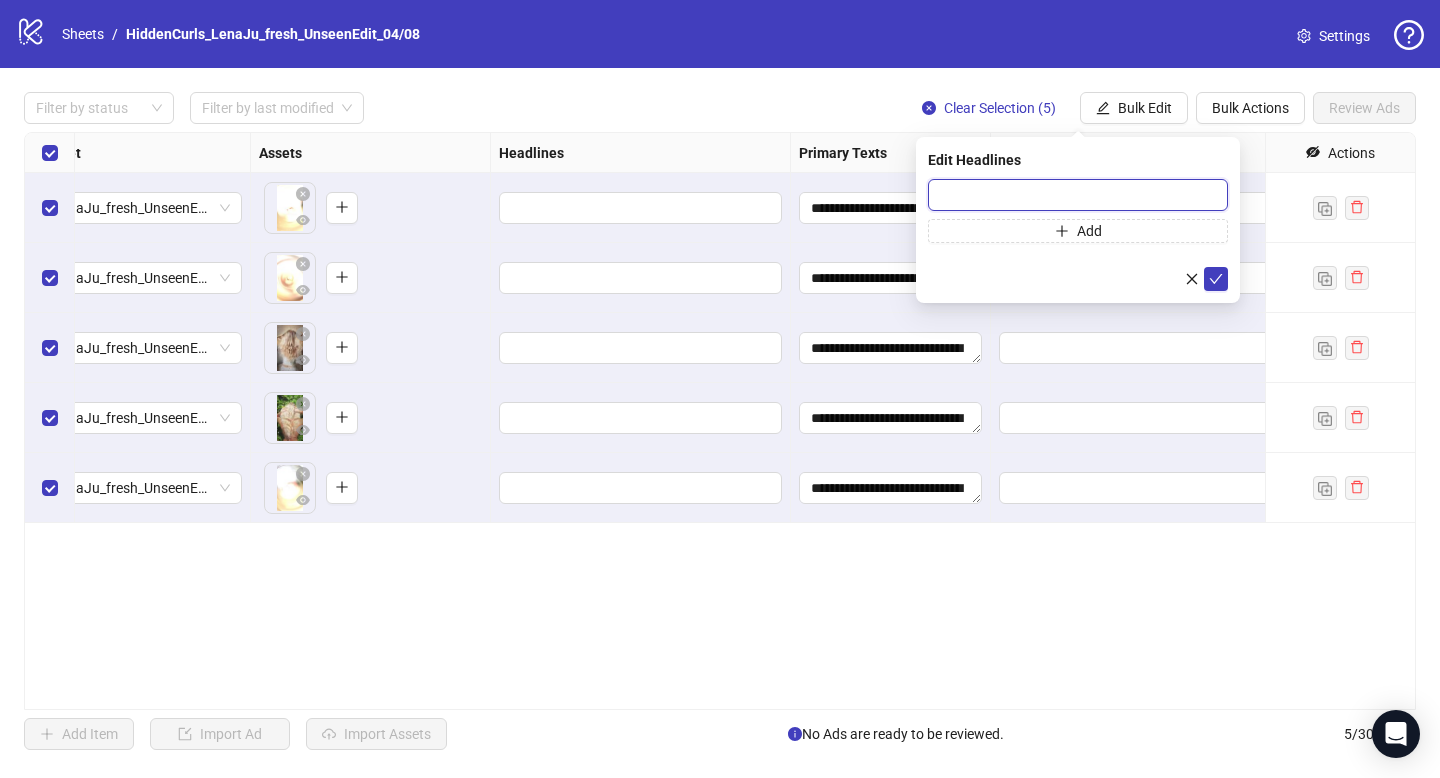 click at bounding box center [1078, 195] 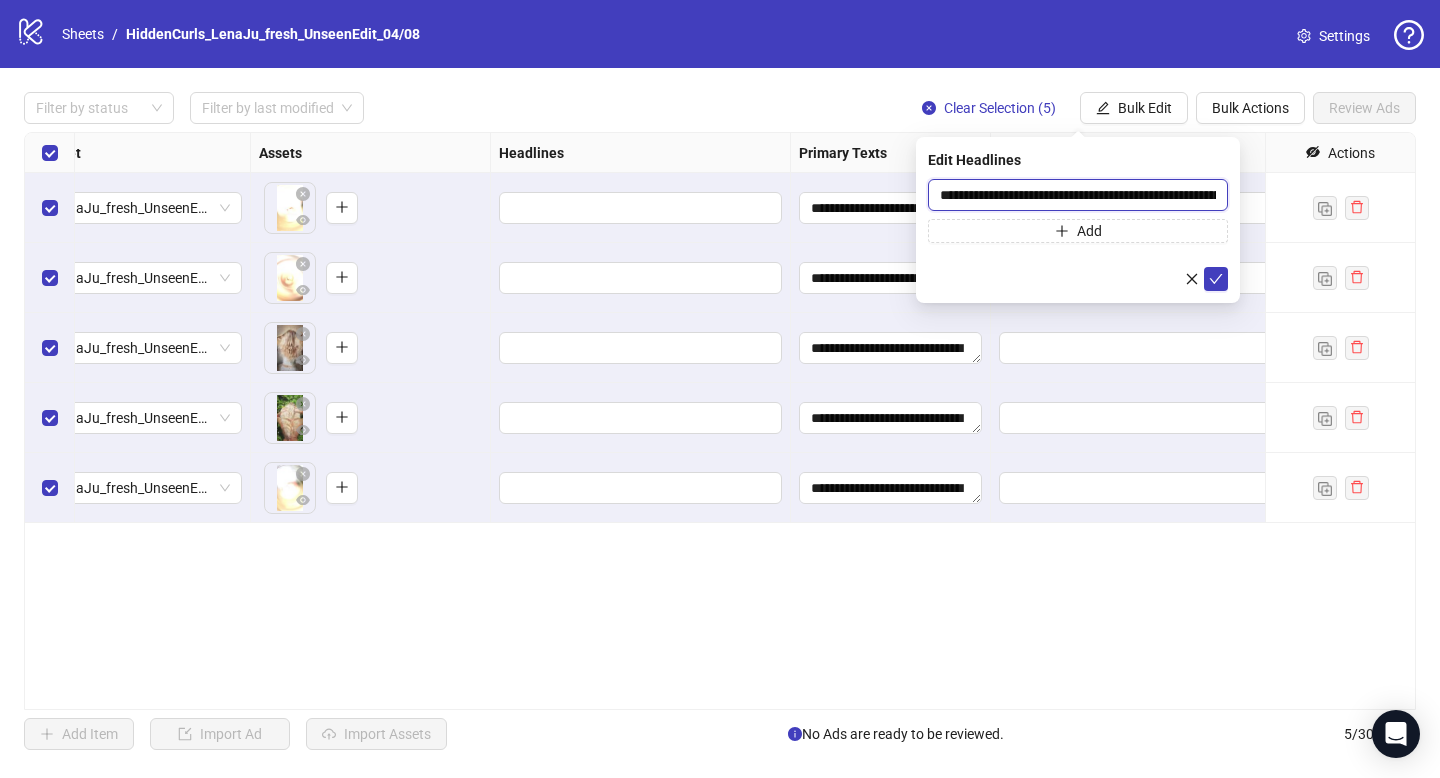 scroll, scrollTop: 0, scrollLeft: 107, axis: horizontal 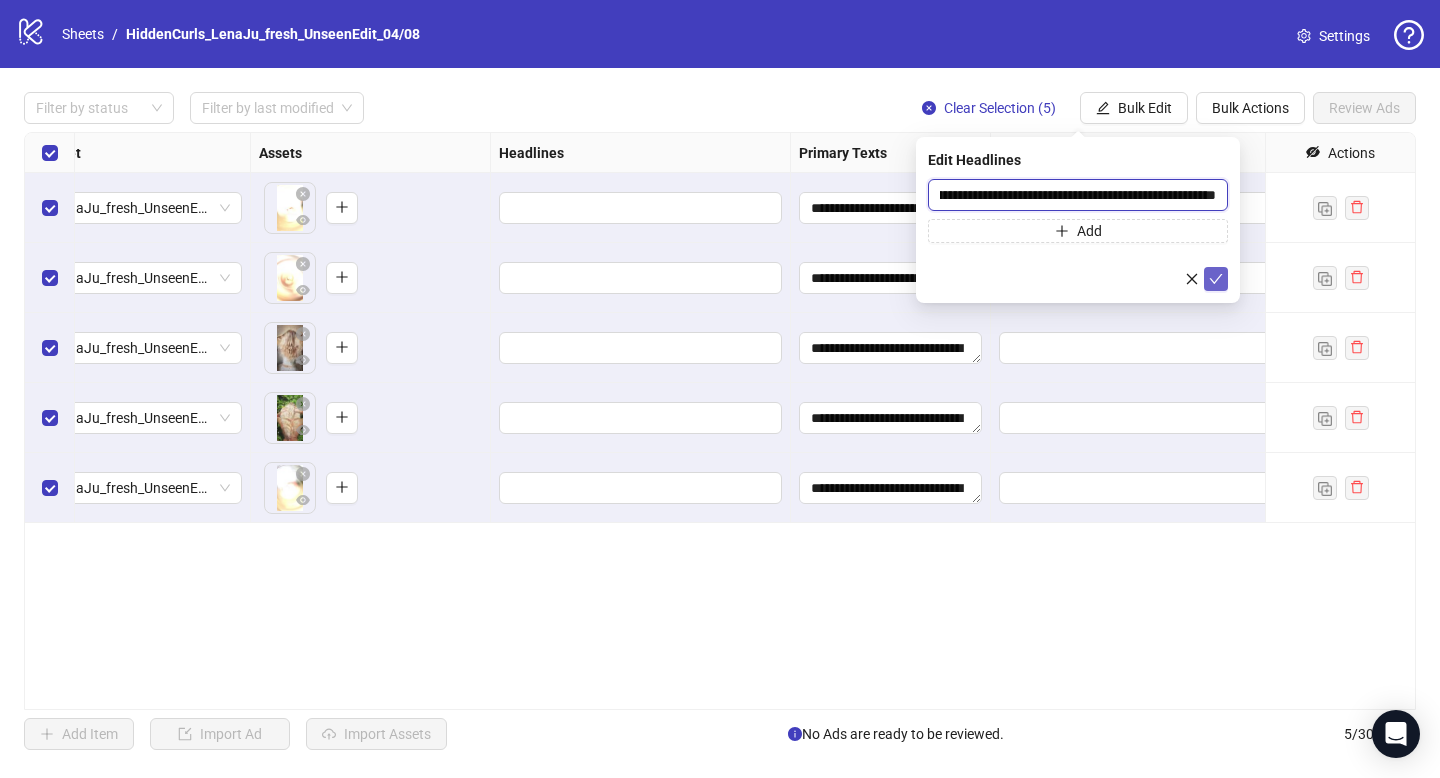 type on "**********" 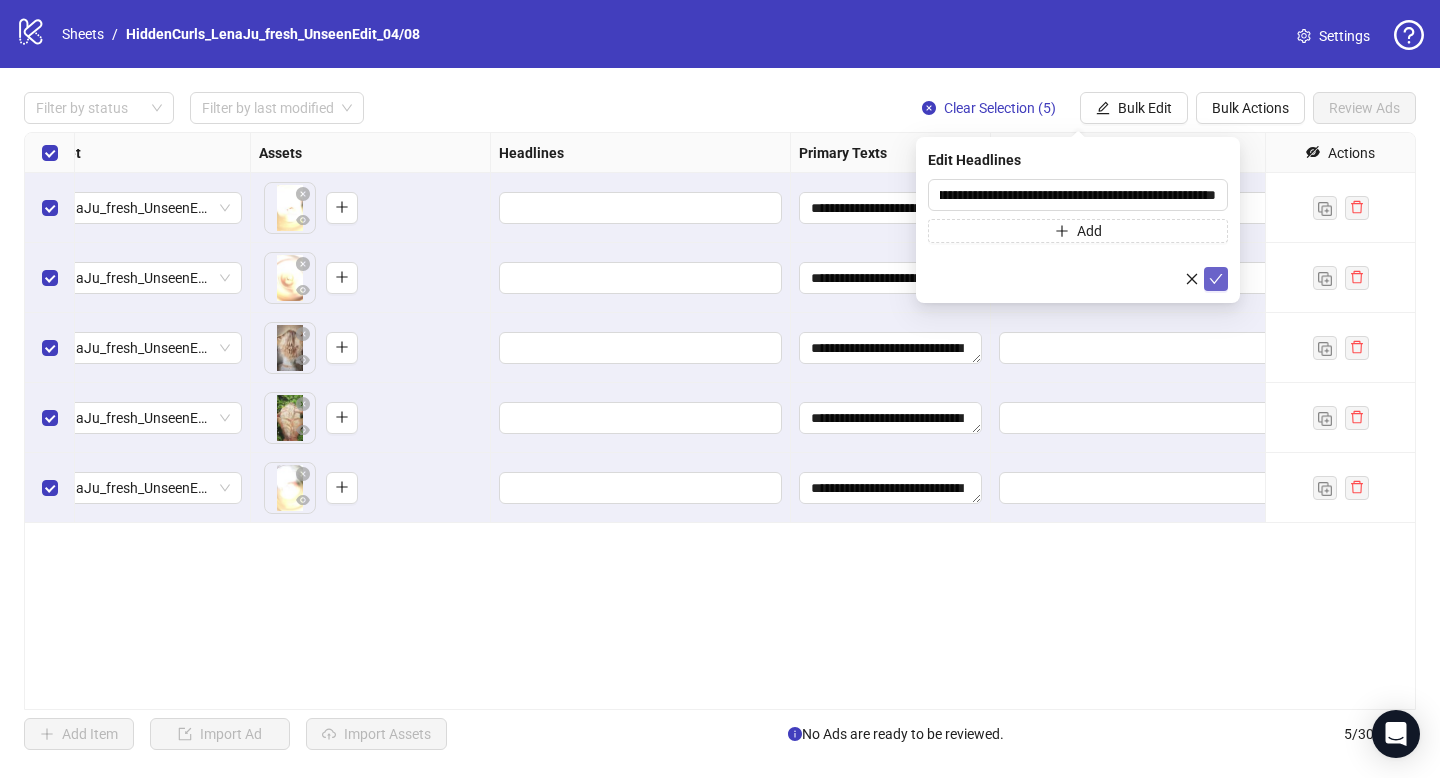 click 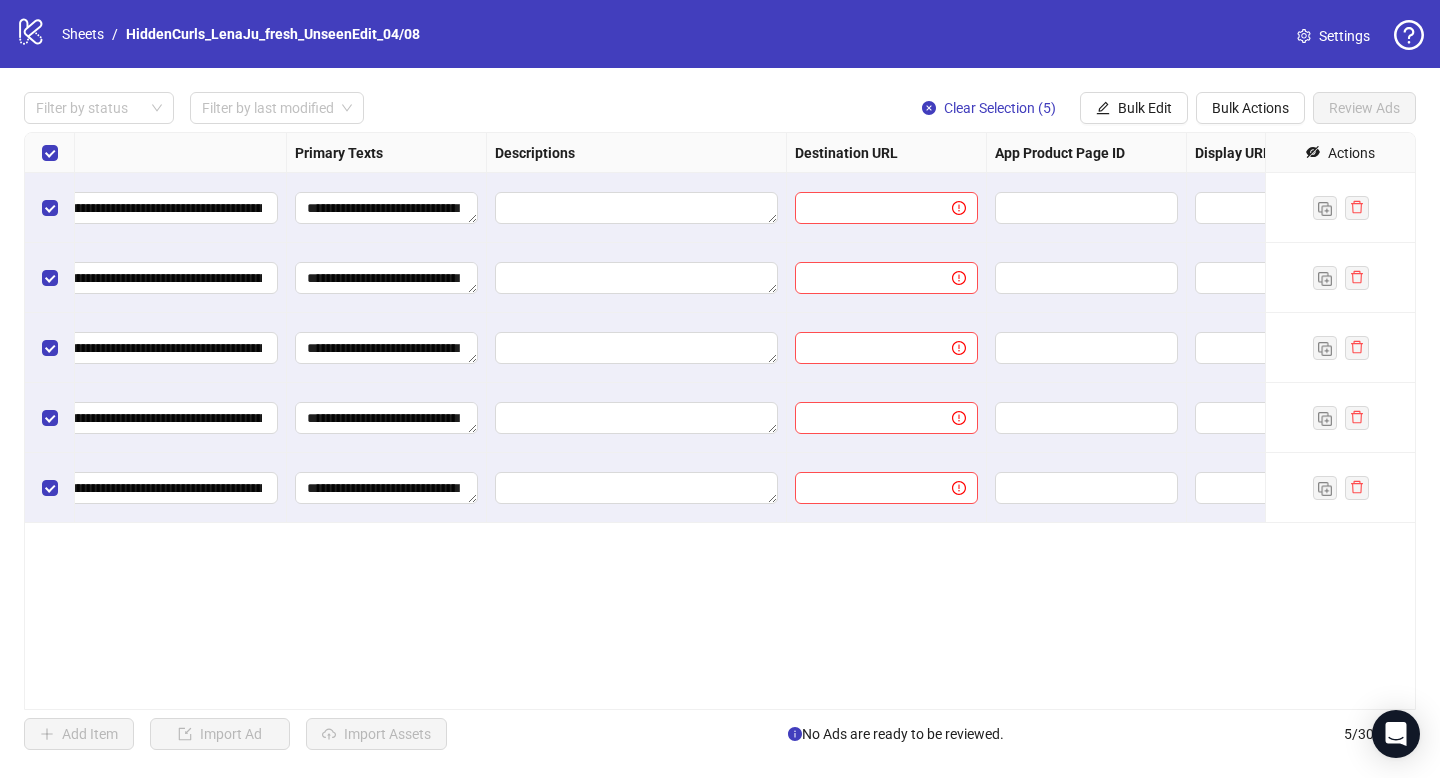 scroll, scrollTop: 0, scrollLeft: 1172, axis: horizontal 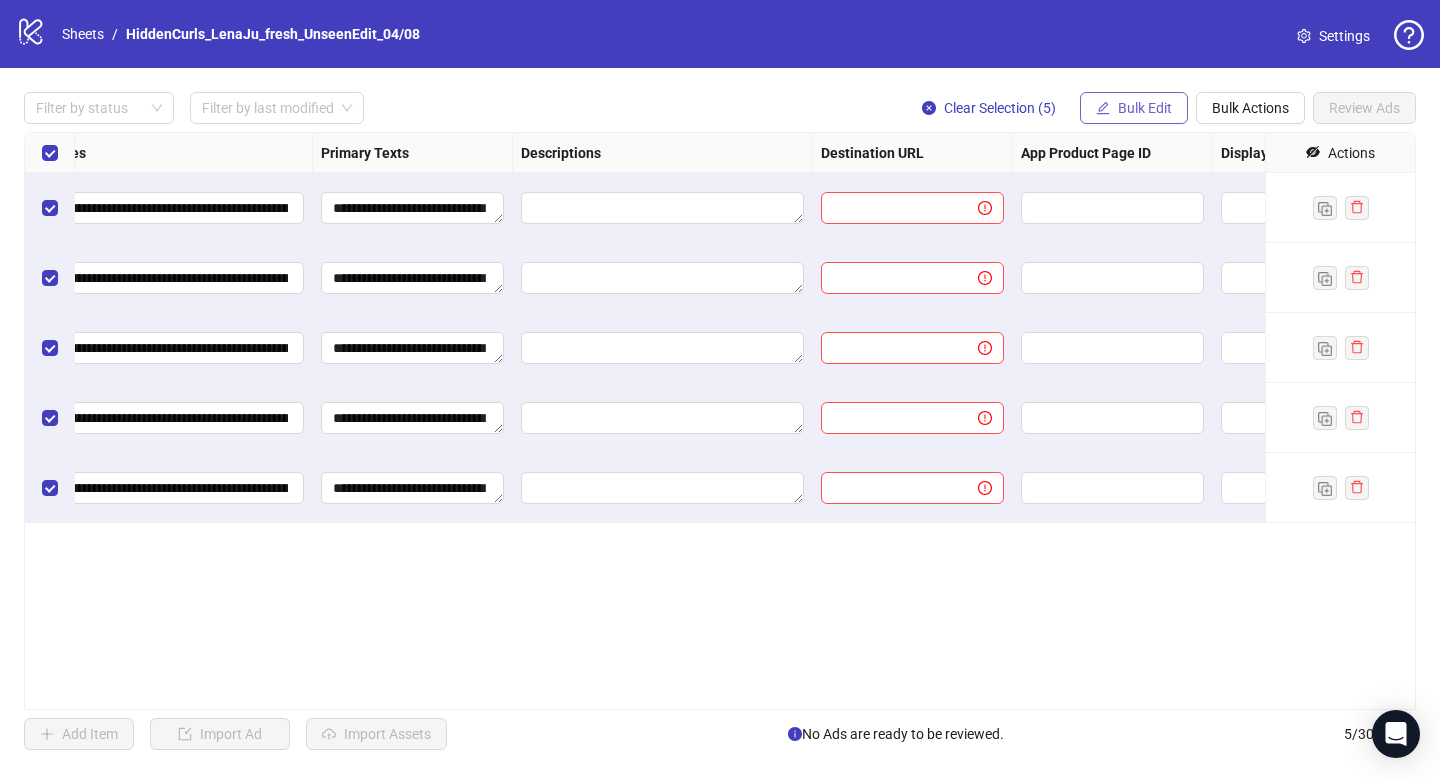 click on "Bulk Edit" at bounding box center (1145, 108) 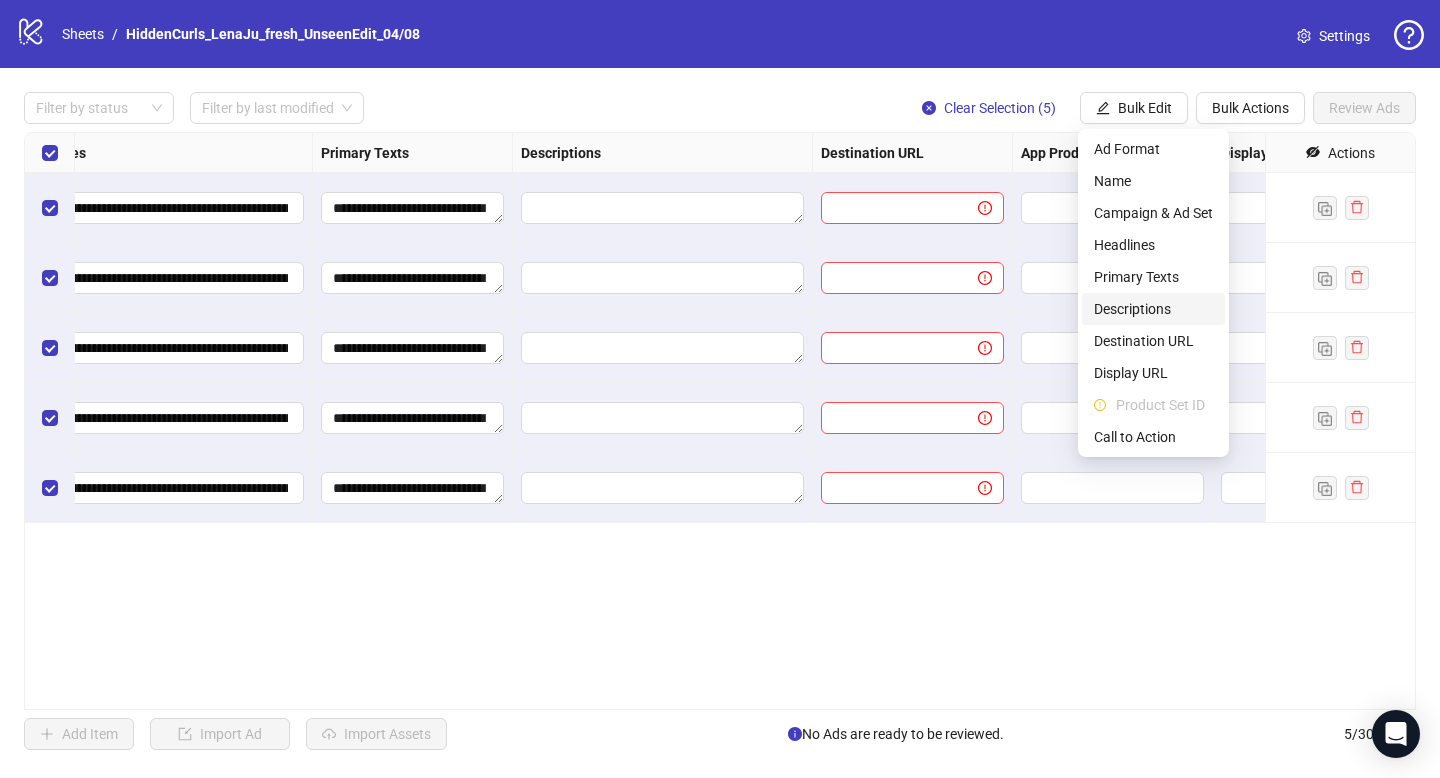 click on "Descriptions" at bounding box center [1153, 309] 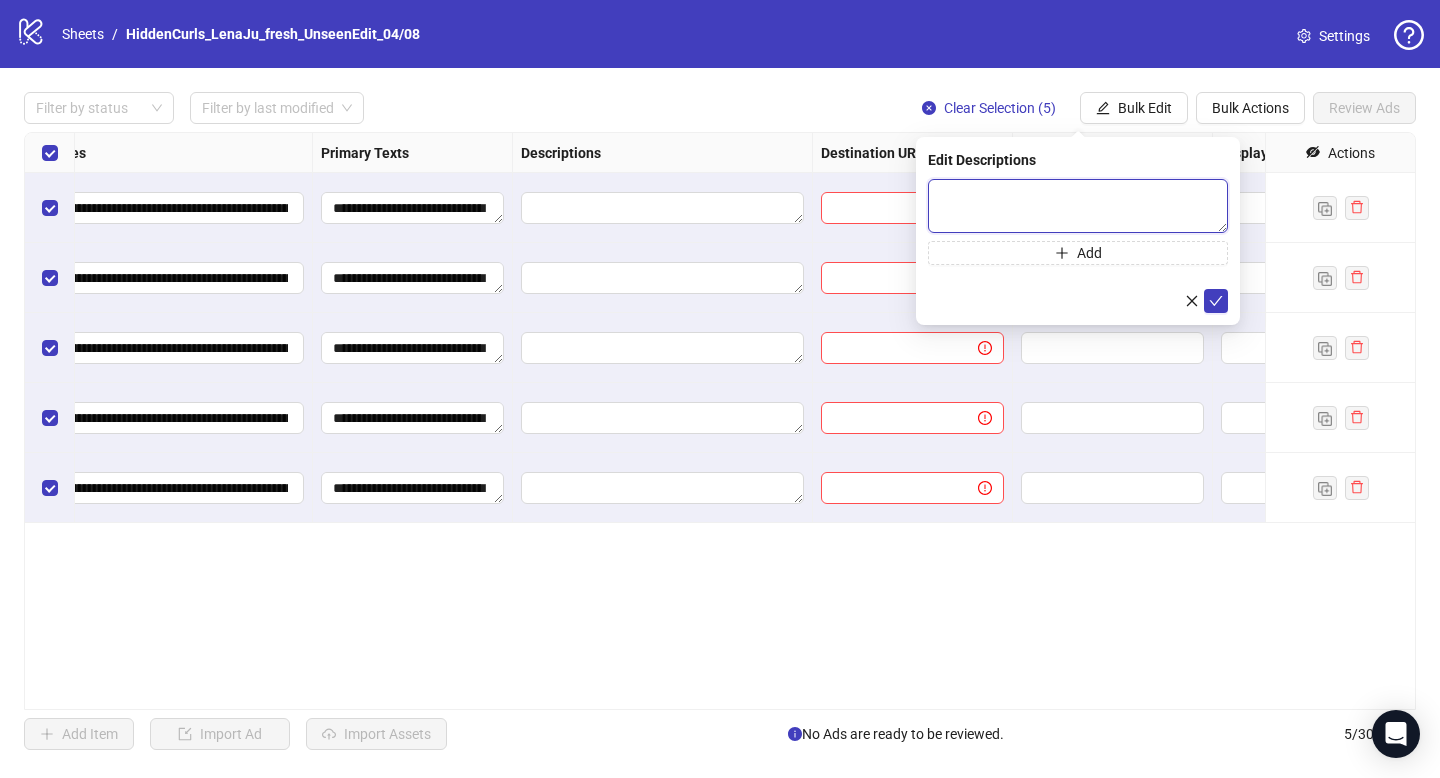 click at bounding box center [1078, 206] 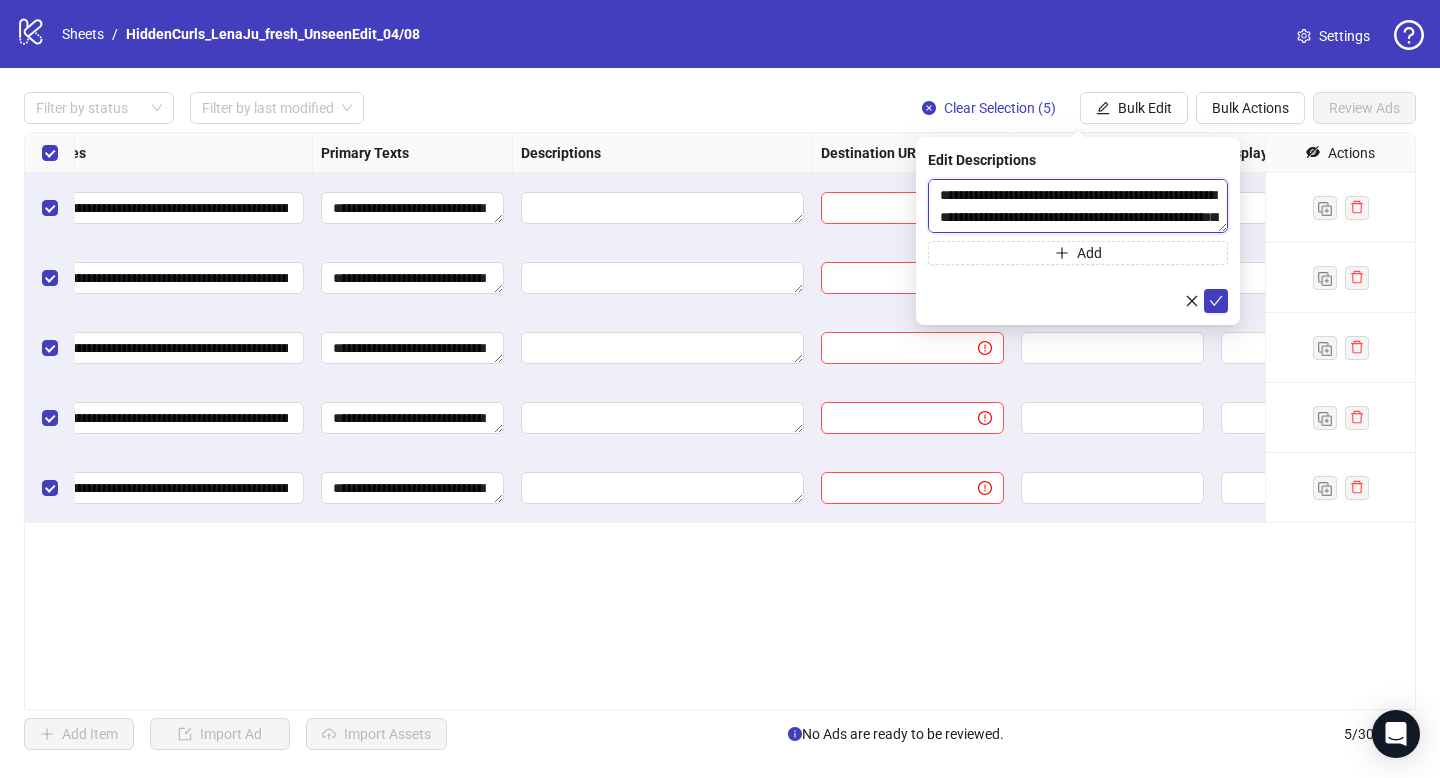 scroll, scrollTop: 59, scrollLeft: 0, axis: vertical 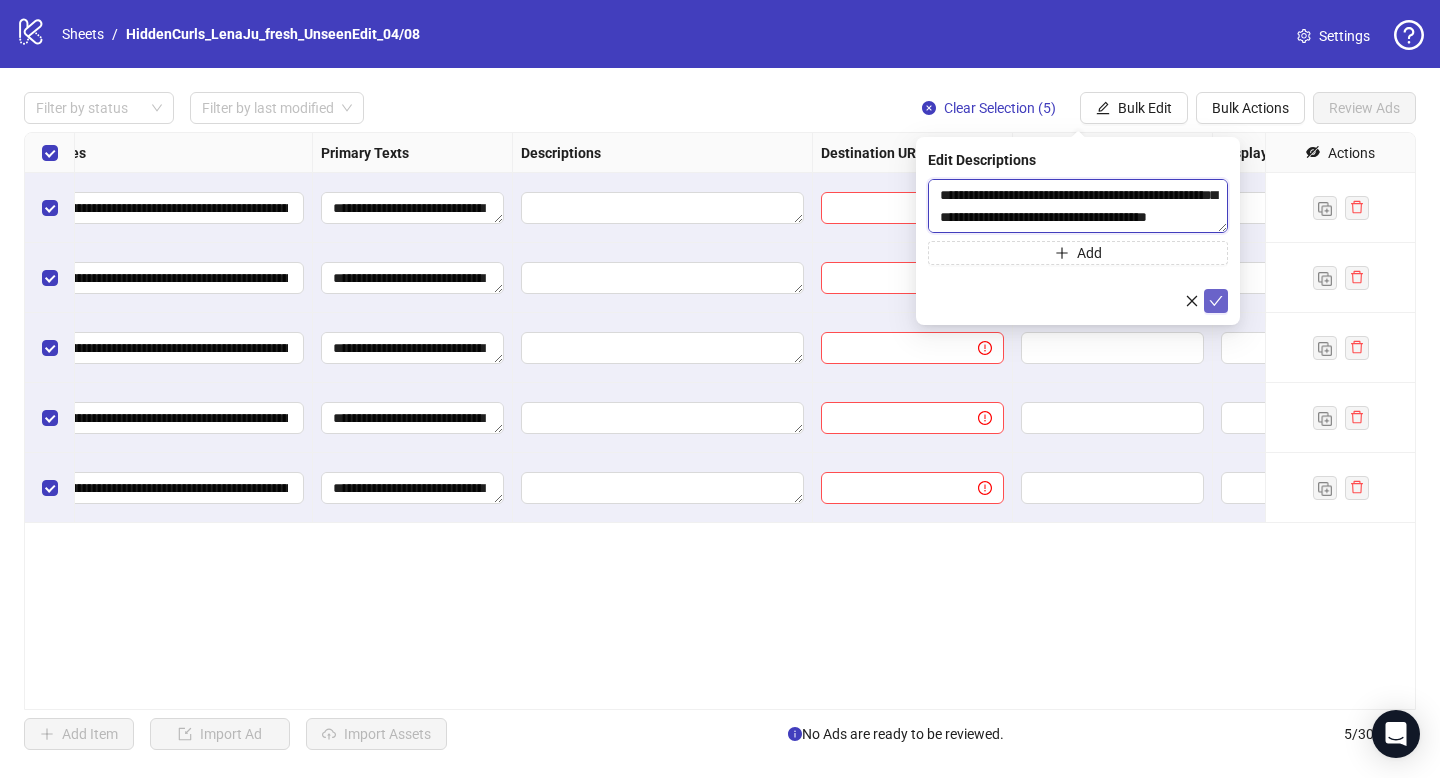 type on "**********" 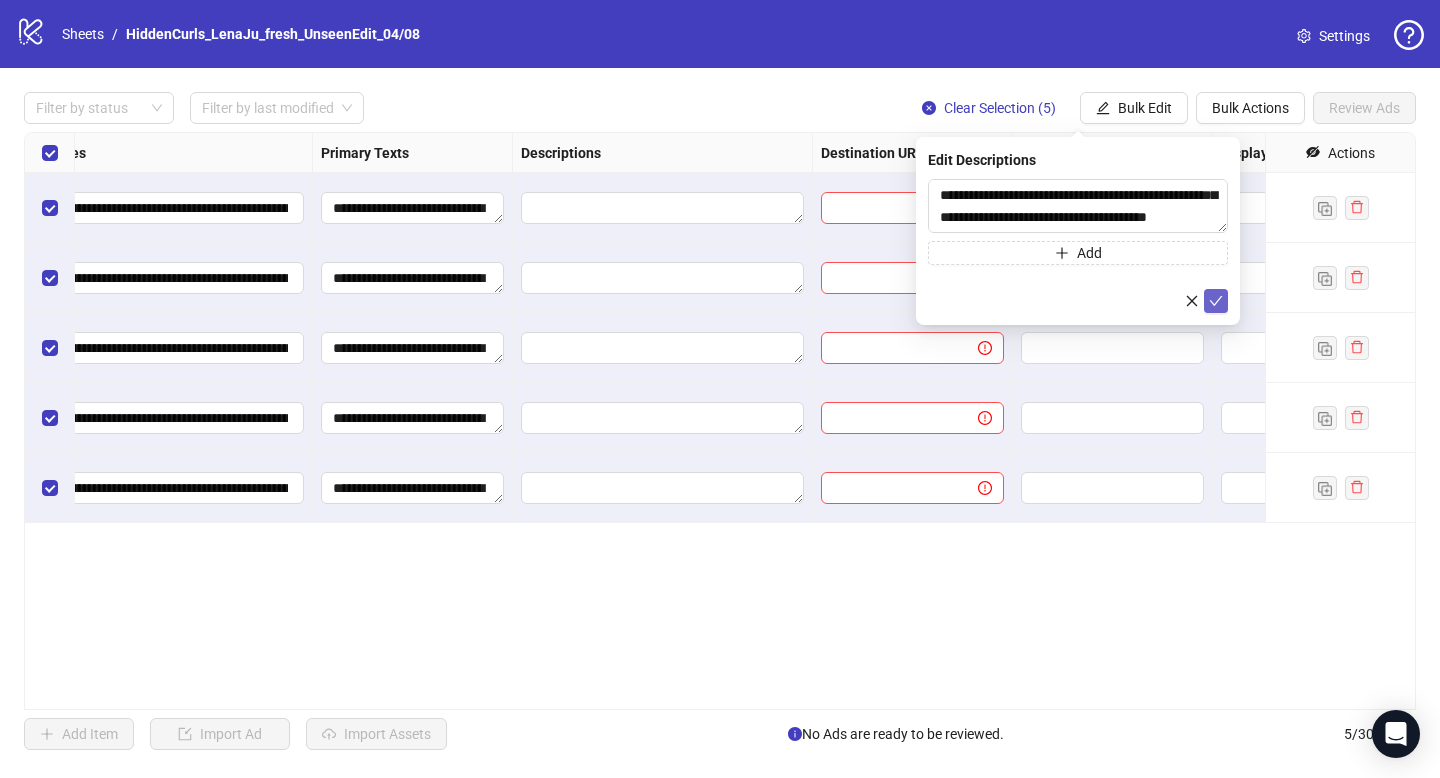click 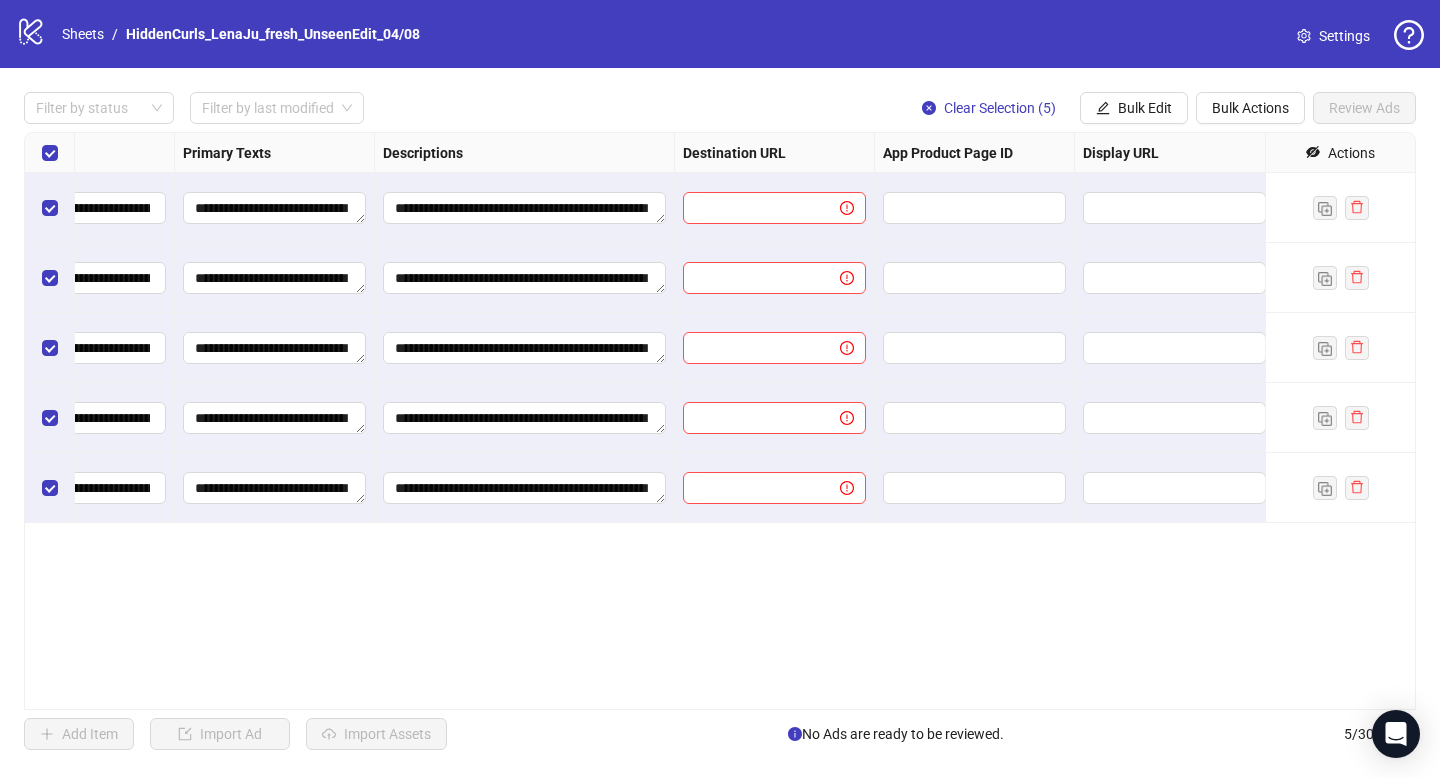scroll, scrollTop: 0, scrollLeft: 1440, axis: horizontal 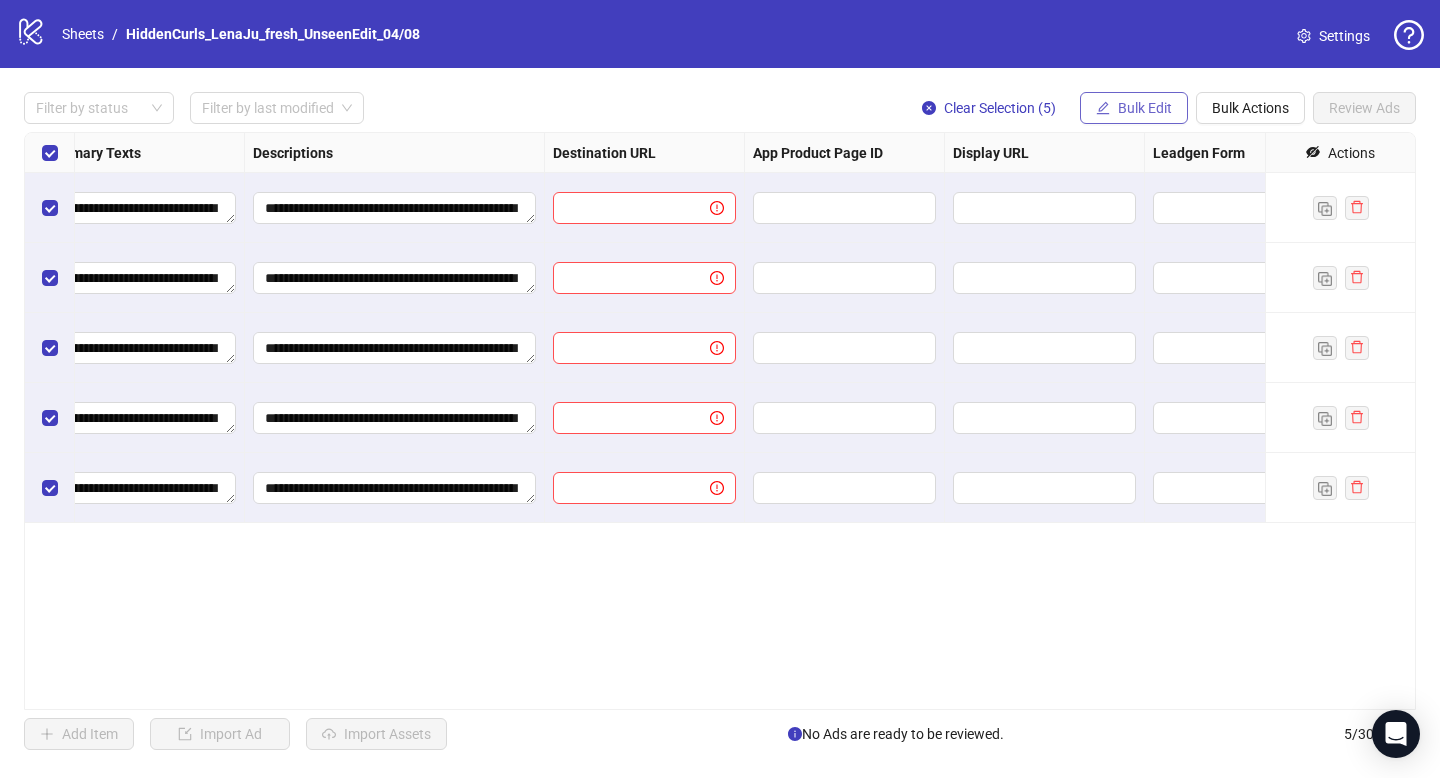 click on "Bulk Edit" at bounding box center [1145, 108] 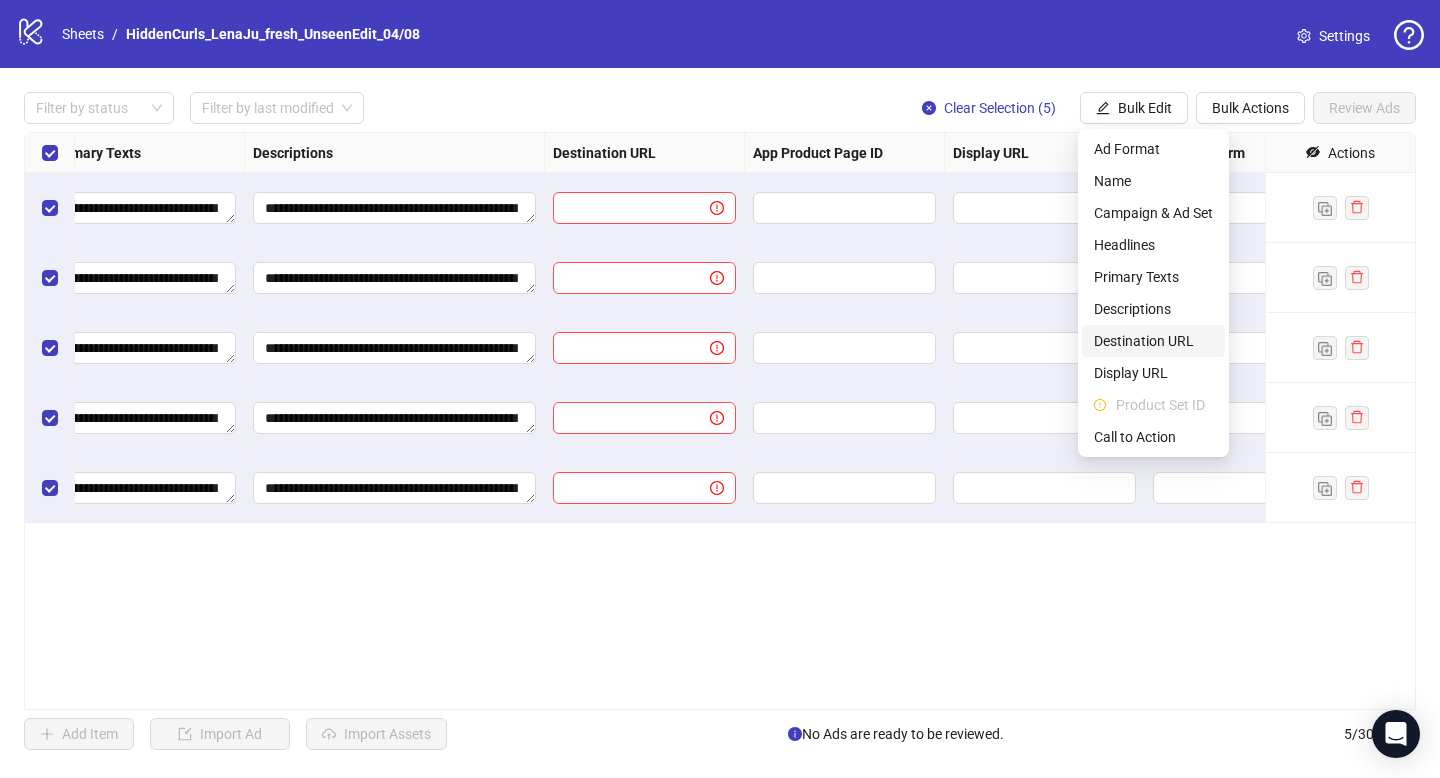 click on "Destination URL" at bounding box center [1153, 341] 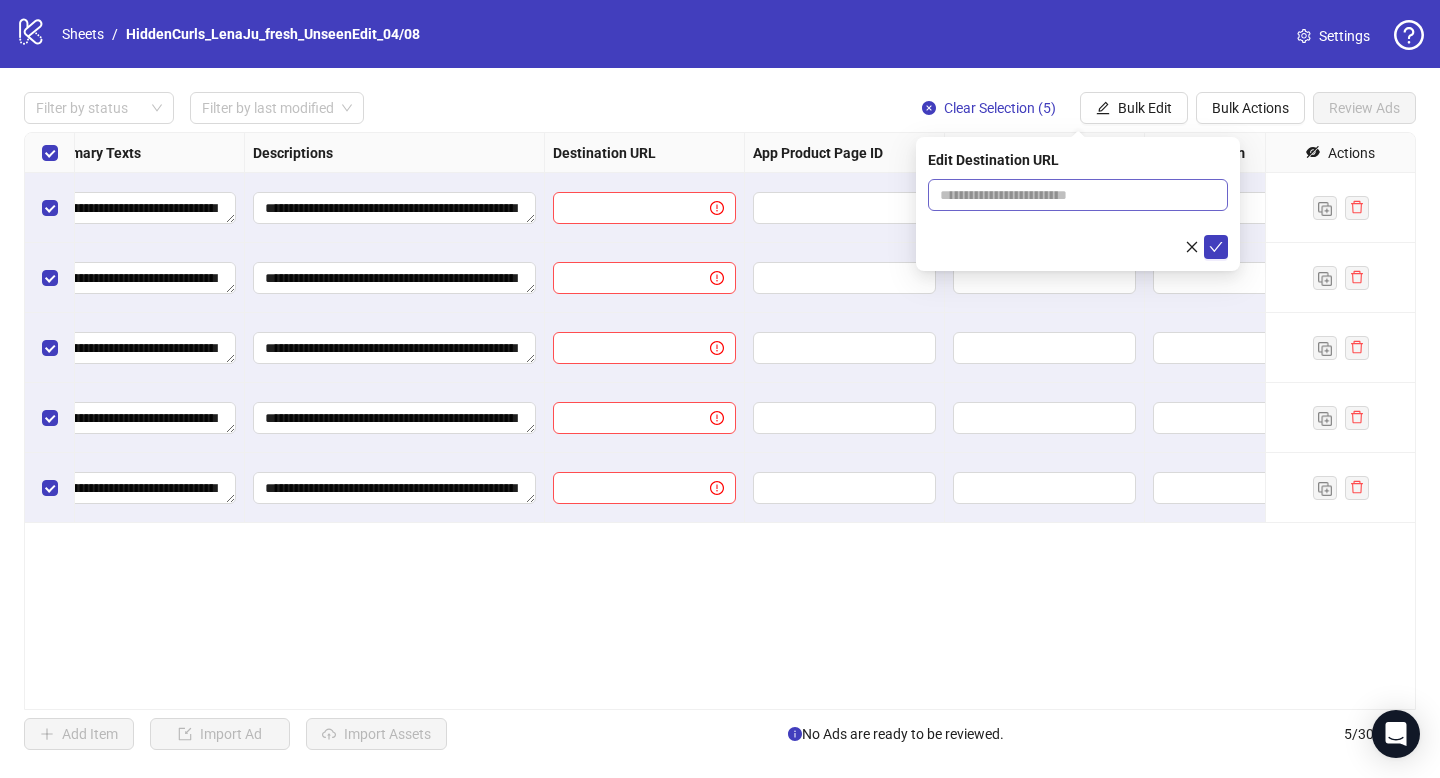 click at bounding box center [1078, 195] 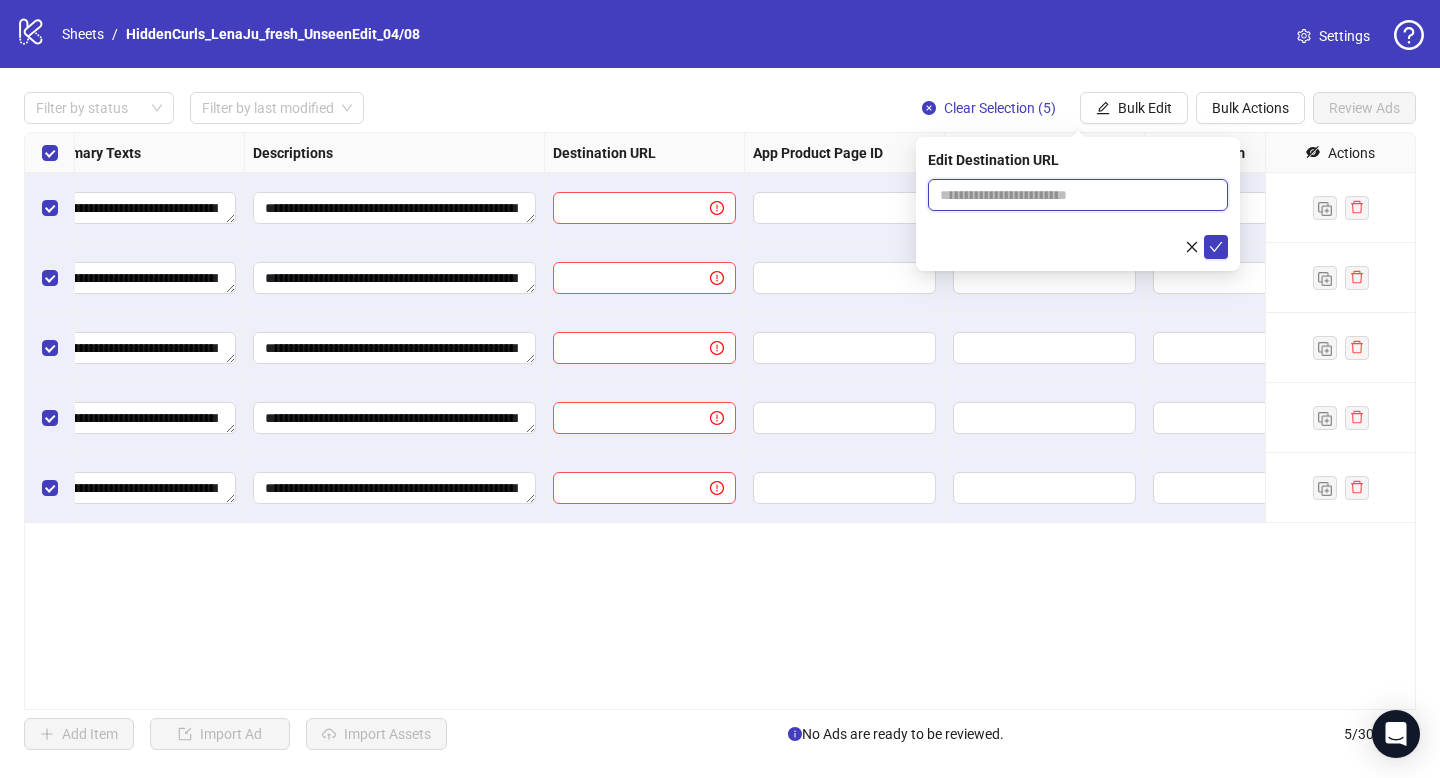 click at bounding box center (1070, 195) 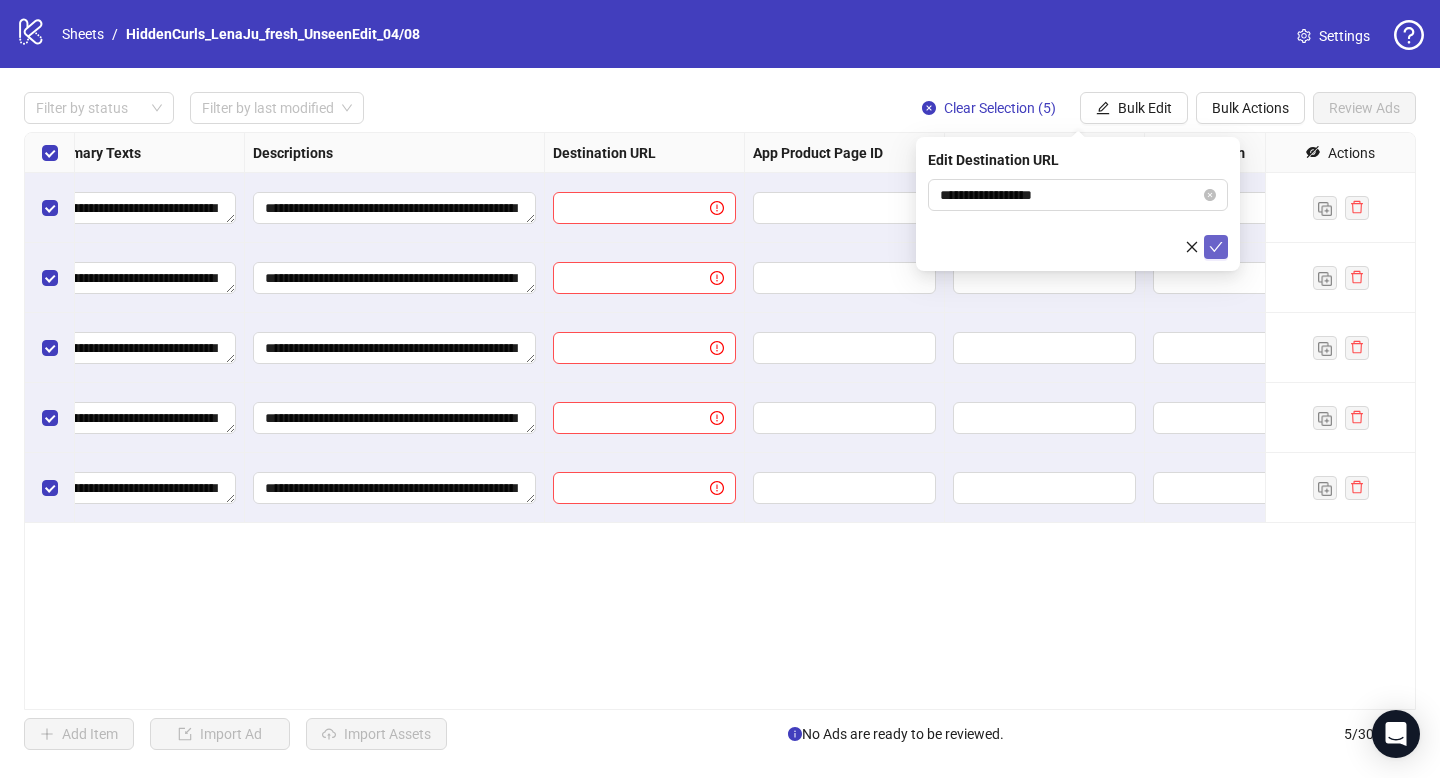 click at bounding box center [1216, 247] 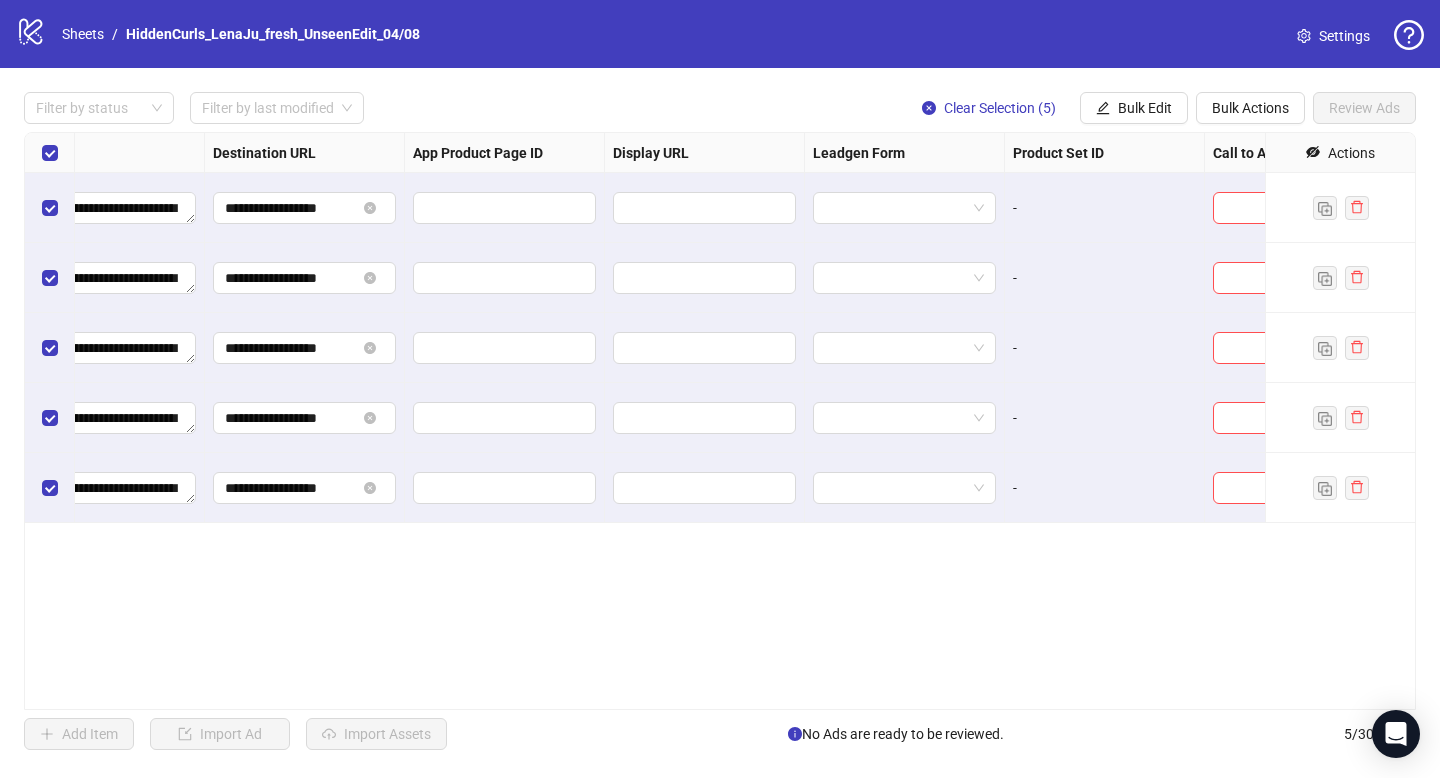scroll, scrollTop: 0, scrollLeft: 1880, axis: horizontal 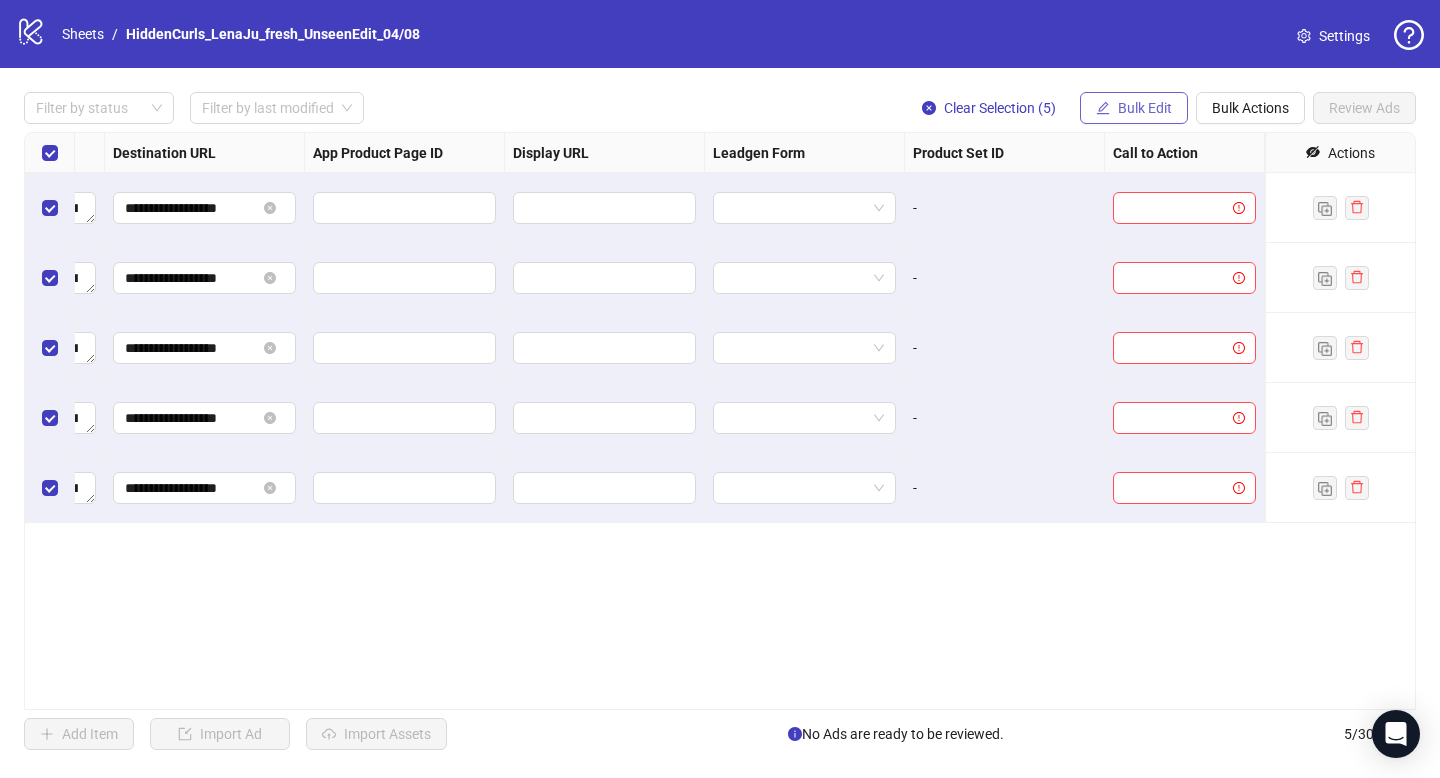 click on "Bulk Edit" at bounding box center [1145, 108] 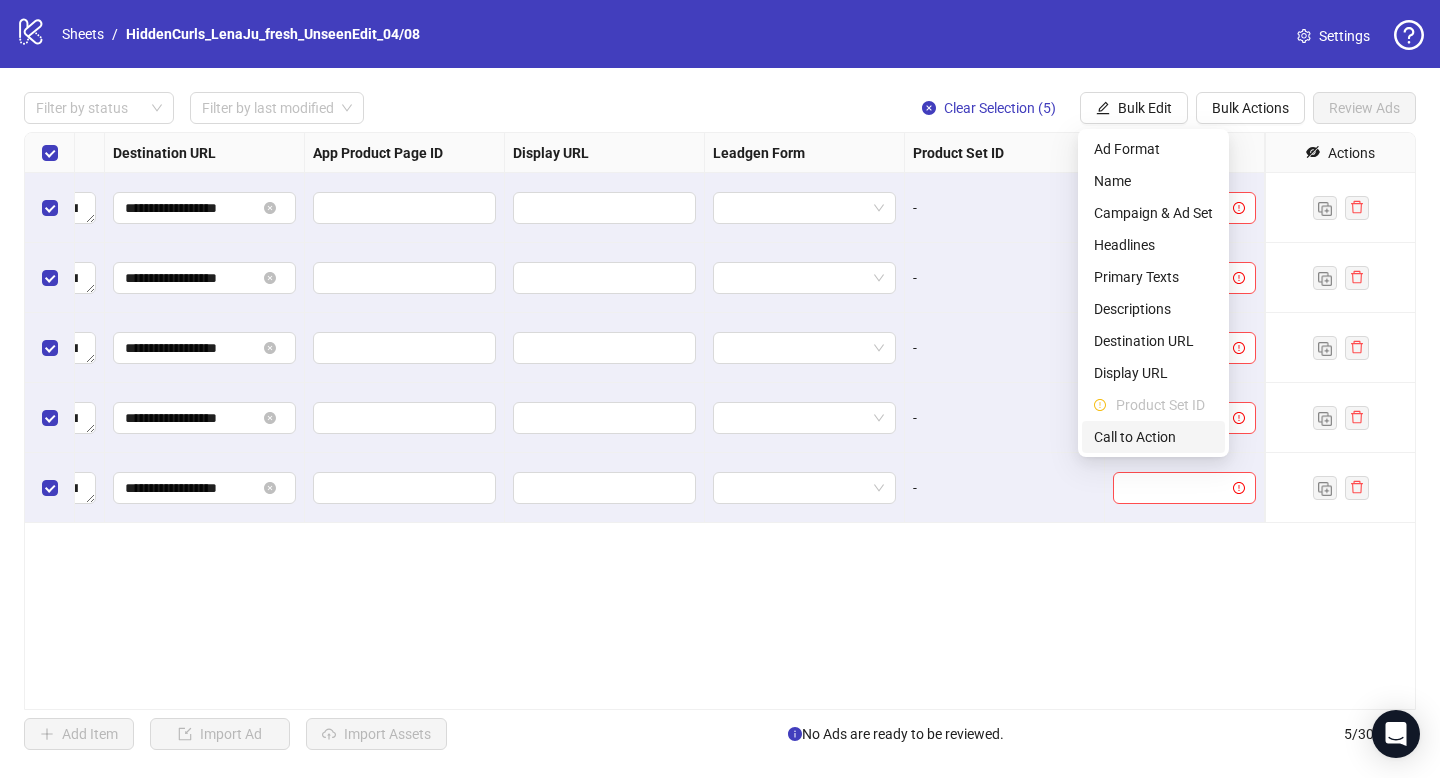 click on "Call to Action" at bounding box center (1153, 437) 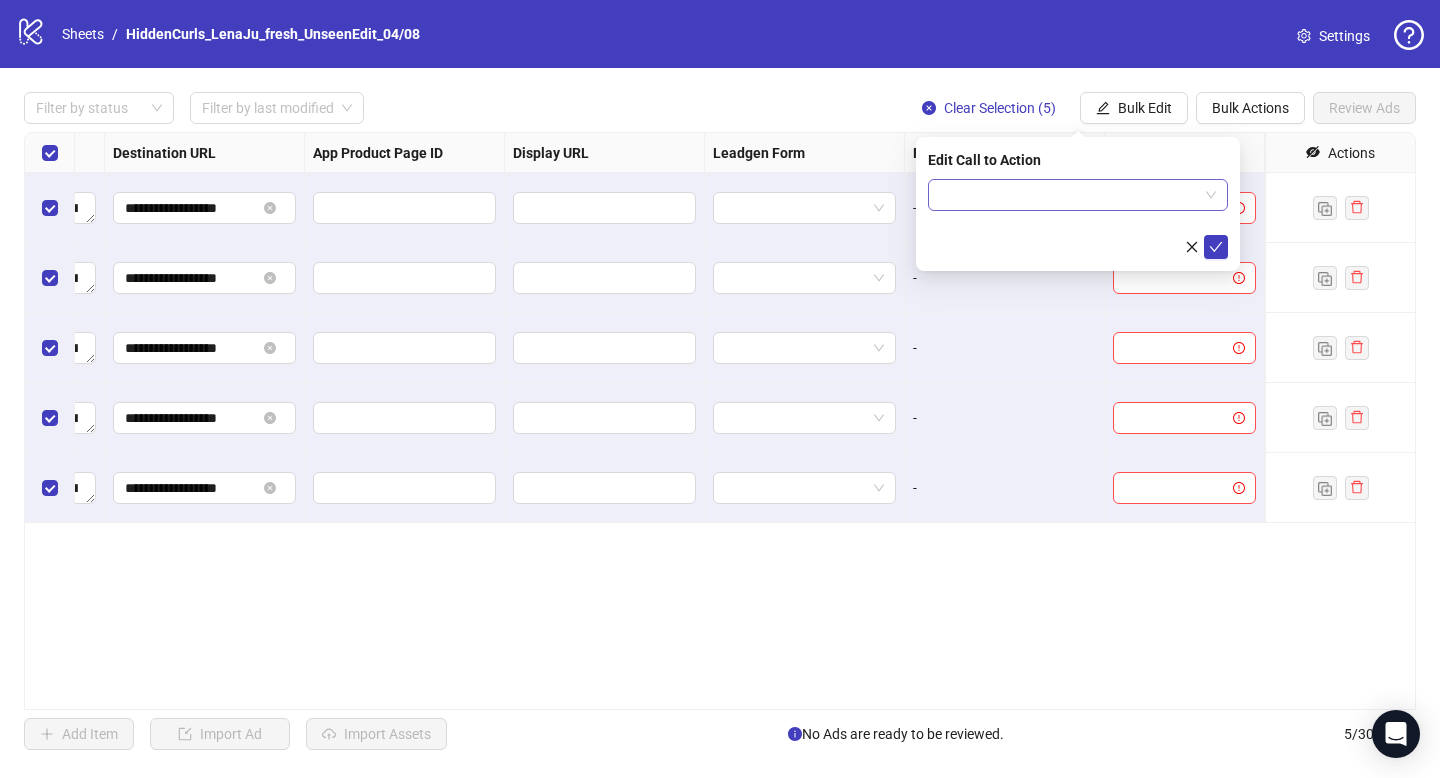 click at bounding box center [1069, 195] 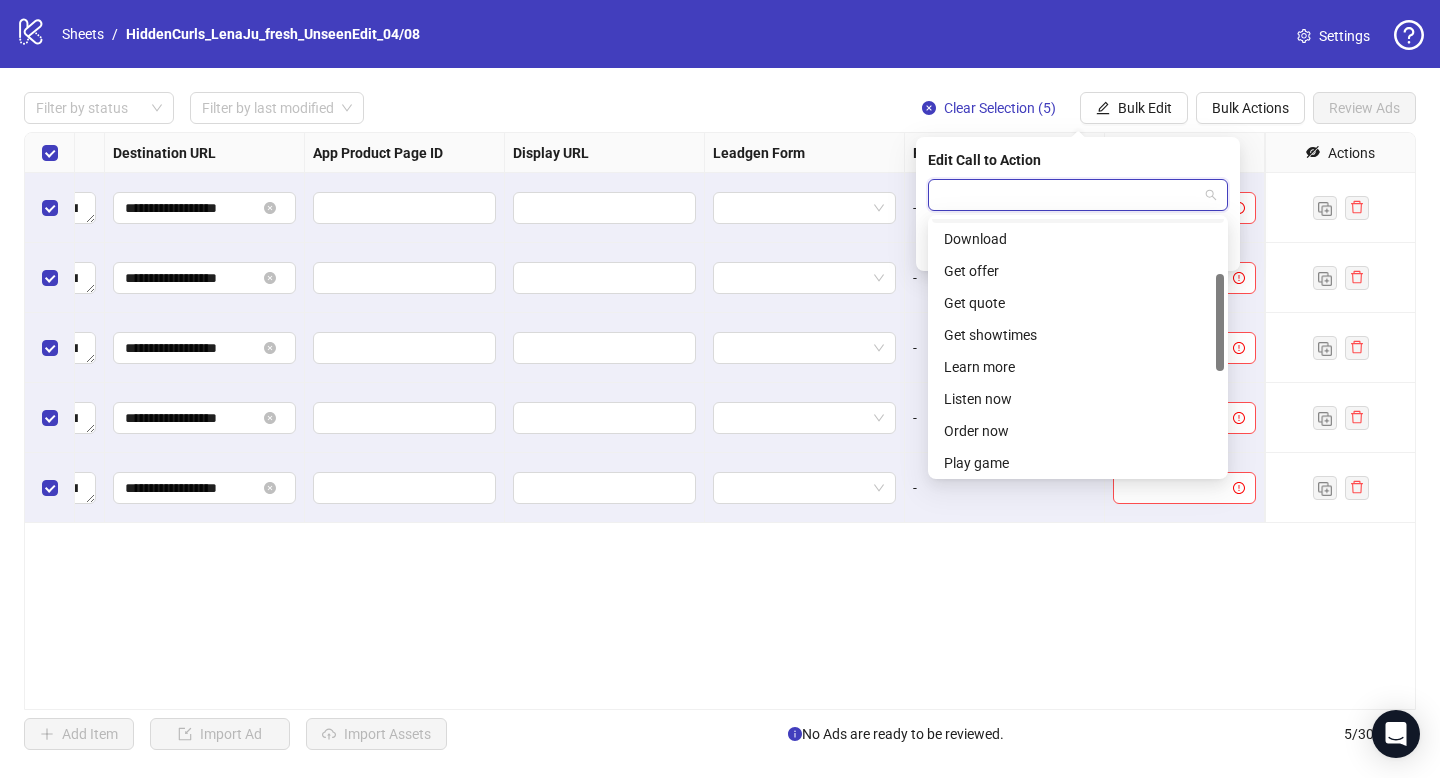 scroll, scrollTop: 160, scrollLeft: 0, axis: vertical 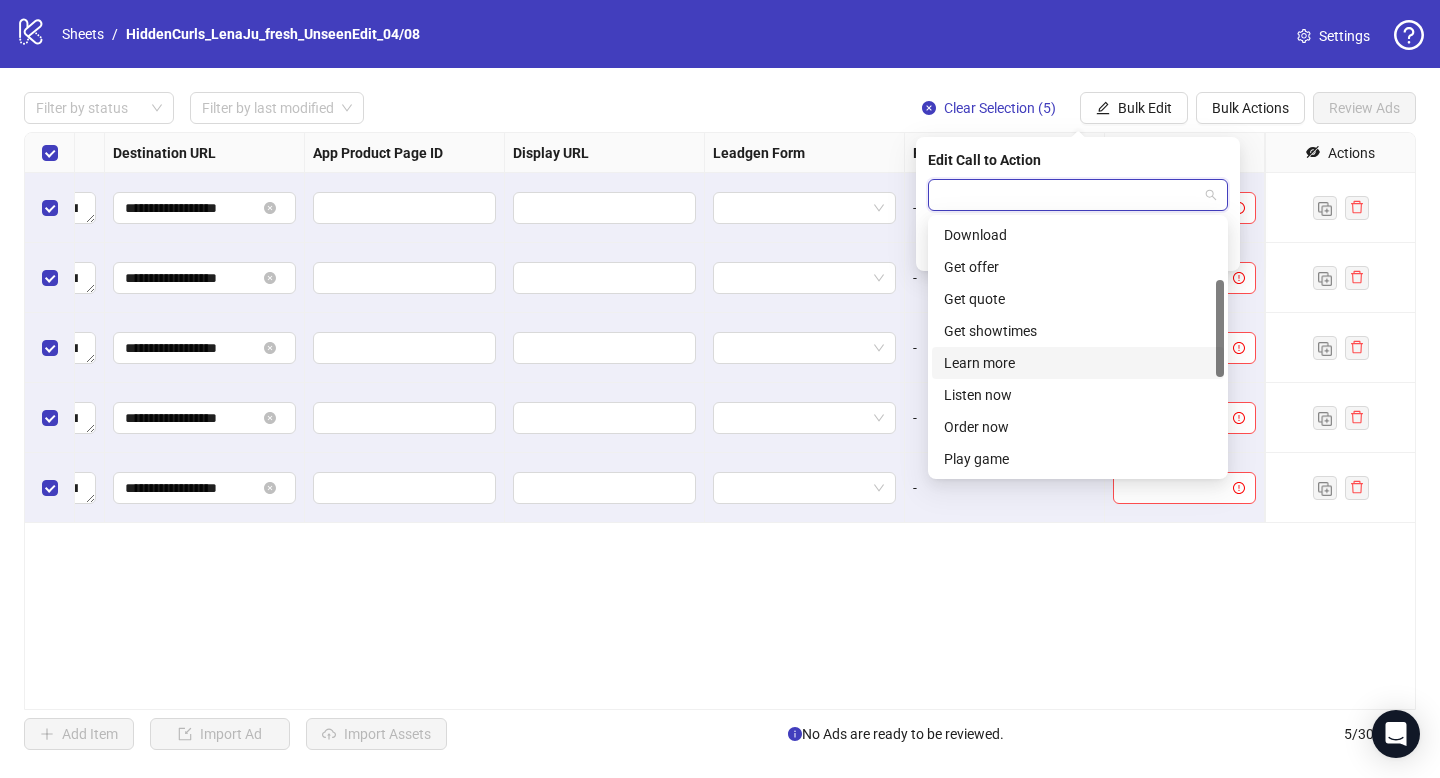 click on "Learn more" at bounding box center [1078, 363] 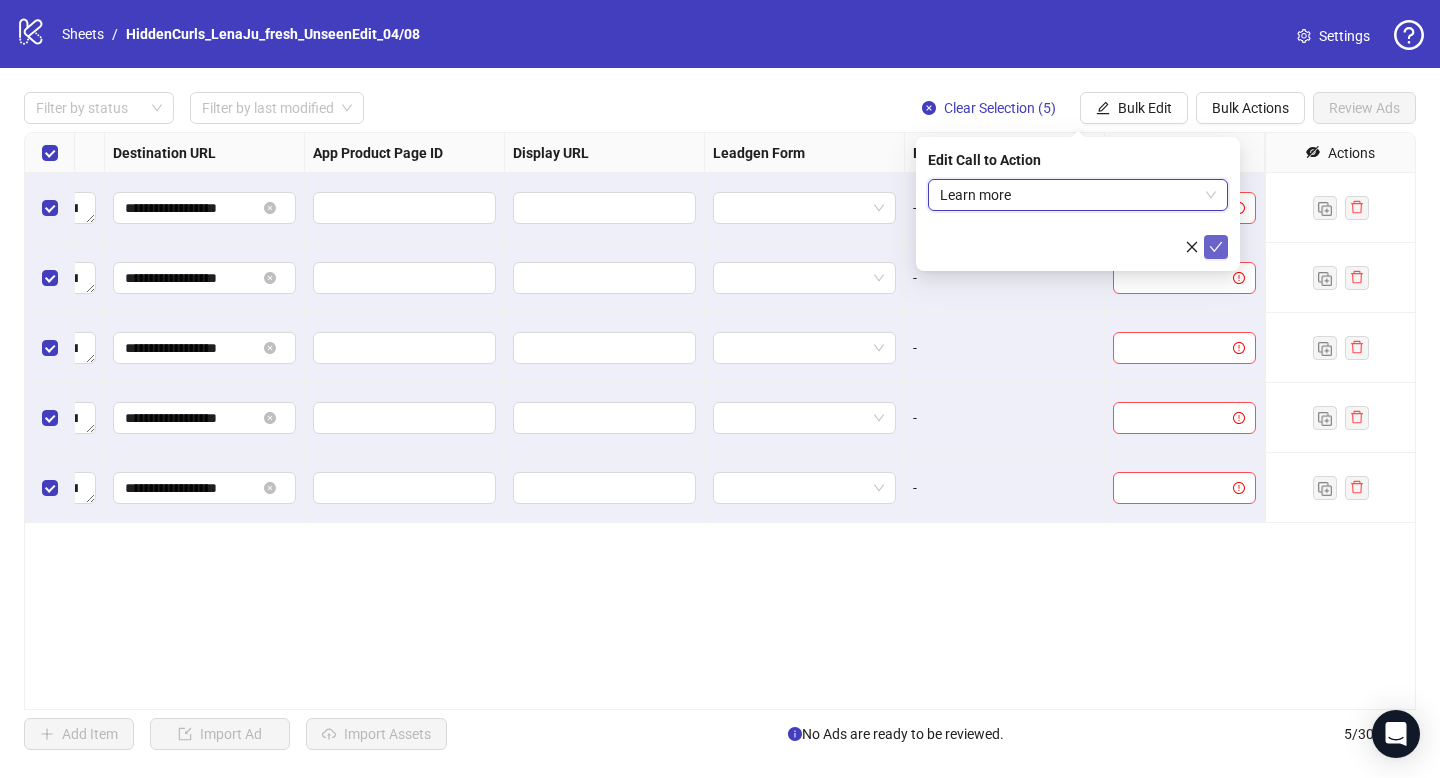 click at bounding box center [1216, 247] 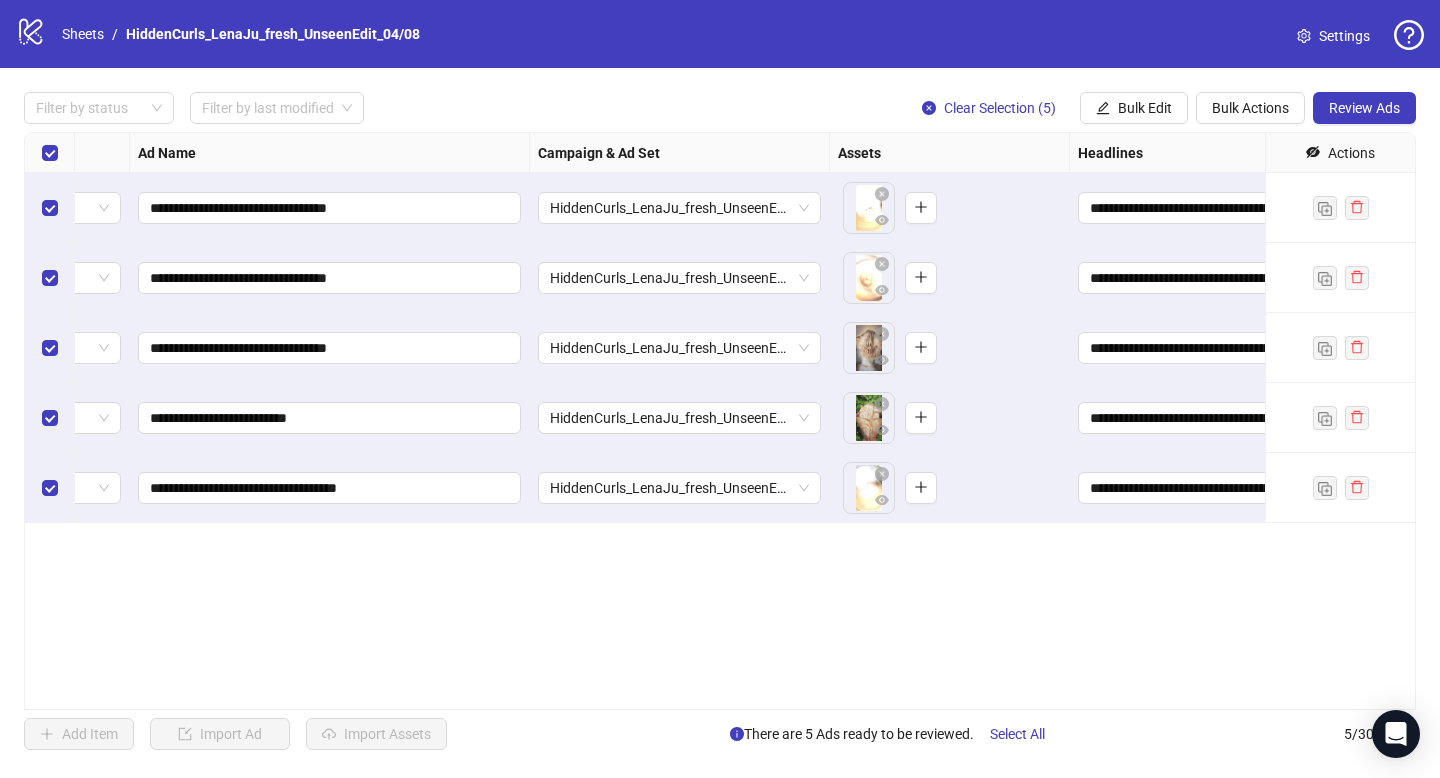 scroll, scrollTop: 0, scrollLeft: 0, axis: both 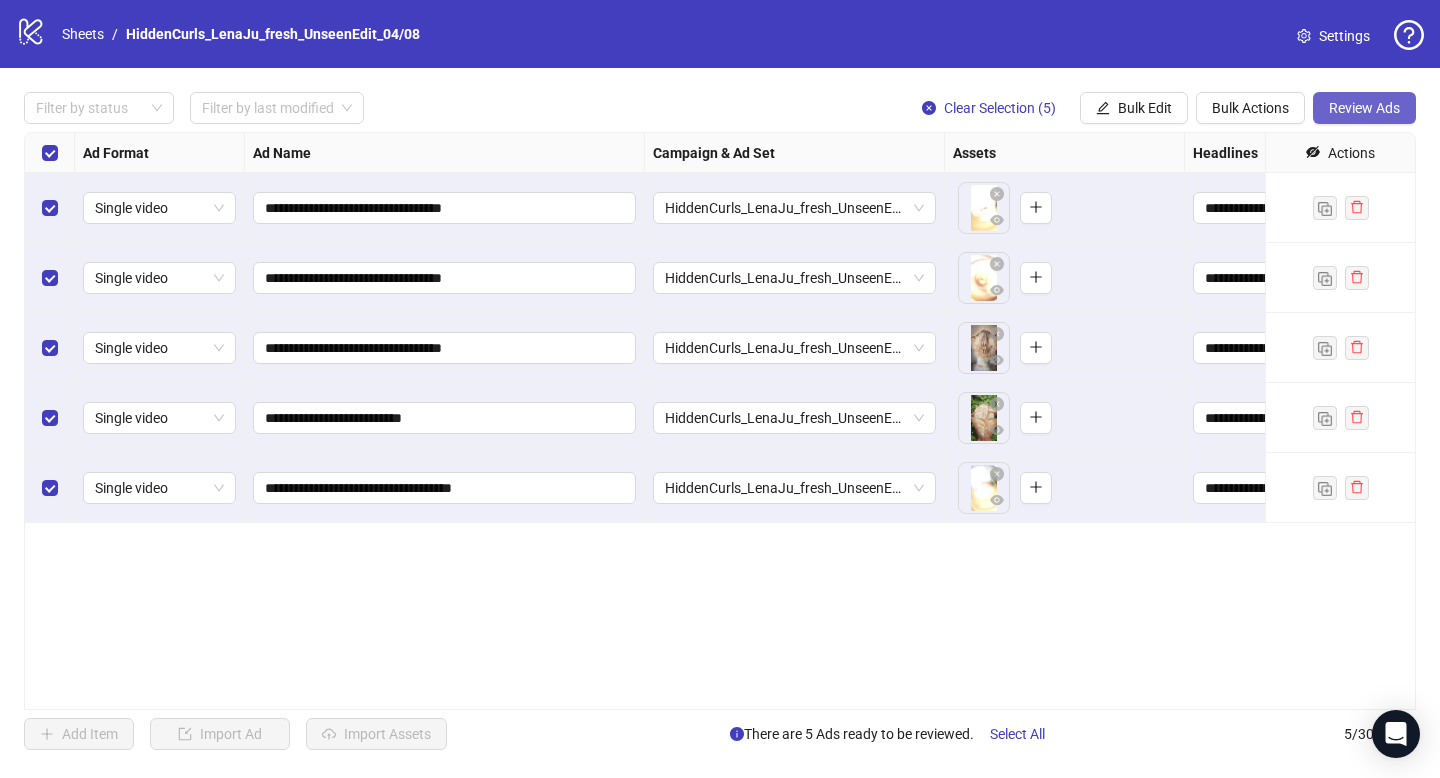 click on "Review Ads" at bounding box center [1364, 108] 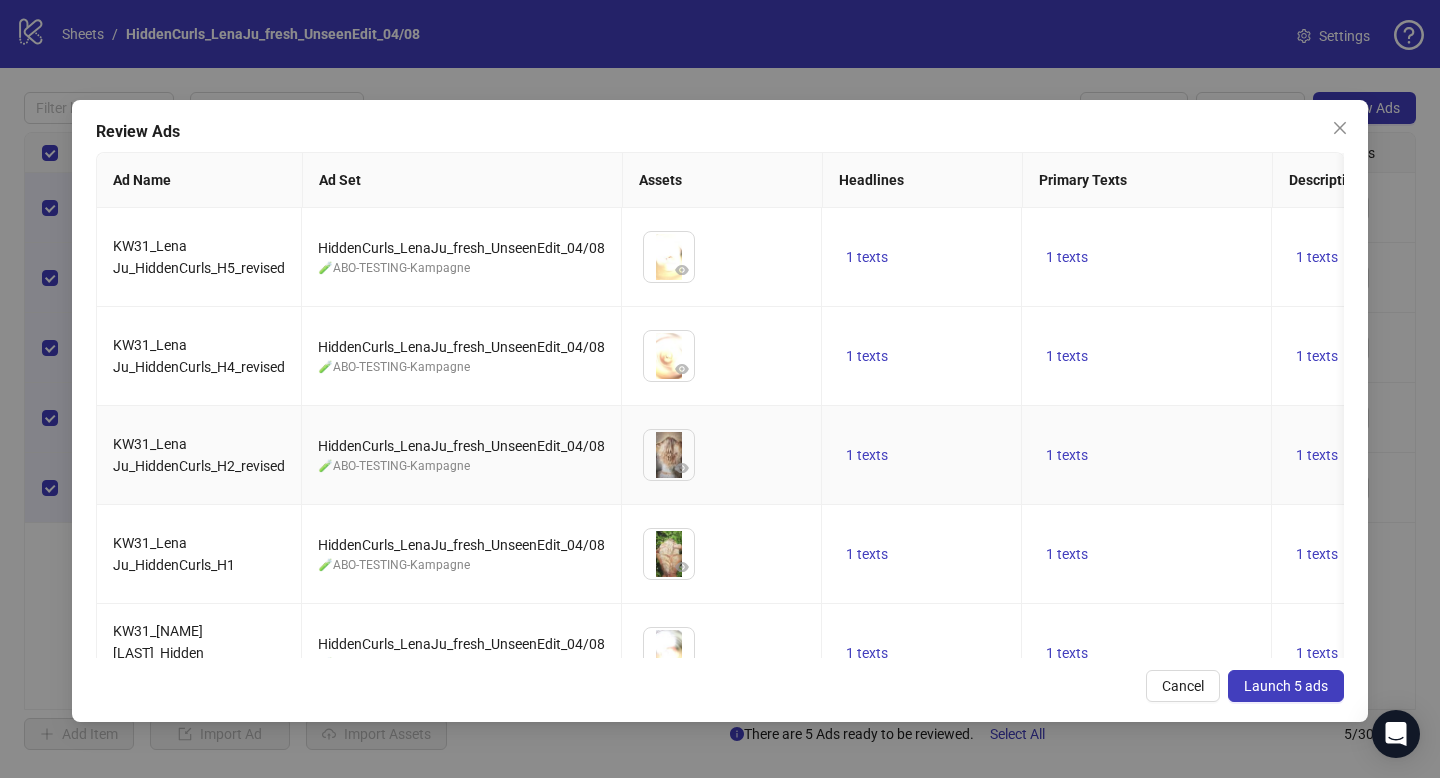 scroll, scrollTop: 60, scrollLeft: 0, axis: vertical 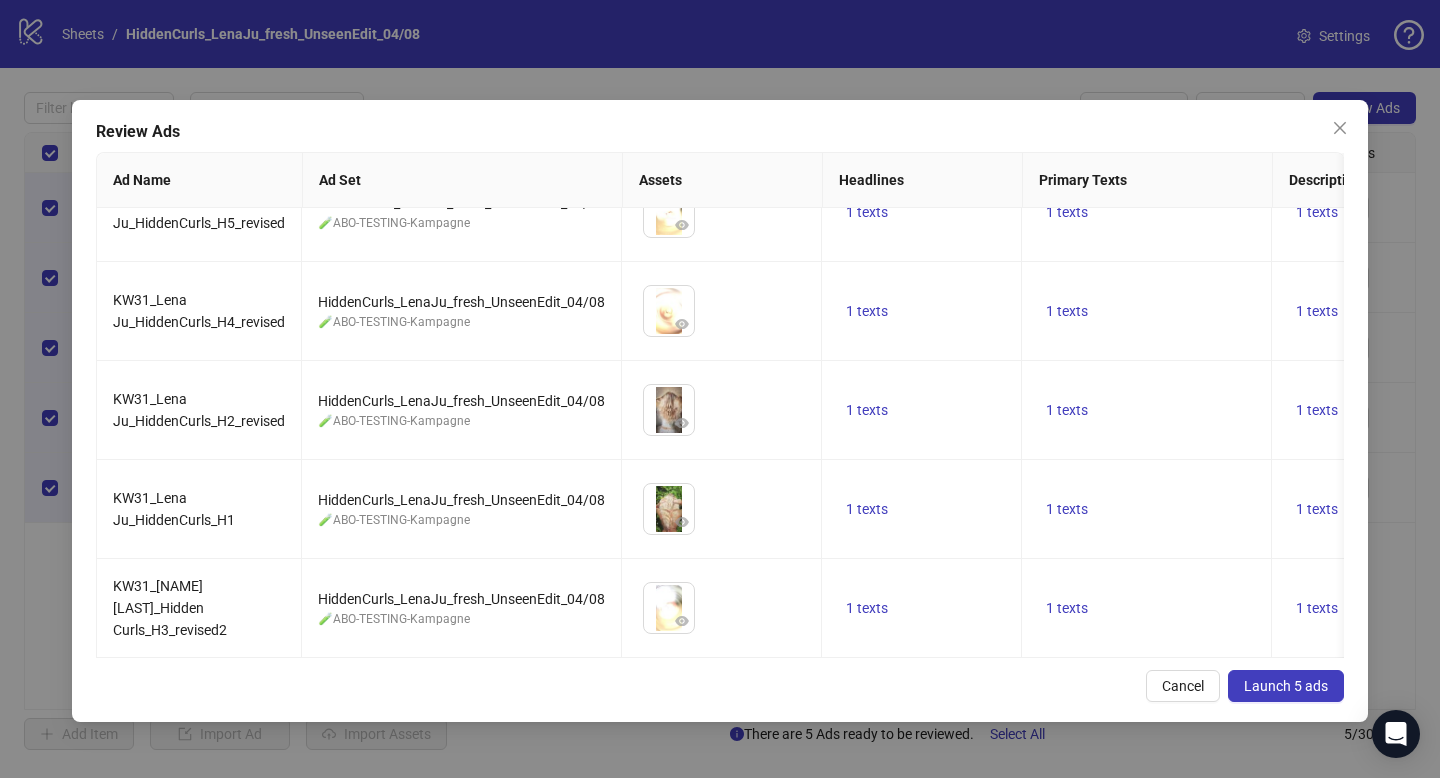 click on "Launch 5 ads" at bounding box center (1286, 686) 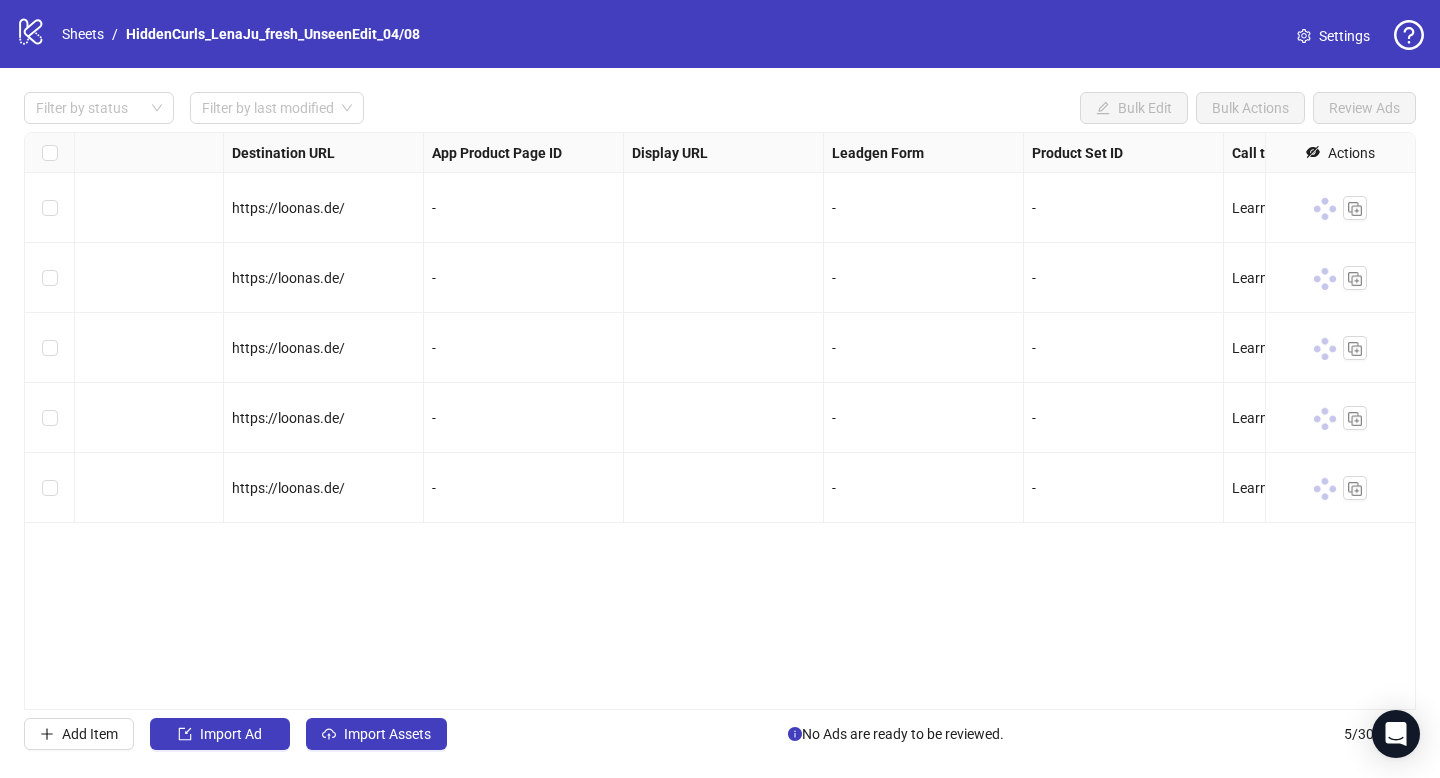 scroll, scrollTop: 0, scrollLeft: 1880, axis: horizontal 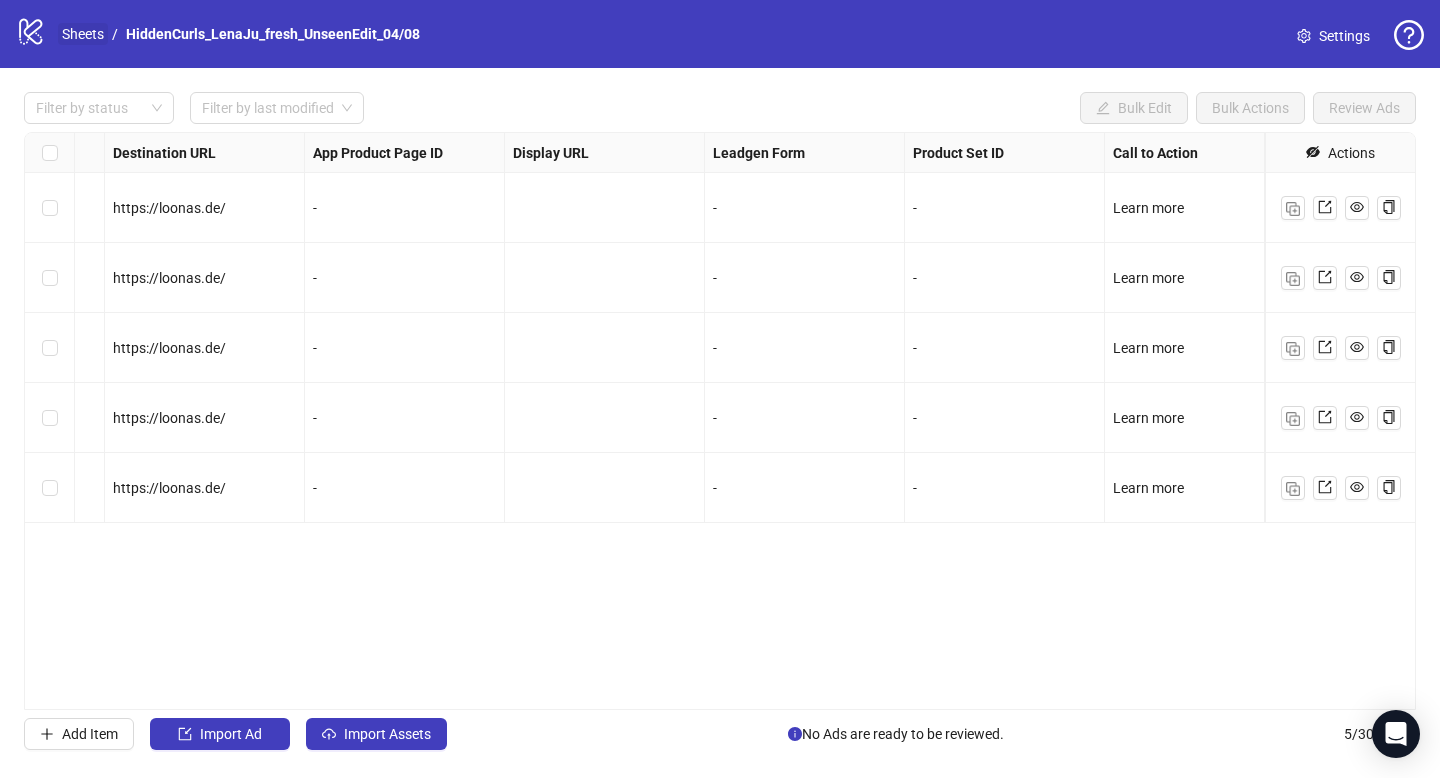 click on "Sheets" at bounding box center (83, 34) 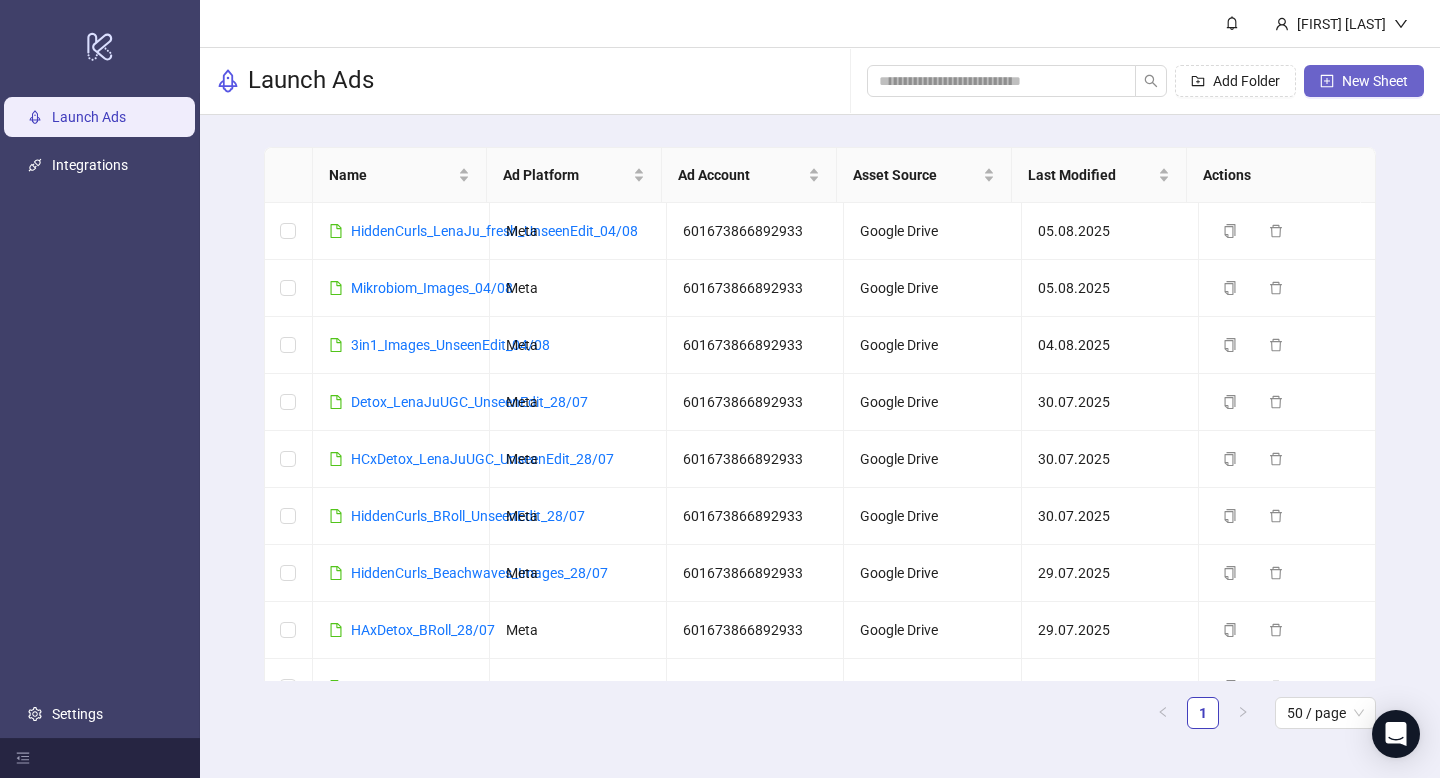 click on "New Sheet" at bounding box center (1375, 81) 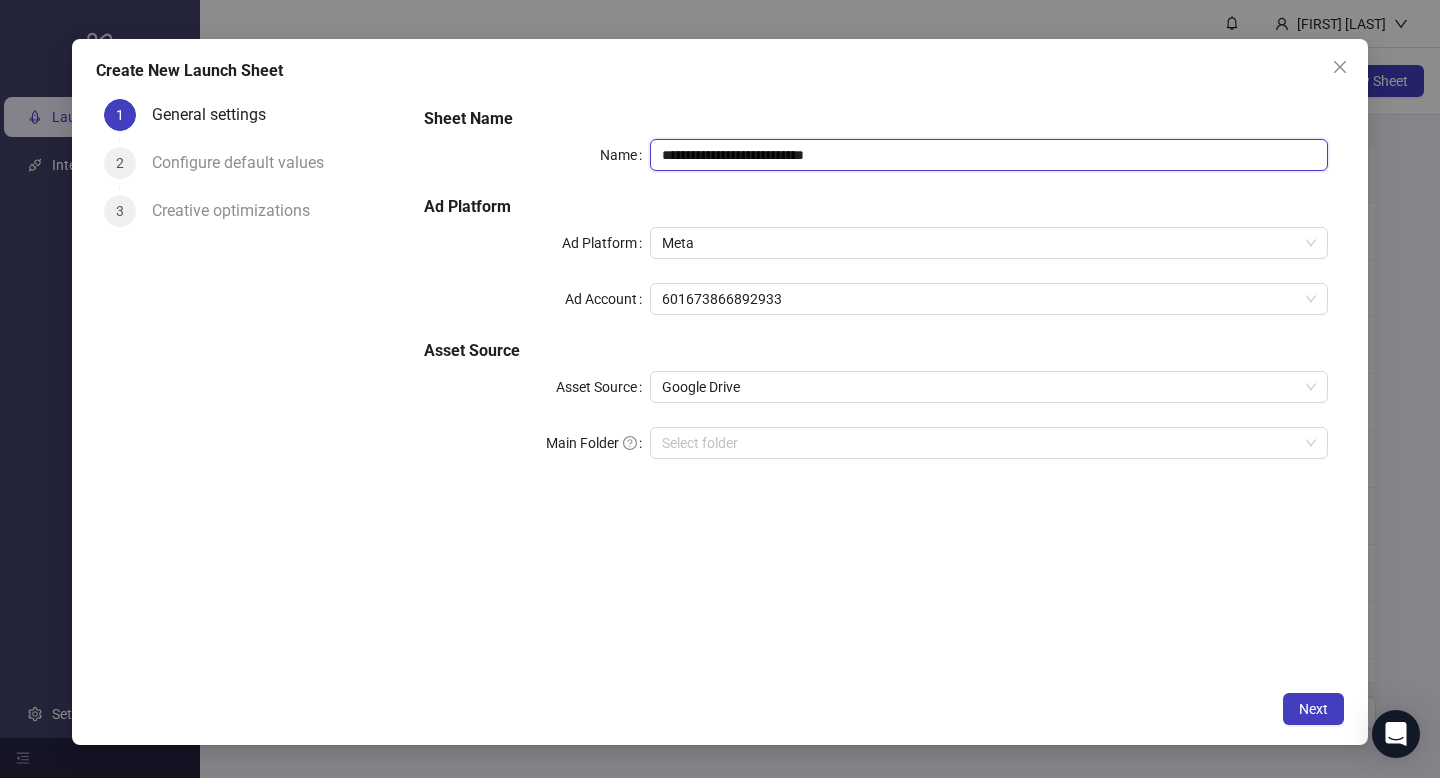click on "**********" at bounding box center [989, 155] 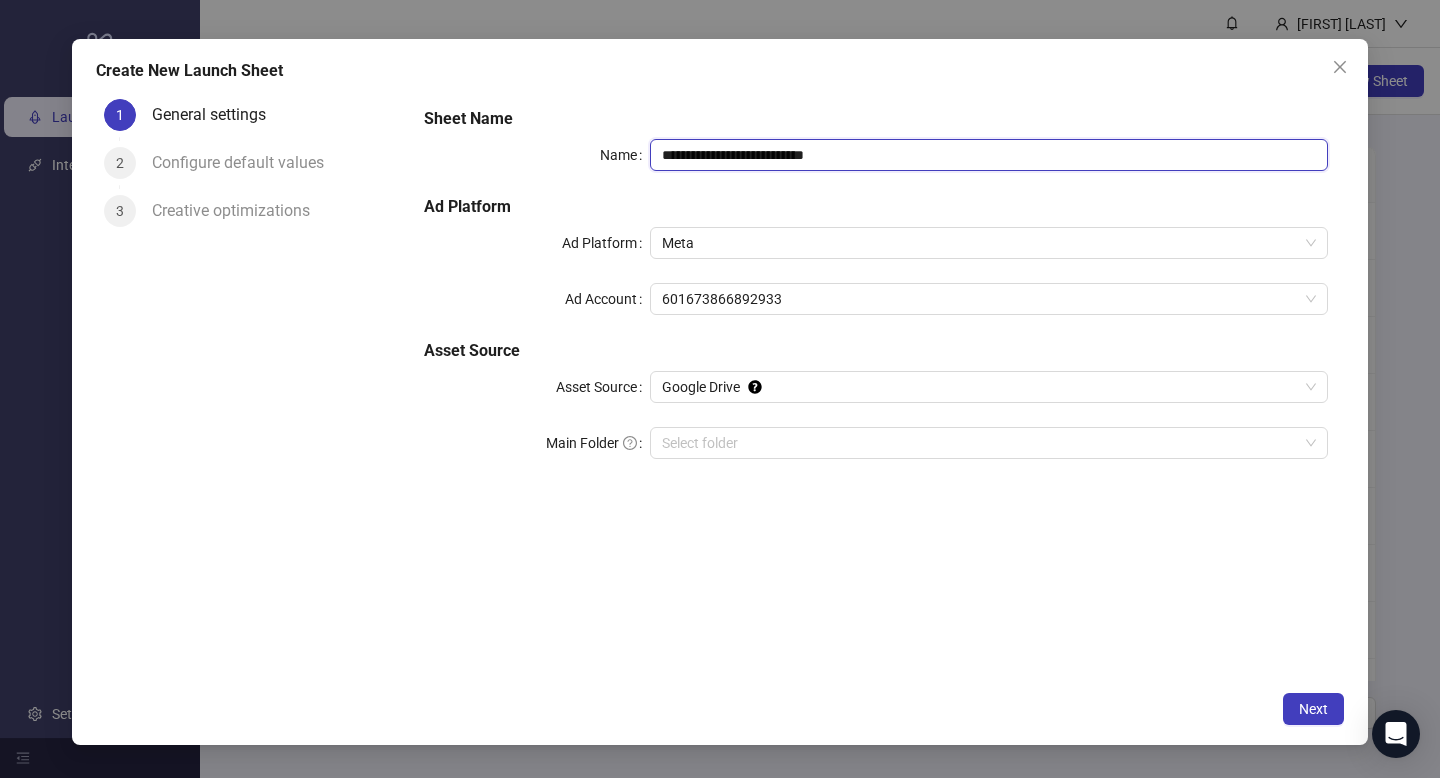 paste on "**" 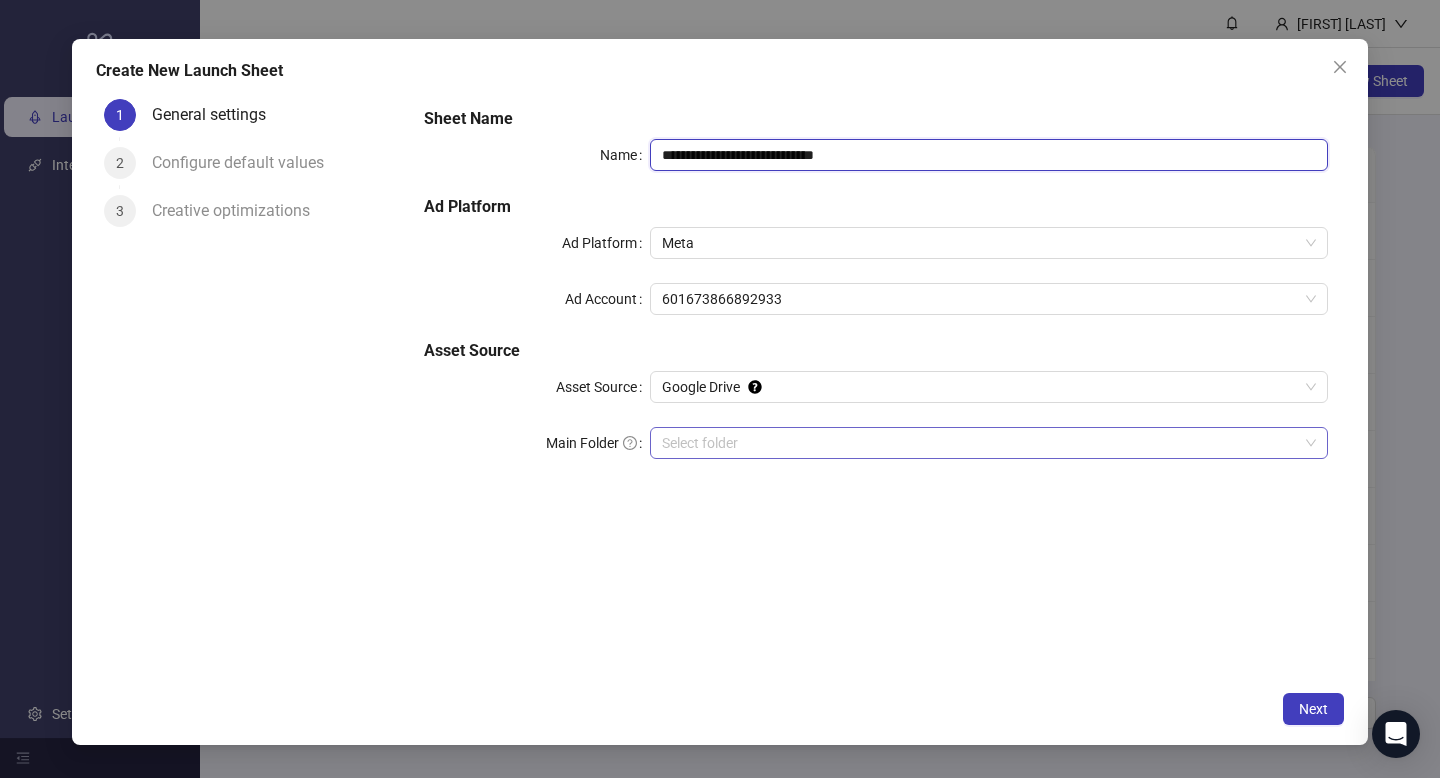 type on "**********" 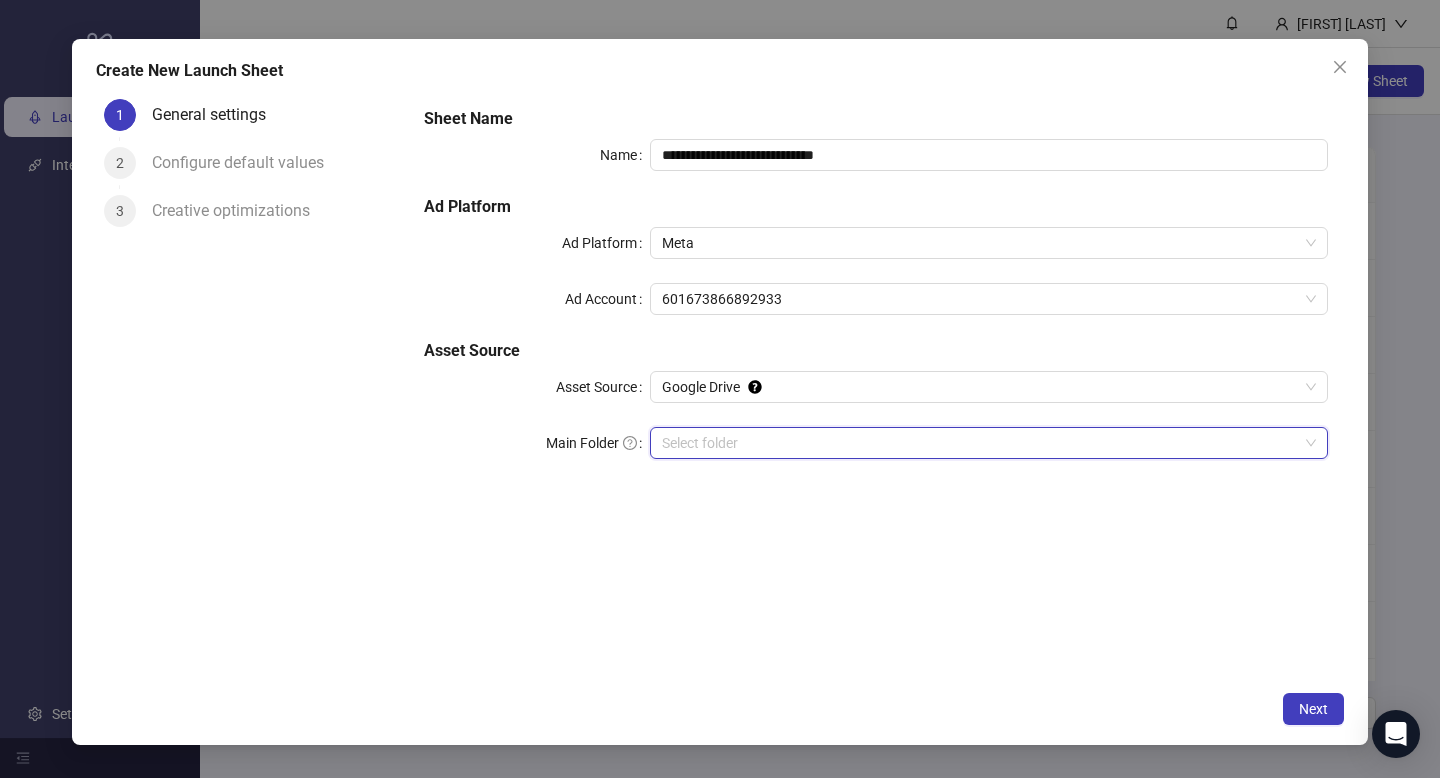 click on "Main Folder" at bounding box center (980, 443) 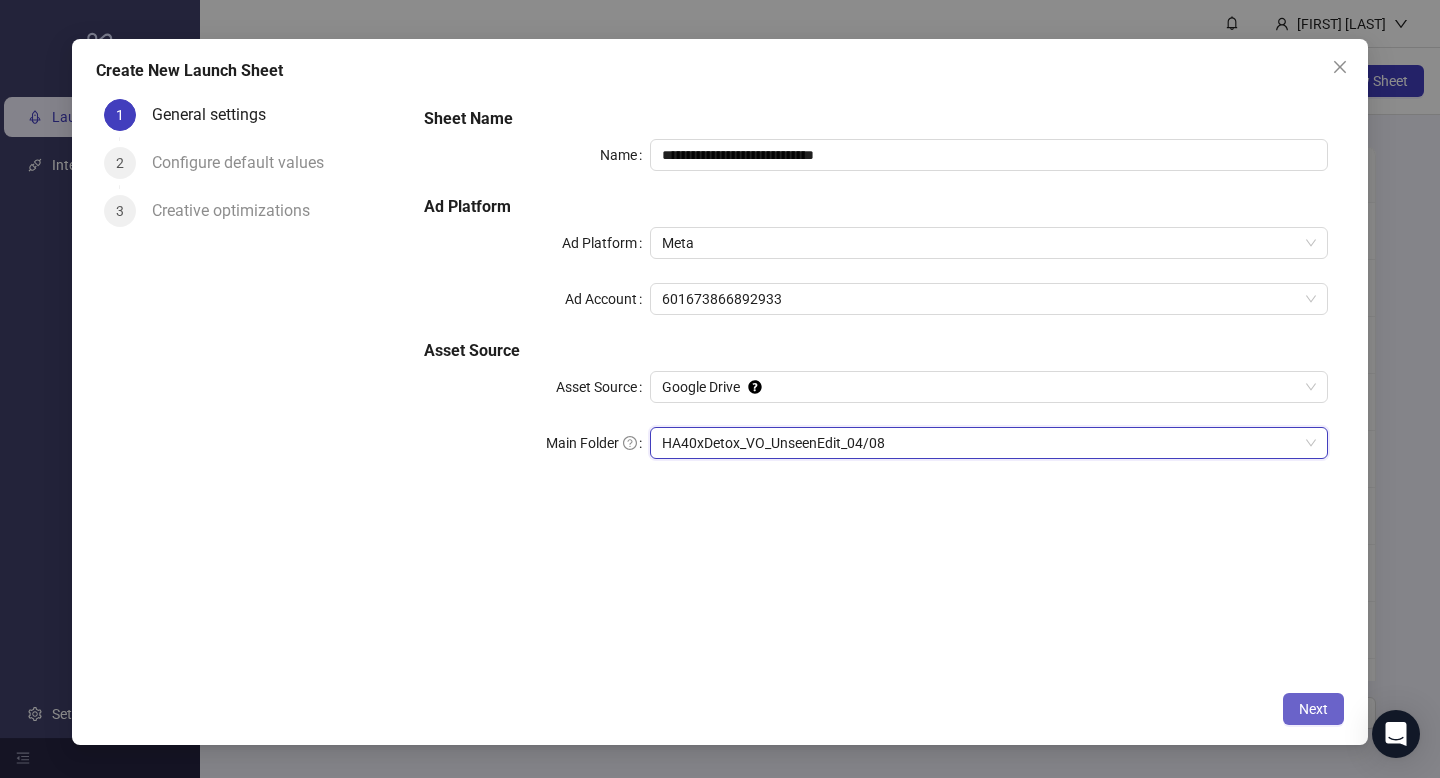 click on "Next" at bounding box center (1313, 709) 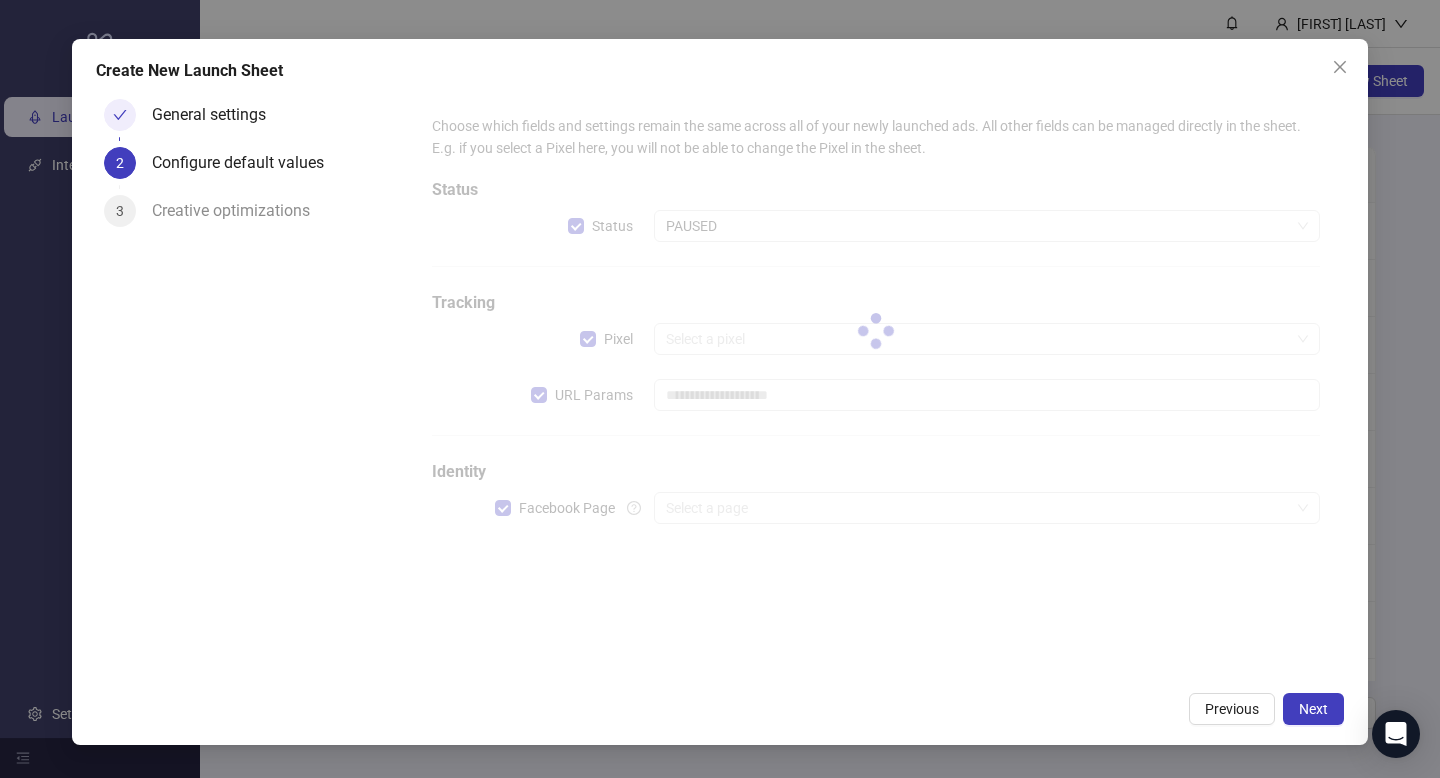 type on "**********" 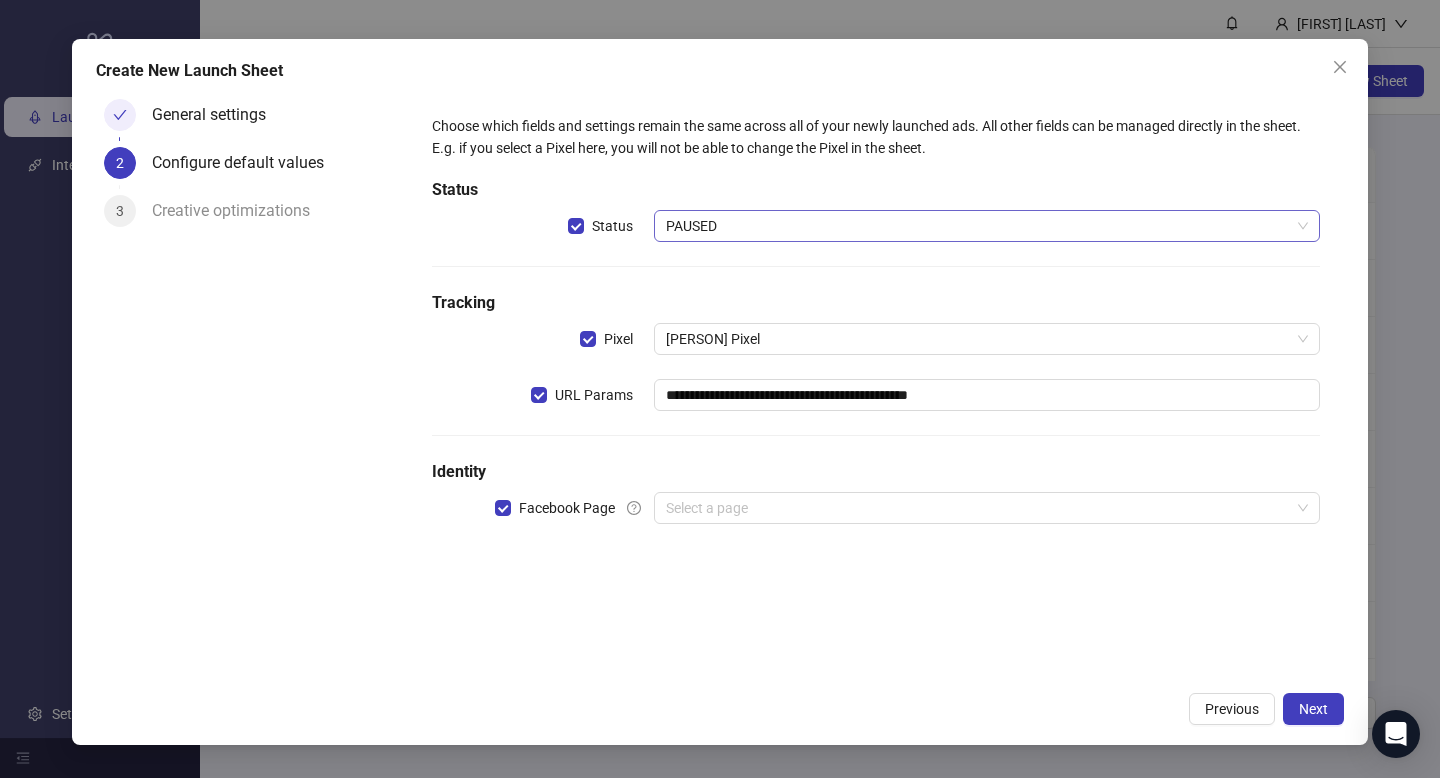 click on "PAUSED" at bounding box center (987, 226) 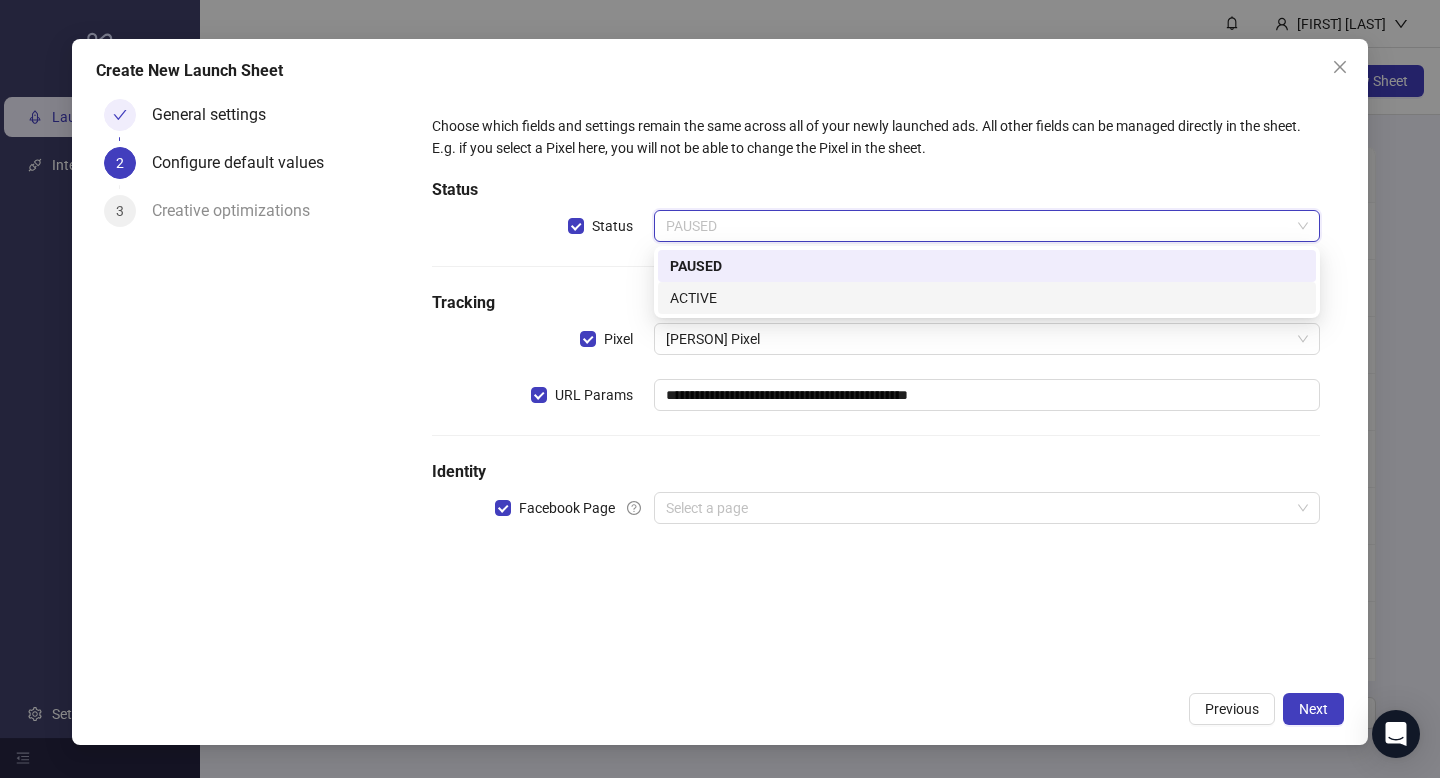 click on "ACTIVE" at bounding box center (987, 298) 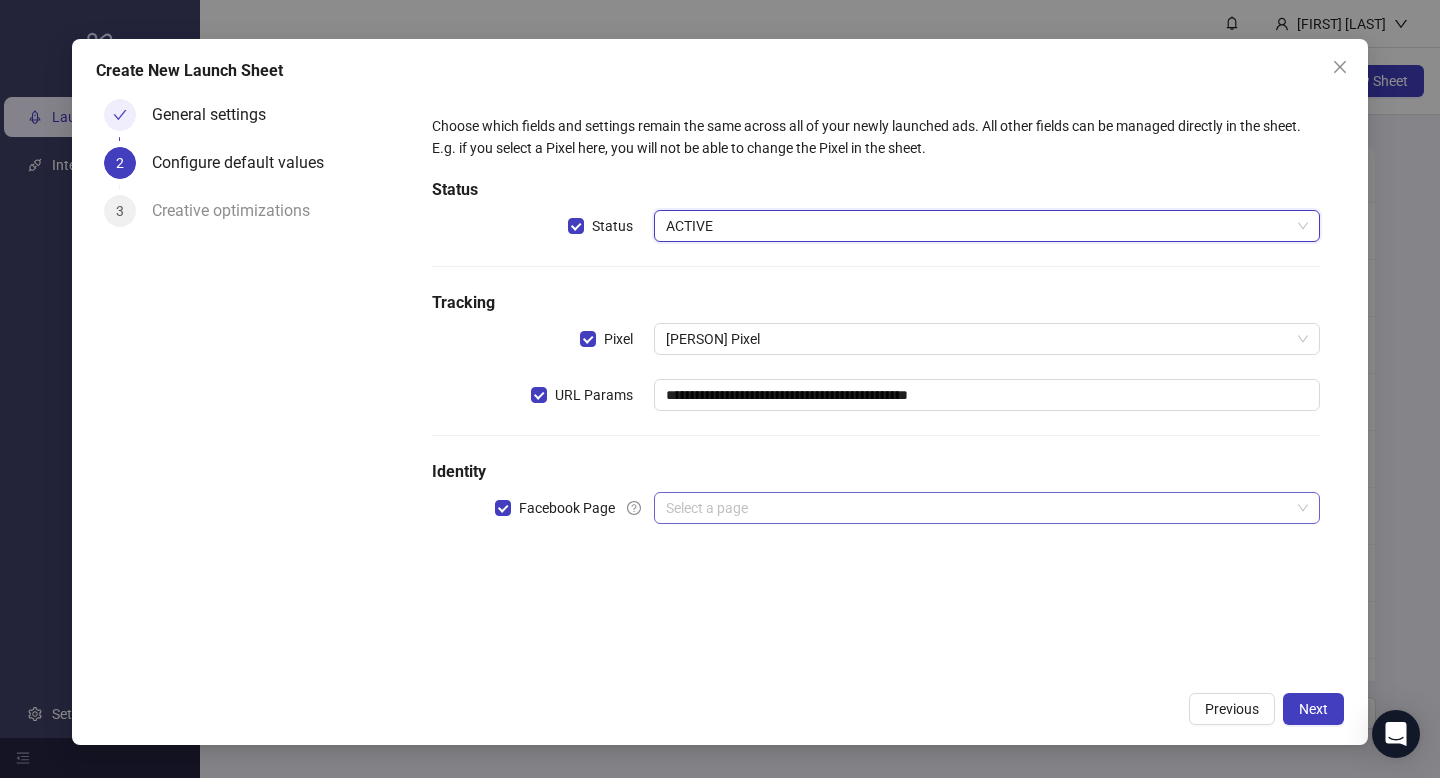 click at bounding box center [978, 508] 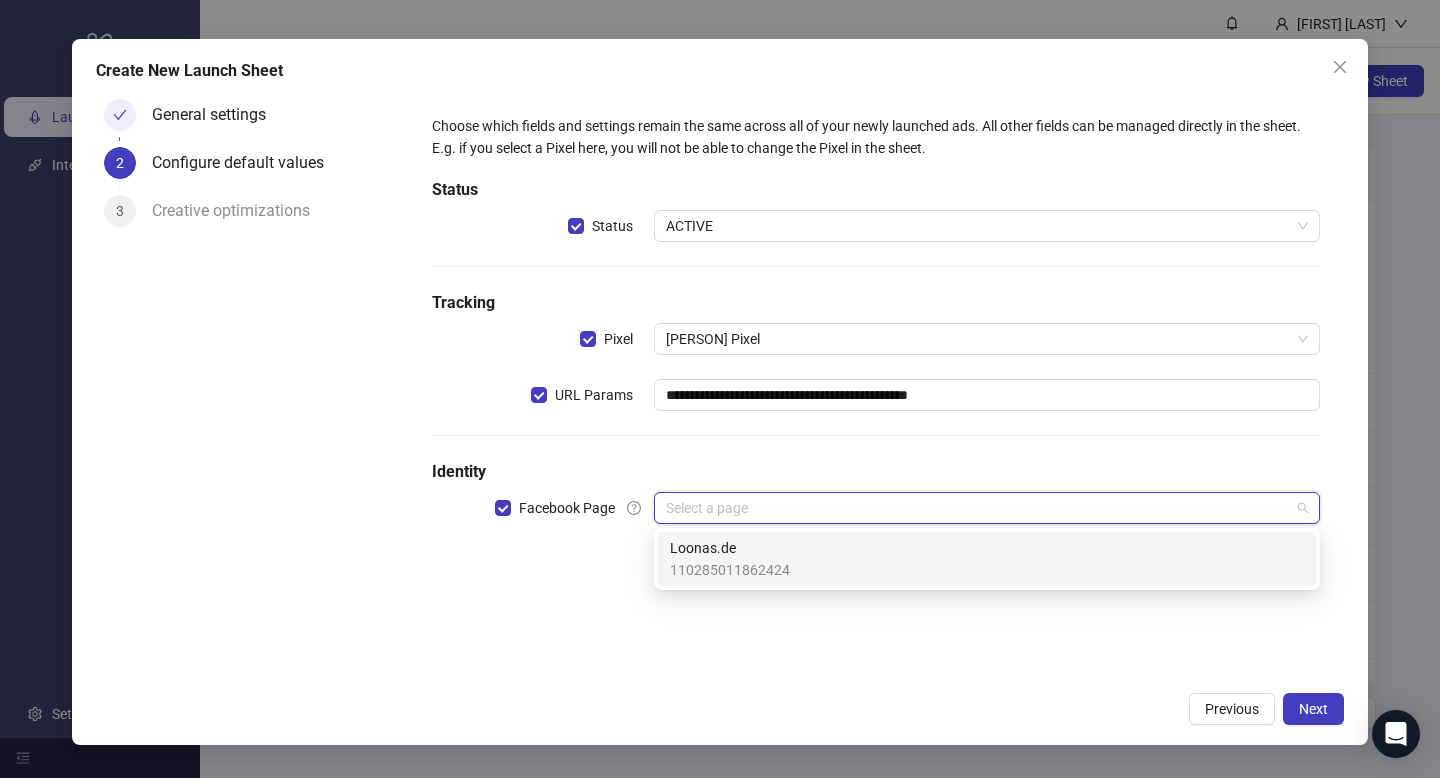 click on "Loonas.de" at bounding box center [730, 548] 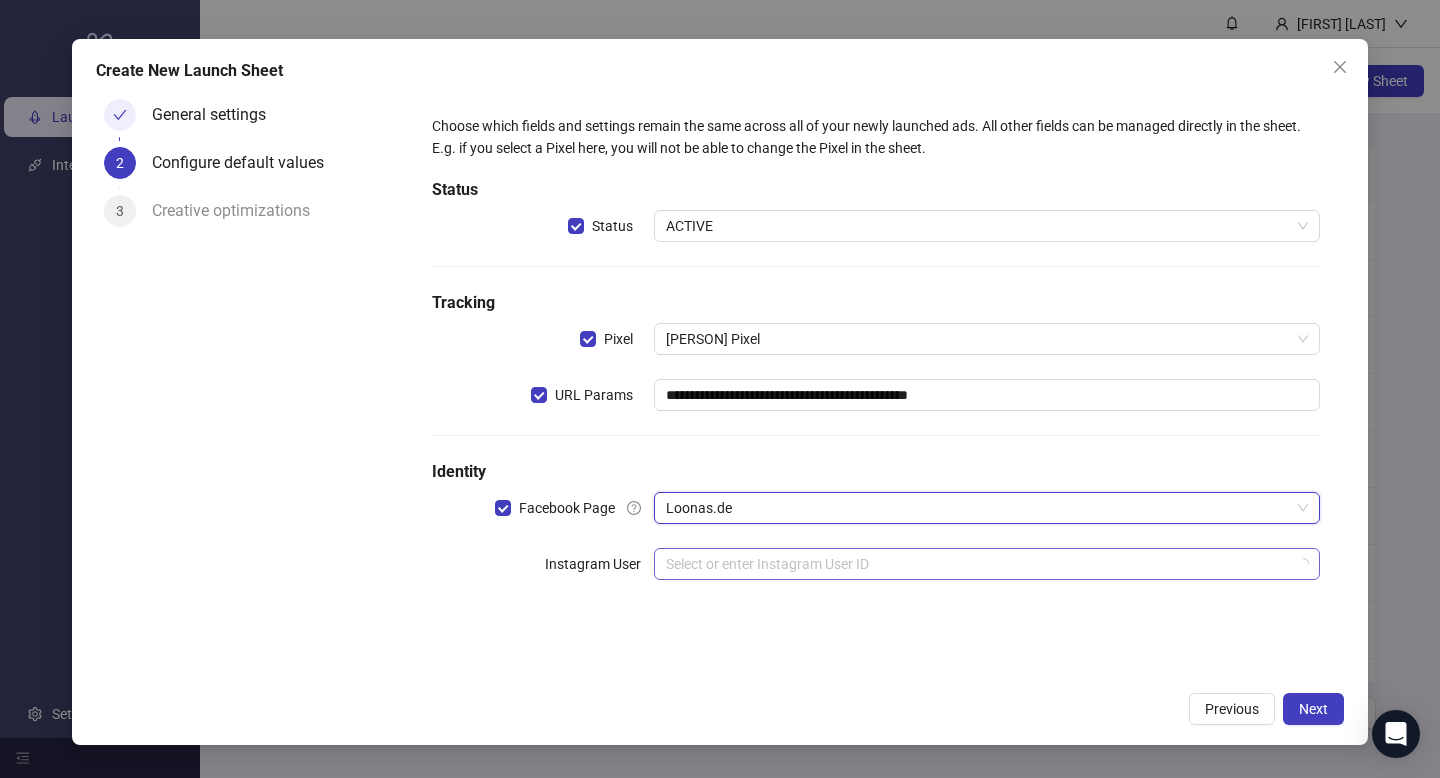 click at bounding box center [978, 564] 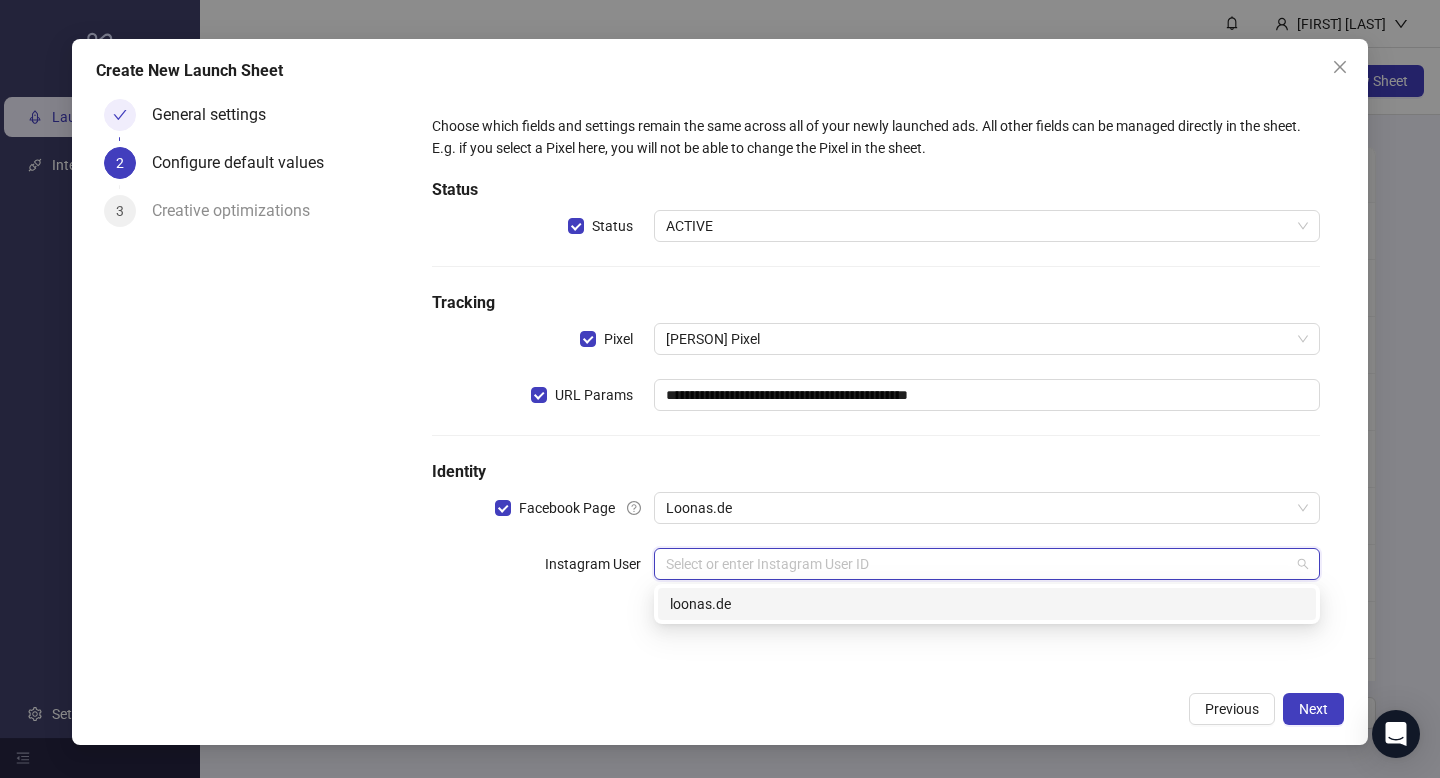 click on "loonas.de" at bounding box center (987, 604) 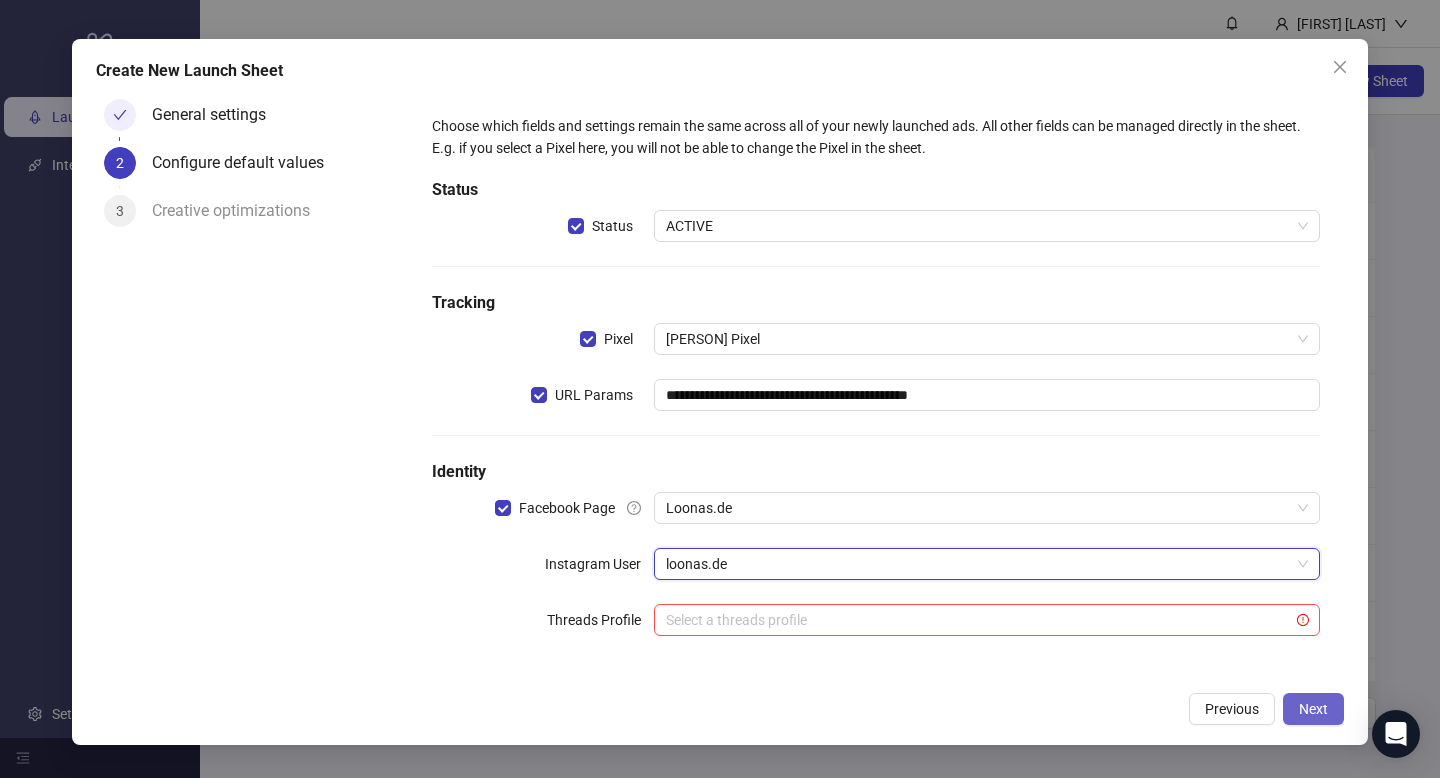 click on "Next" at bounding box center [1313, 709] 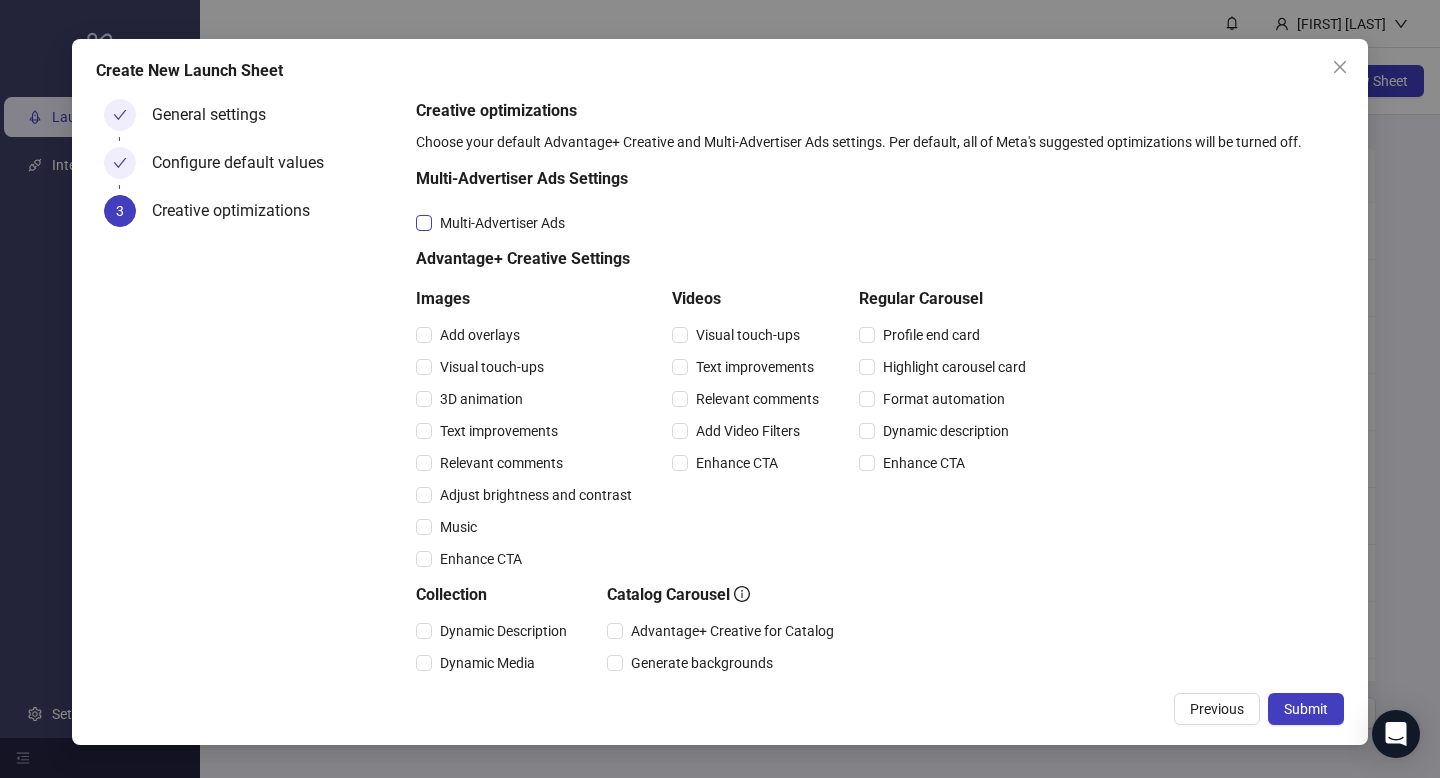 click on "Multi-Advertiser Ads" at bounding box center [502, 223] 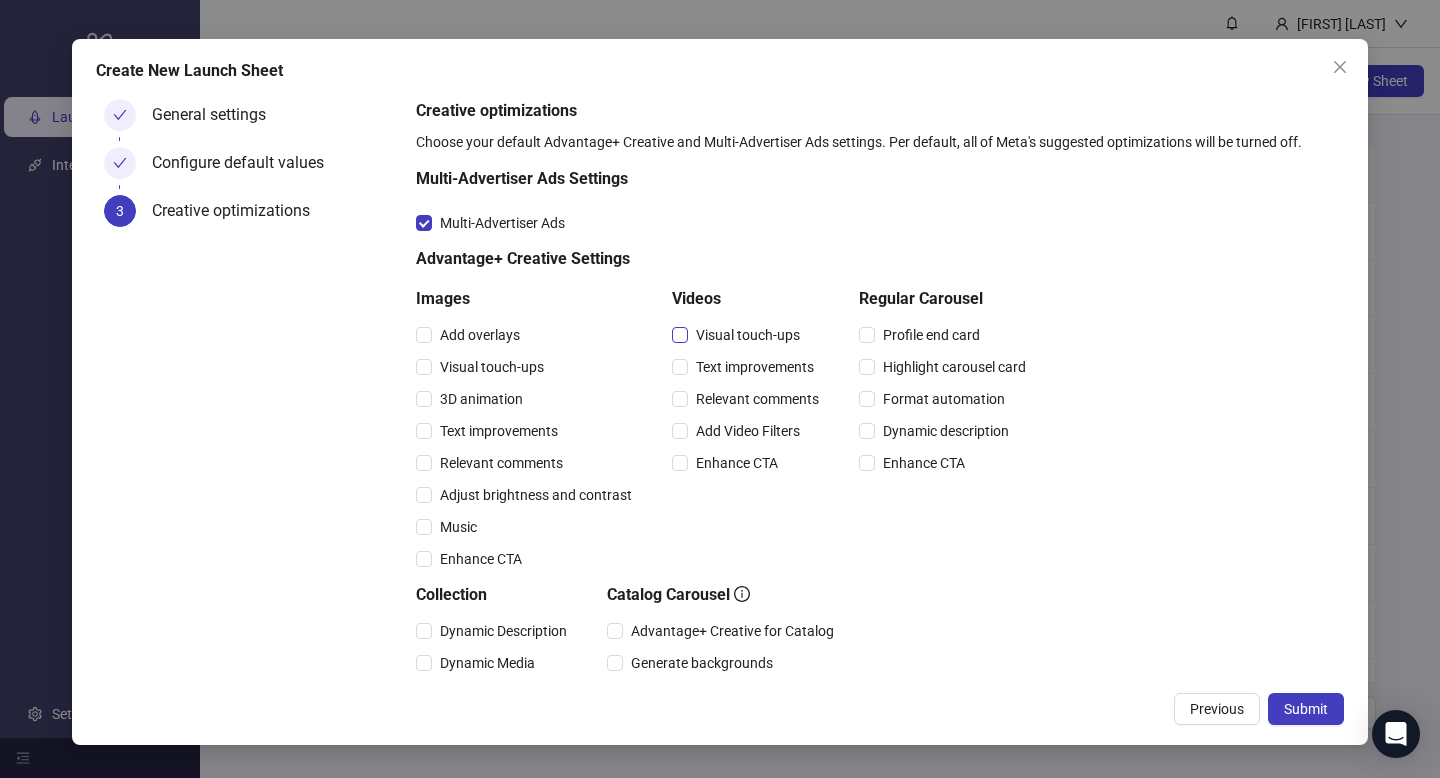 click on "Visual touch-ups" at bounding box center [748, 335] 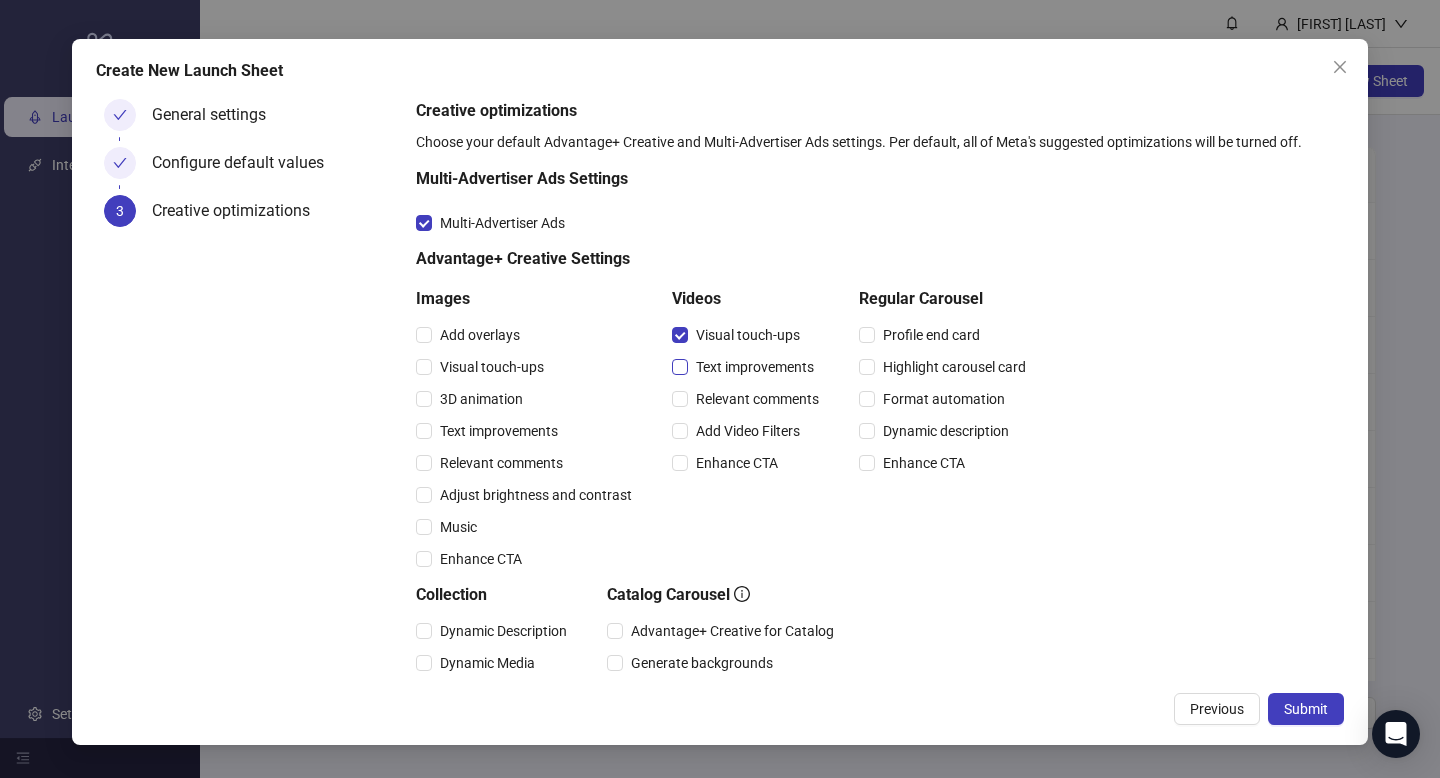 click on "Text improvements" at bounding box center (755, 367) 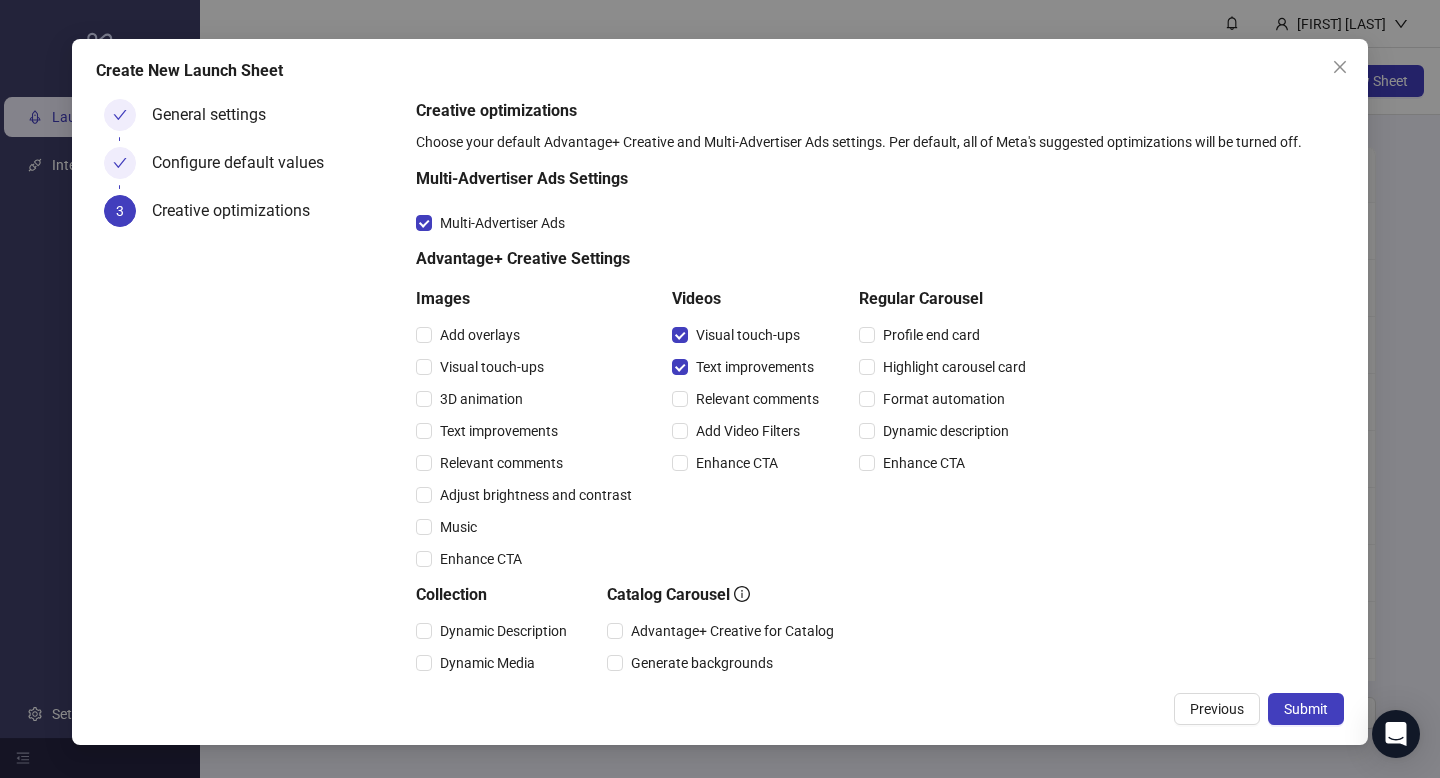 click on "Relevant comments" at bounding box center [749, 399] 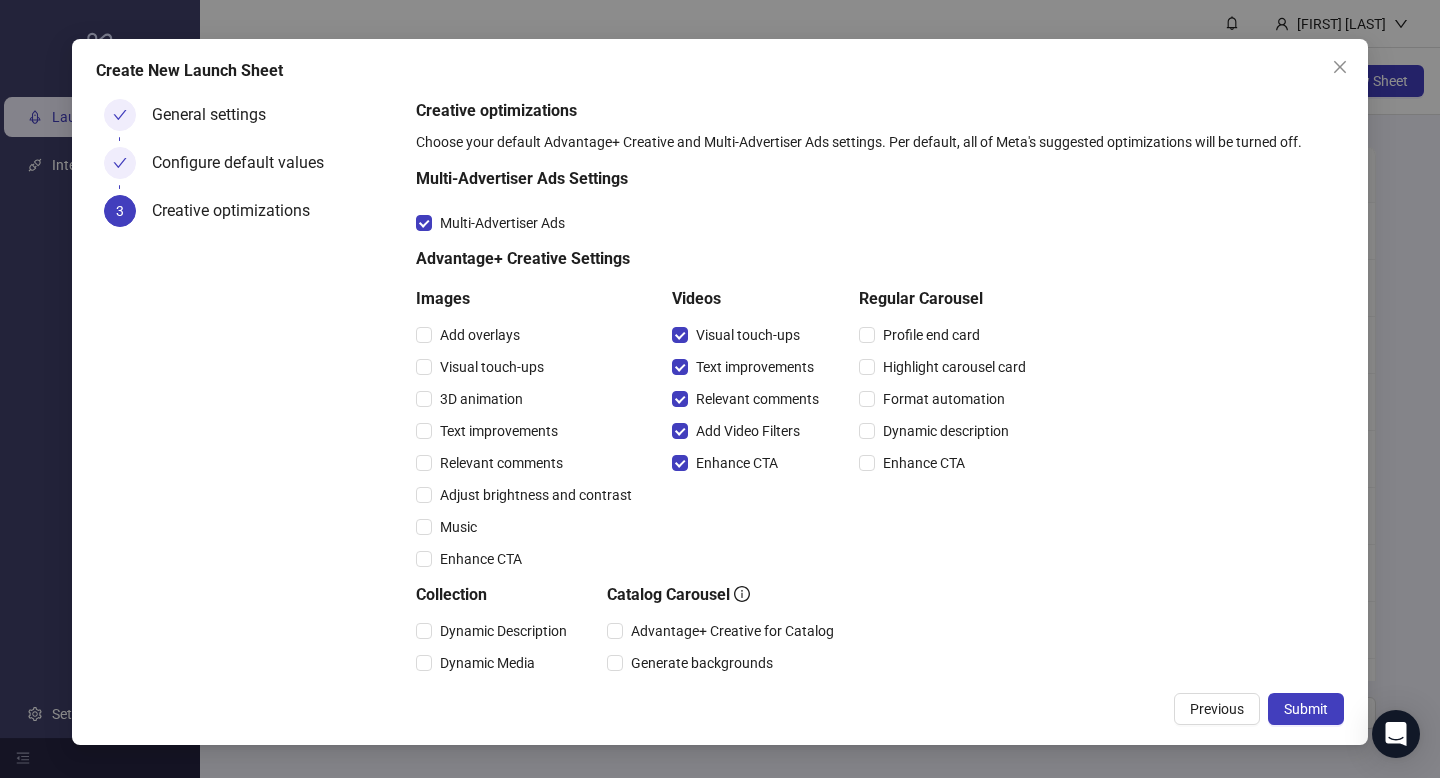 scroll, scrollTop: 181, scrollLeft: 0, axis: vertical 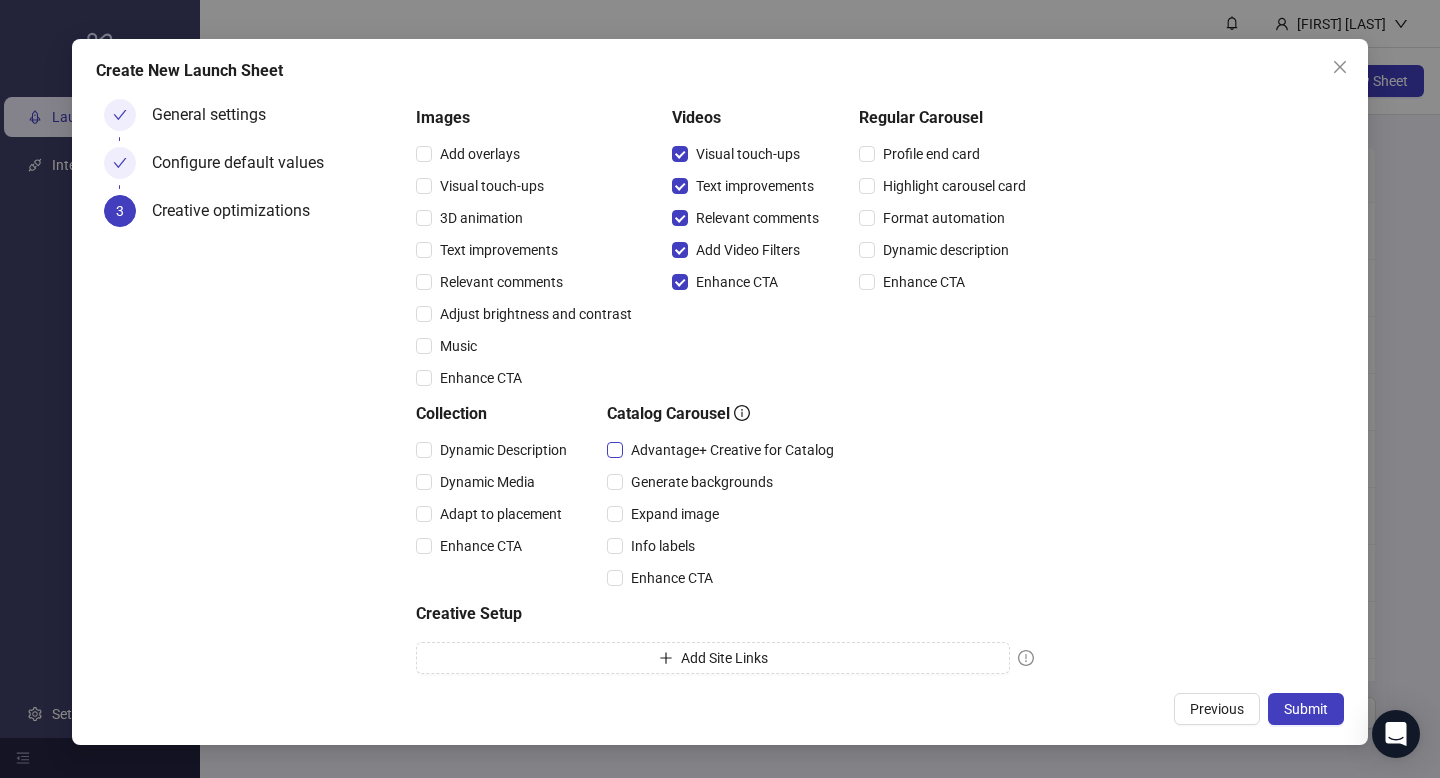 click on "Advantage+ Creative for Catalog" at bounding box center (732, 450) 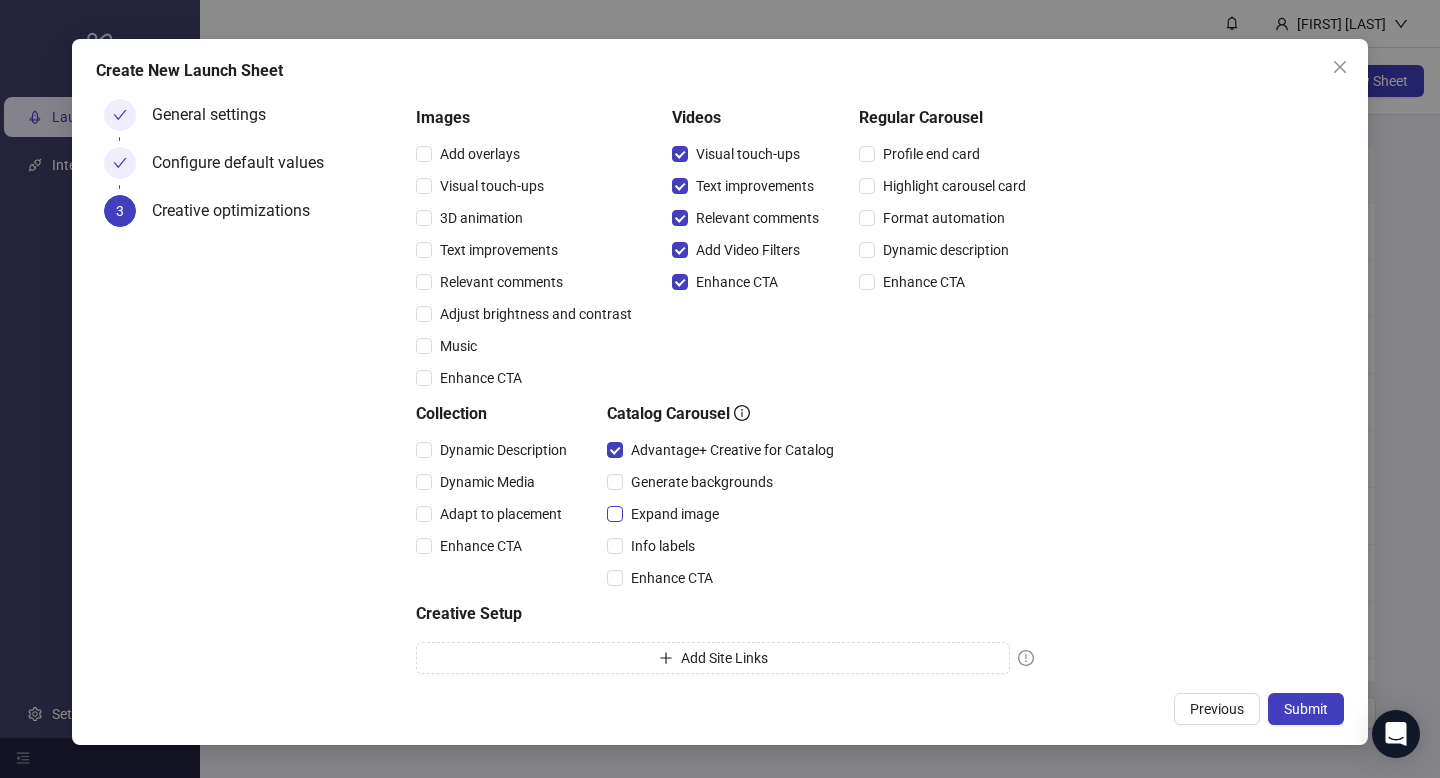 click on "Expand image" at bounding box center (675, 514) 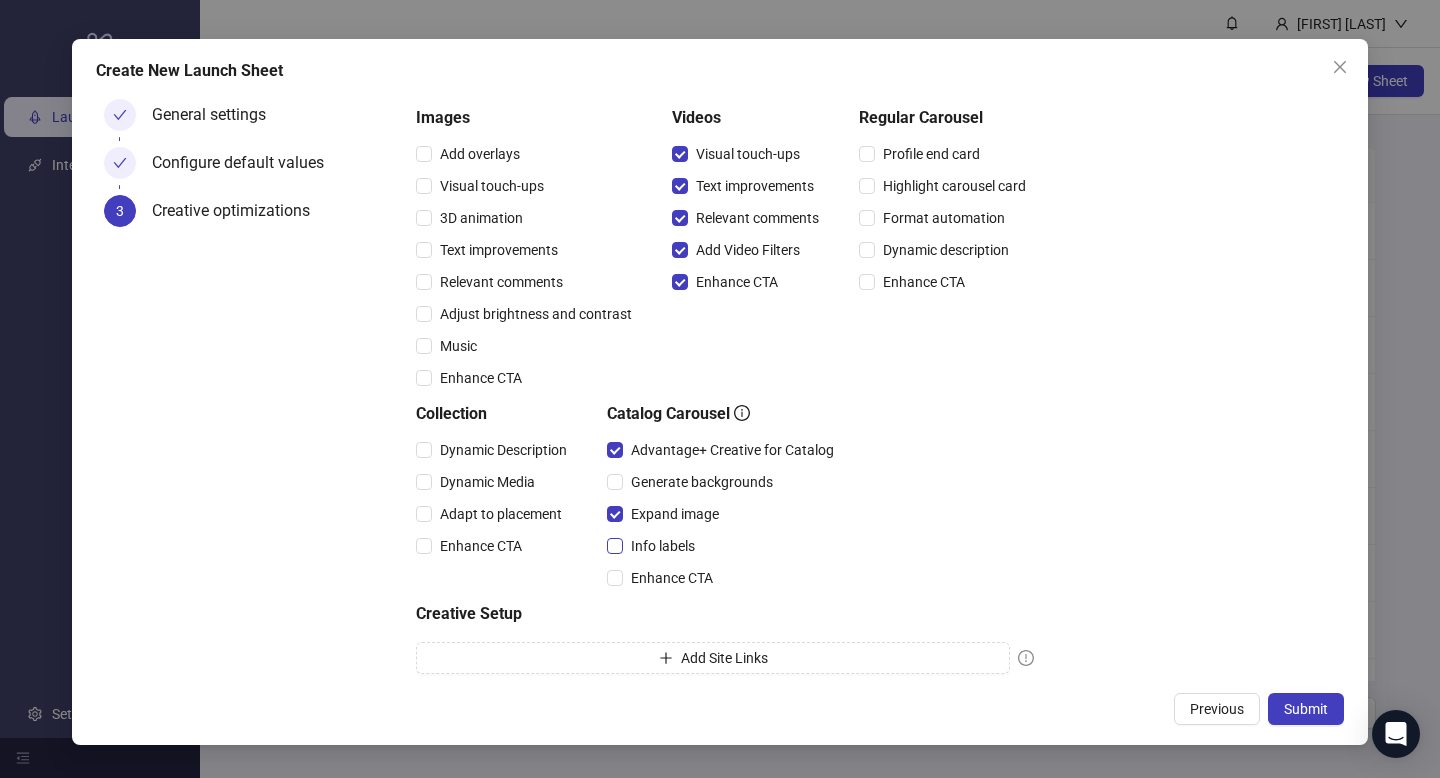 click on "Info labels" at bounding box center [663, 546] 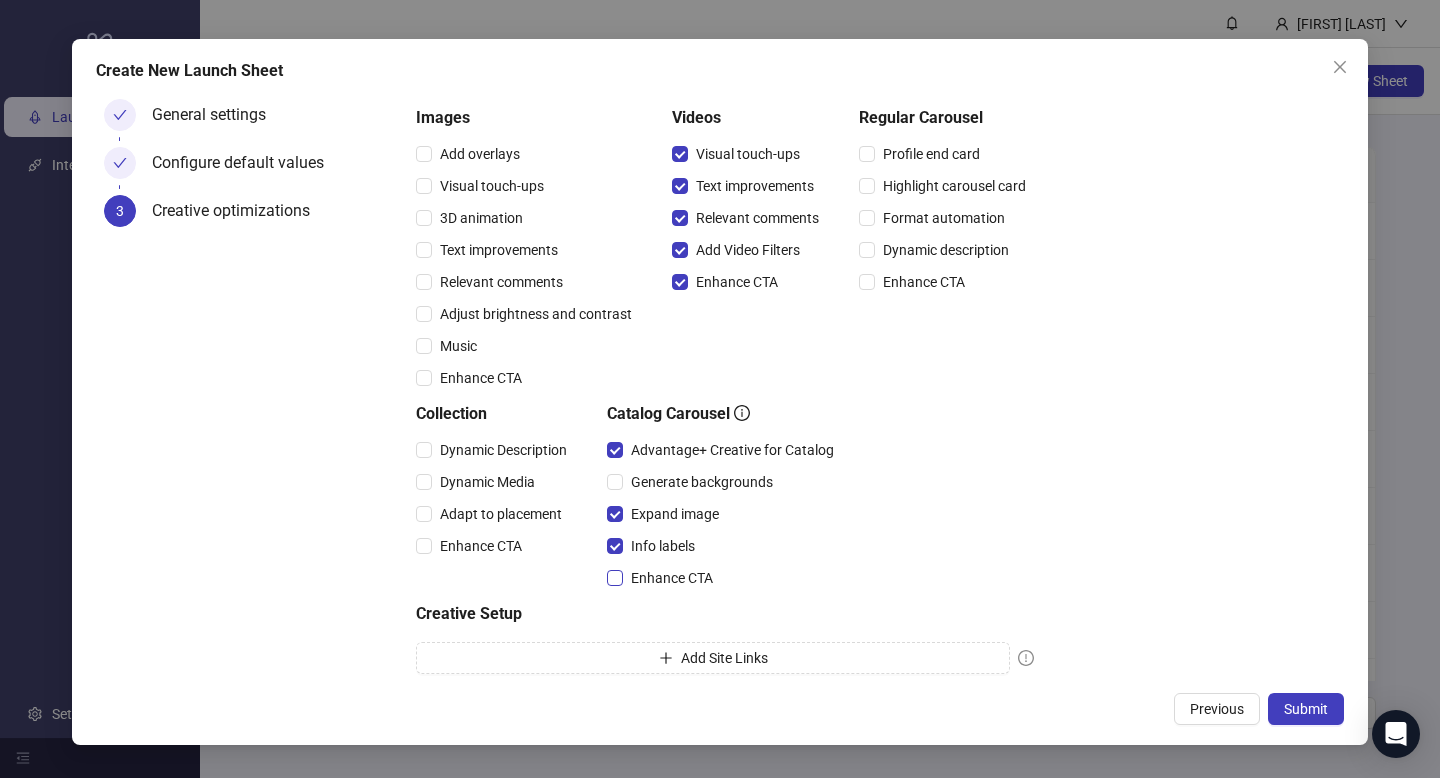 click on "Enhance CTA" at bounding box center (672, 578) 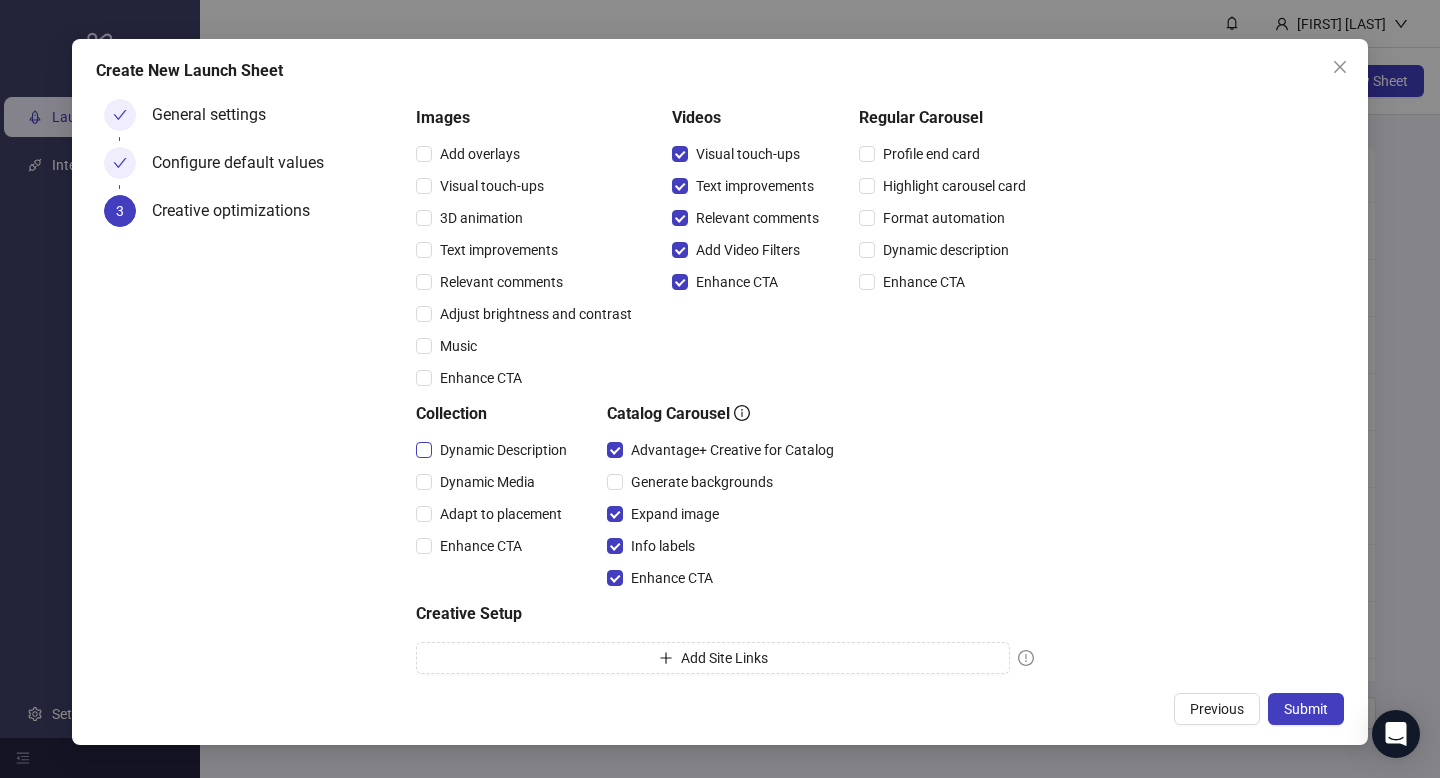 click on "Dynamic Description" at bounding box center [503, 450] 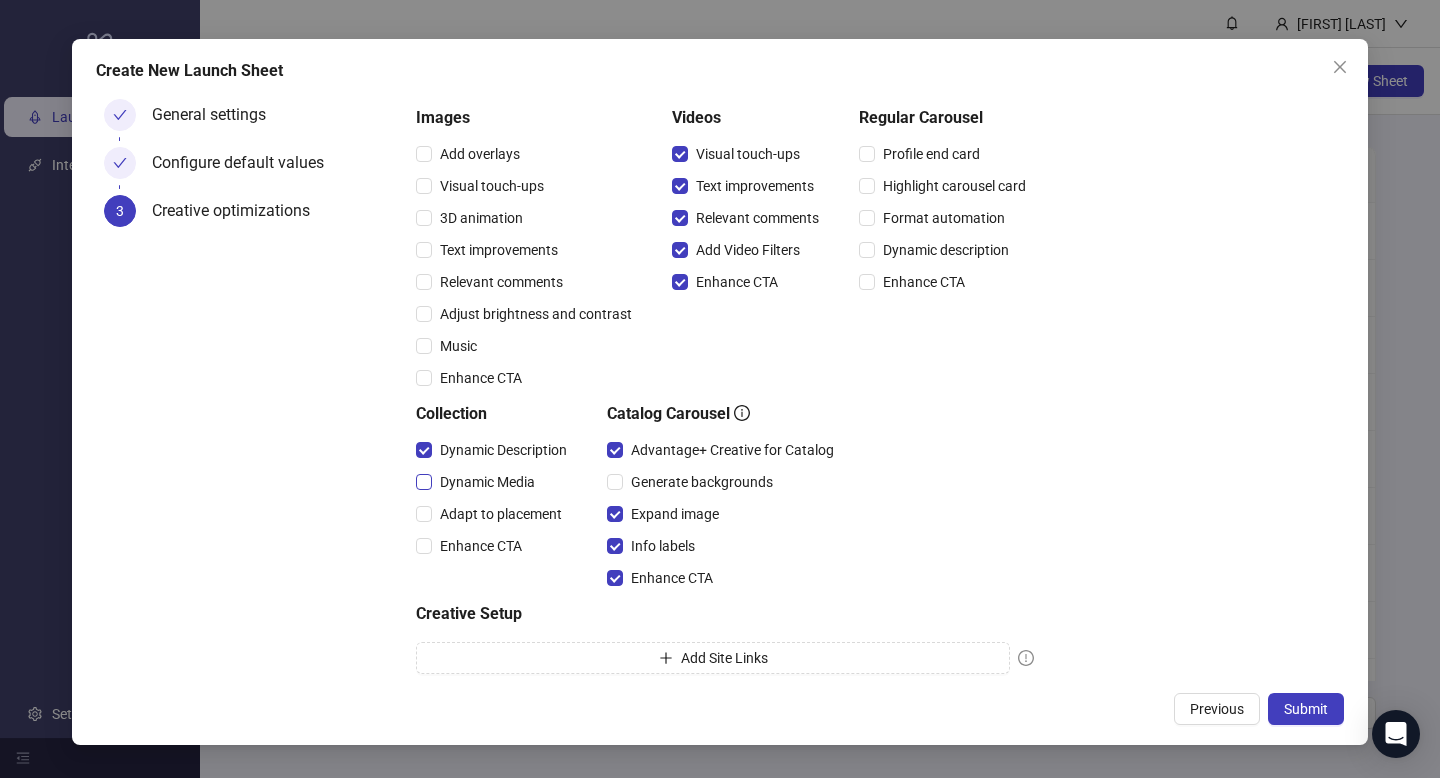 click on "Dynamic Media" at bounding box center [487, 482] 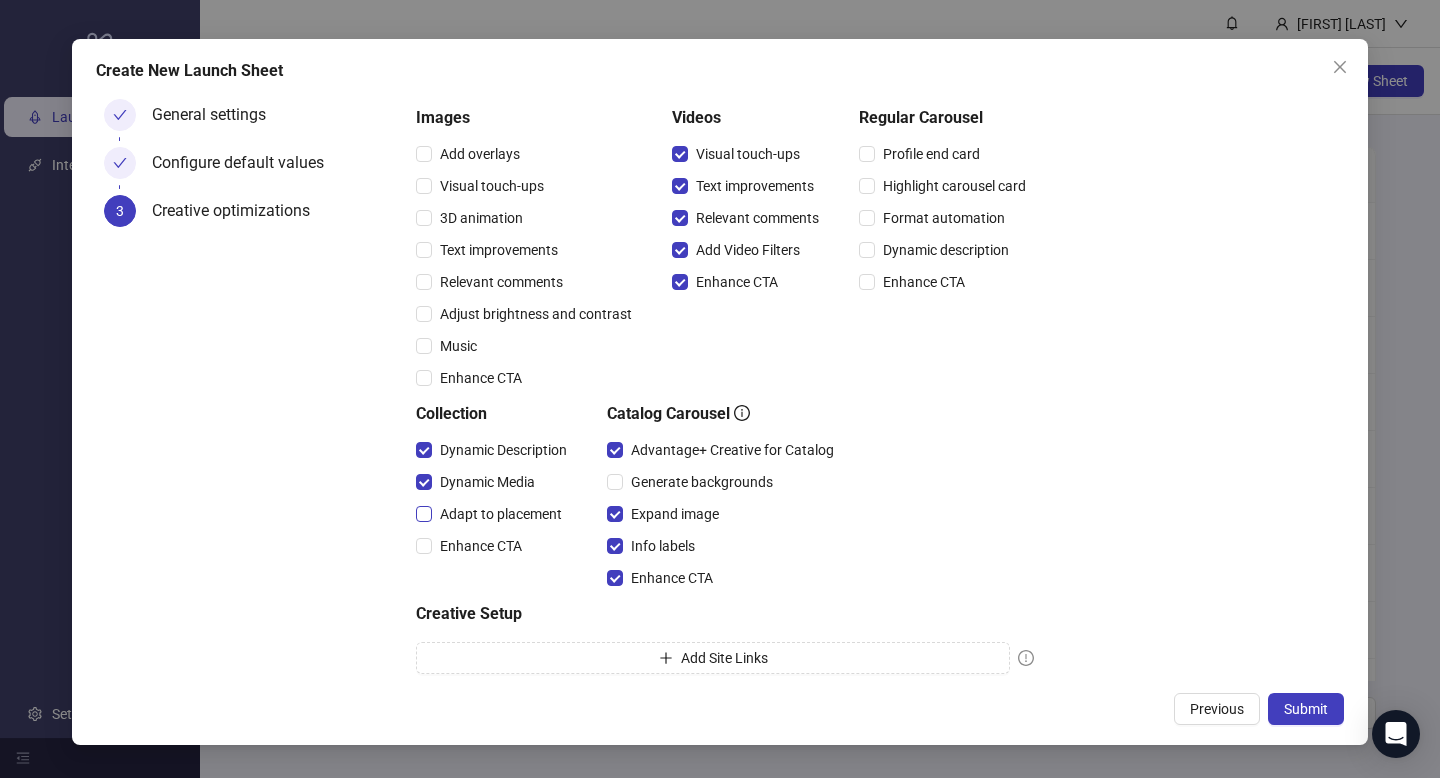 click on "Adapt to placement" at bounding box center (501, 514) 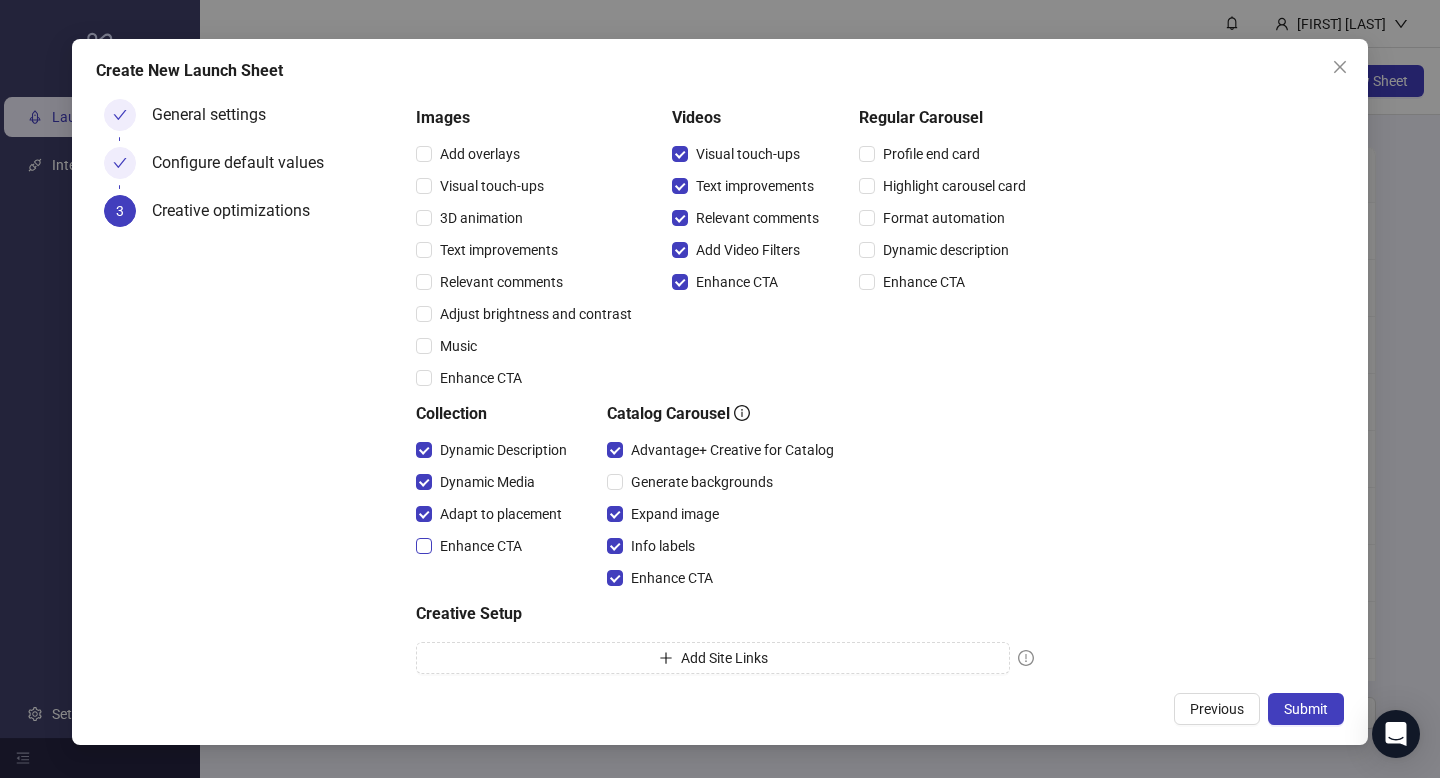 click on "Enhance CTA" at bounding box center [481, 546] 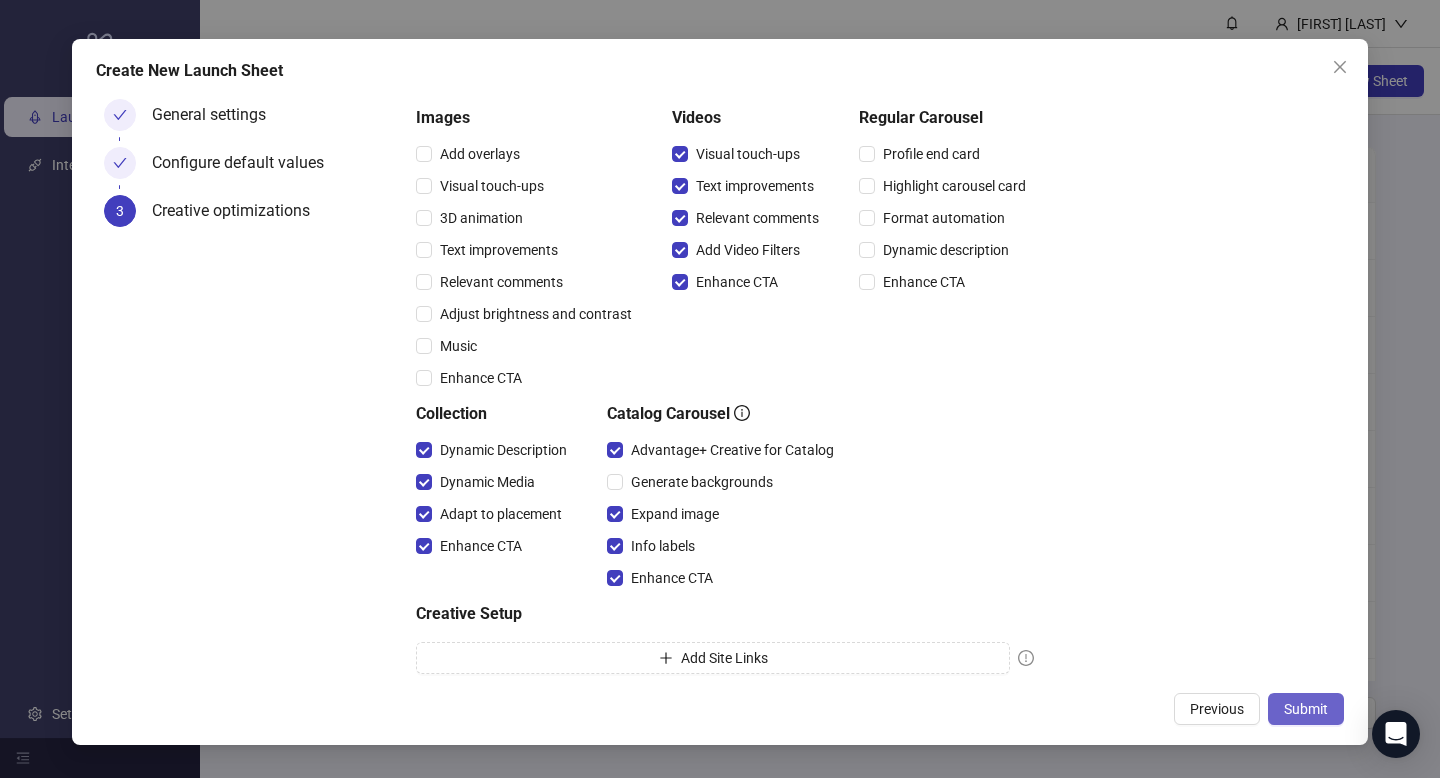 click on "Create New Launch Sheet General settings Configure default values 3 Creative optimizations Creative optimizations Choose your default Advantage+ Creative and Multi-Advertiser Ads settings. Per default, all of Meta's suggested optimizations will be turned off. Multi-Advertiser Ads Settings Multi-Advertiser Ads Advantage+ Creative Settings Images Add overlays Visual touch-ups 3D animation Text improvements Relevant comments Adjust brightness and contrast Music Enhance CTA Videos Visual touch-ups Text improvements Relevant comments Add Video Filters Enhance CTA Regular Carousel Profile end card Highlight carousel card Format automation Dynamic description Enhance CTA Collection Dynamic Description Dynamic Media Adapt to placement Enhance CTA Catalog Carousel   Advantage+ Creative for Catalog Generate backgrounds Expand image Info labels Enhance CTA Creative Setup Add Site Links Add Catalog Items Previous Submit" at bounding box center (720, 392) 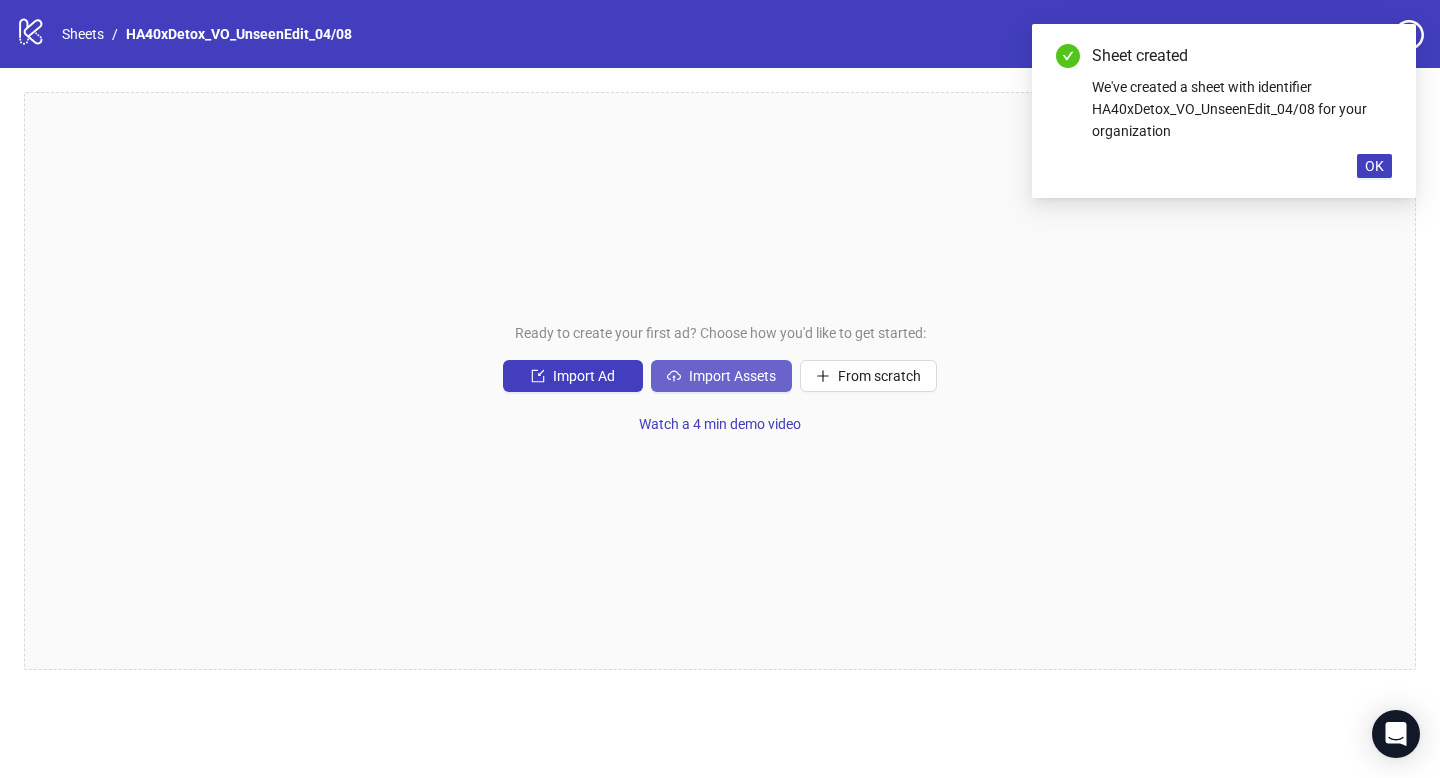 click on "Import Assets" at bounding box center (721, 376) 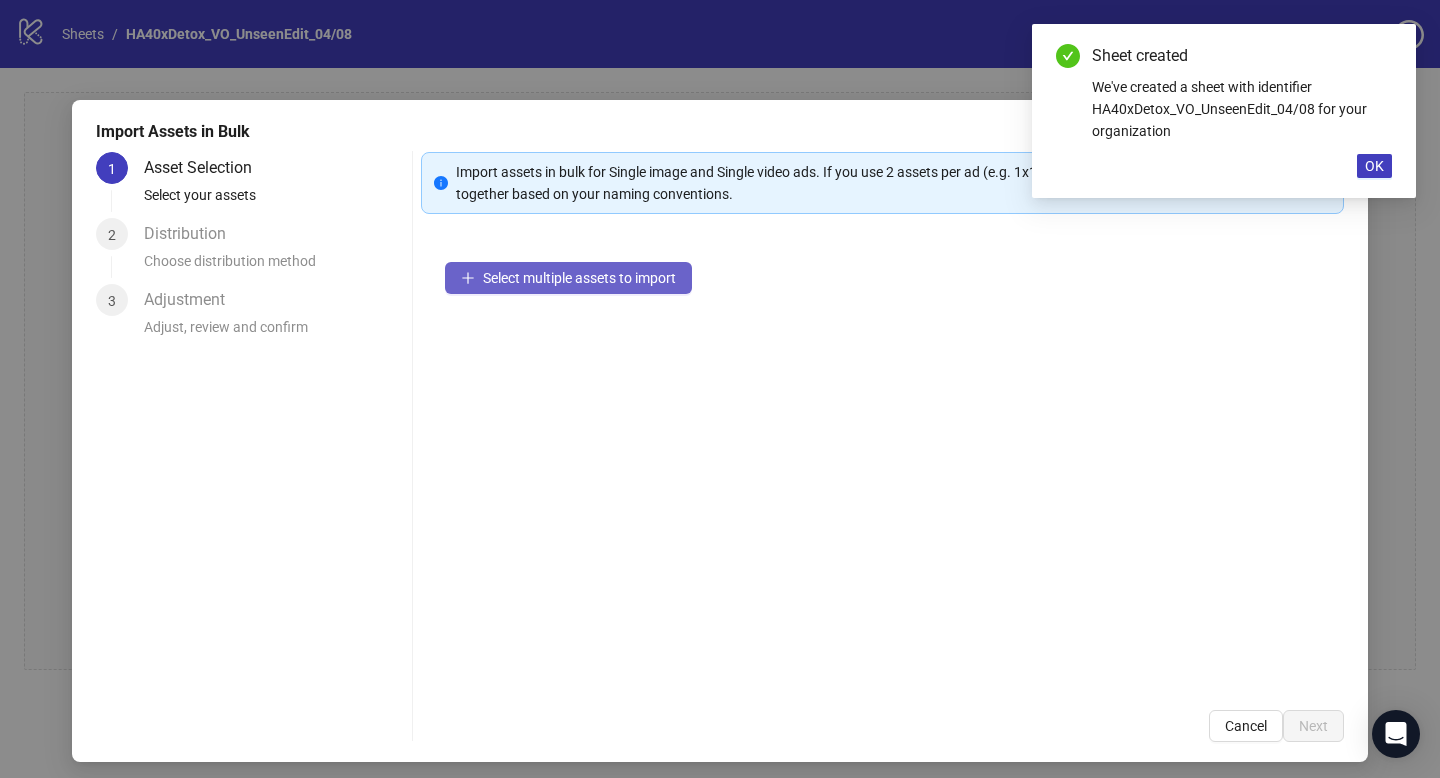 click on "Select multiple assets to import" at bounding box center (579, 278) 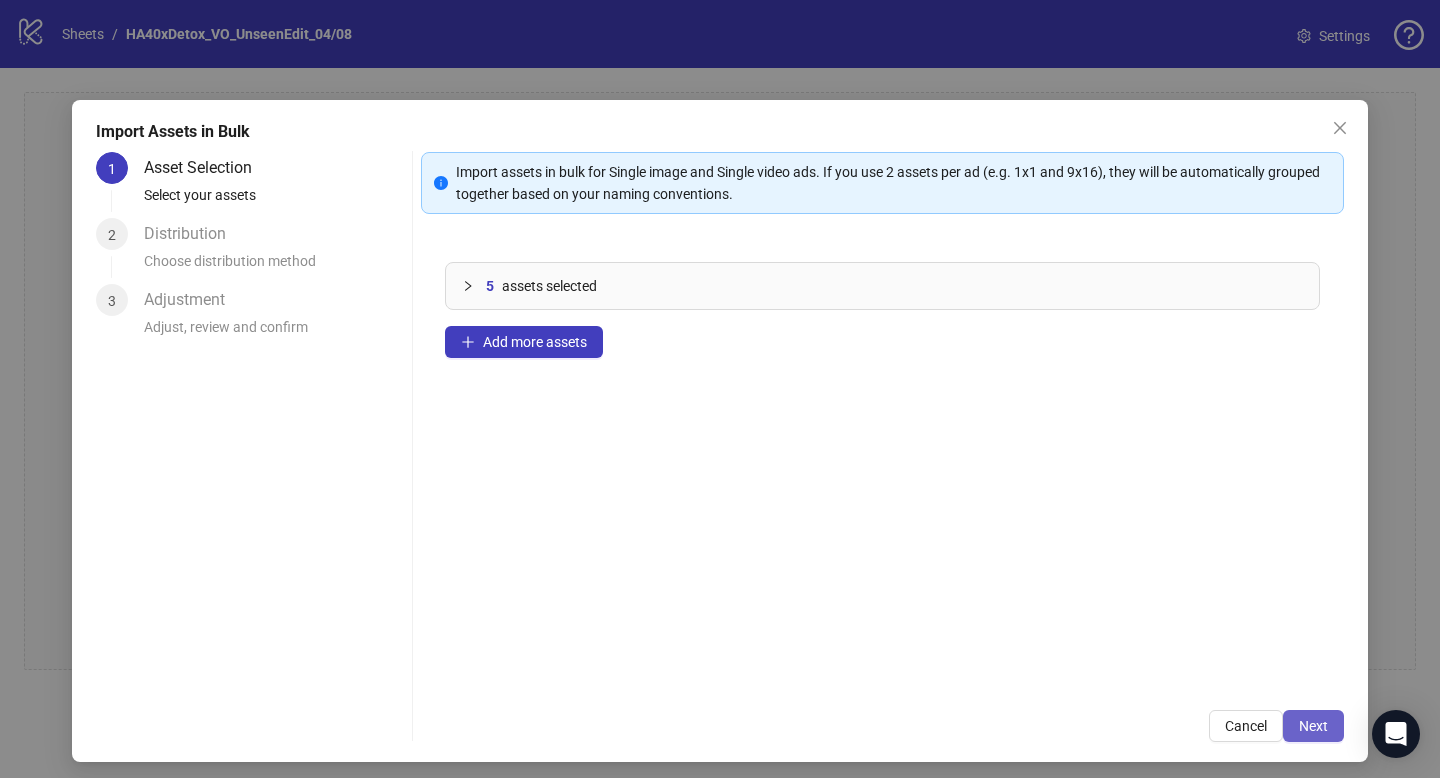 click on "Next" at bounding box center (1313, 726) 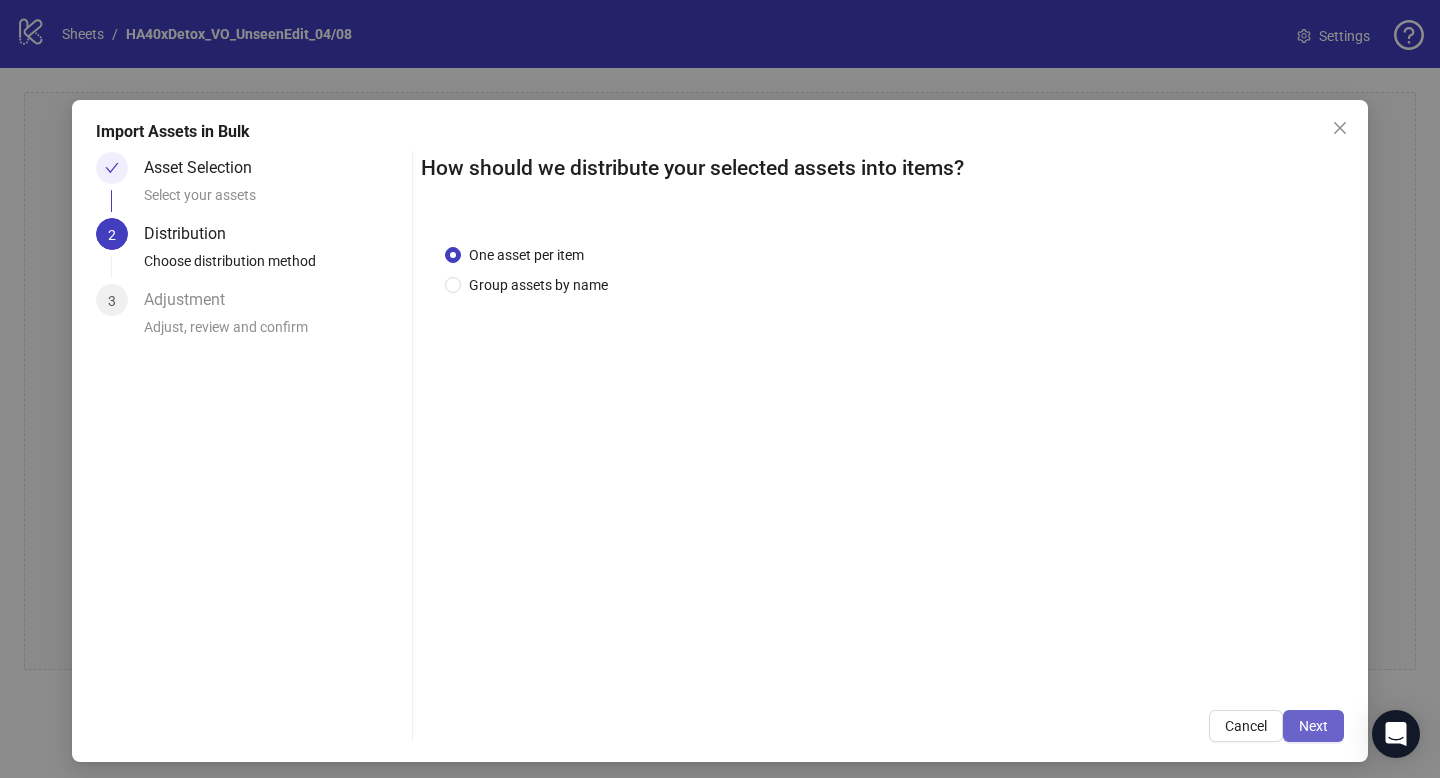 click on "Next" at bounding box center (1313, 726) 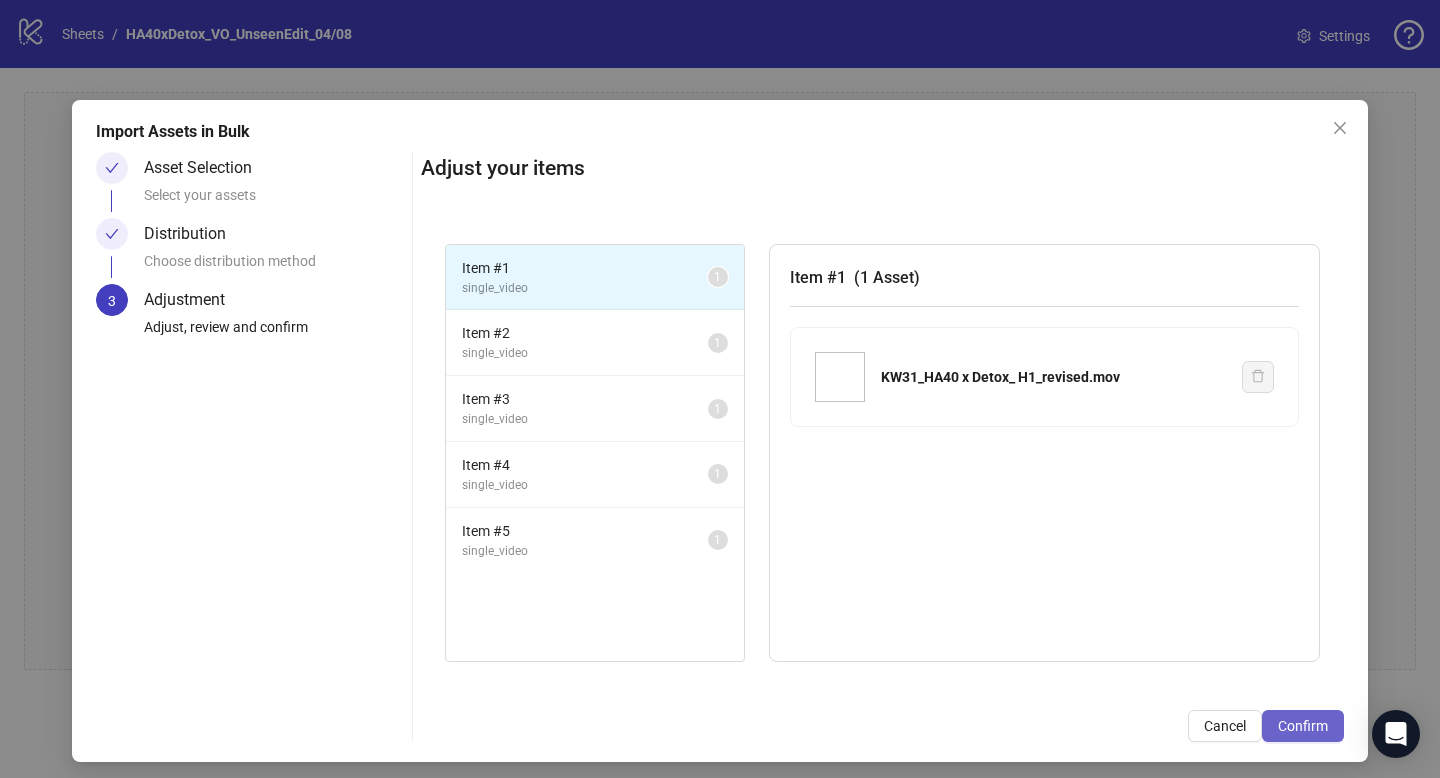 click on "Confirm" at bounding box center [1303, 726] 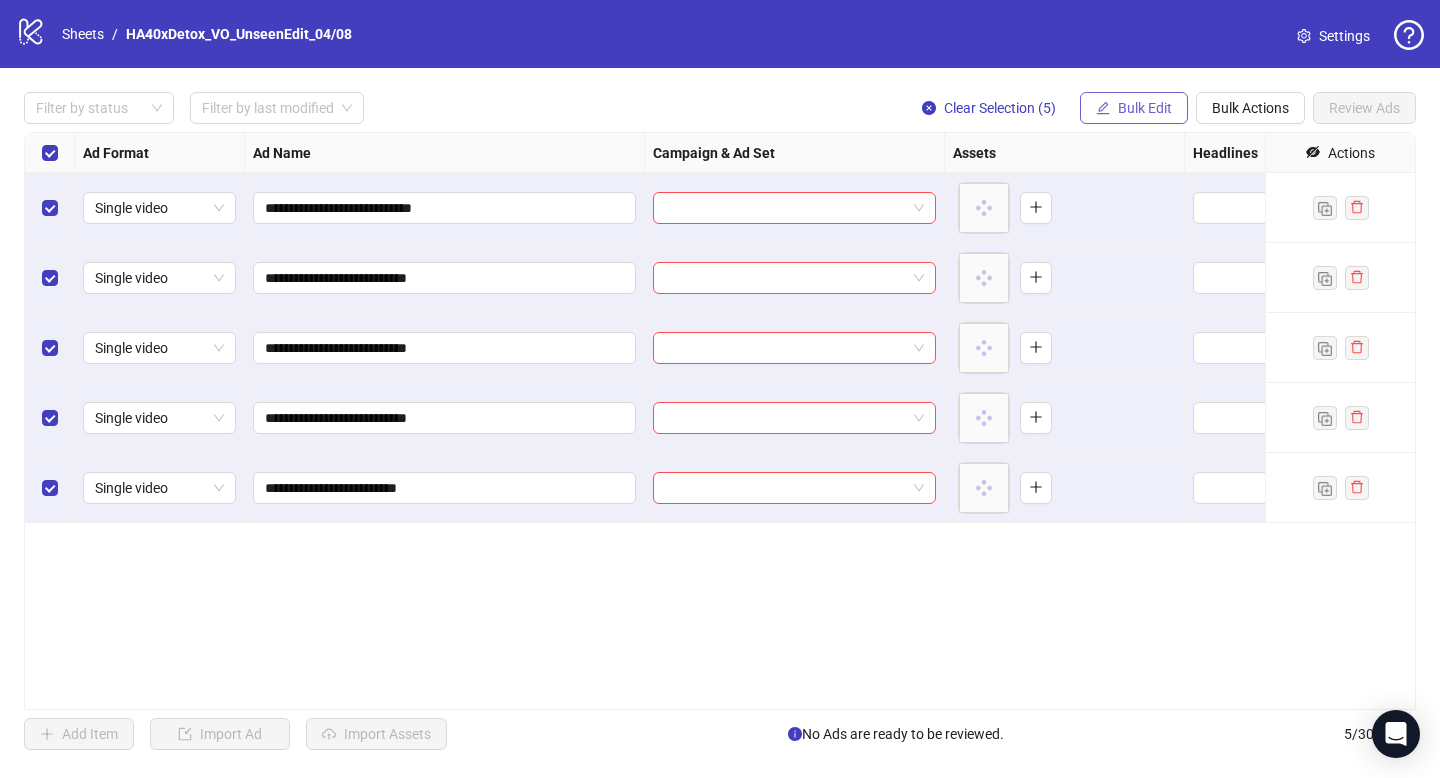 click on "Bulk Edit" at bounding box center [1145, 108] 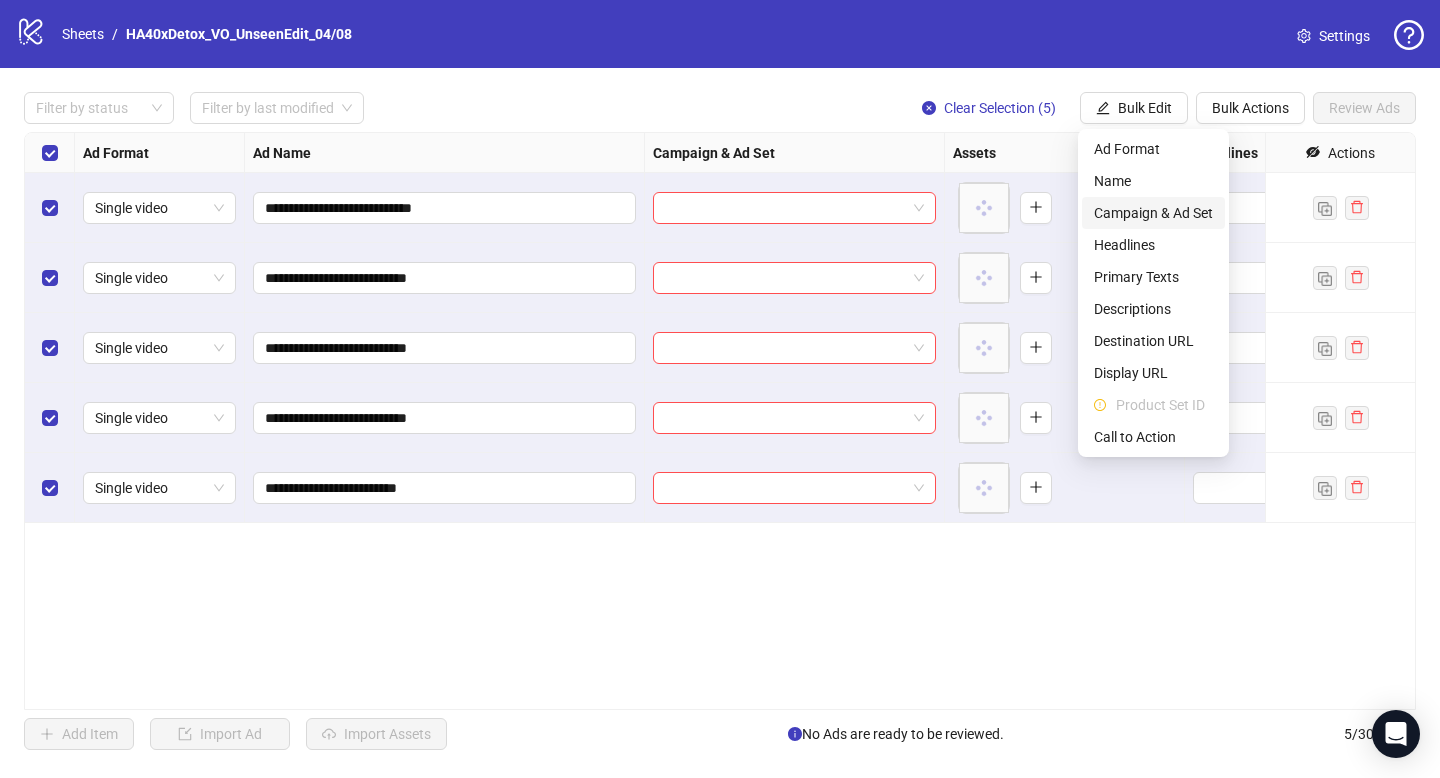 click on "Campaign & Ad Set" at bounding box center [1153, 213] 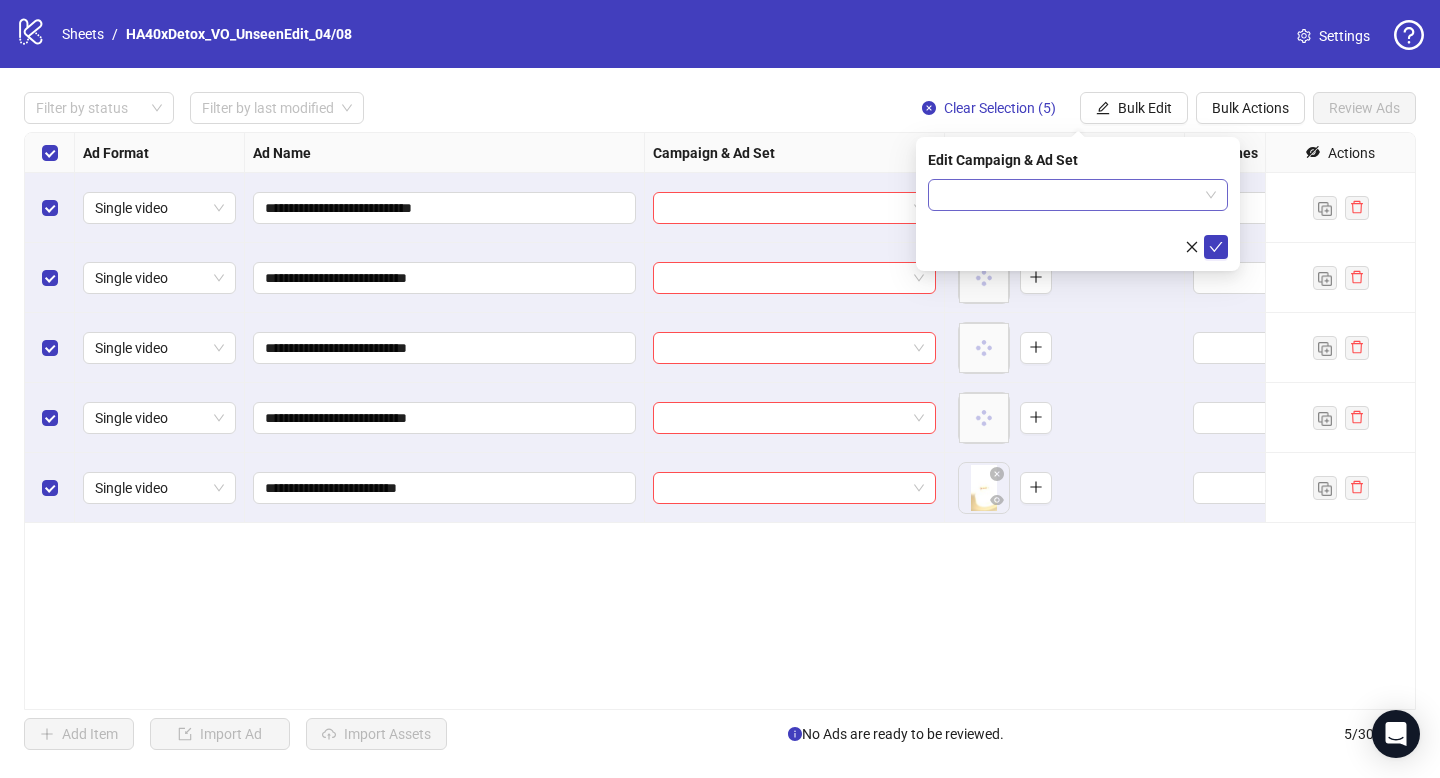click at bounding box center (1069, 195) 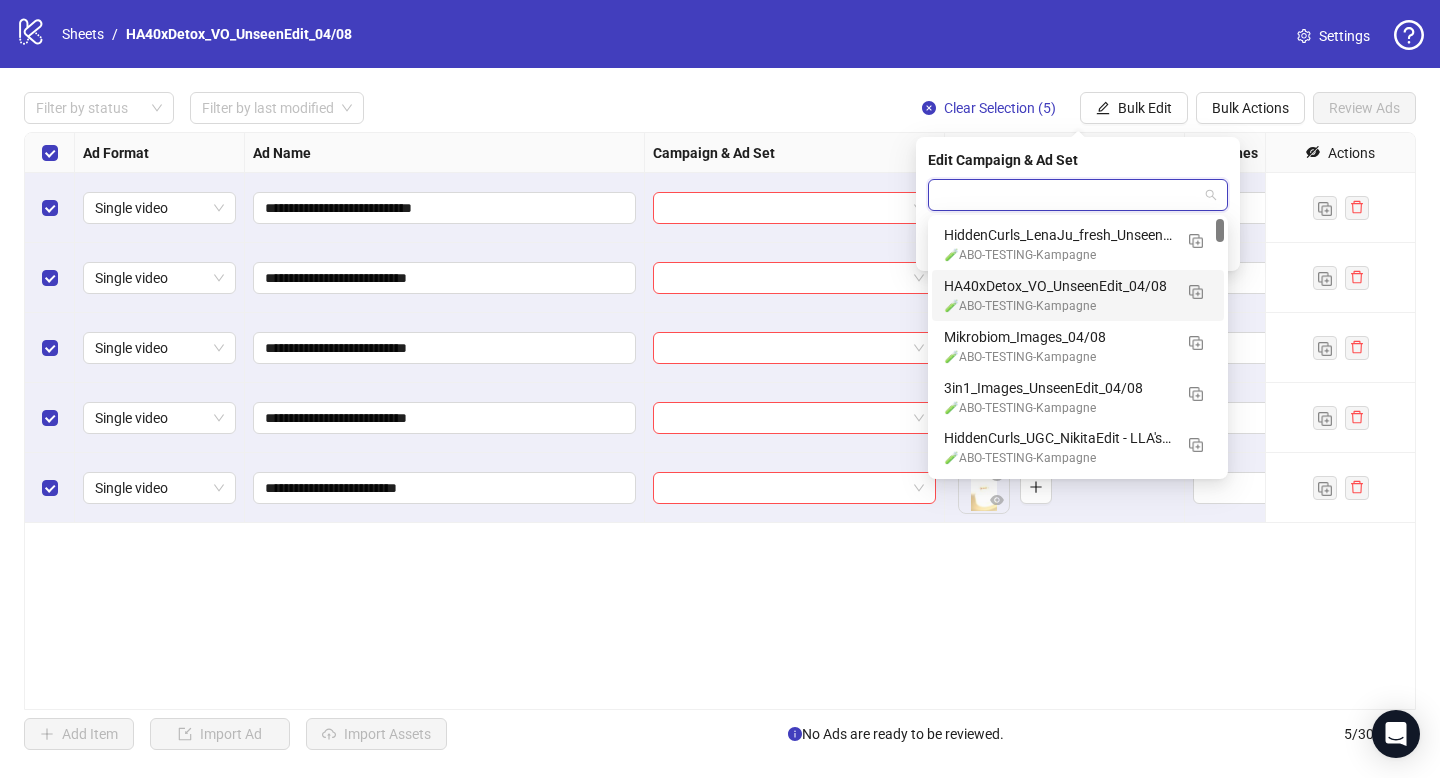 click on "HA40xDetox_VO_UnseenEdit_04/08" at bounding box center (1058, 286) 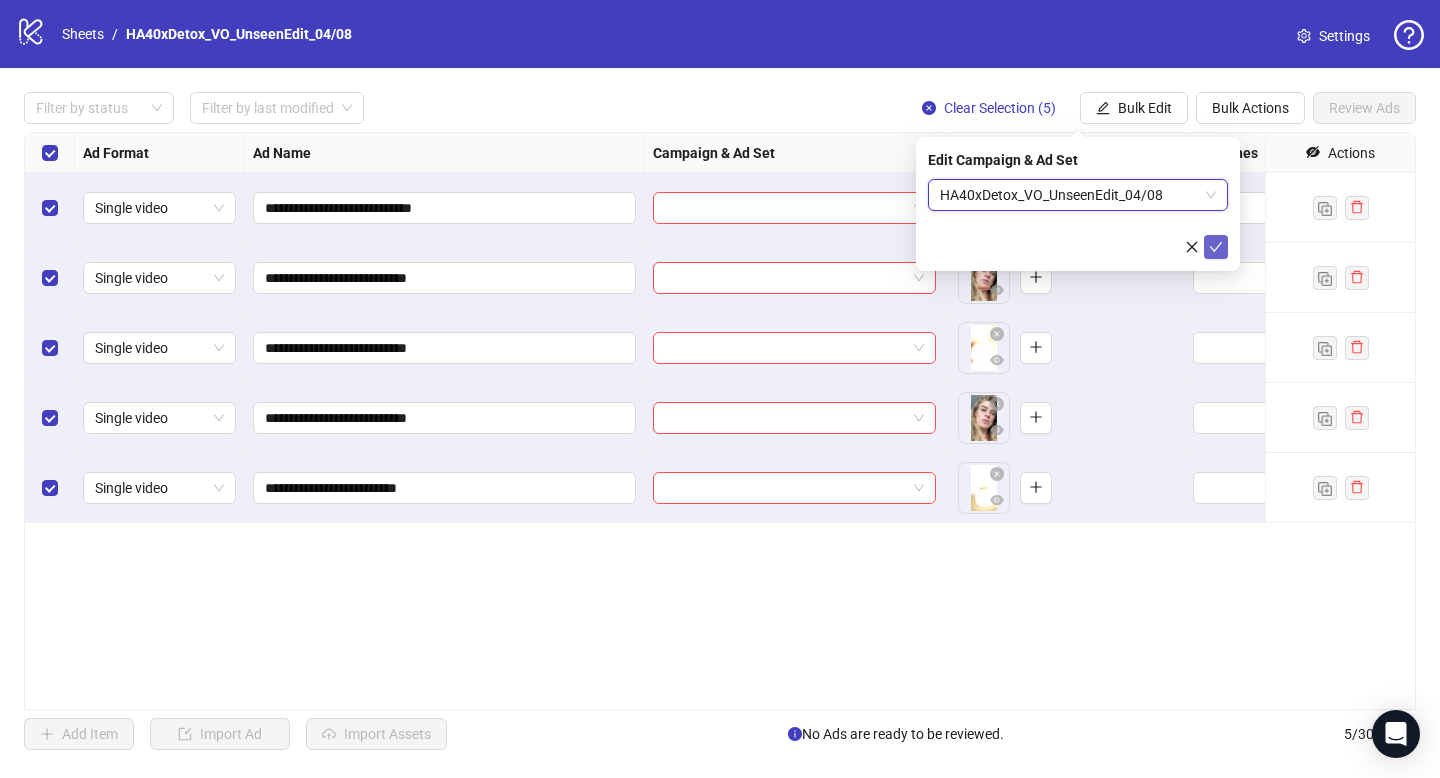 click 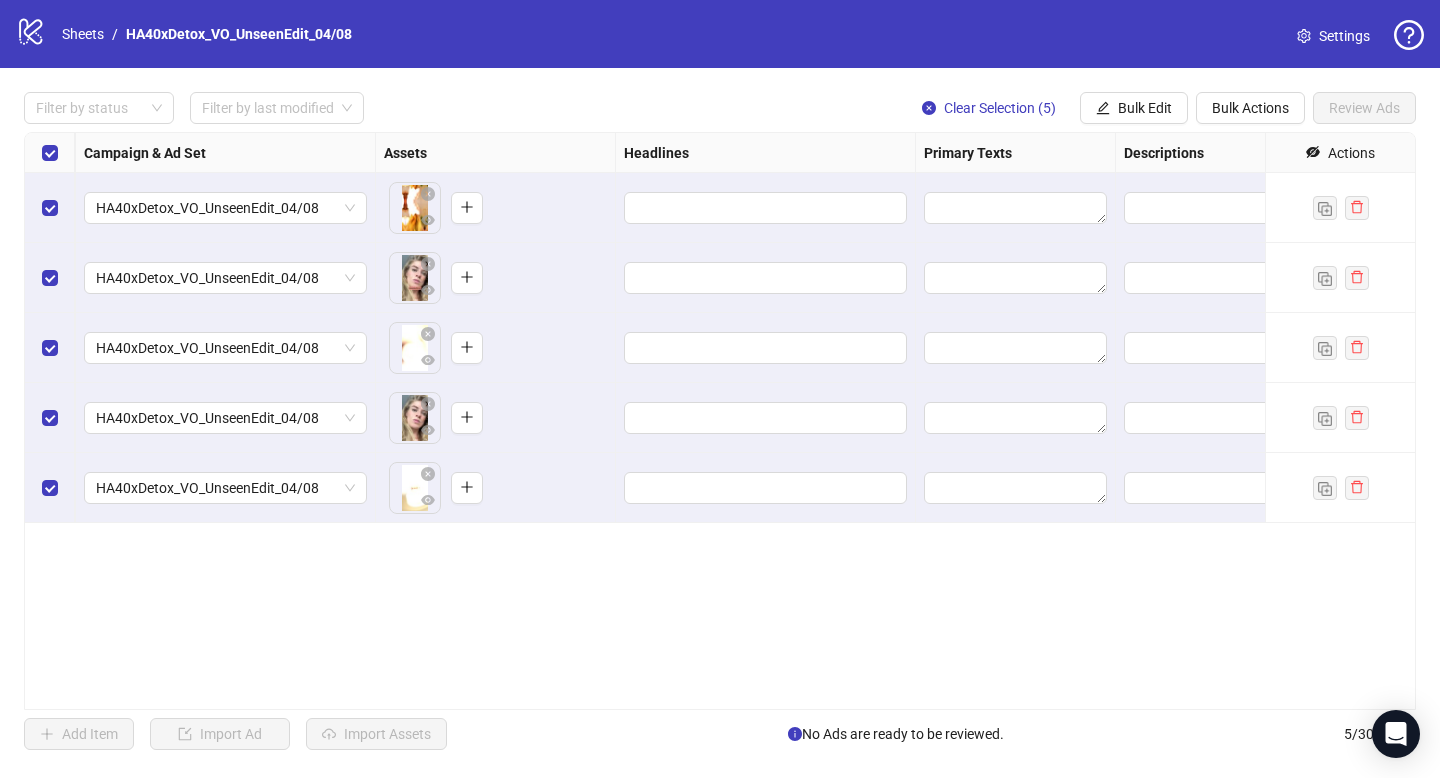 scroll, scrollTop: 0, scrollLeft: 588, axis: horizontal 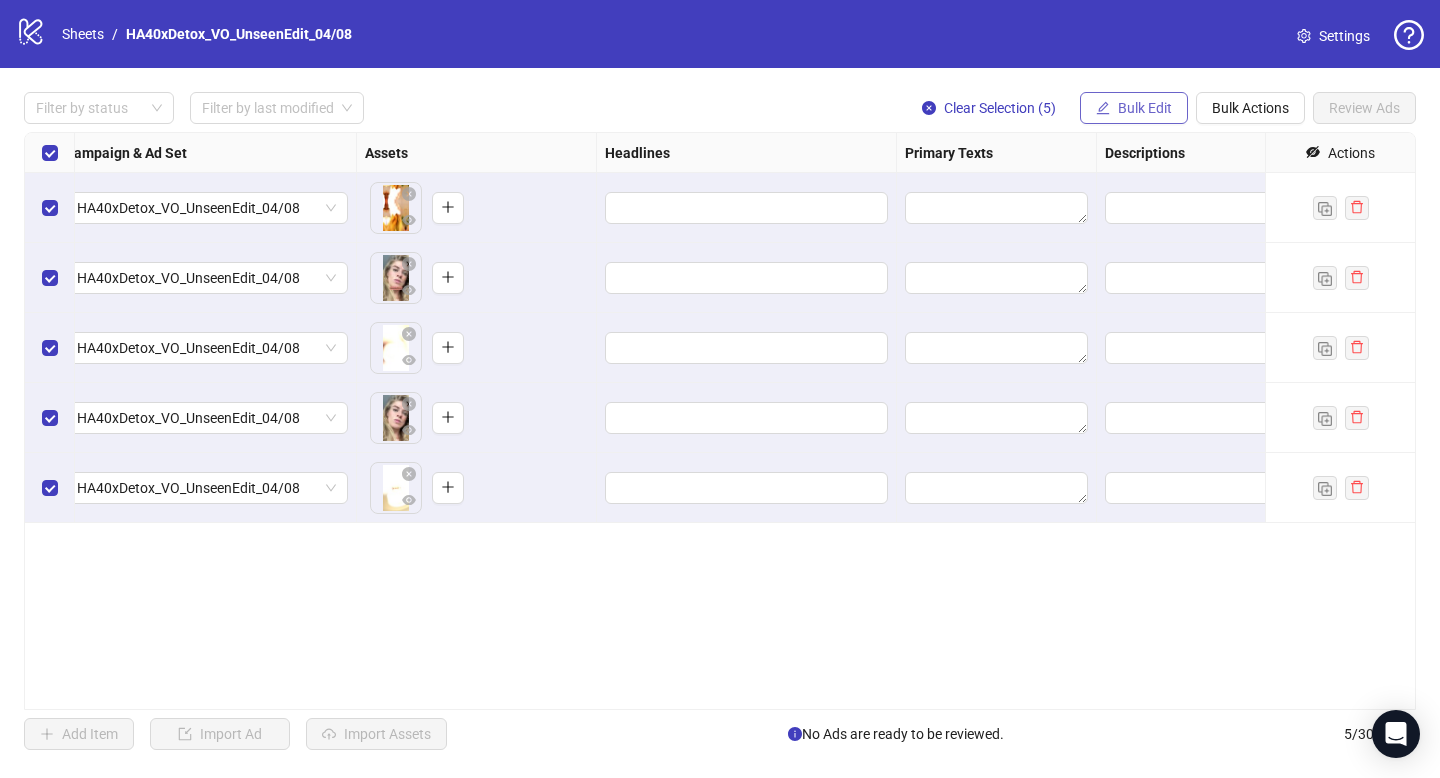 click on "Bulk Edit" at bounding box center (1145, 108) 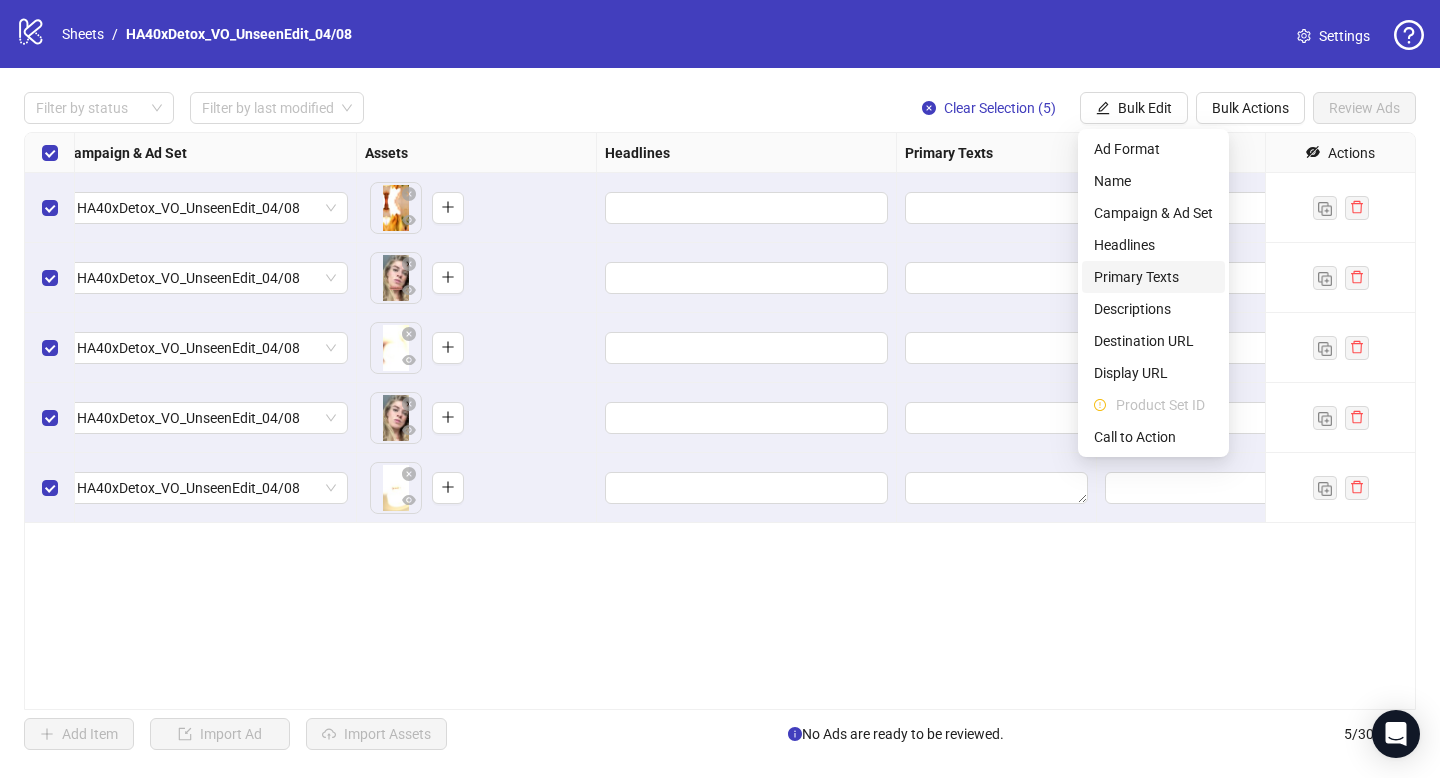 click on "Primary Texts" at bounding box center [1153, 277] 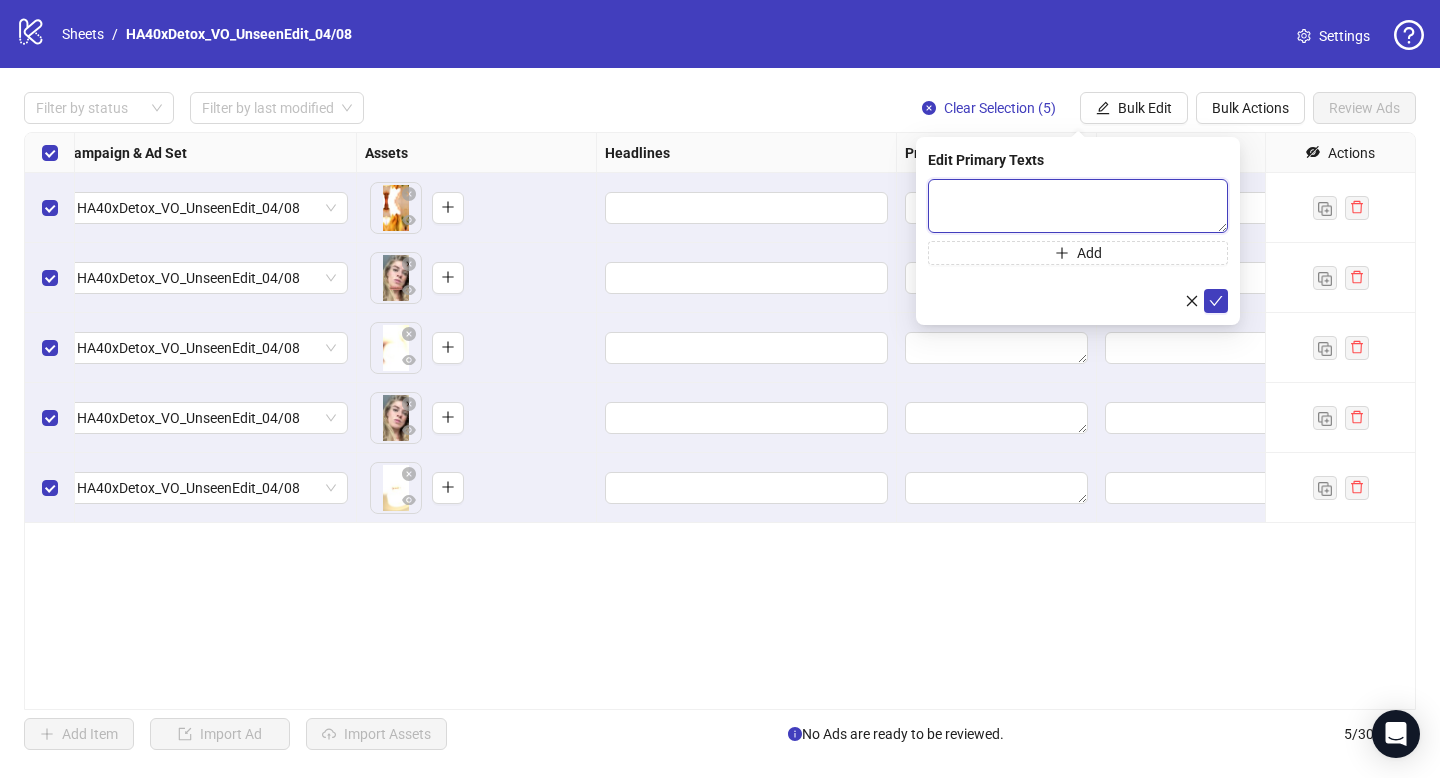click at bounding box center [1078, 206] 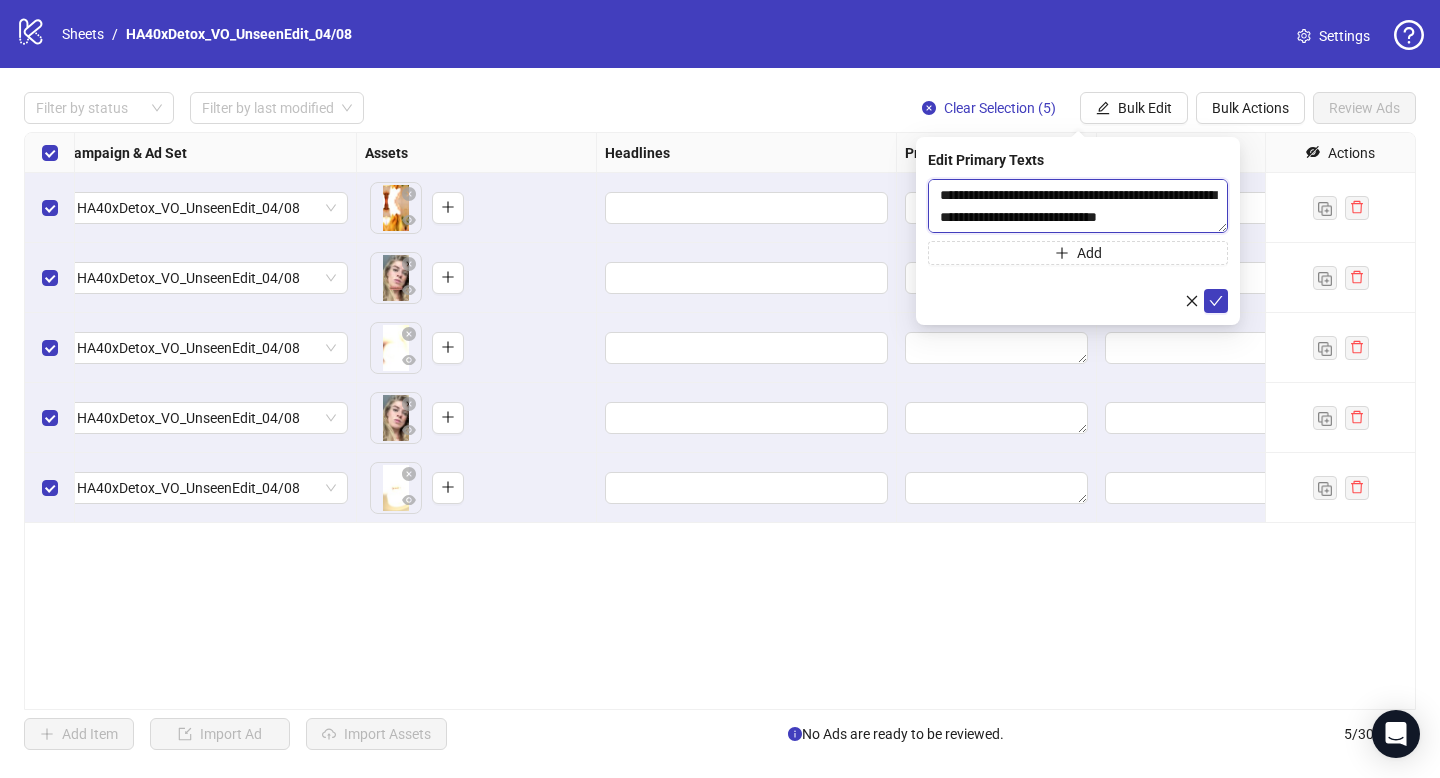 scroll, scrollTop: 917, scrollLeft: 0, axis: vertical 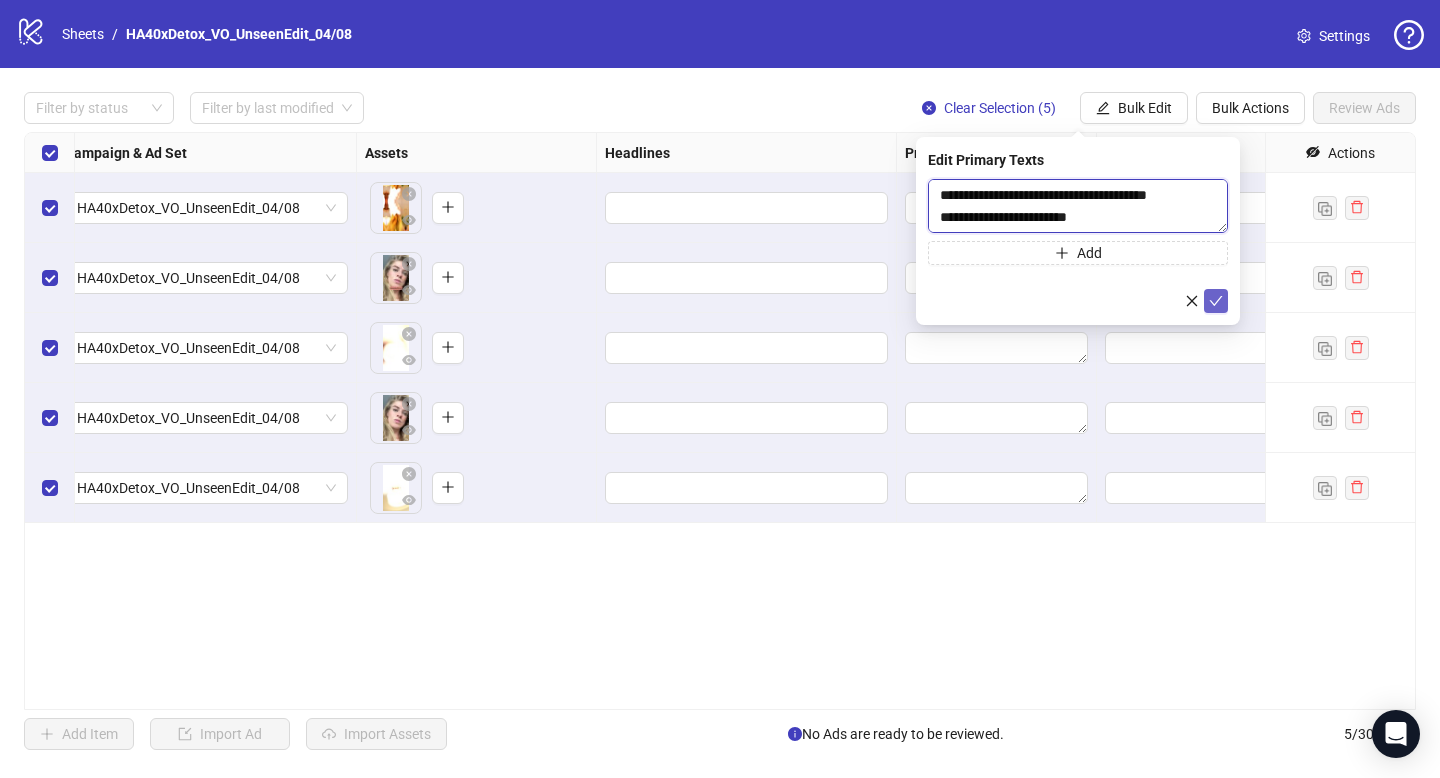 type on "**********" 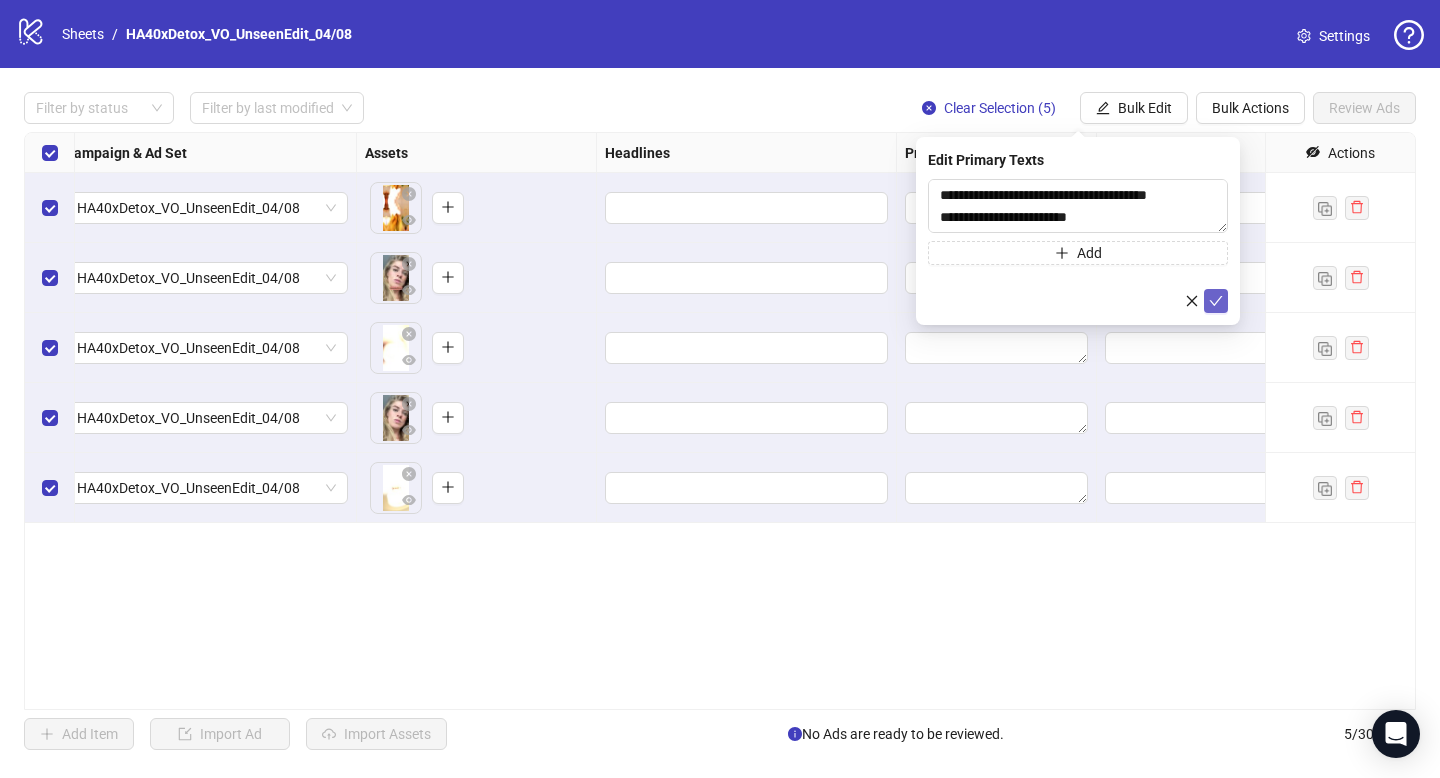 click 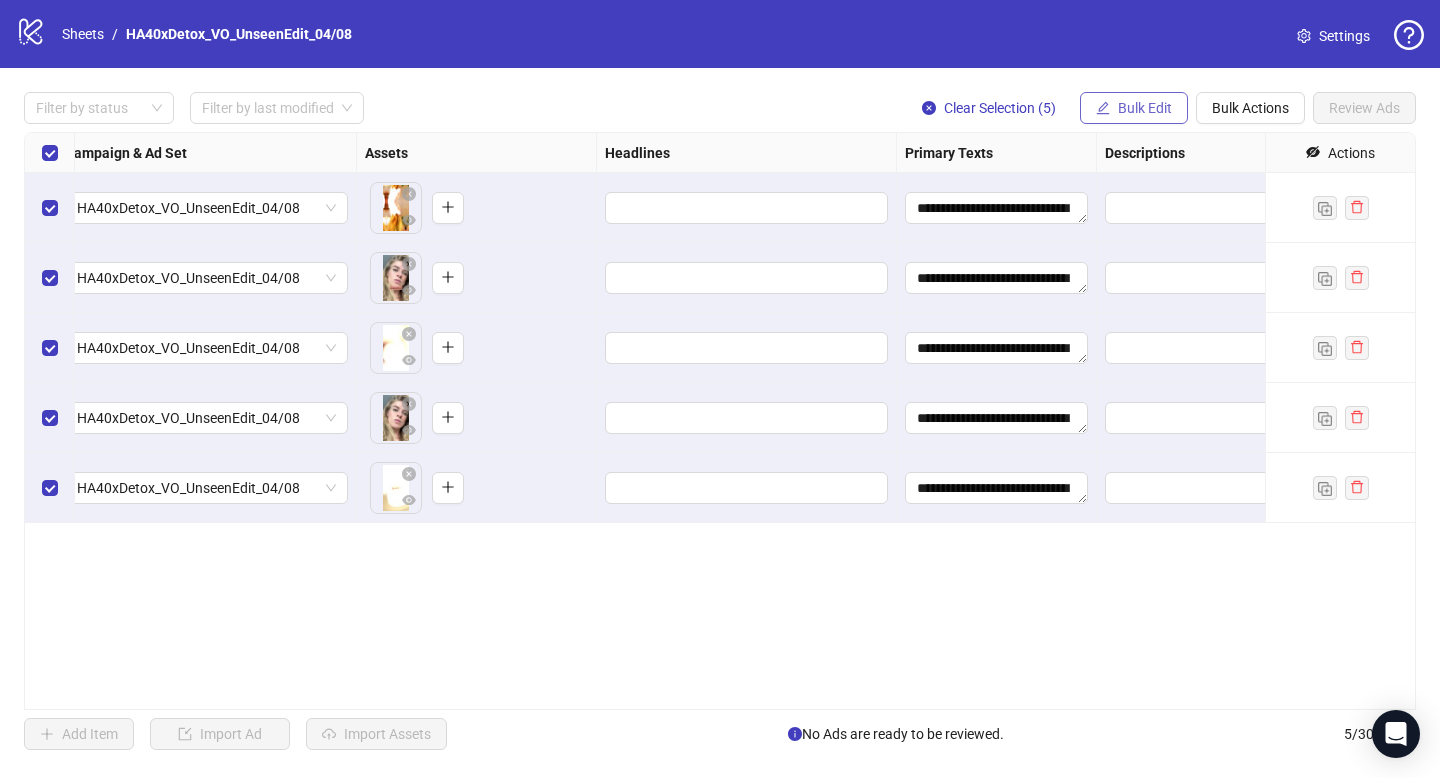 click on "Bulk Edit" at bounding box center [1134, 108] 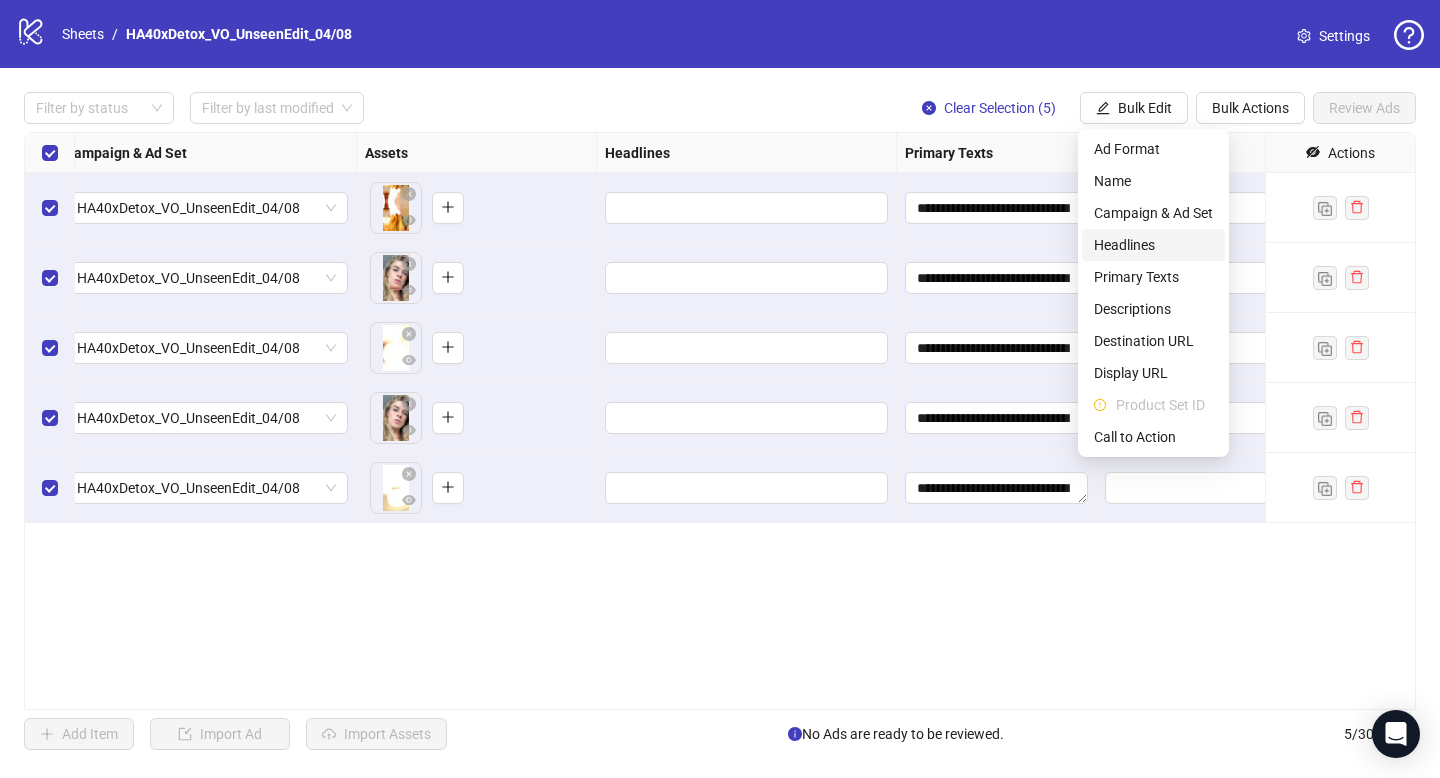 click on "Headlines" at bounding box center (1153, 245) 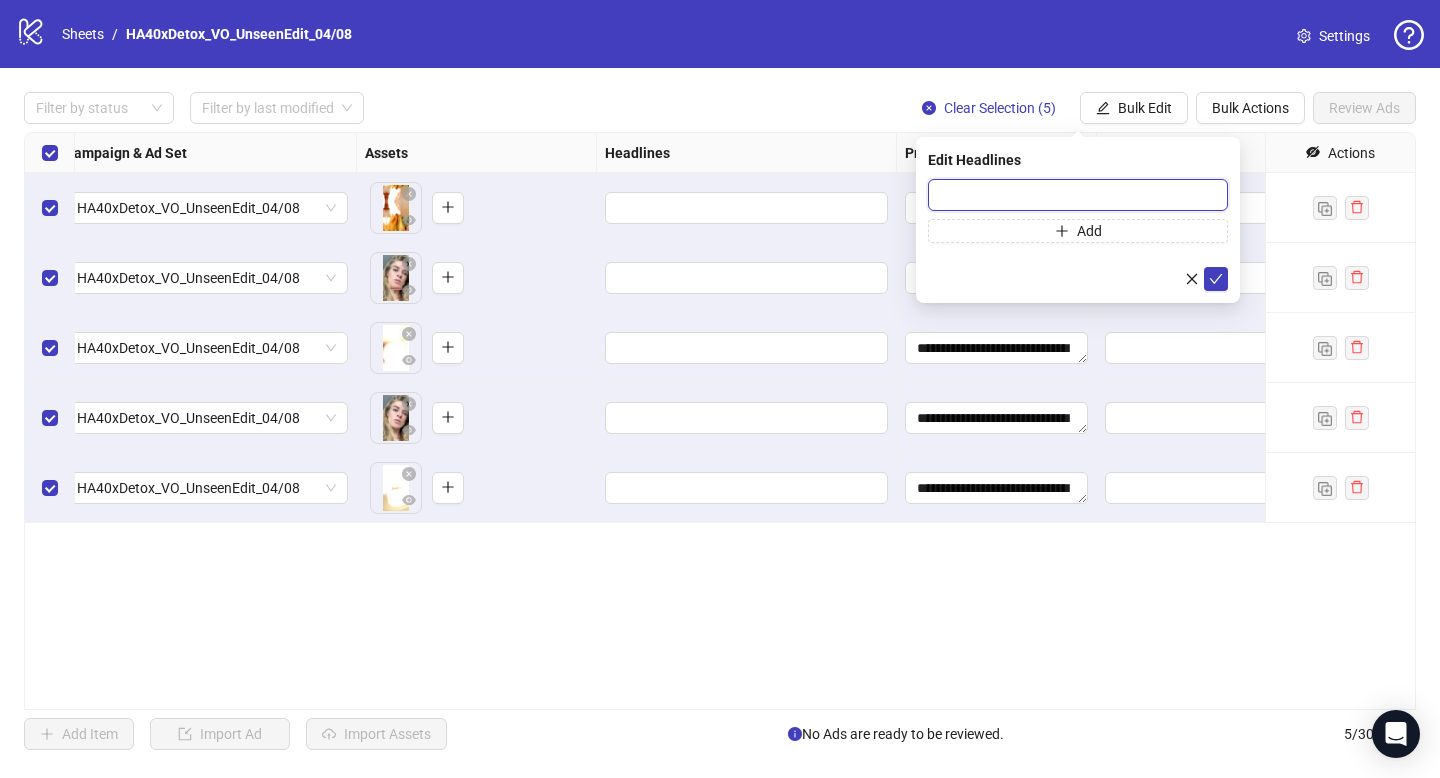 click at bounding box center (1078, 195) 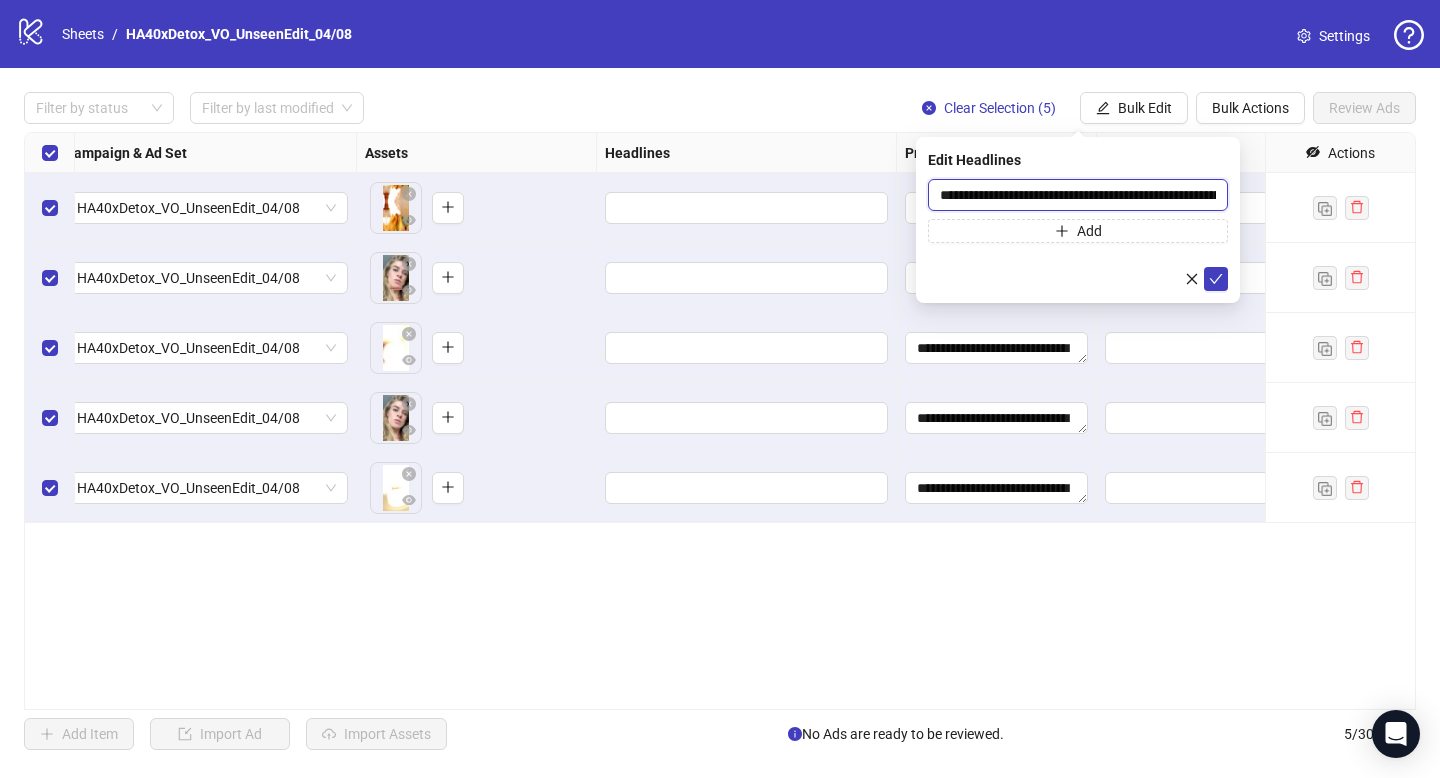 scroll, scrollTop: 0, scrollLeft: 171, axis: horizontal 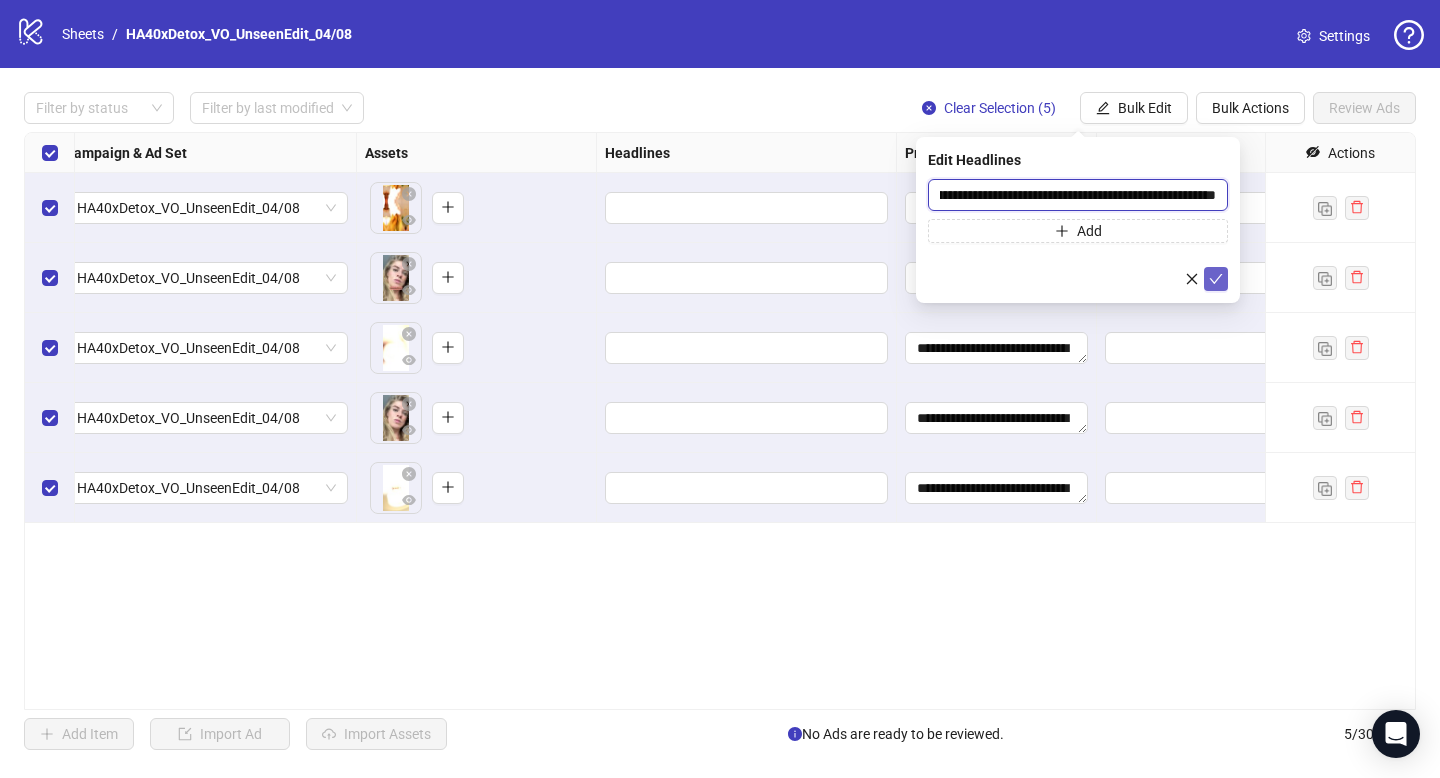type on "**********" 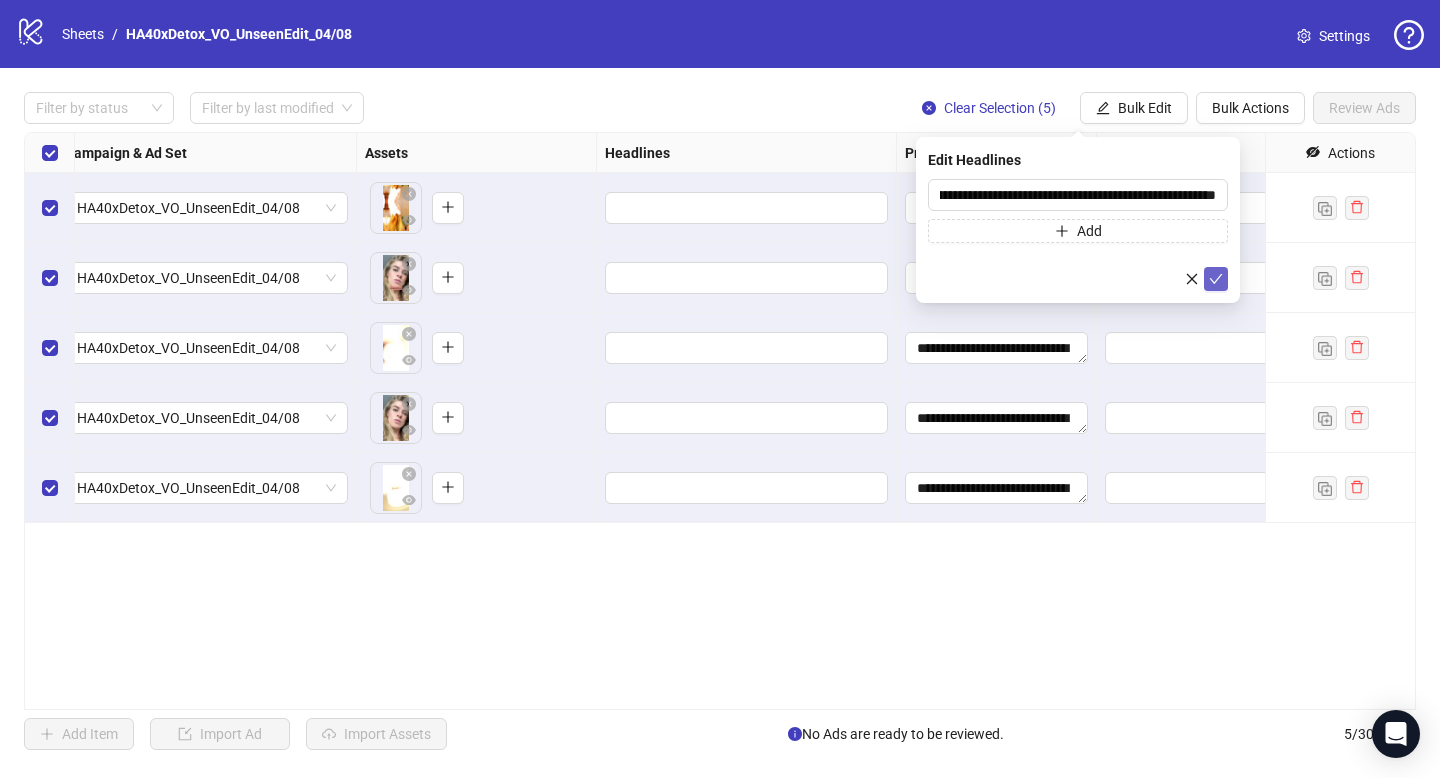 click at bounding box center (1216, 279) 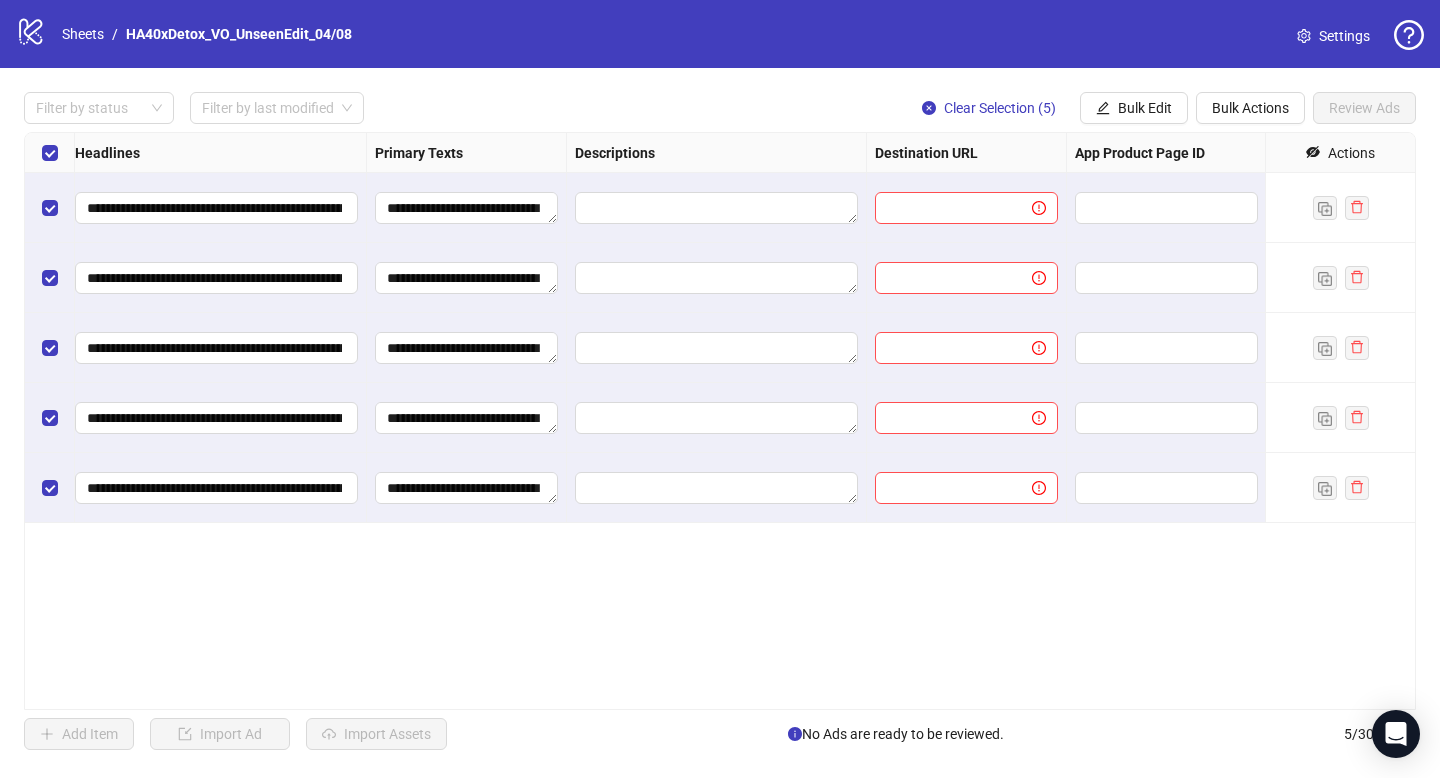 scroll, scrollTop: 0, scrollLeft: 1210, axis: horizontal 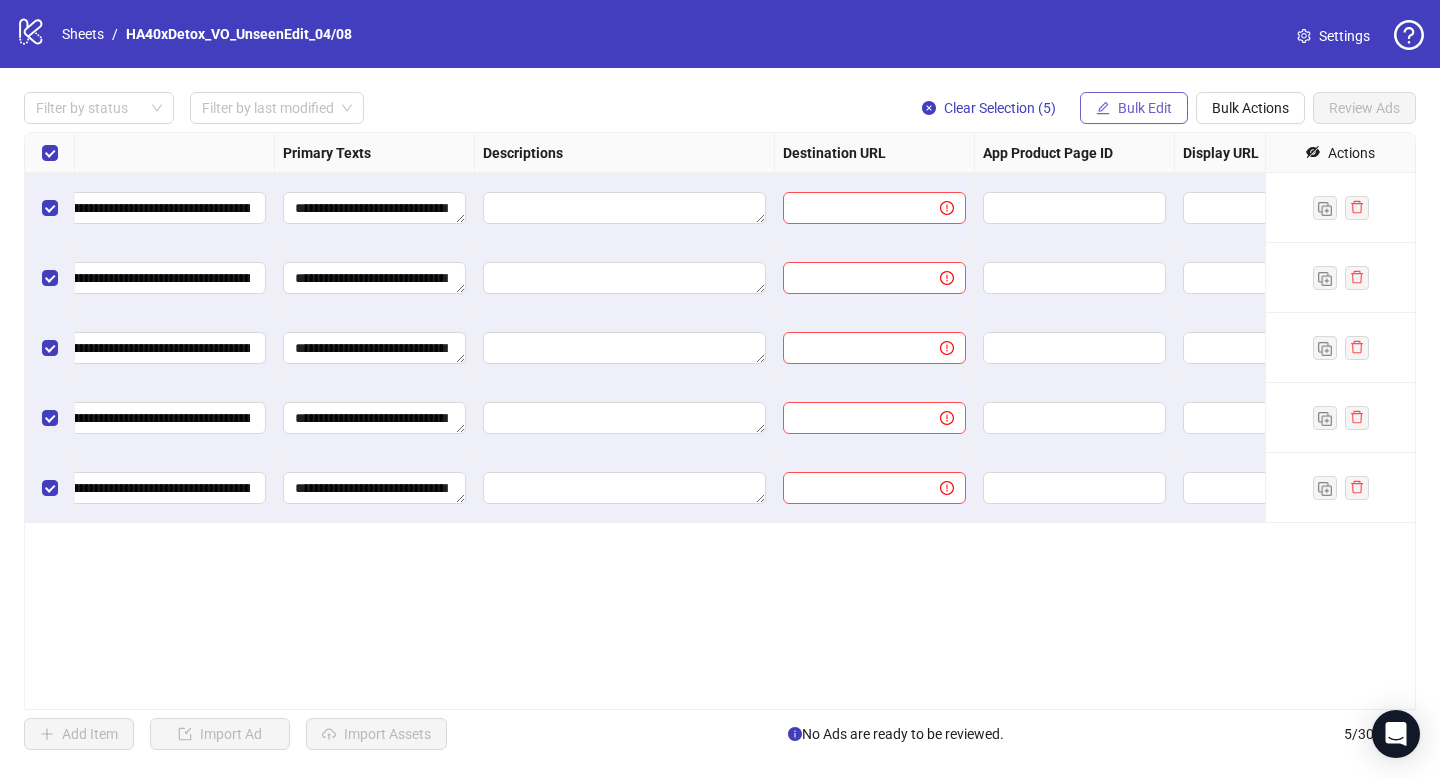 click on "Bulk Edit" at bounding box center [1145, 108] 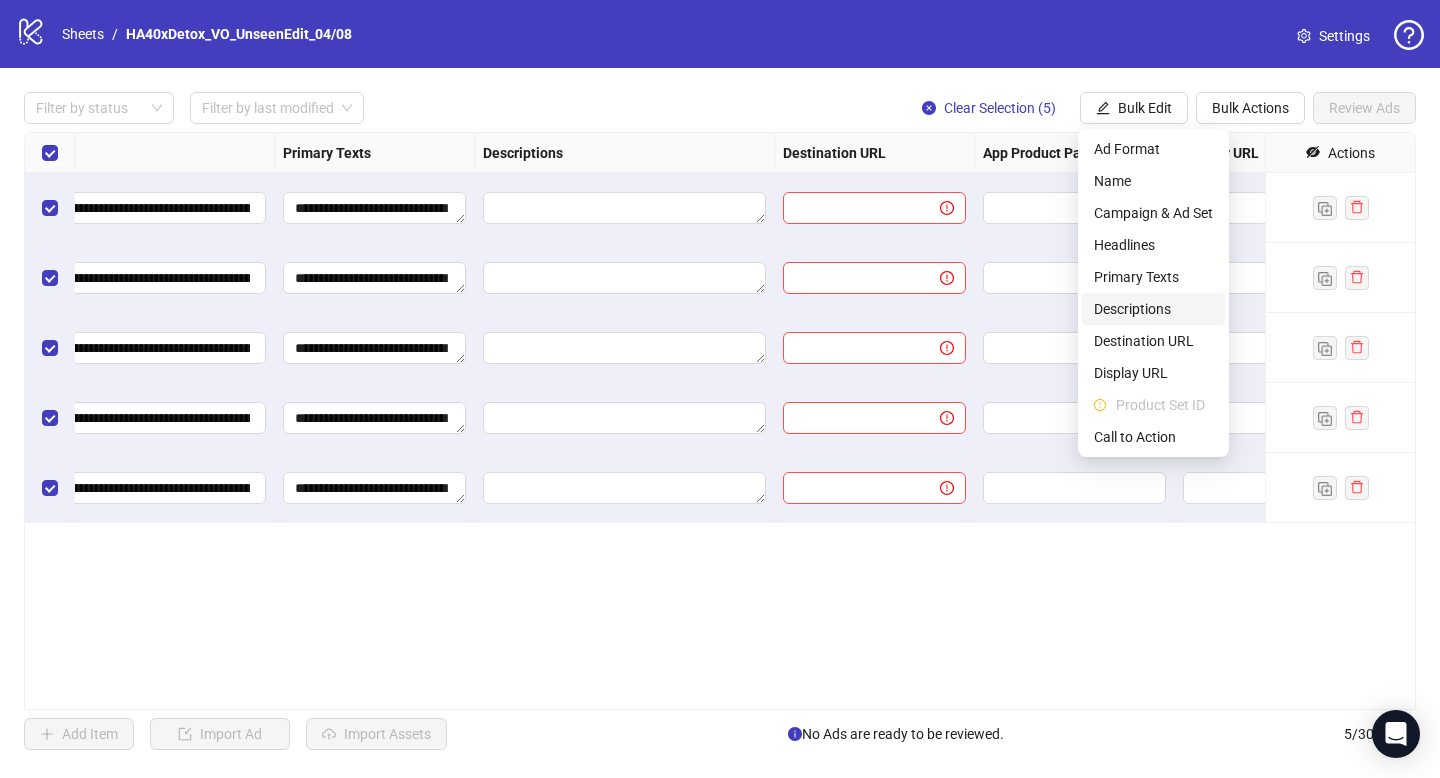 click on "Descriptions" at bounding box center [1153, 309] 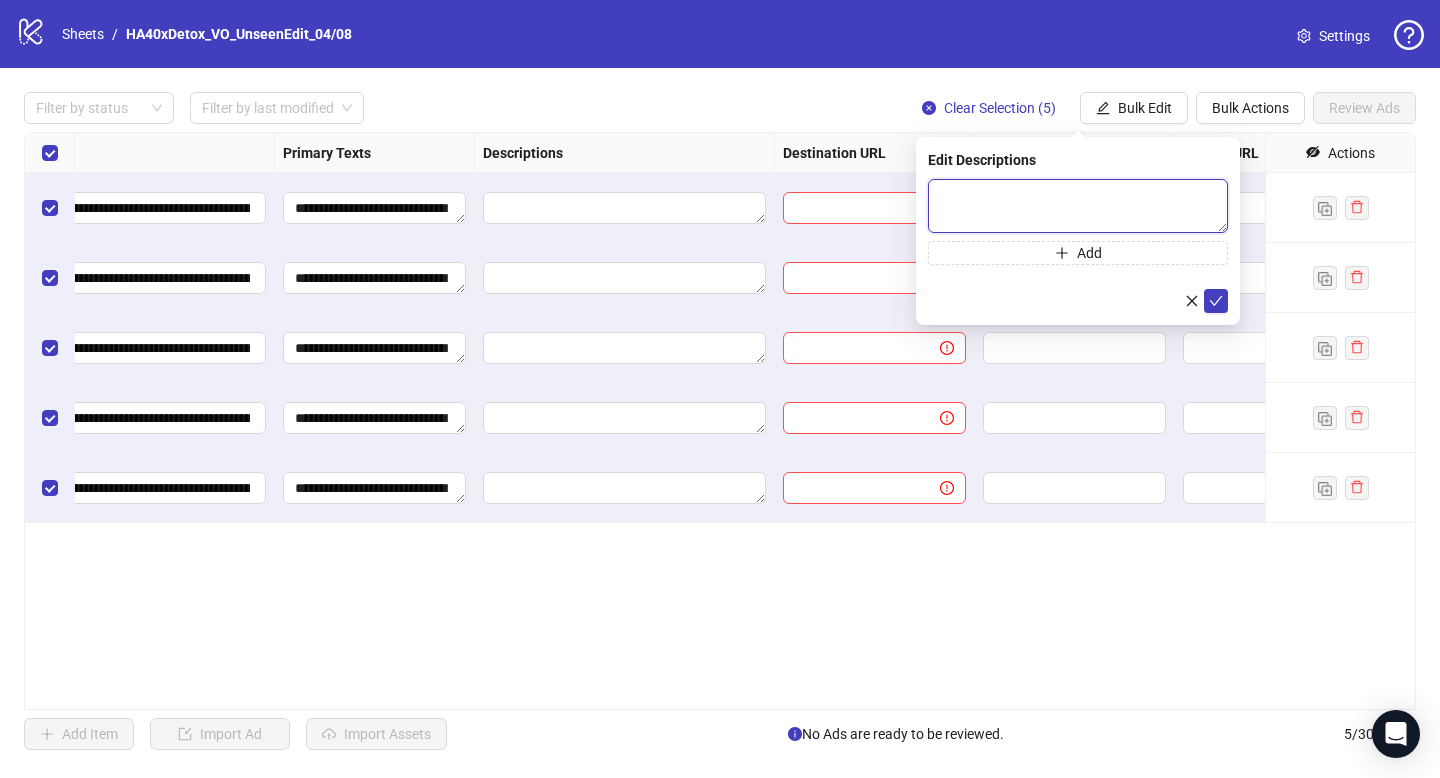 click at bounding box center [1078, 206] 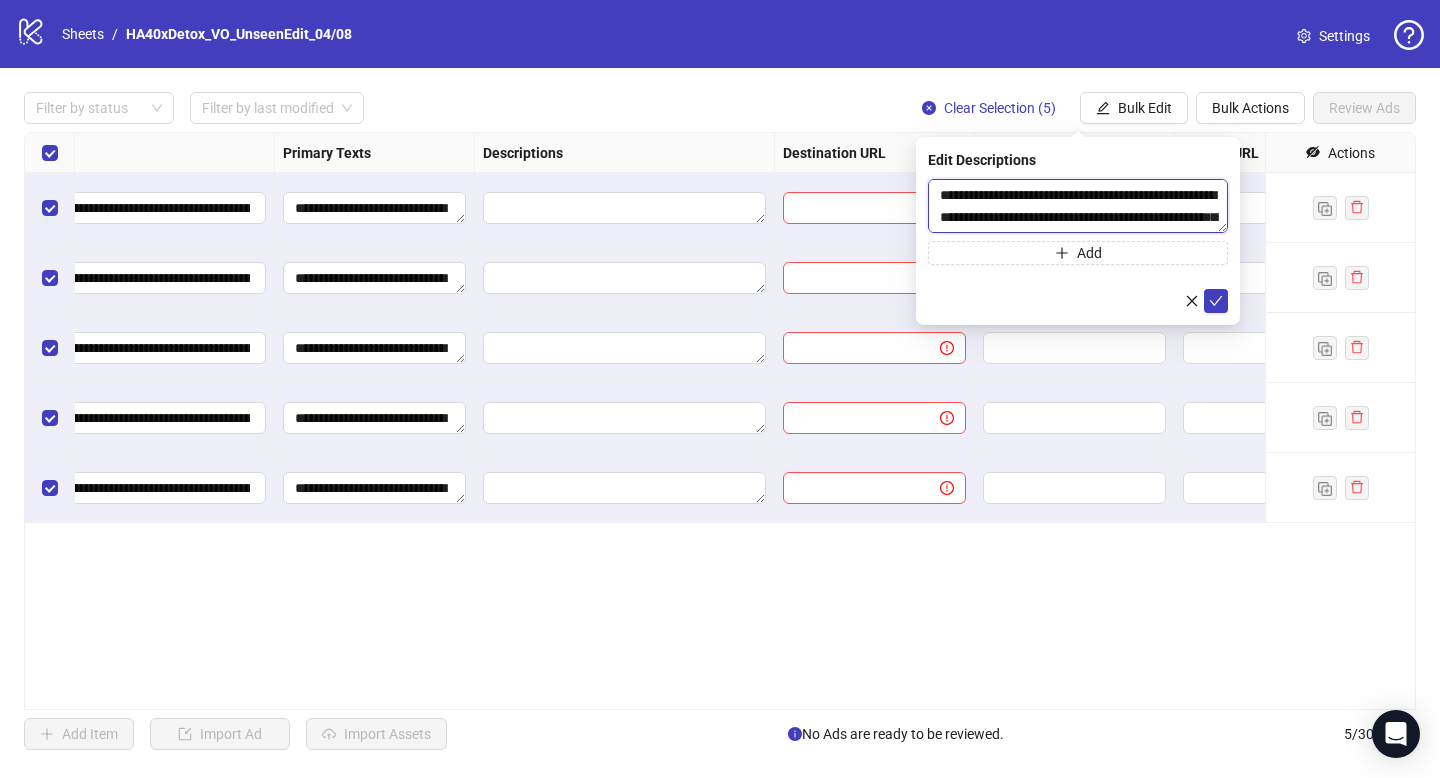 scroll, scrollTop: 59, scrollLeft: 0, axis: vertical 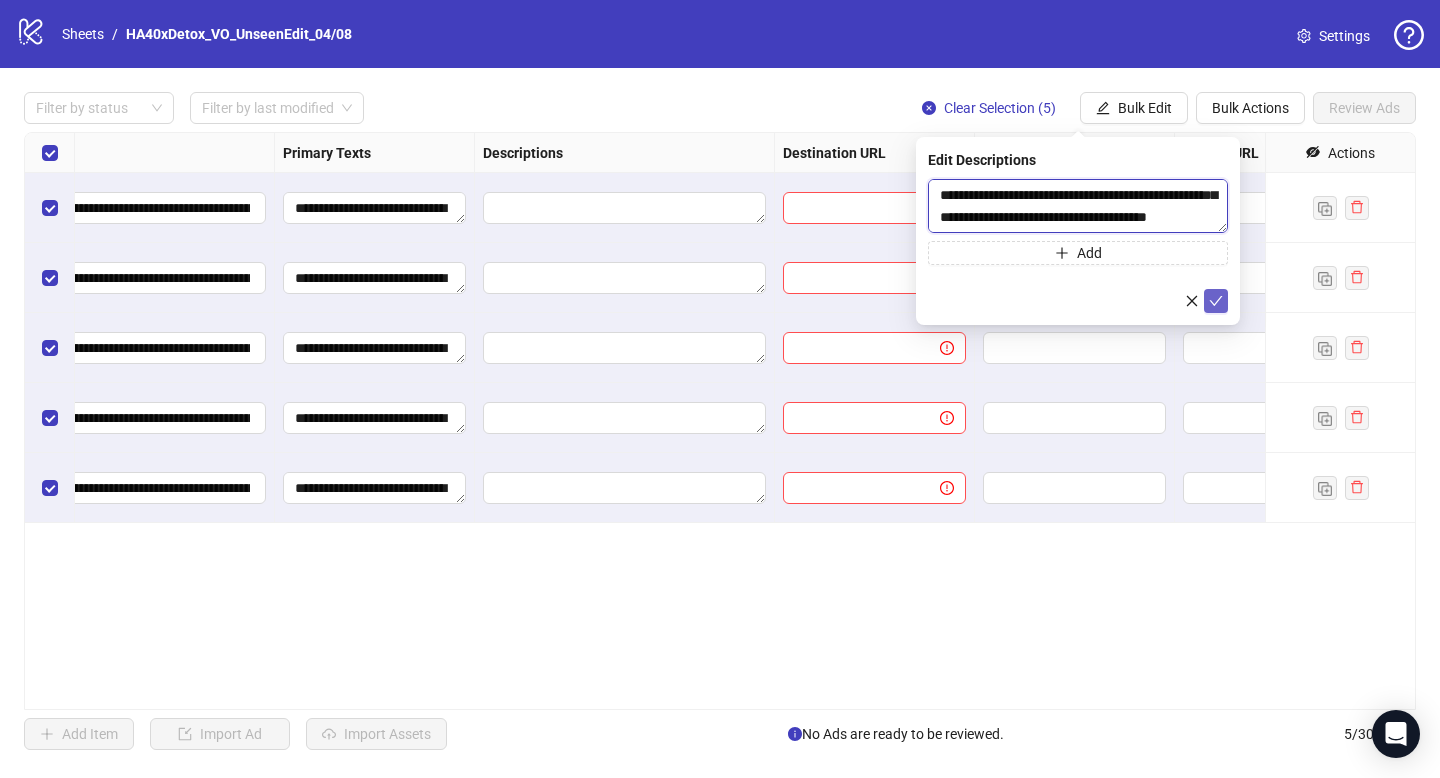 type on "**********" 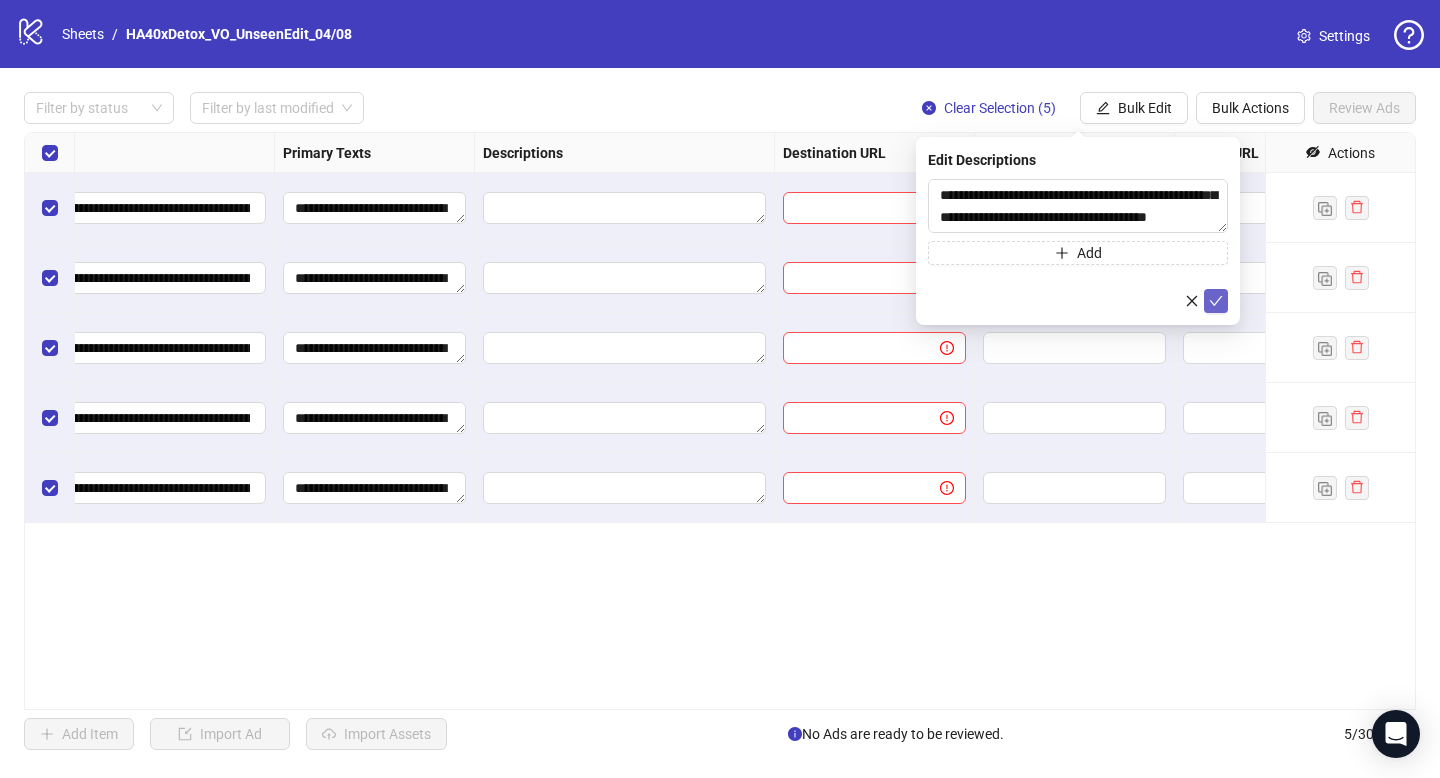 click at bounding box center (1216, 301) 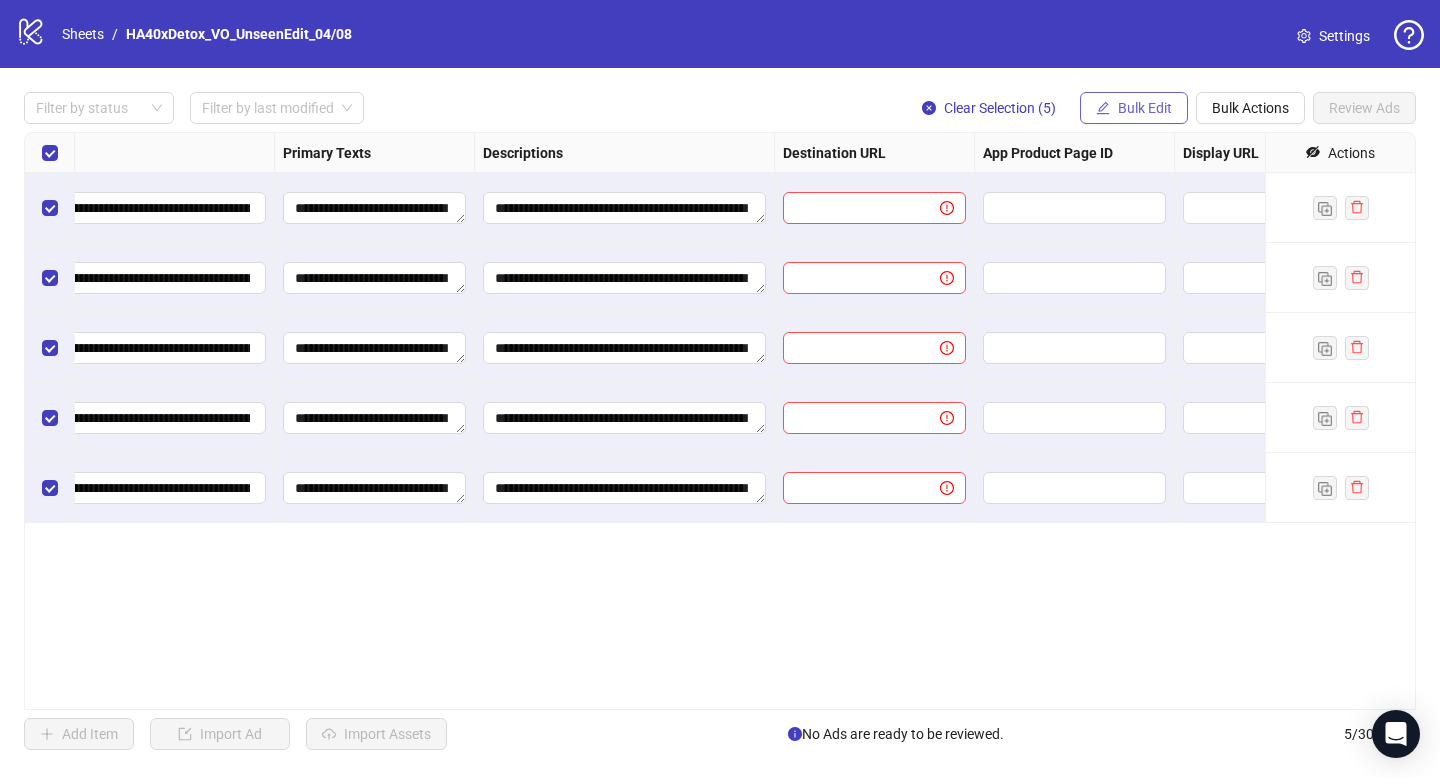 click on "Bulk Edit" at bounding box center (1145, 108) 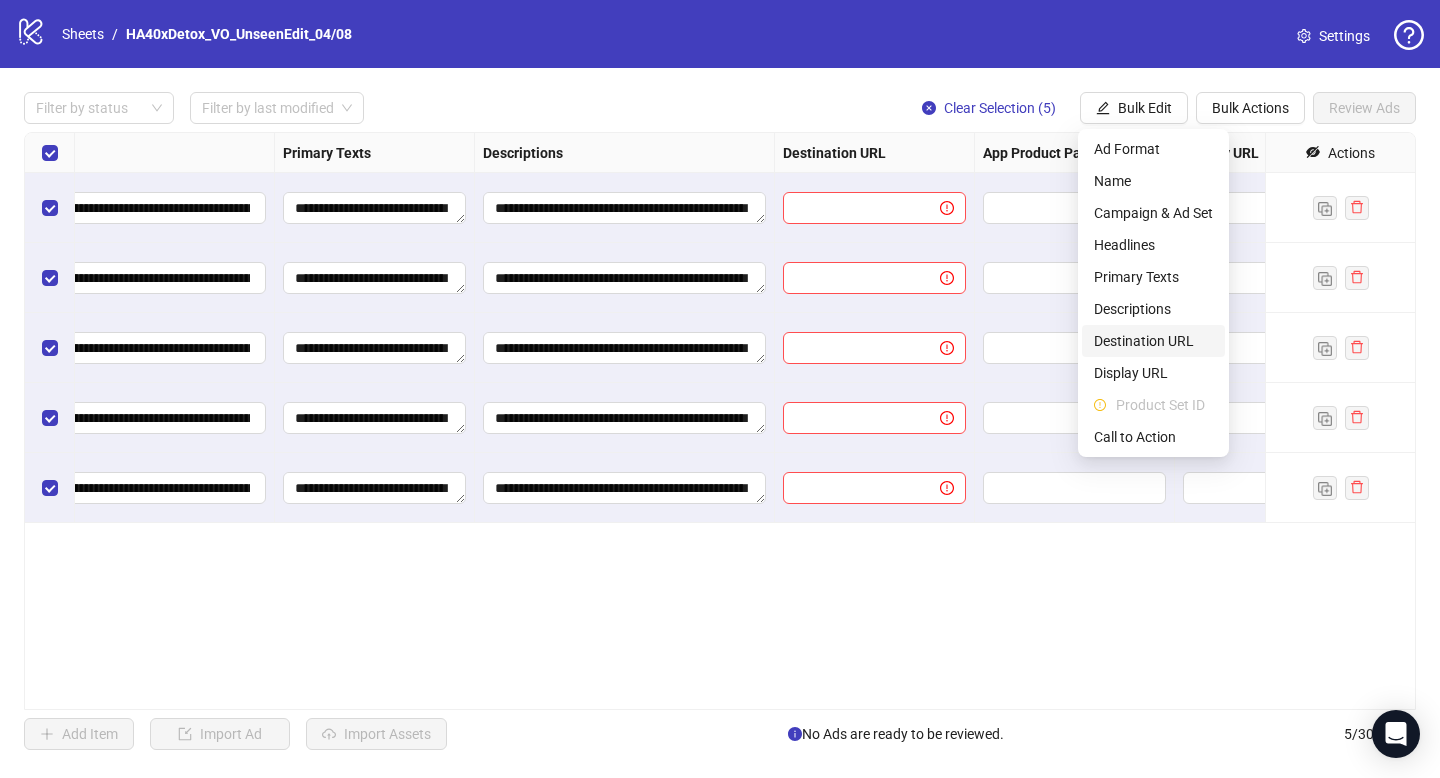 click on "Destination URL" at bounding box center (1153, 341) 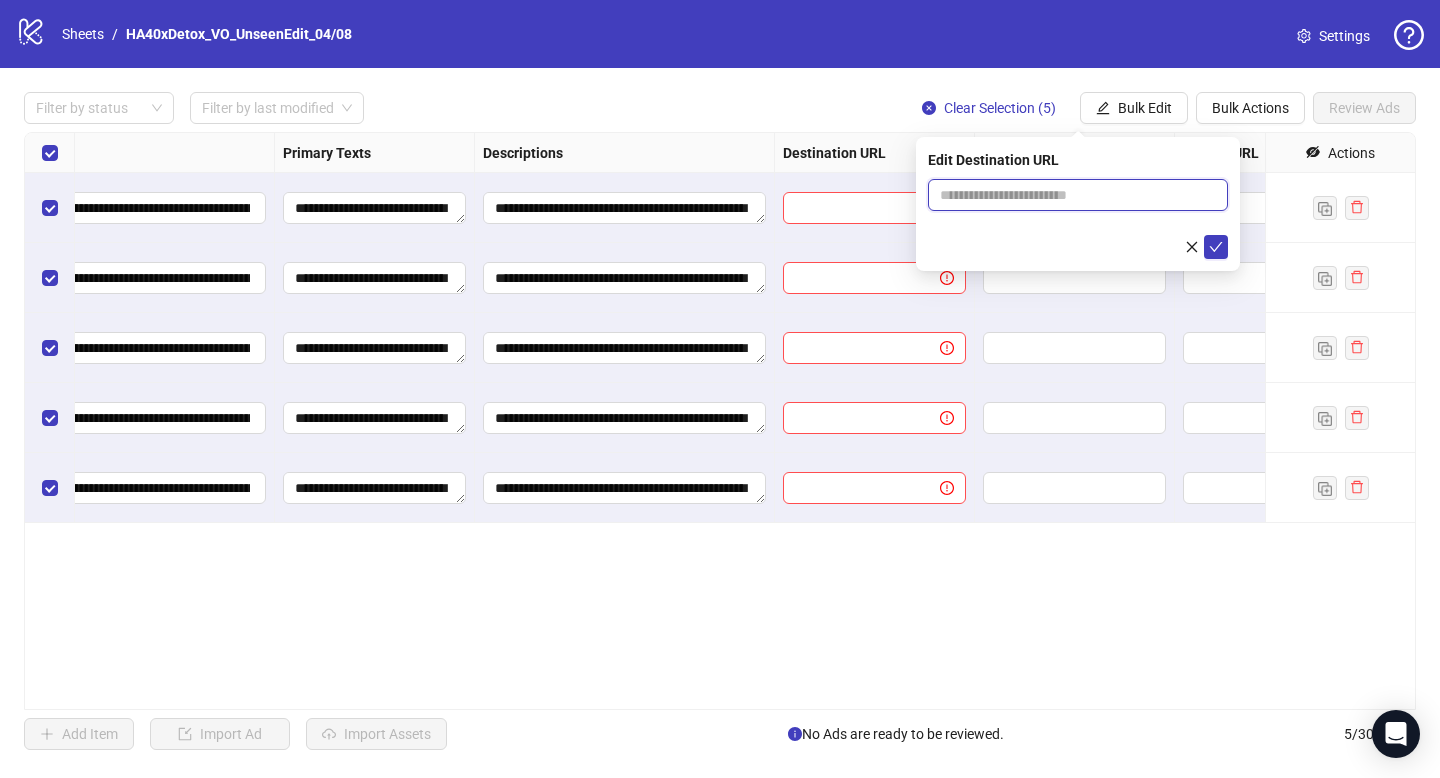 click at bounding box center [1070, 195] 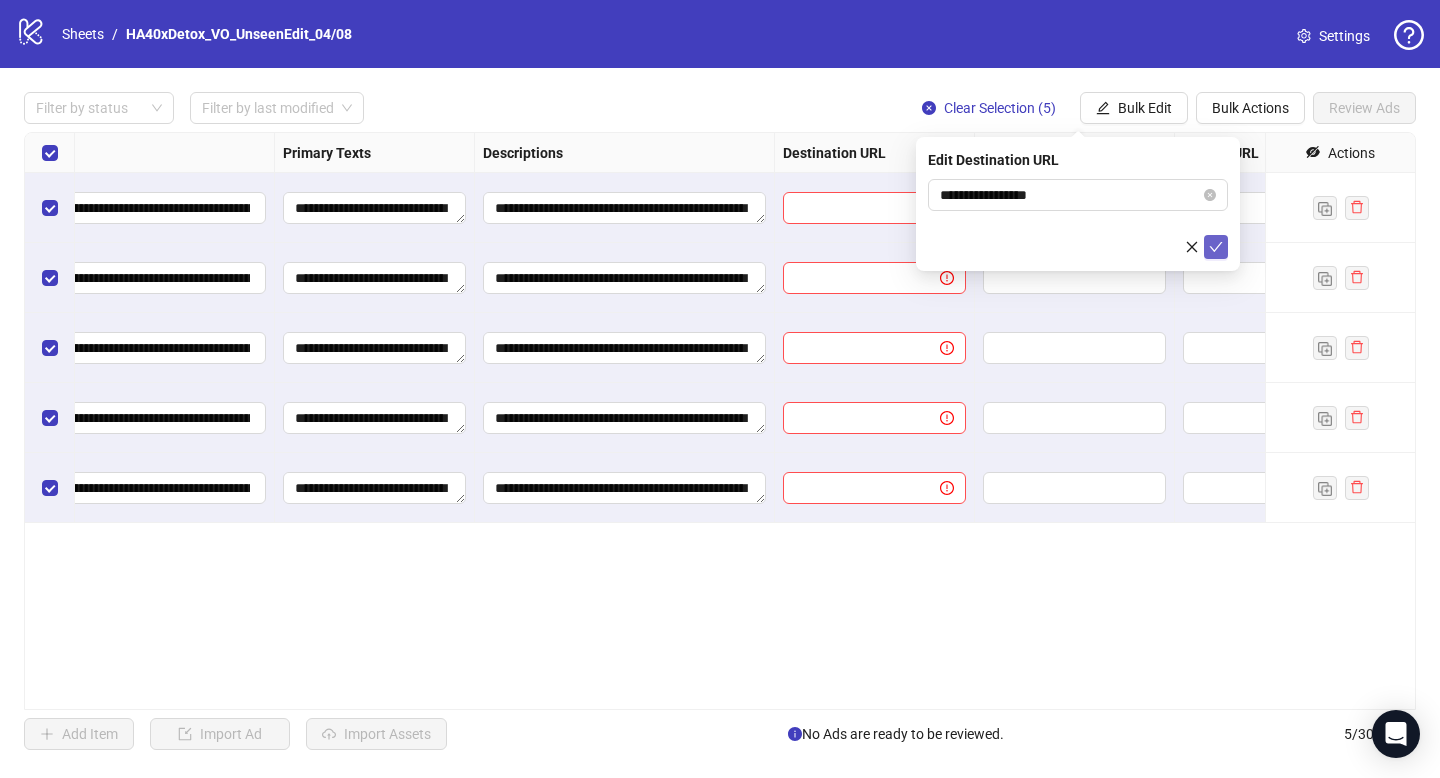 click 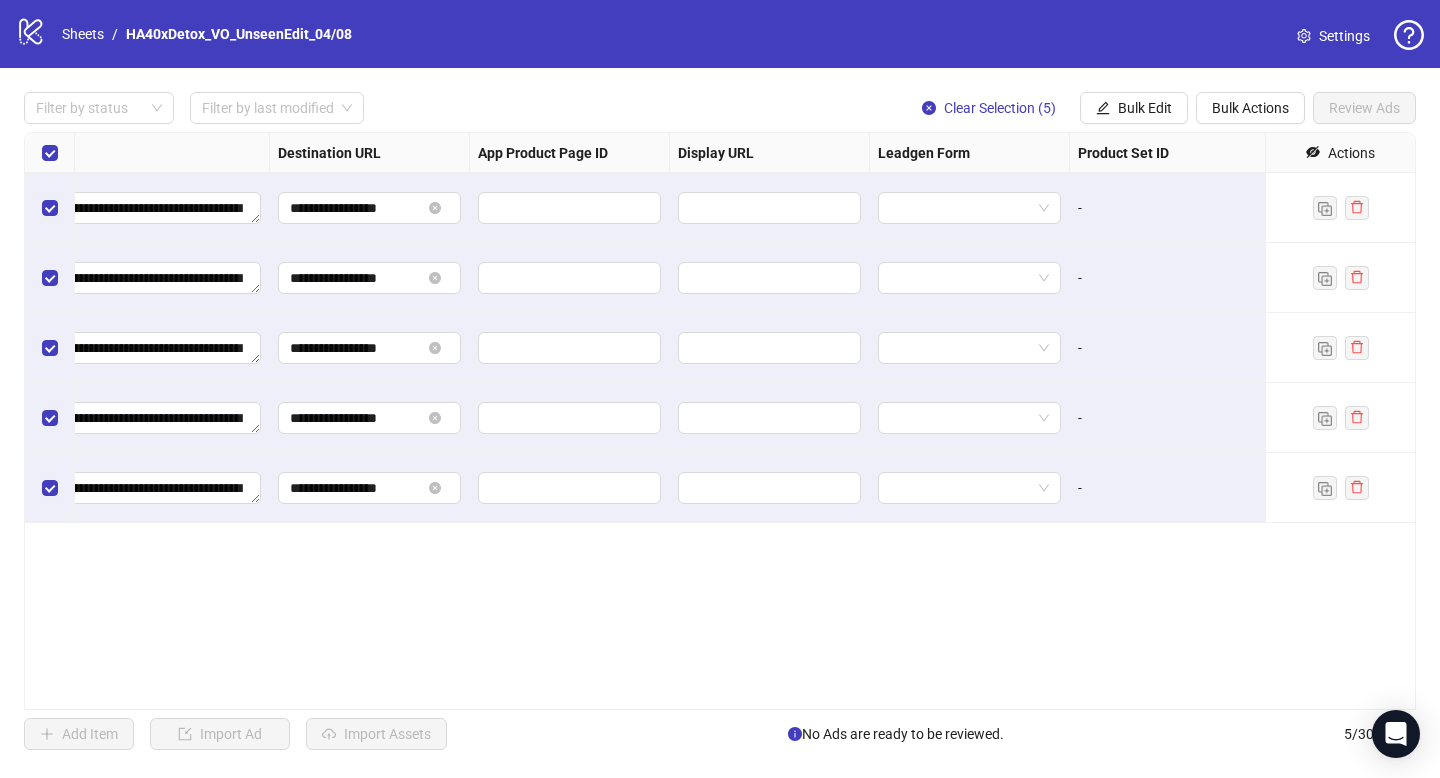 scroll, scrollTop: 0, scrollLeft: 1880, axis: horizontal 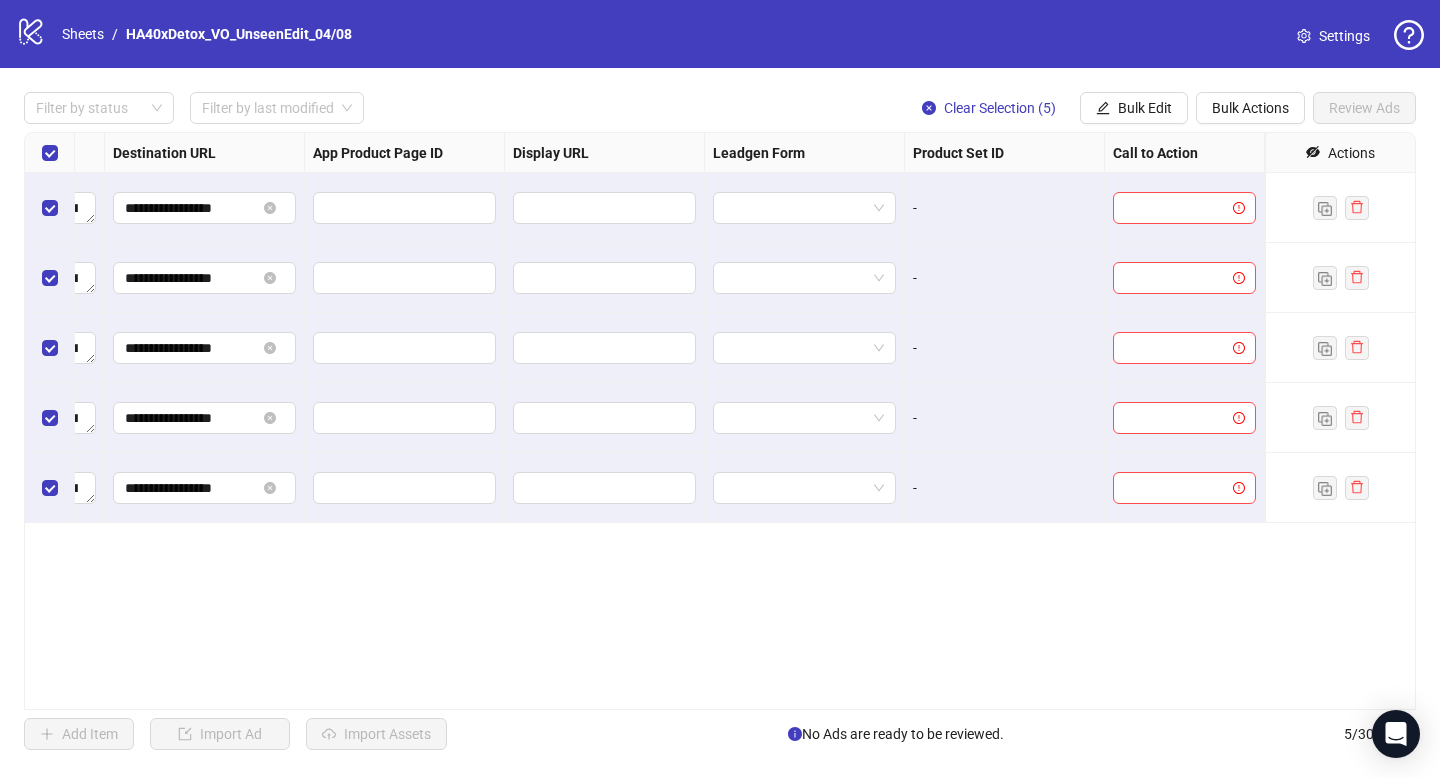 click on "**********" at bounding box center [720, 421] 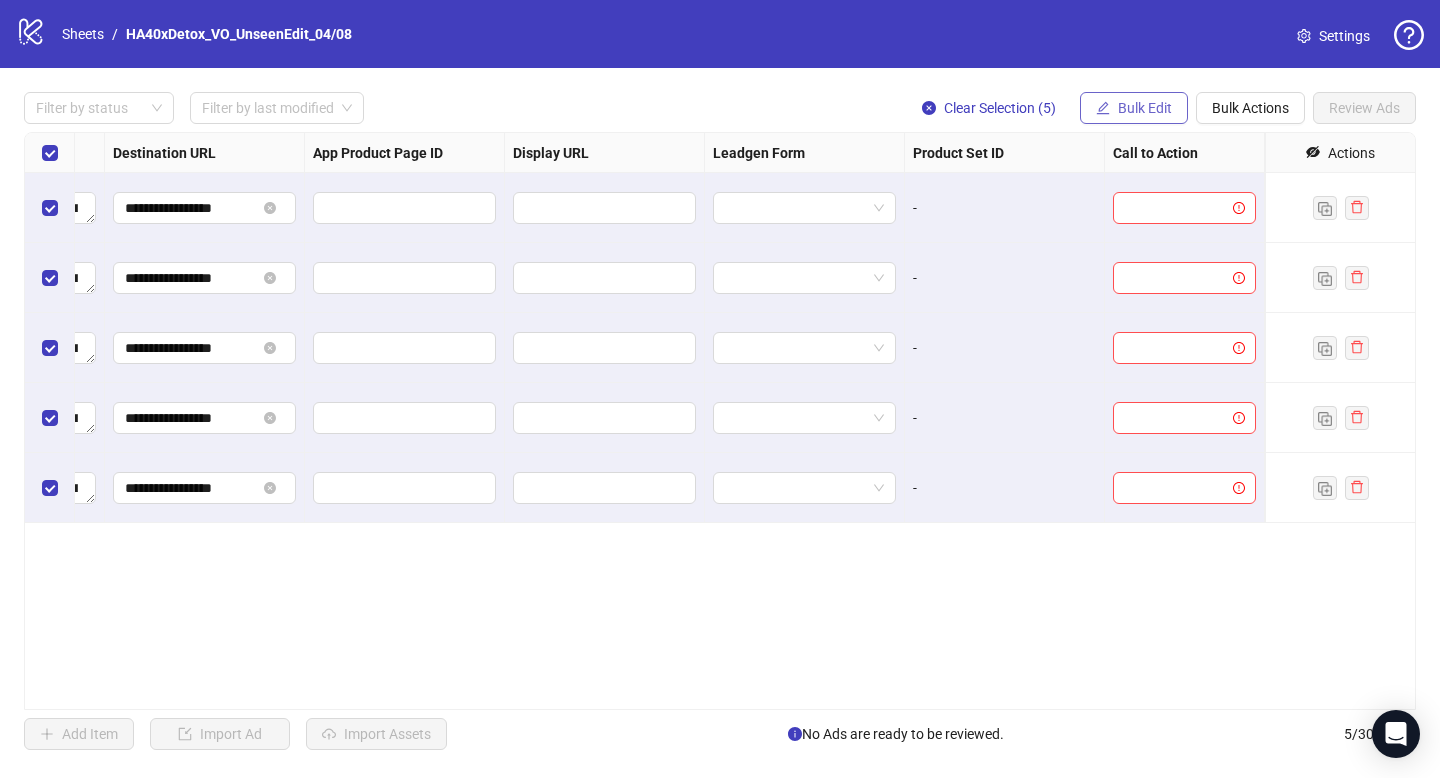 click on "Bulk Edit" at bounding box center (1145, 108) 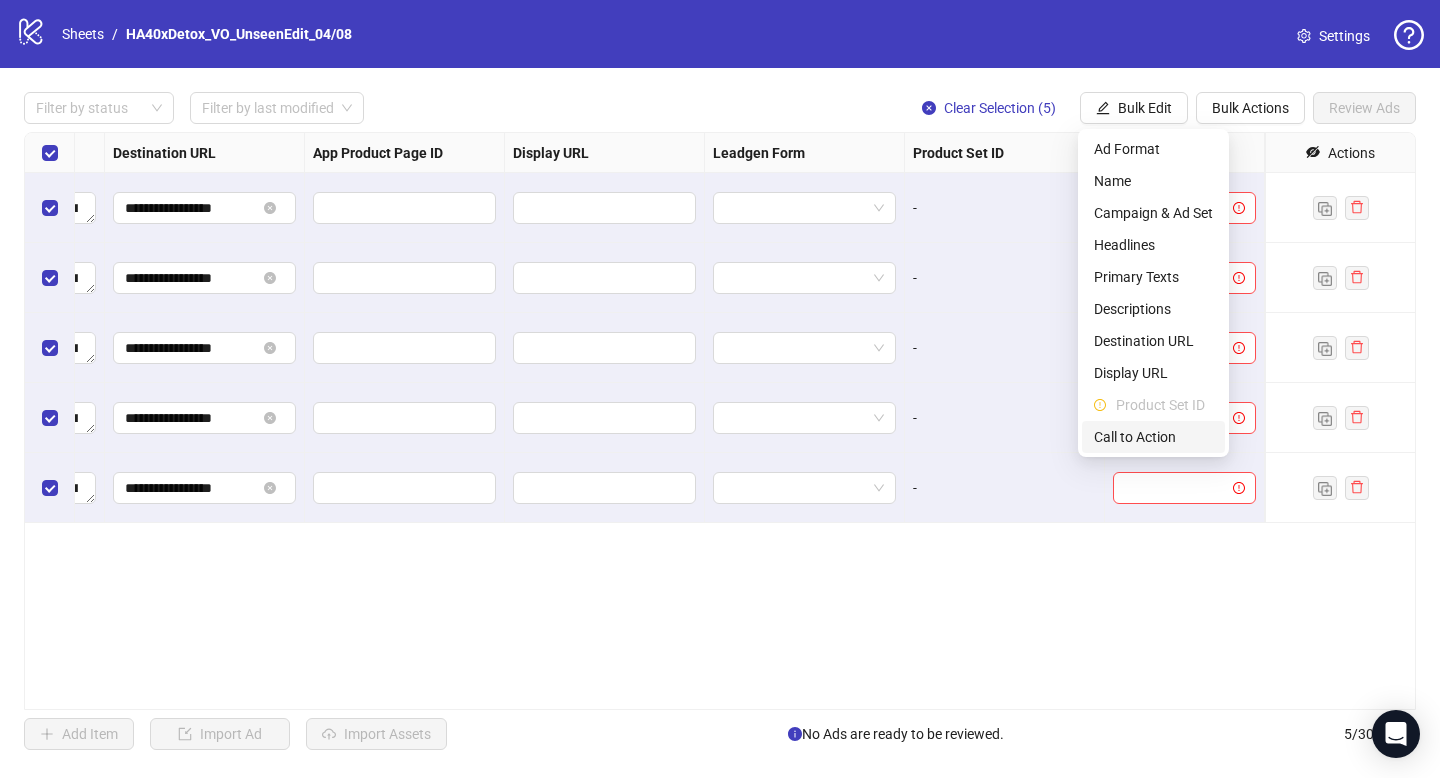click on "Call to Action" at bounding box center [1153, 437] 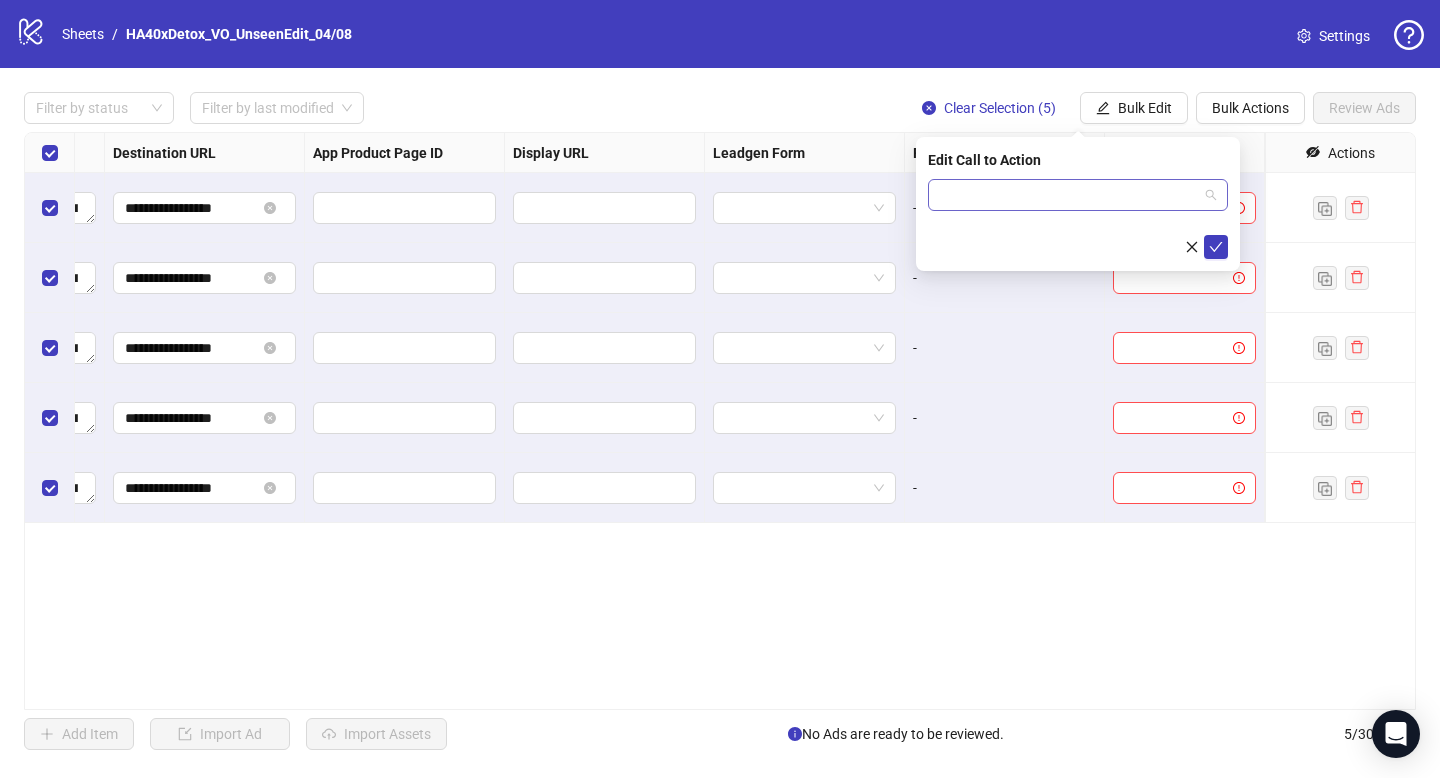click at bounding box center [1069, 195] 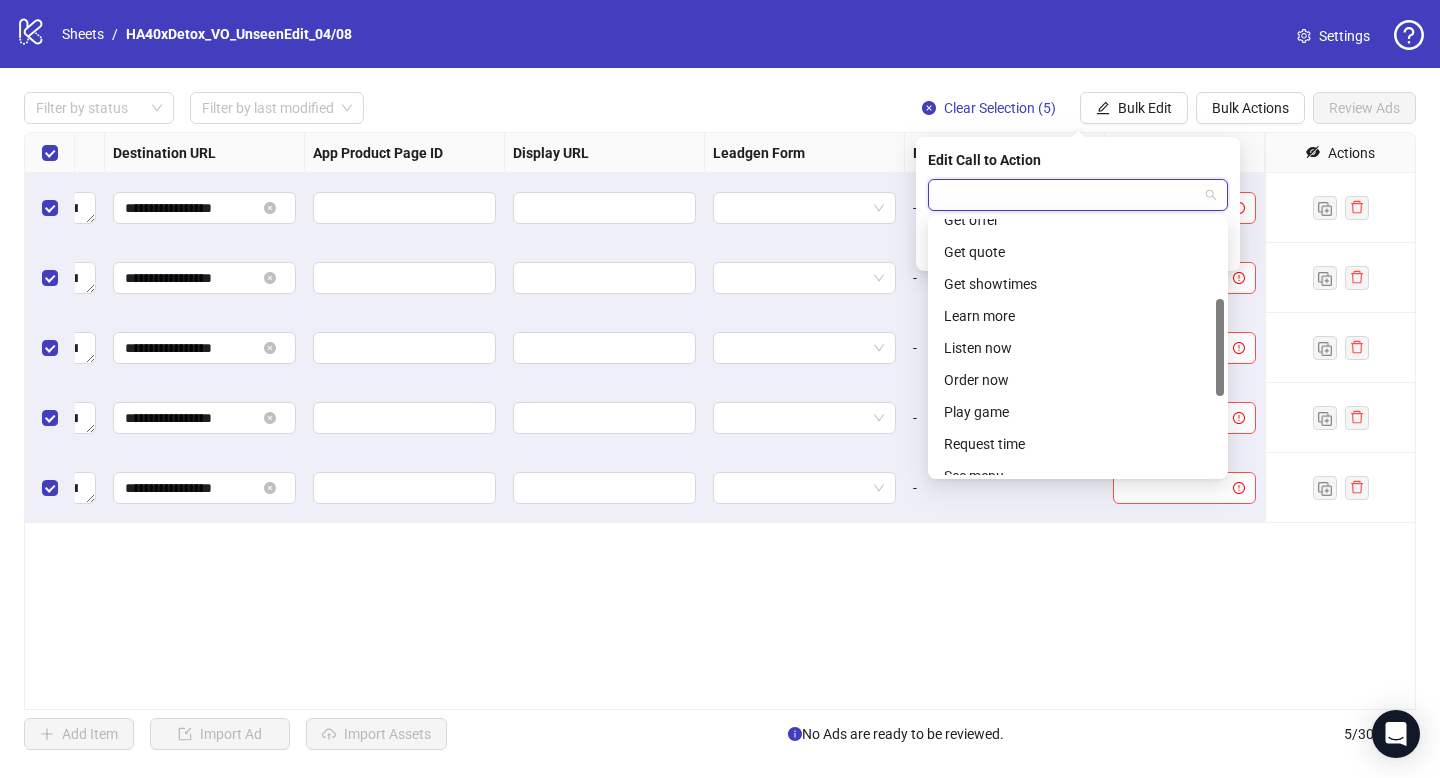 scroll, scrollTop: 208, scrollLeft: 0, axis: vertical 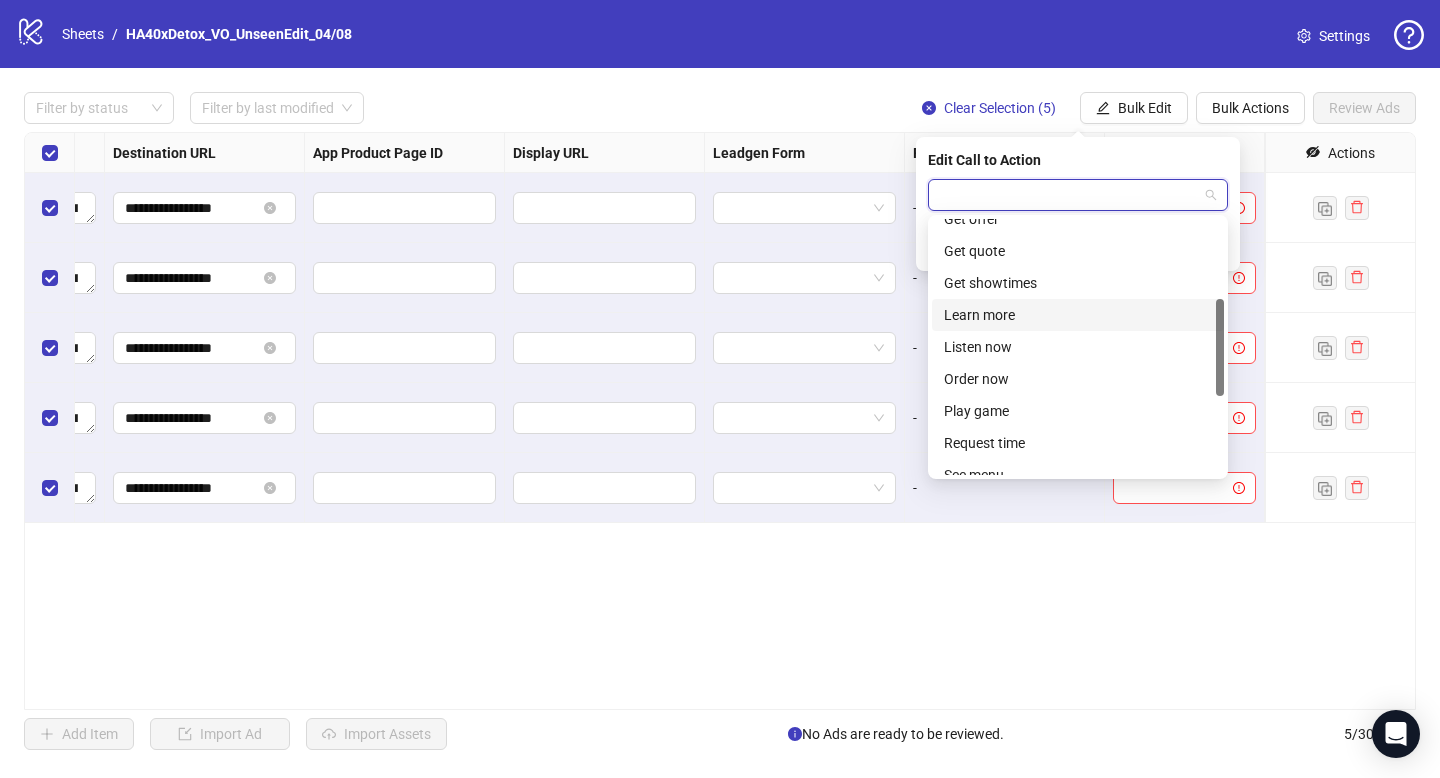 click on "Learn more" at bounding box center (1078, 315) 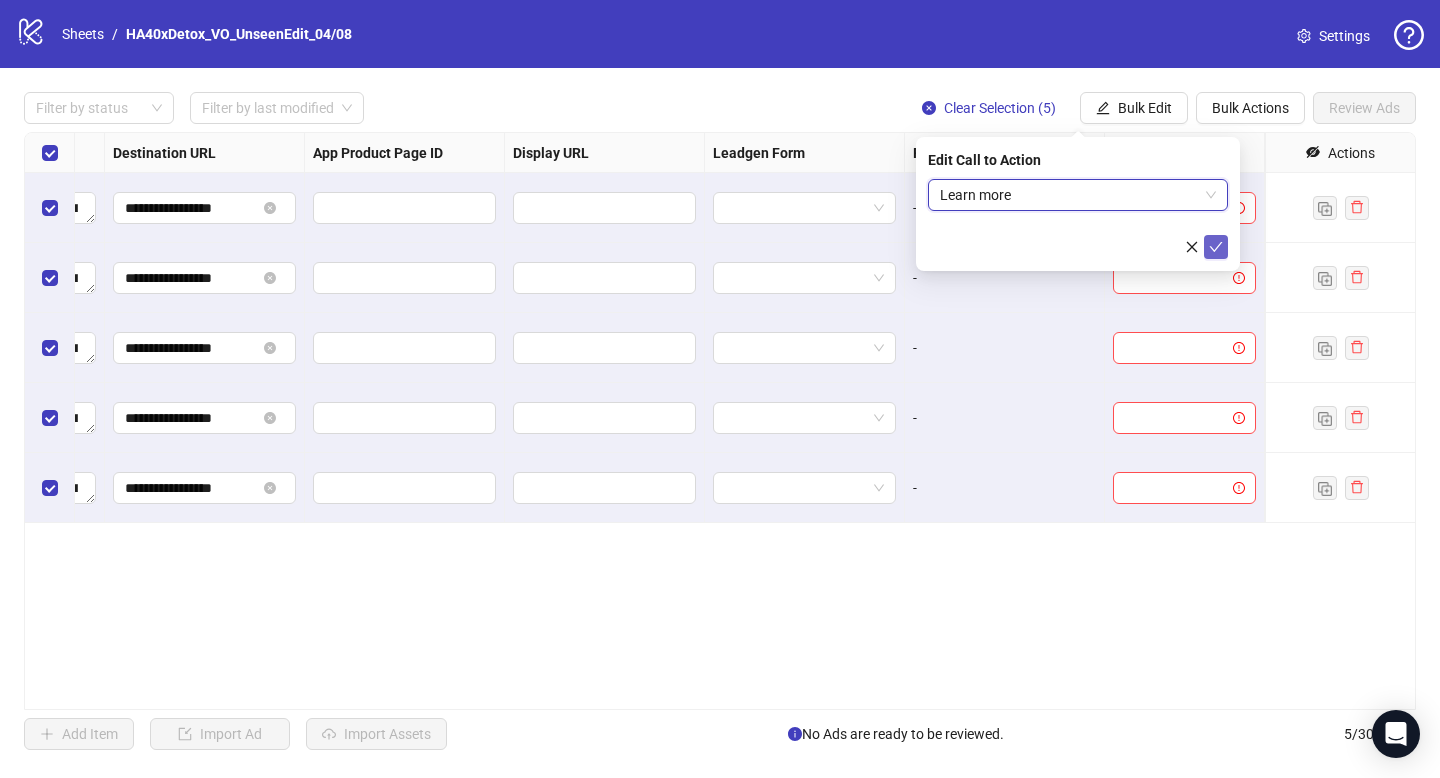 click at bounding box center [1216, 247] 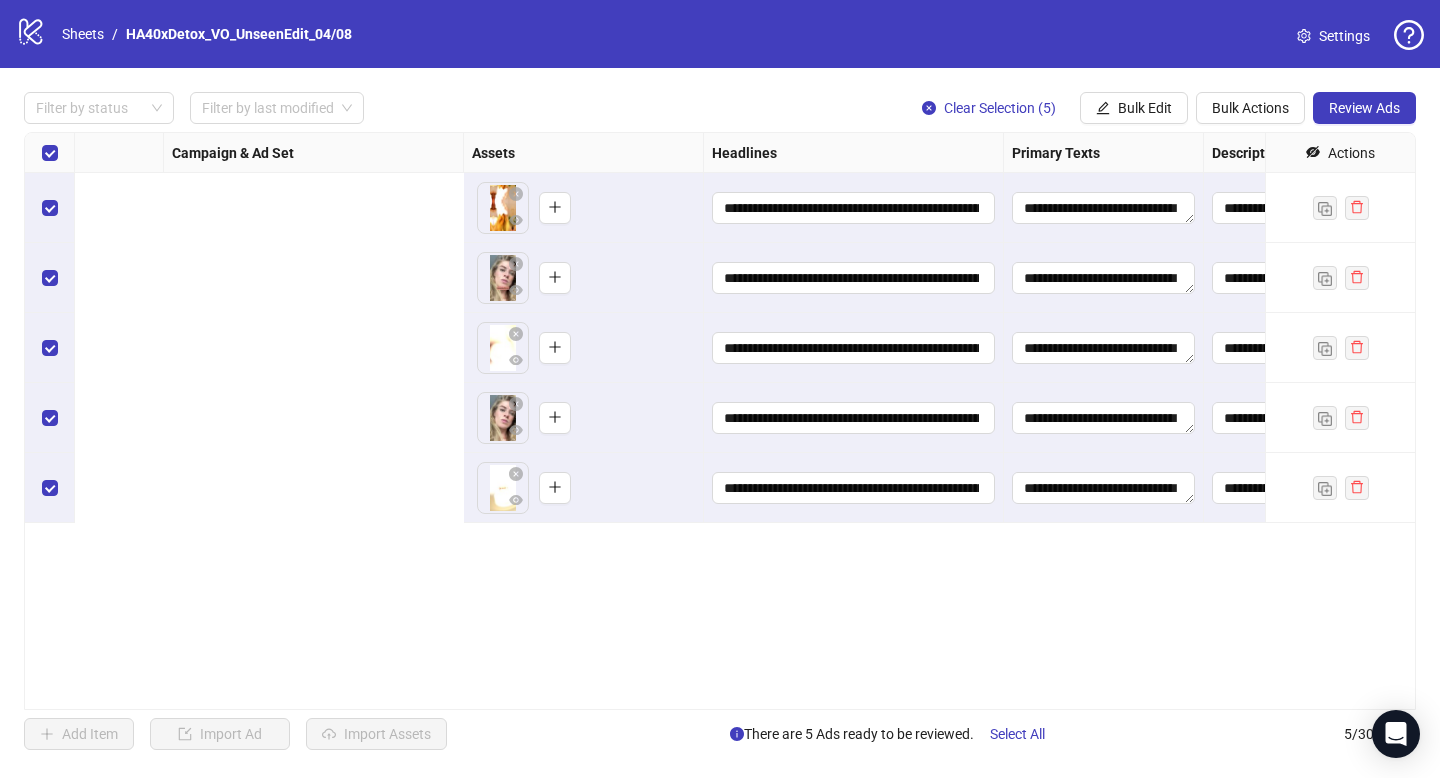 scroll, scrollTop: 0, scrollLeft: 0, axis: both 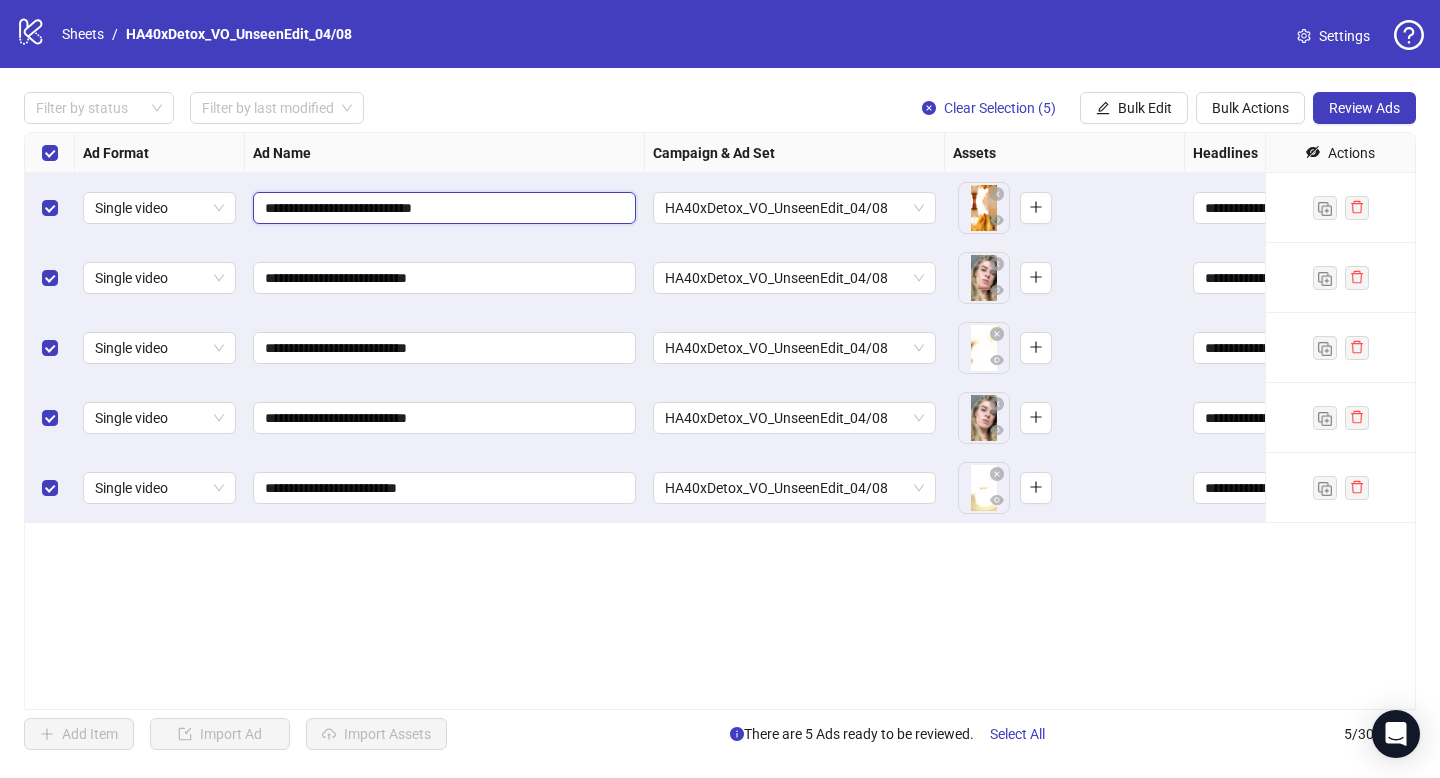 click on "**********" at bounding box center [442, 208] 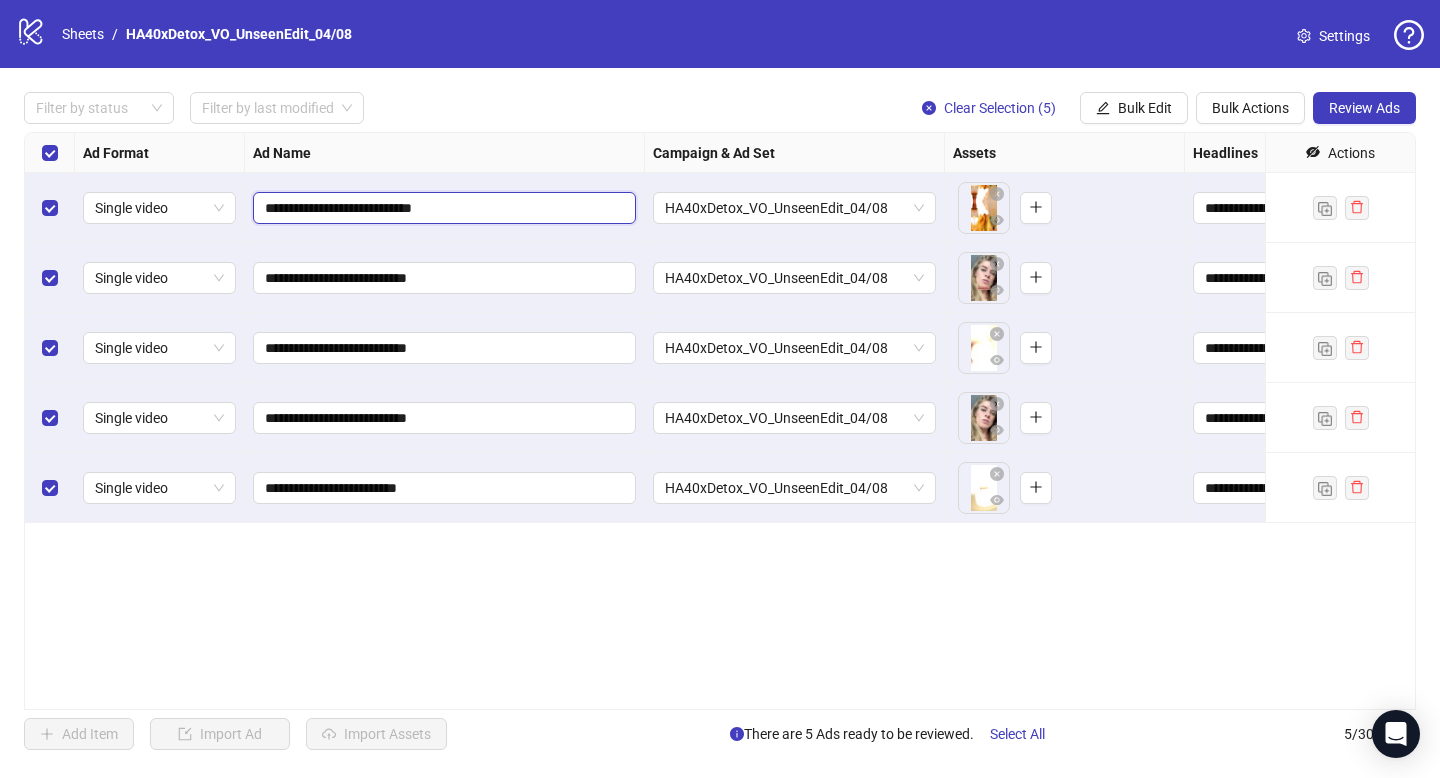 drag, startPoint x: 424, startPoint y: 207, endPoint x: 493, endPoint y: 207, distance: 69 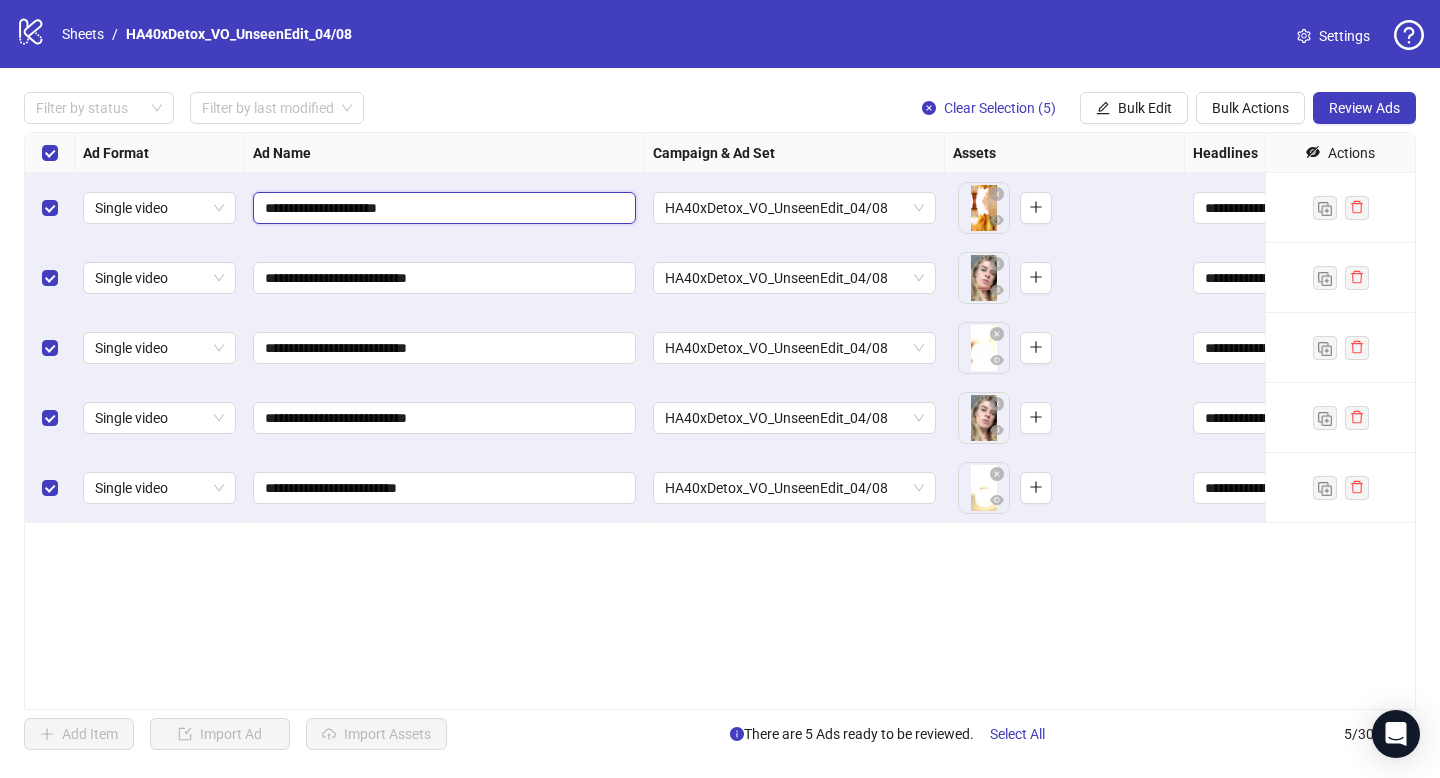 type on "**********" 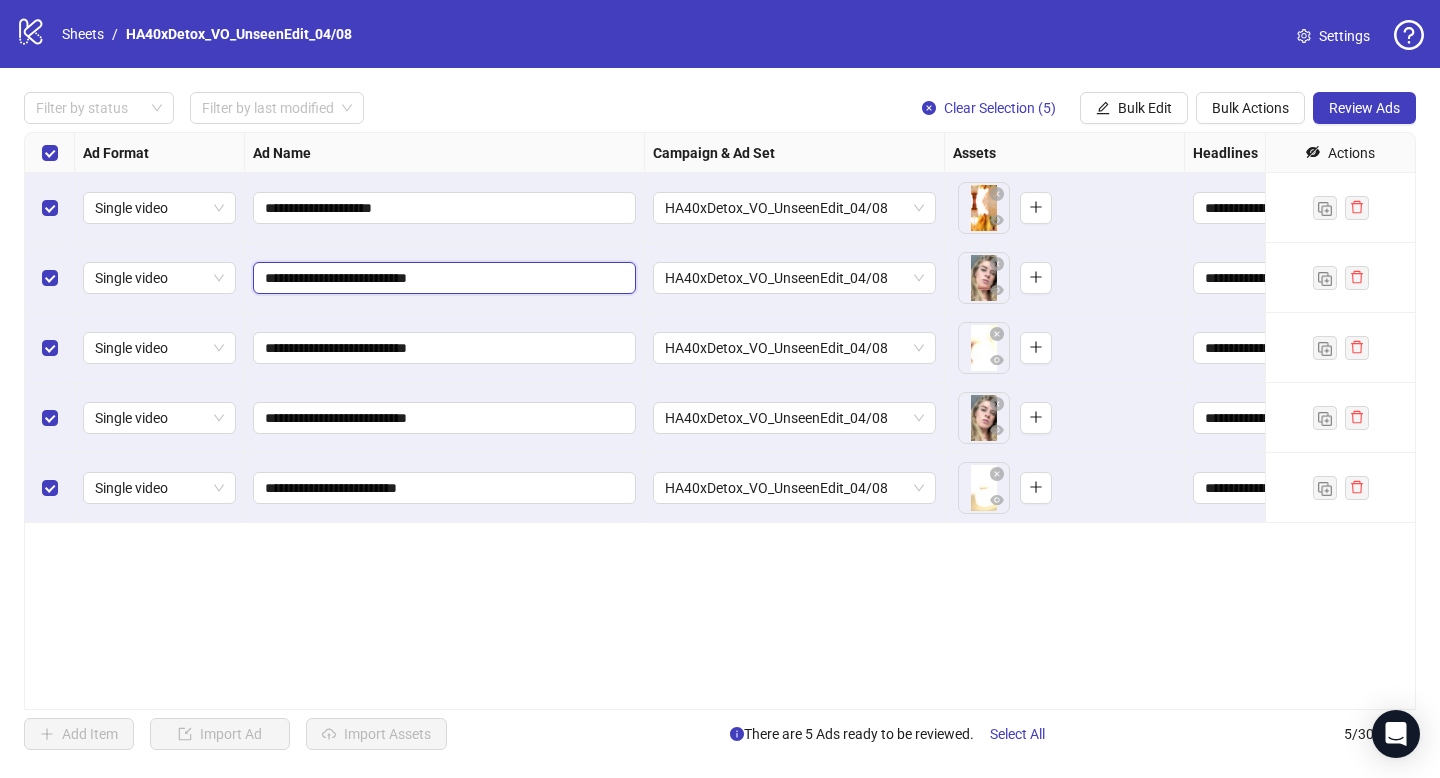 drag, startPoint x: 414, startPoint y: 282, endPoint x: 530, endPoint y: 281, distance: 116.00431 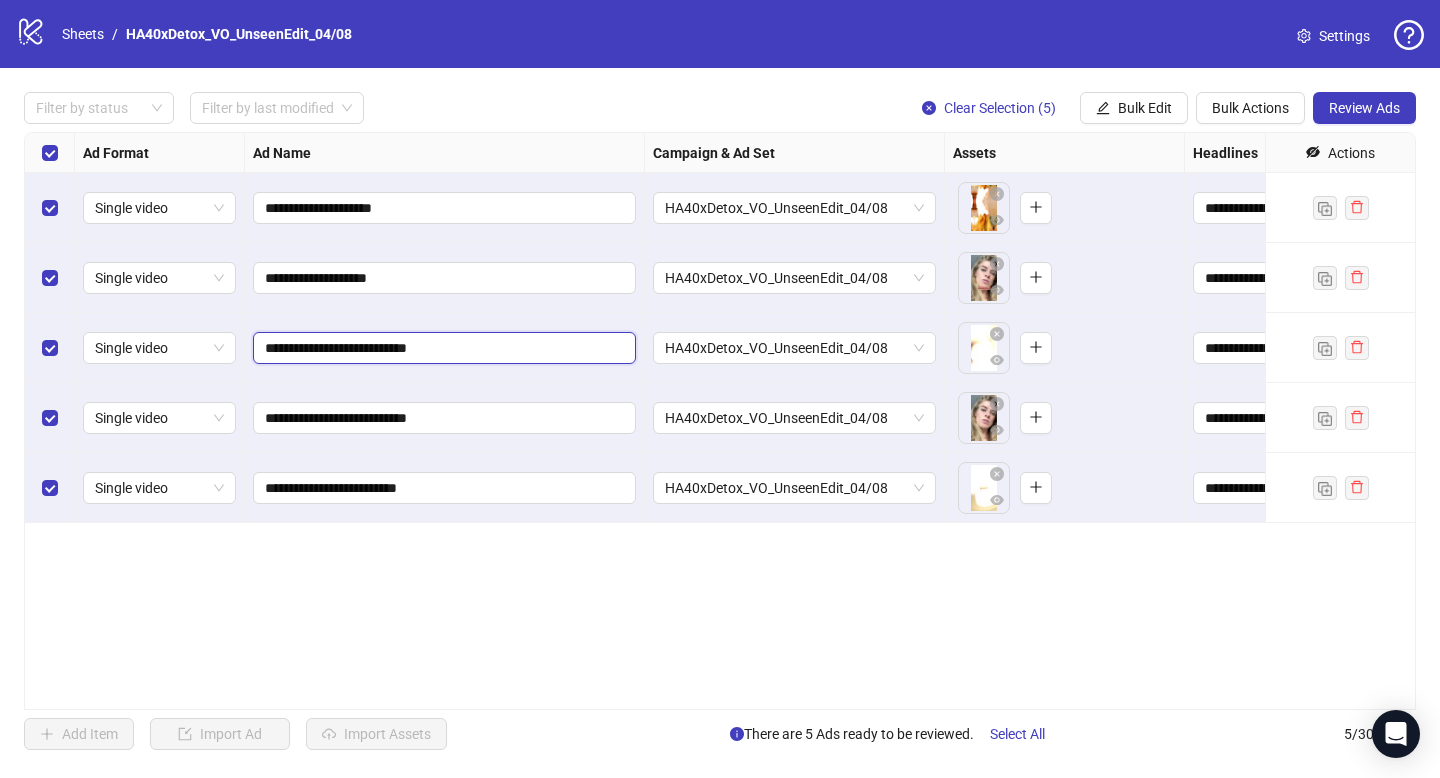 click on "**********" at bounding box center [442, 348] 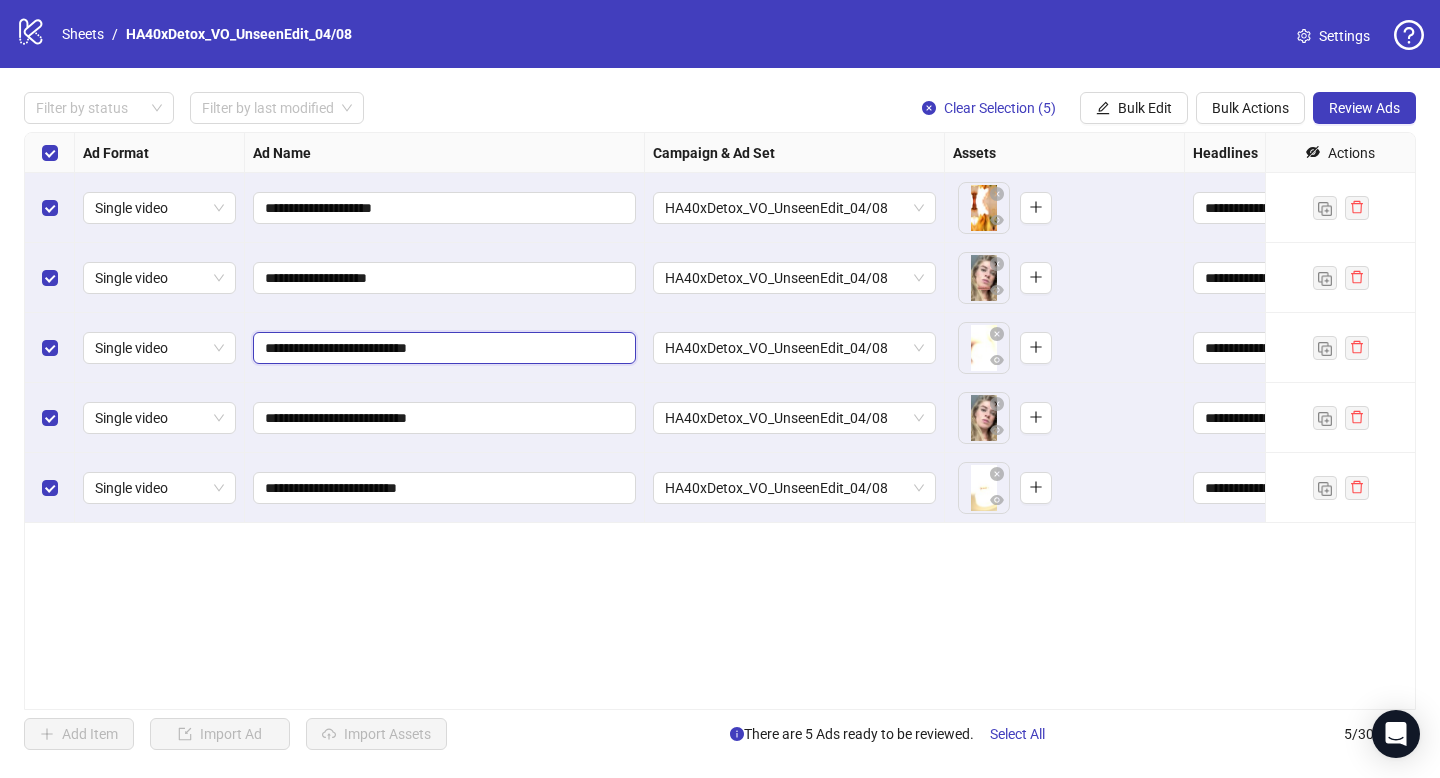 drag, startPoint x: 415, startPoint y: 350, endPoint x: 557, endPoint y: 350, distance: 142 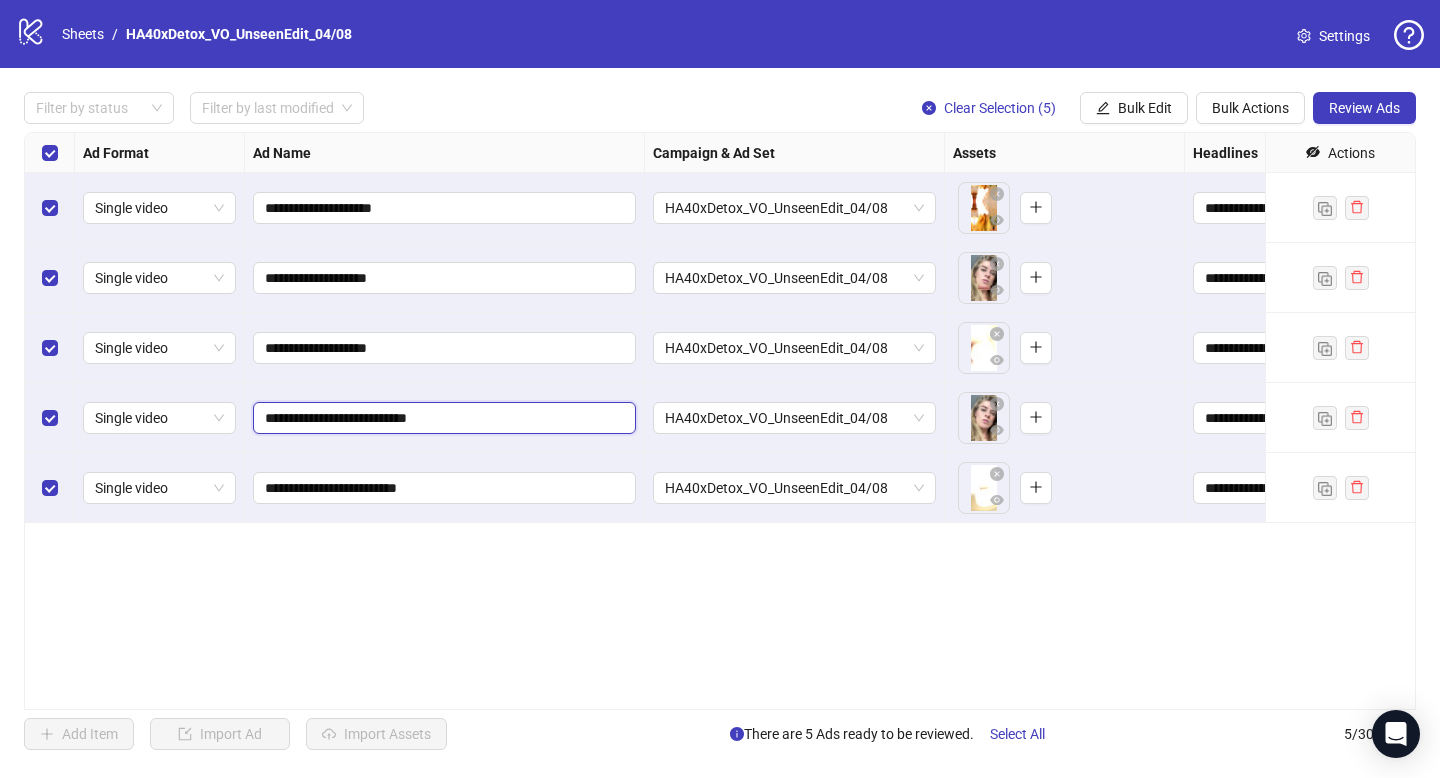 click on "**********" at bounding box center [442, 418] 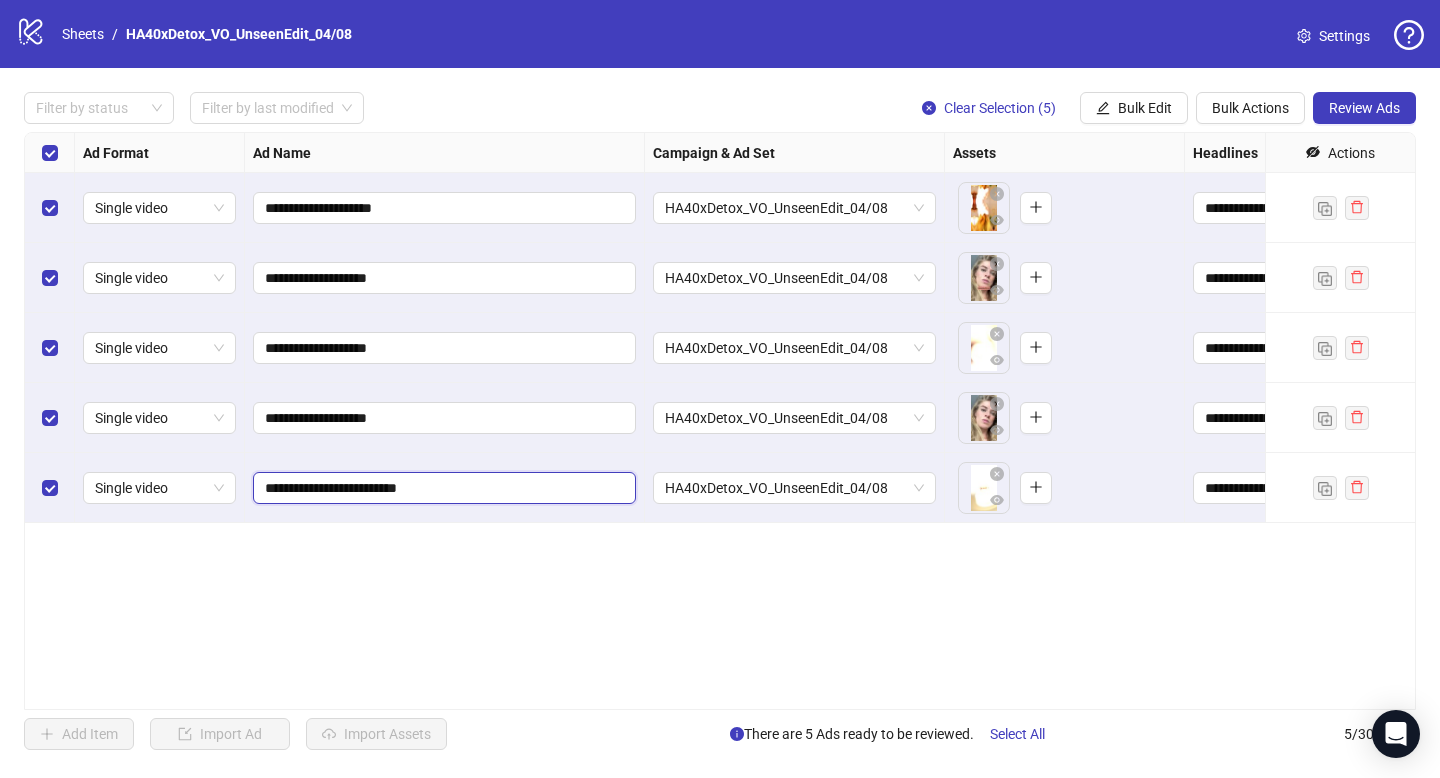 click on "**********" at bounding box center [442, 488] 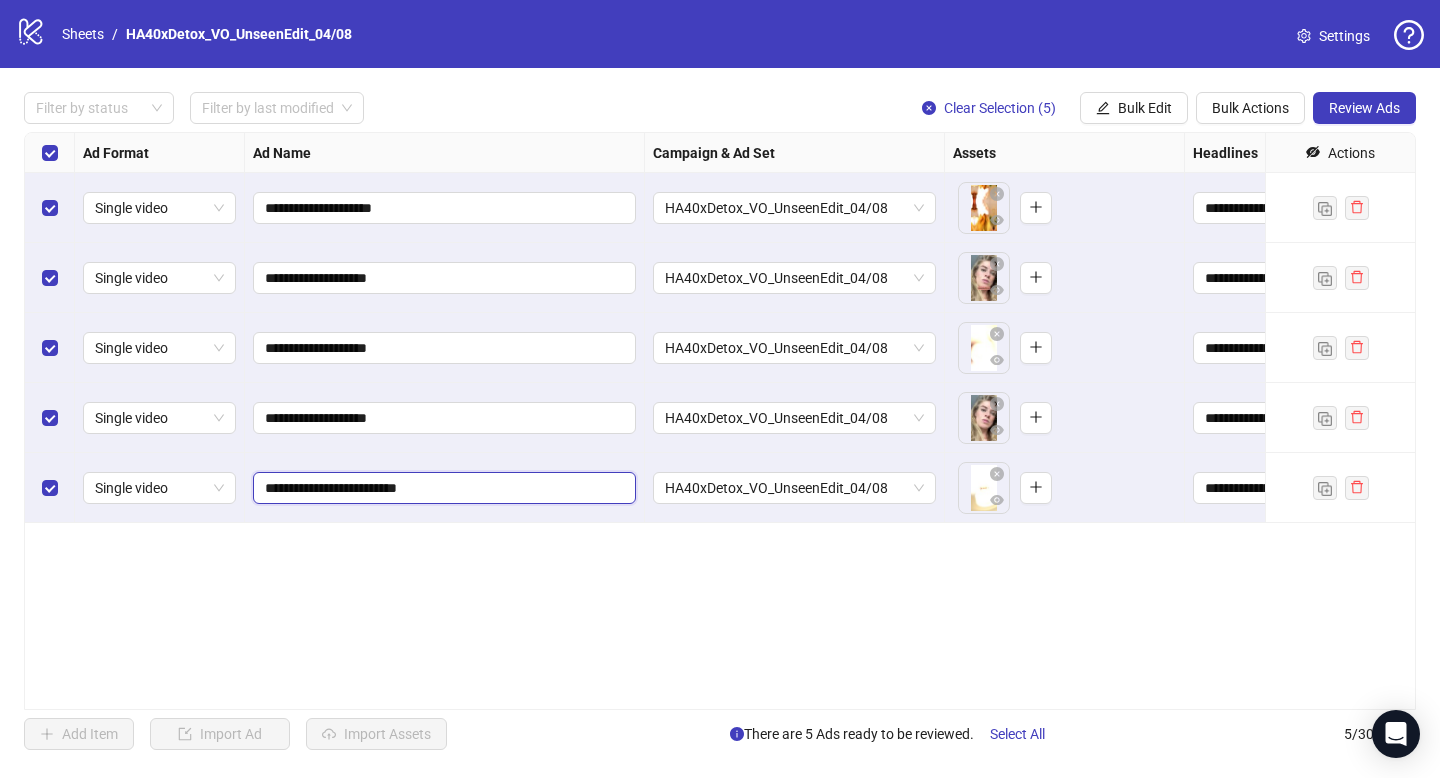 drag, startPoint x: 397, startPoint y: 488, endPoint x: 520, endPoint y: 487, distance: 123.00407 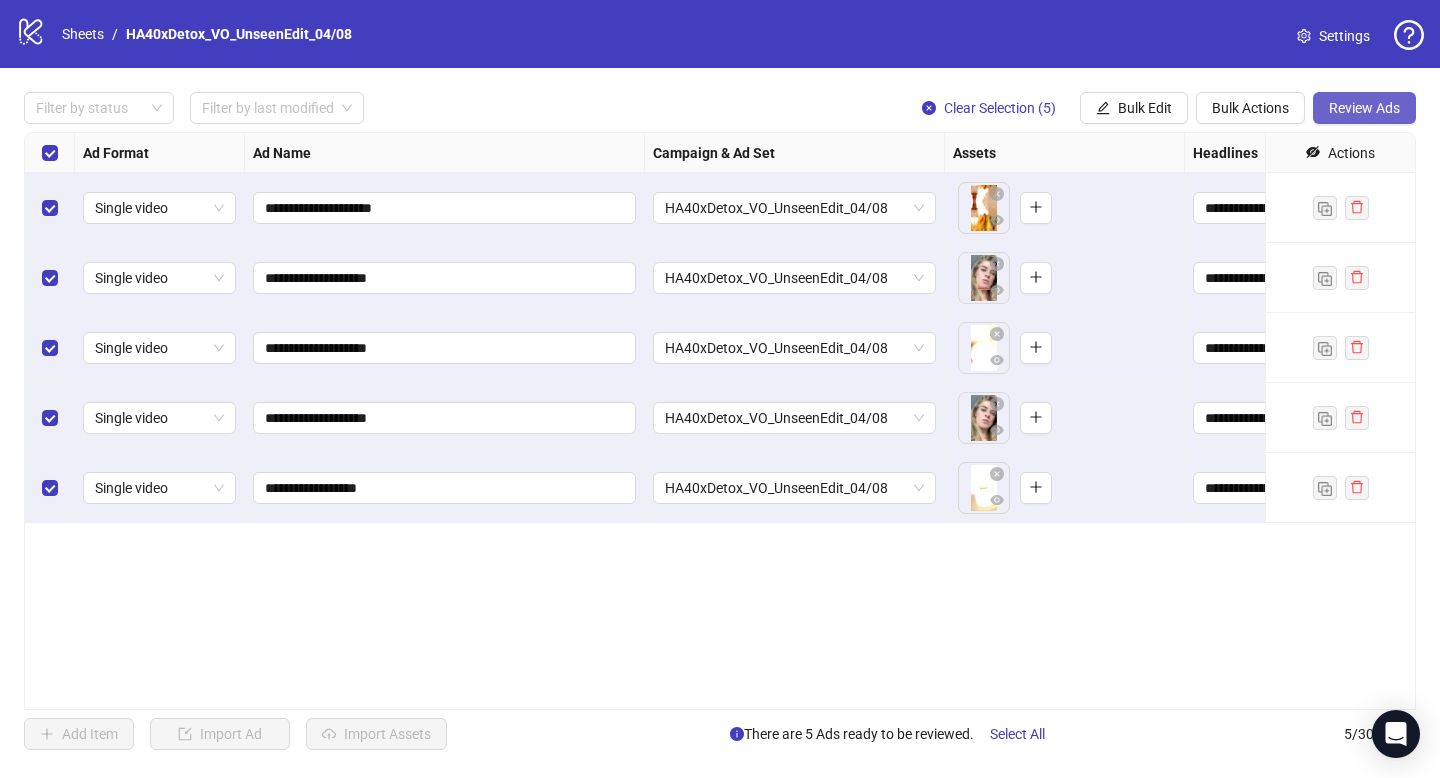 click on "Review Ads" at bounding box center (1364, 108) 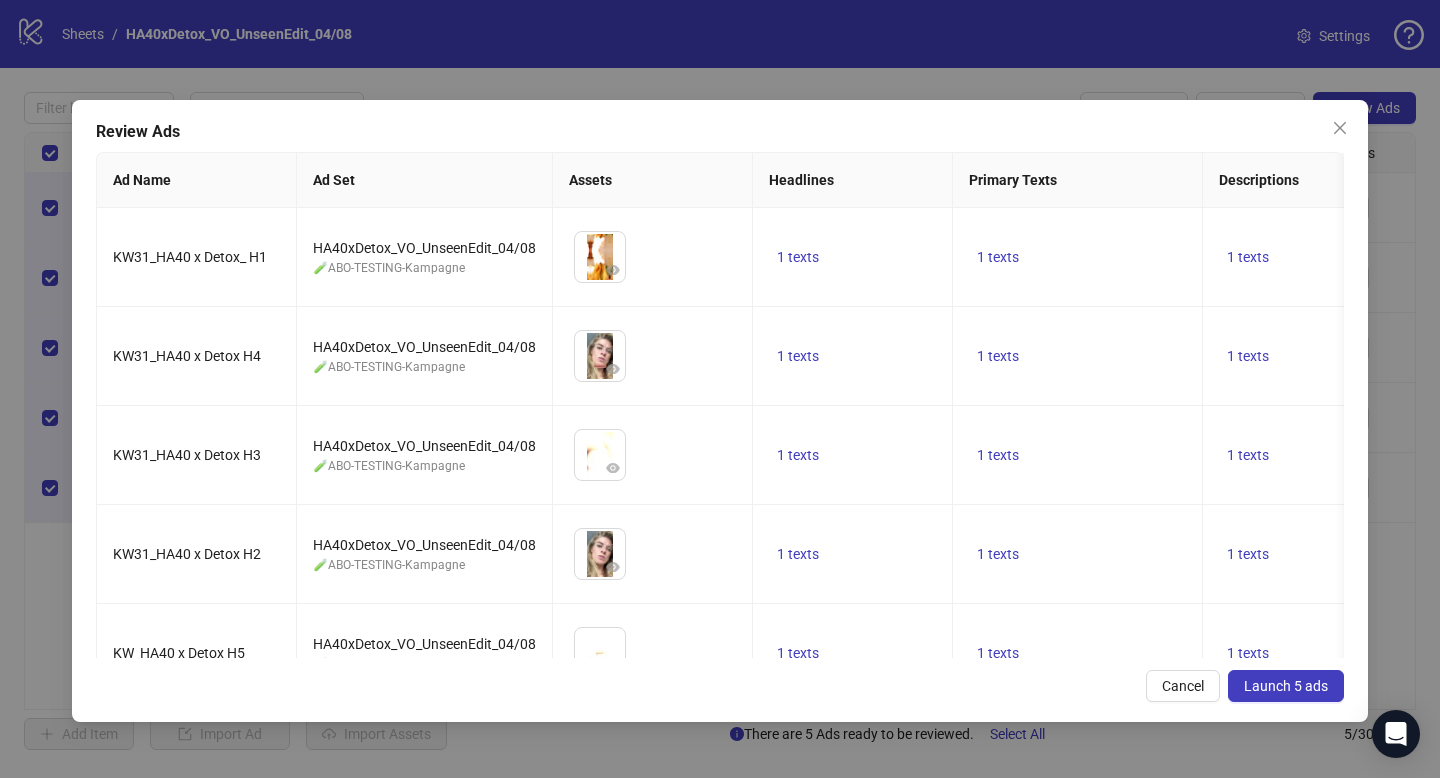 click on "Launch 5 ads" at bounding box center (1286, 686) 